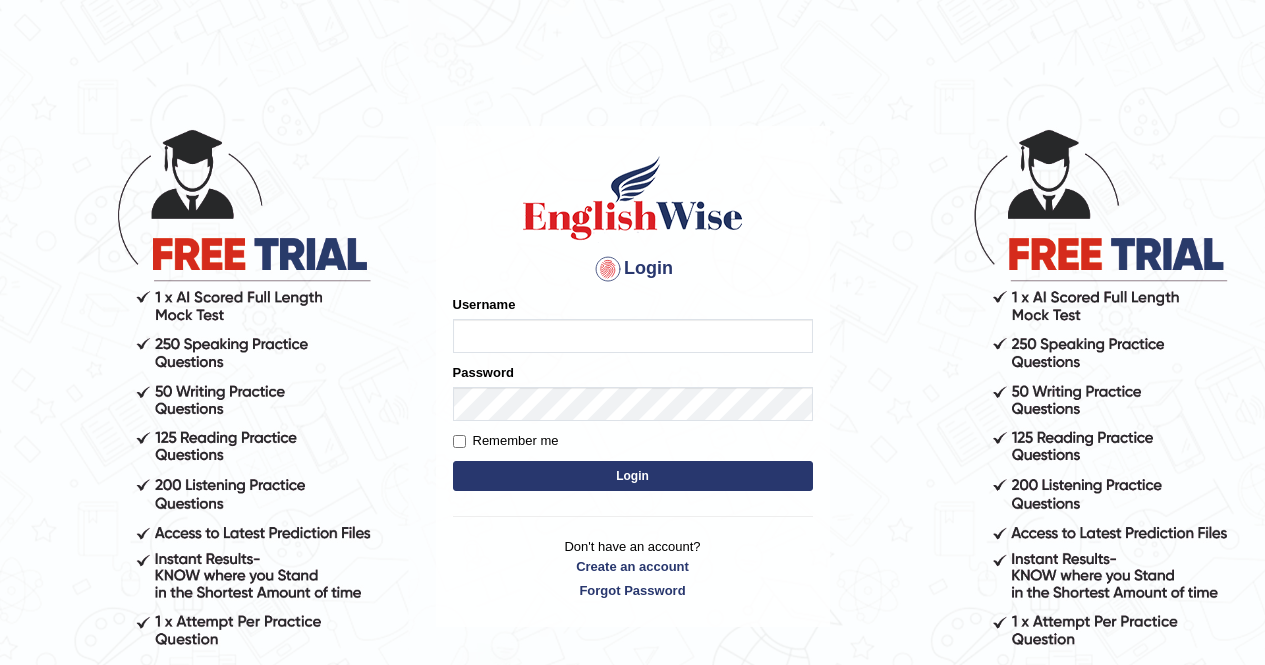 scroll, scrollTop: 0, scrollLeft: 0, axis: both 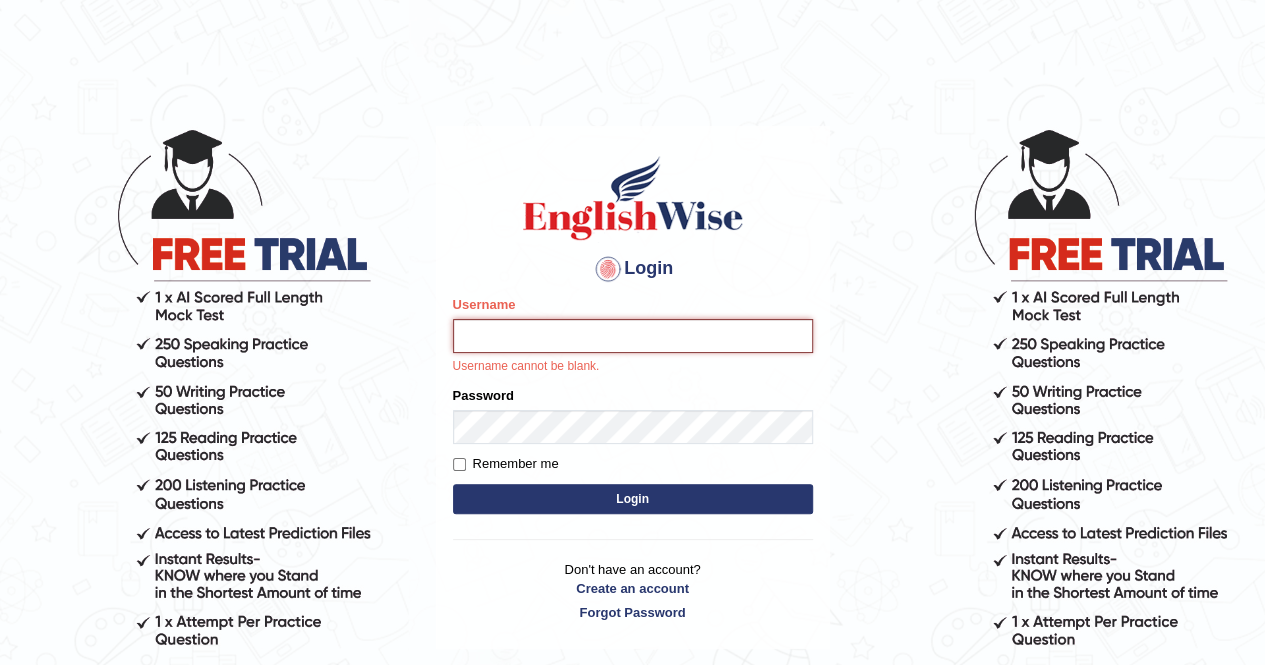 type on "anchalsheoran" 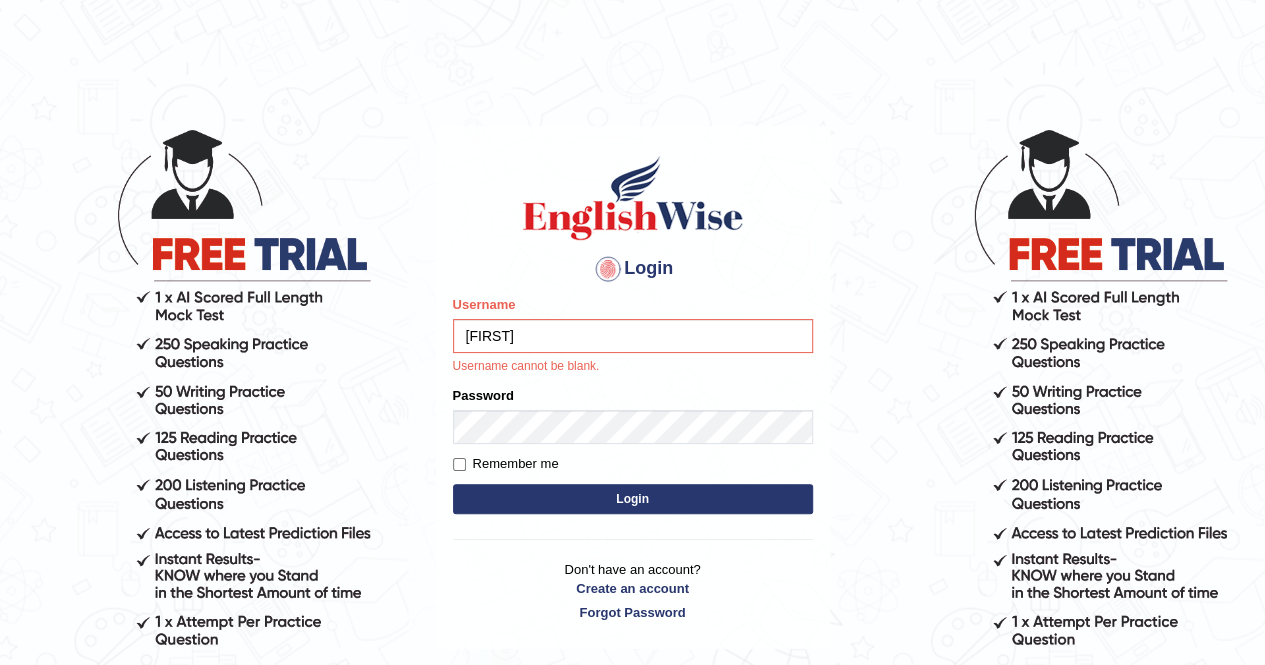 click on "Login" at bounding box center (633, 499) 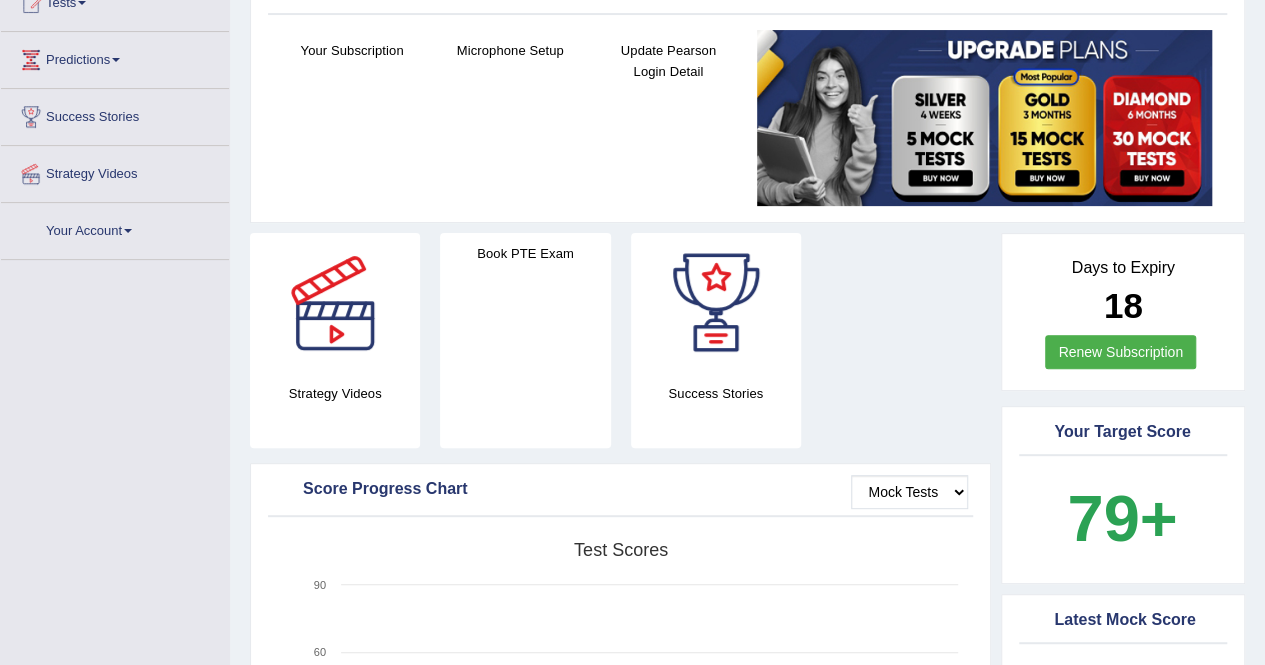 scroll, scrollTop: 0, scrollLeft: 0, axis: both 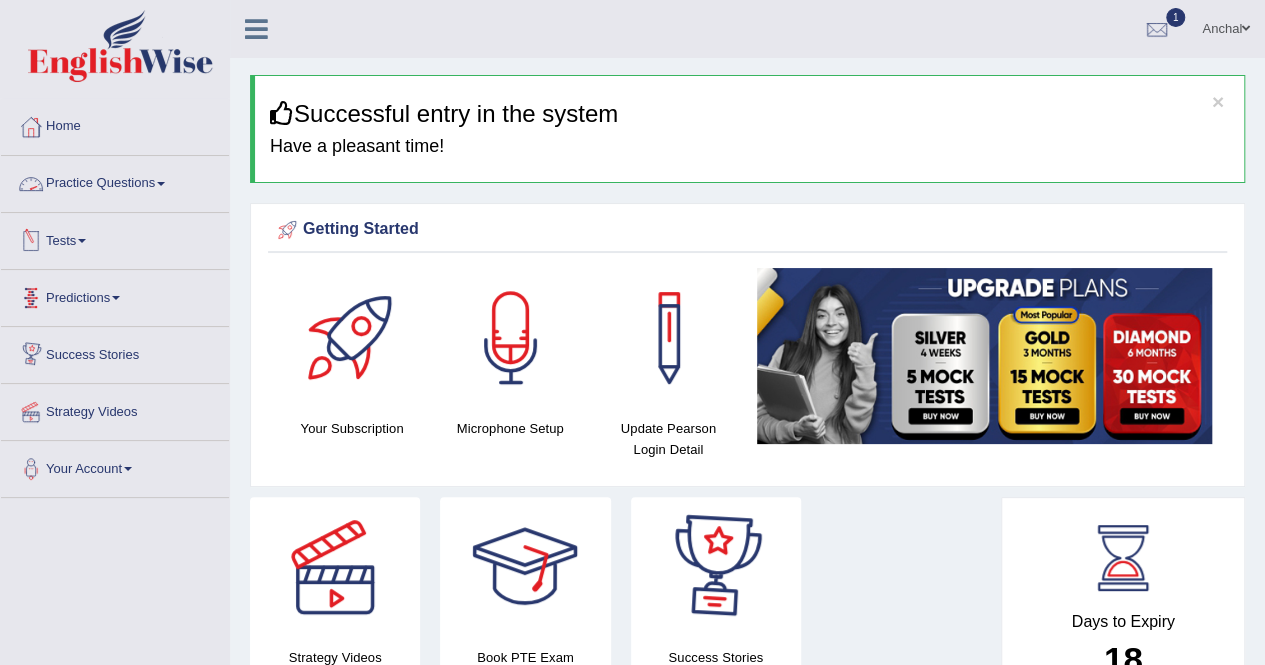 click on "Practice Questions" at bounding box center [115, 181] 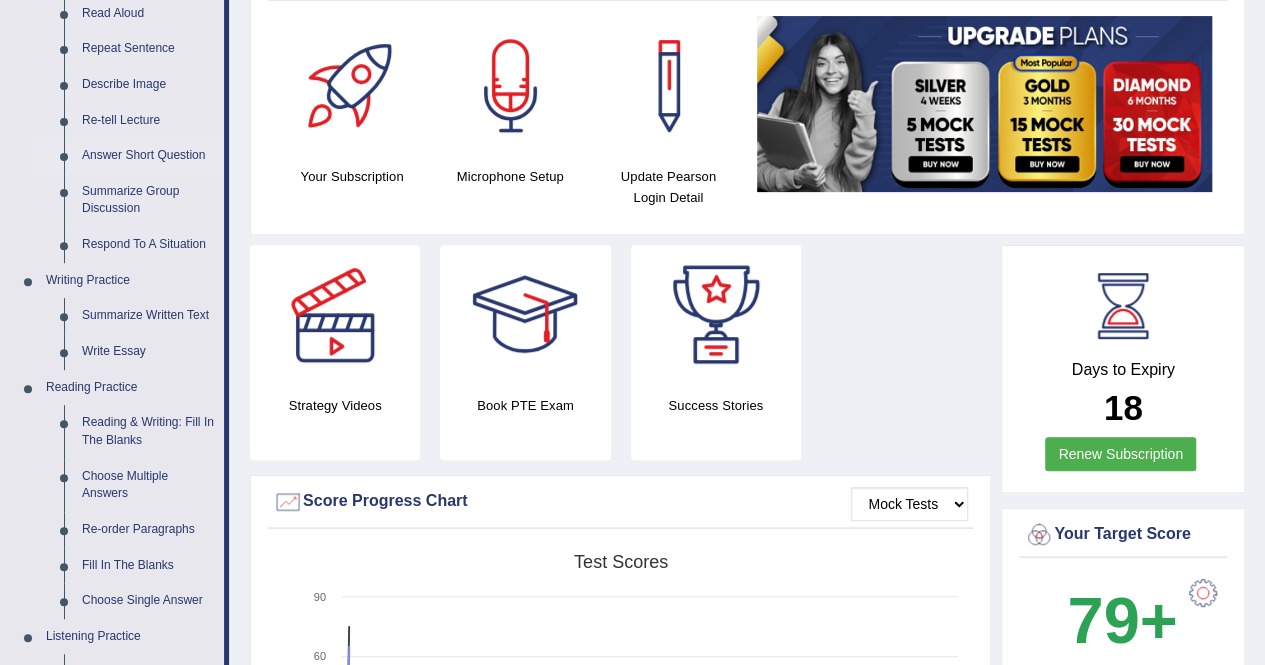 scroll, scrollTop: 447, scrollLeft: 0, axis: vertical 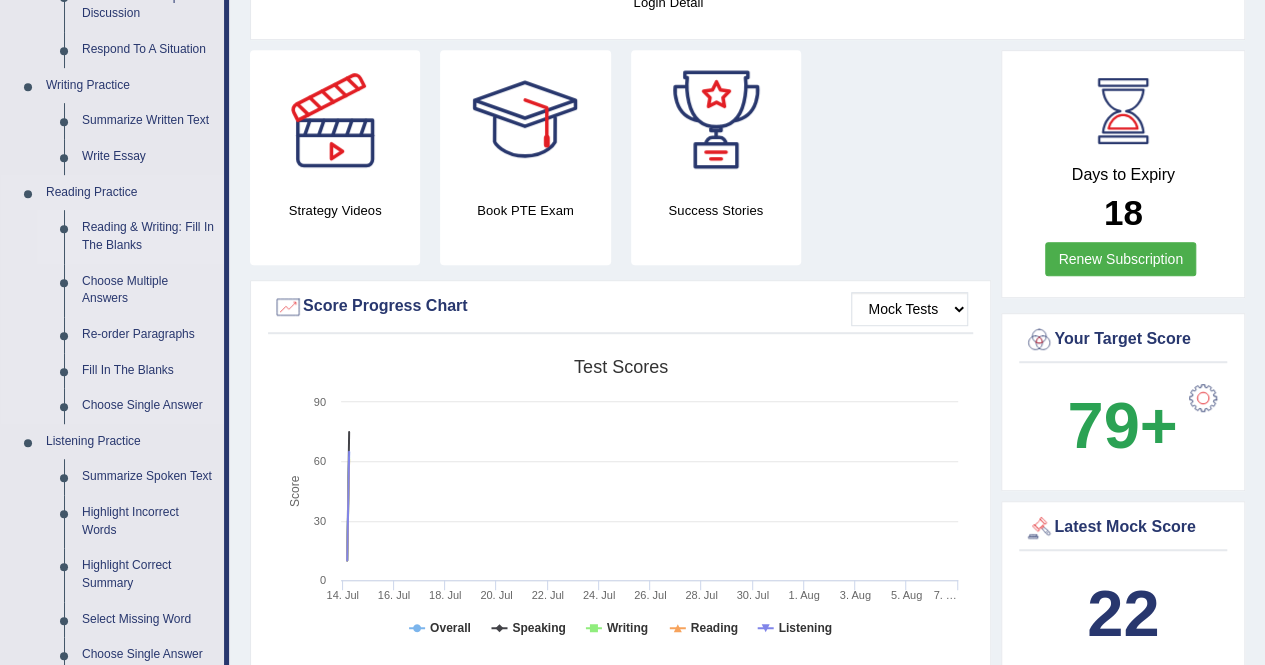 click on "Reading & Writing: Fill In The Blanks" at bounding box center [148, 236] 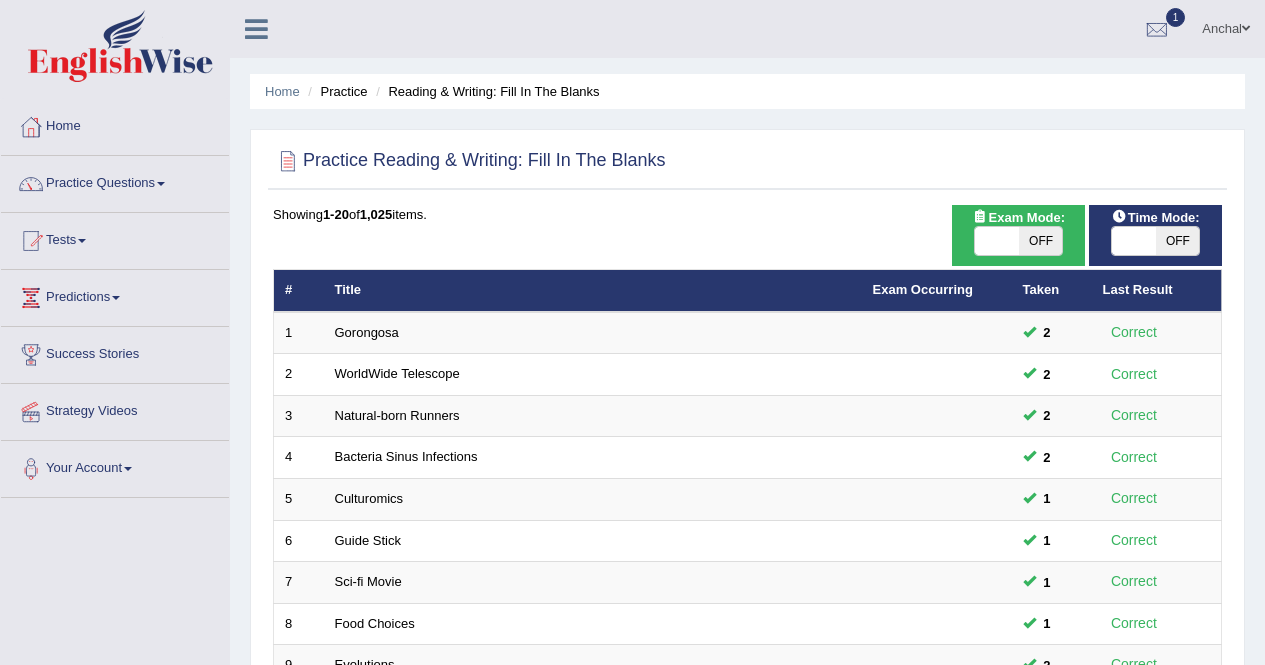 scroll, scrollTop: 0, scrollLeft: 0, axis: both 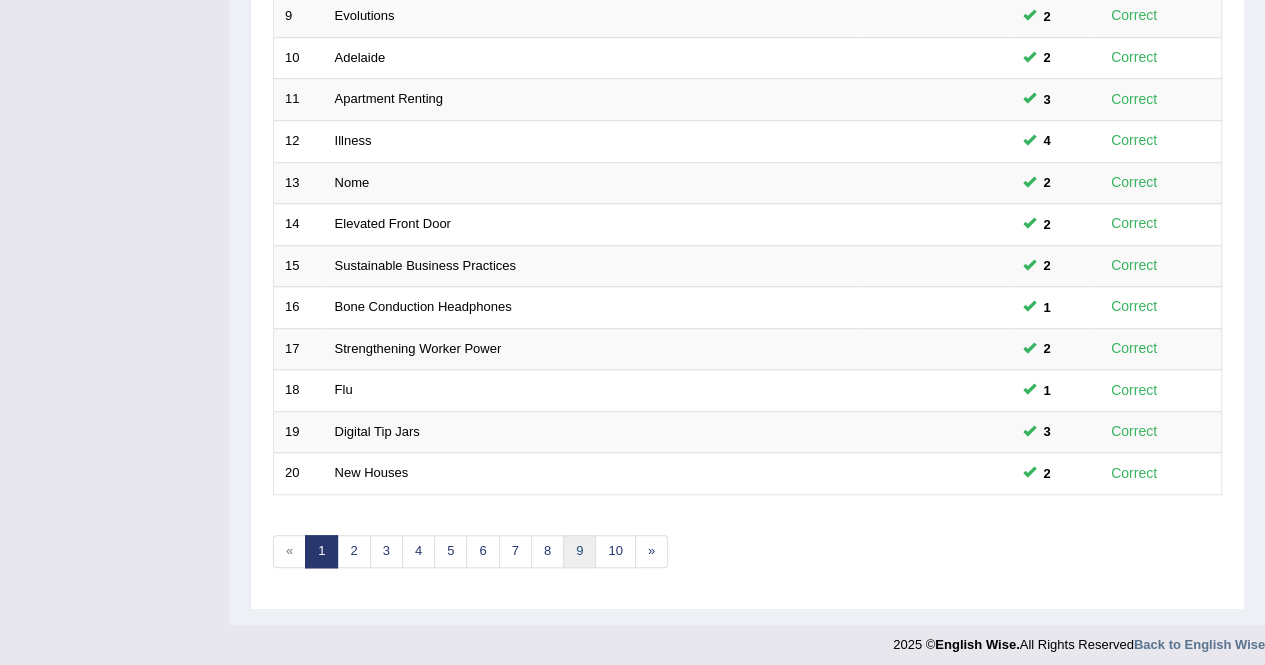 click on "9" at bounding box center [579, 551] 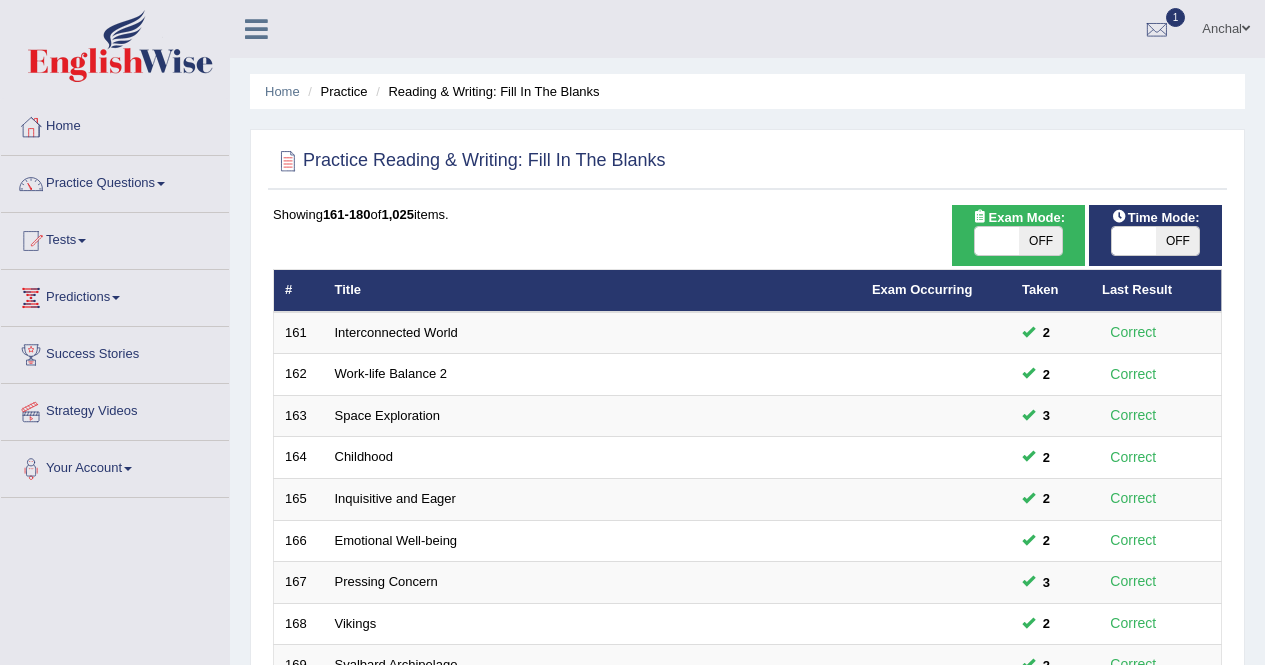 scroll, scrollTop: 649, scrollLeft: 0, axis: vertical 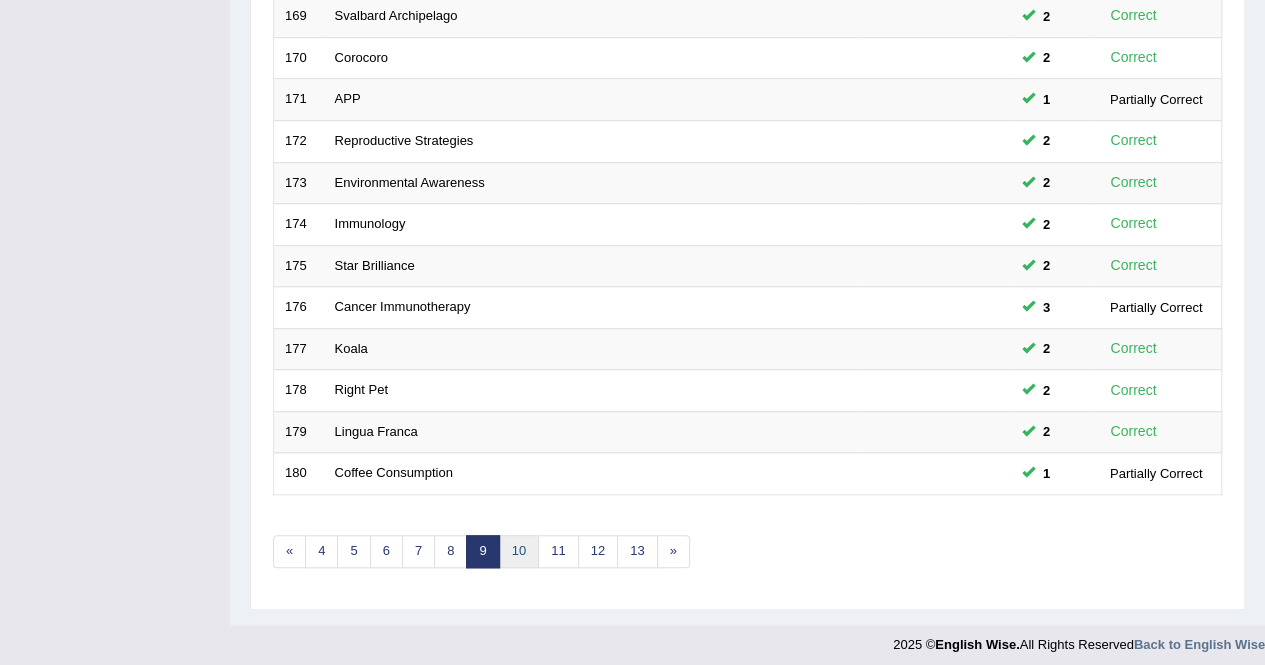 click on "10" at bounding box center [519, 551] 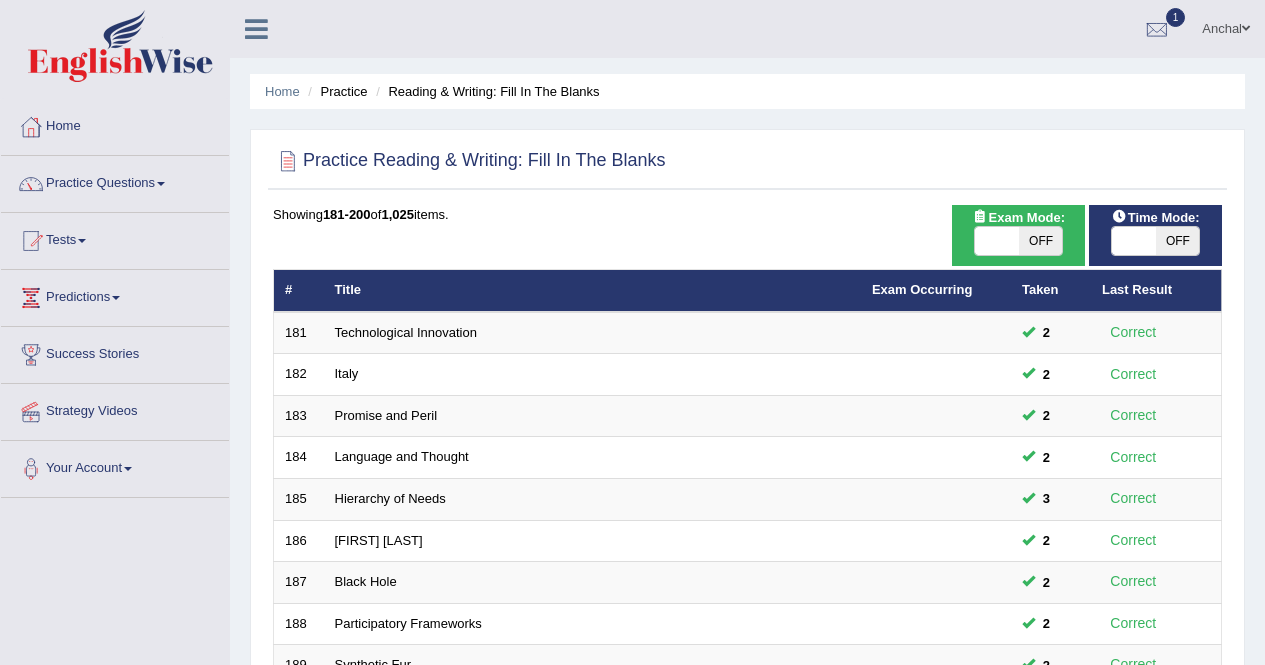 scroll, scrollTop: 649, scrollLeft: 0, axis: vertical 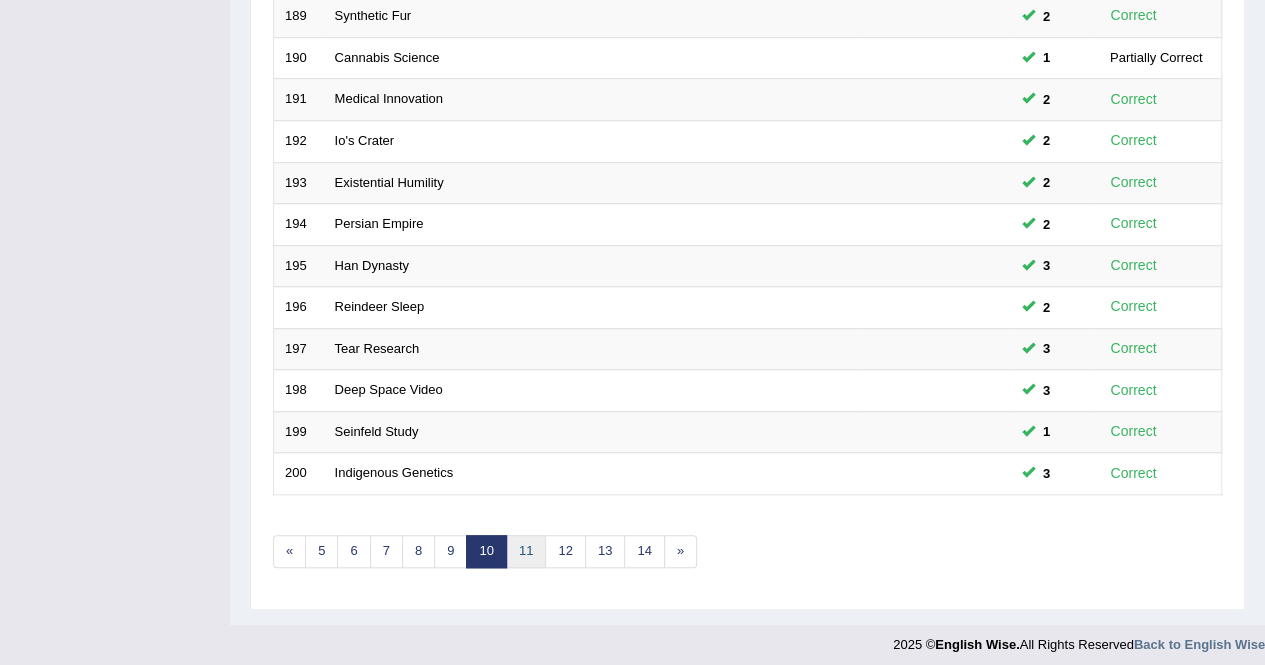 click on "11" at bounding box center [526, 551] 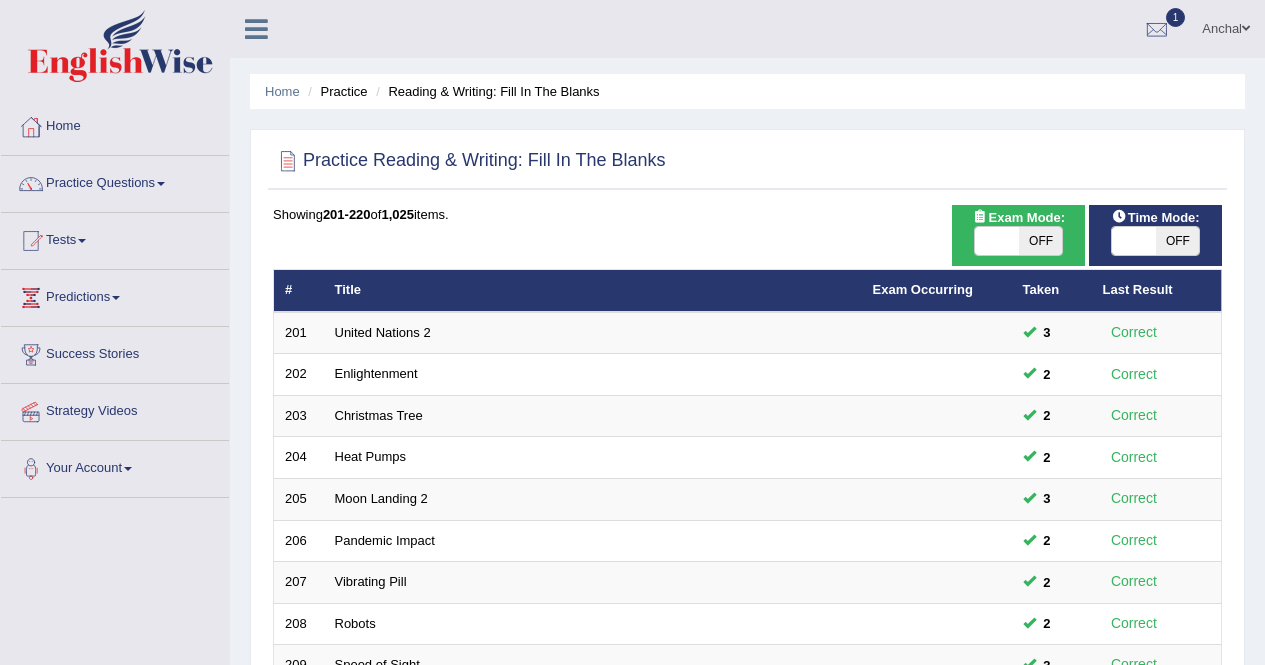 scroll, scrollTop: 649, scrollLeft: 0, axis: vertical 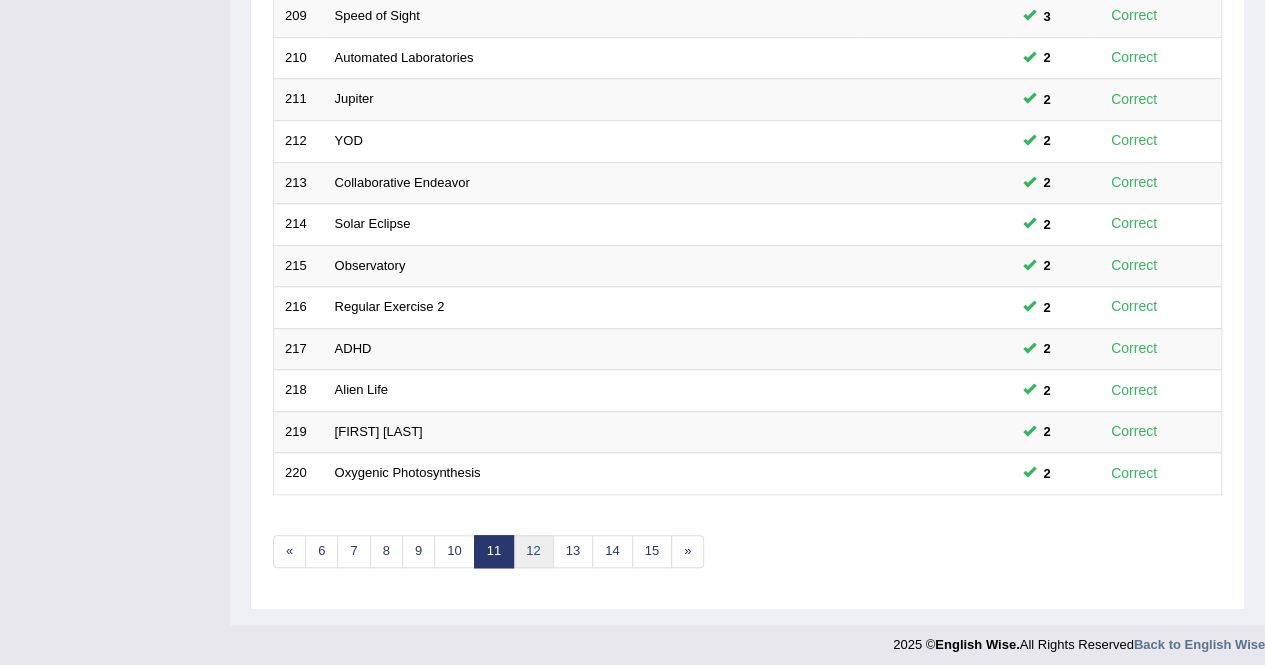 click on "12" at bounding box center [533, 551] 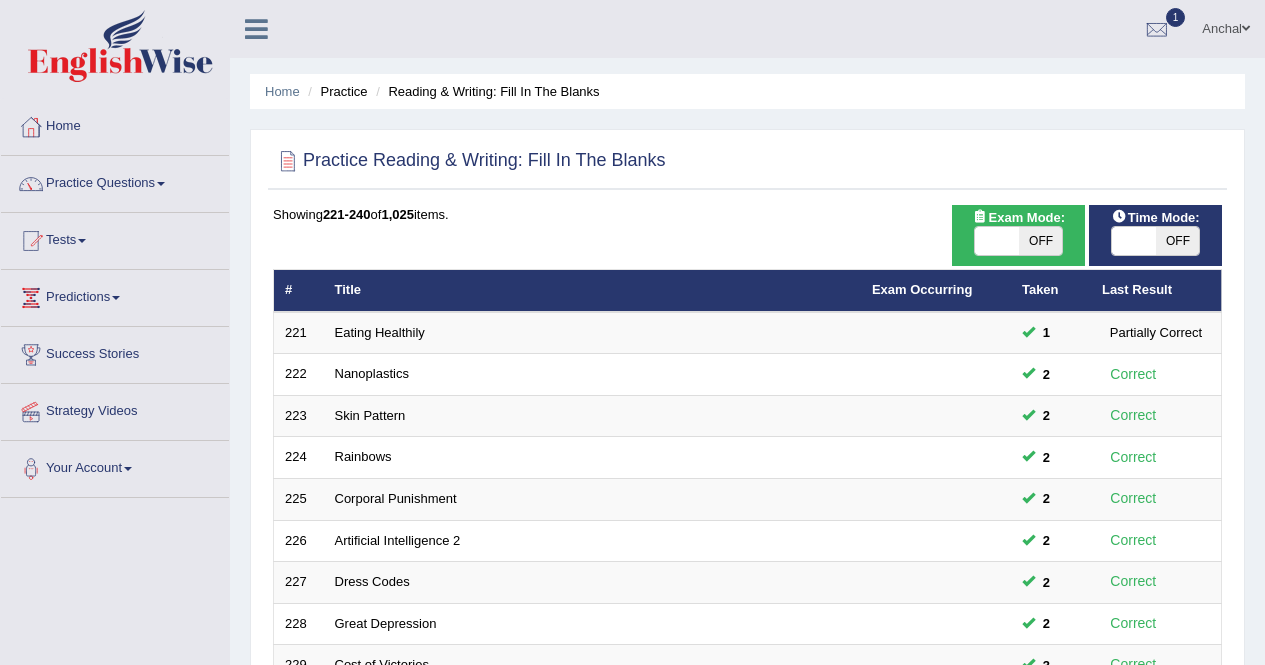 scroll, scrollTop: 649, scrollLeft: 0, axis: vertical 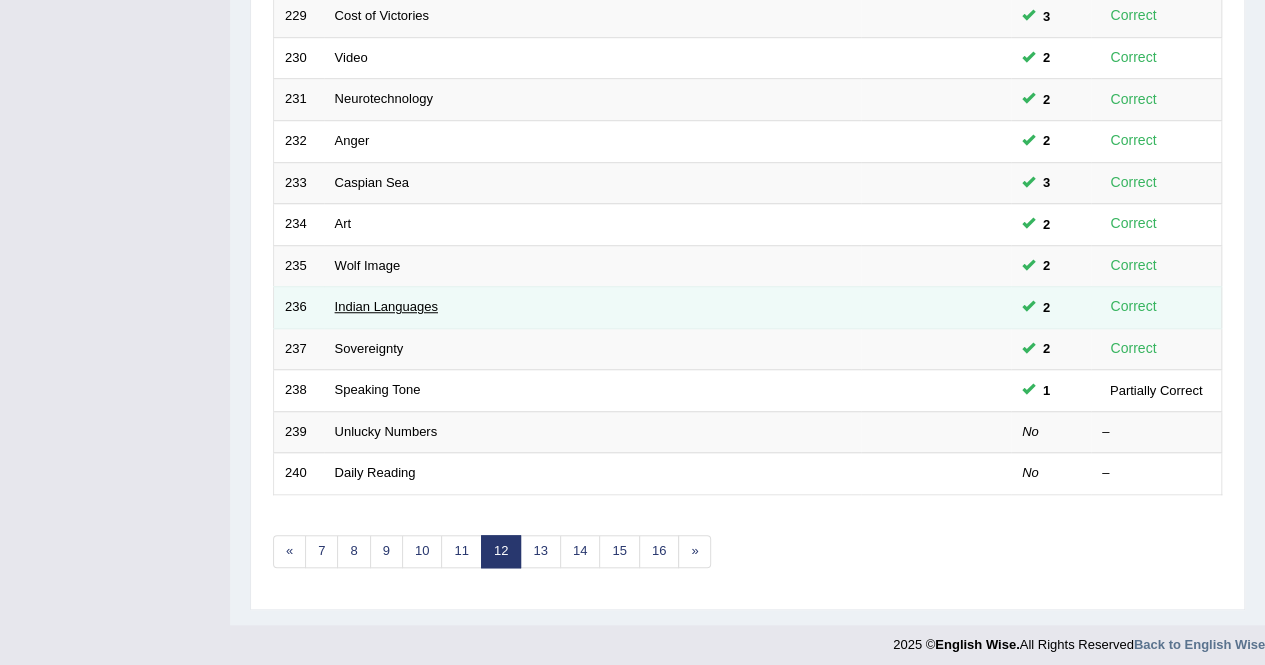 click on "Indian Languages" at bounding box center [386, 306] 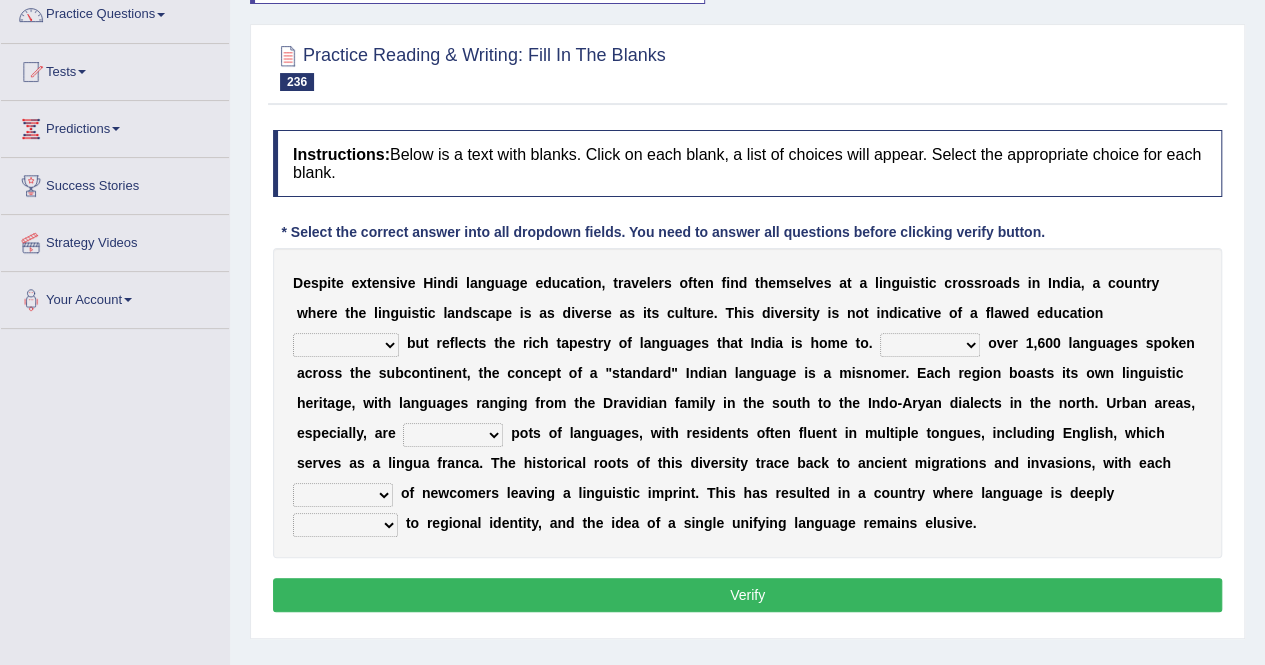 scroll, scrollTop: 0, scrollLeft: 0, axis: both 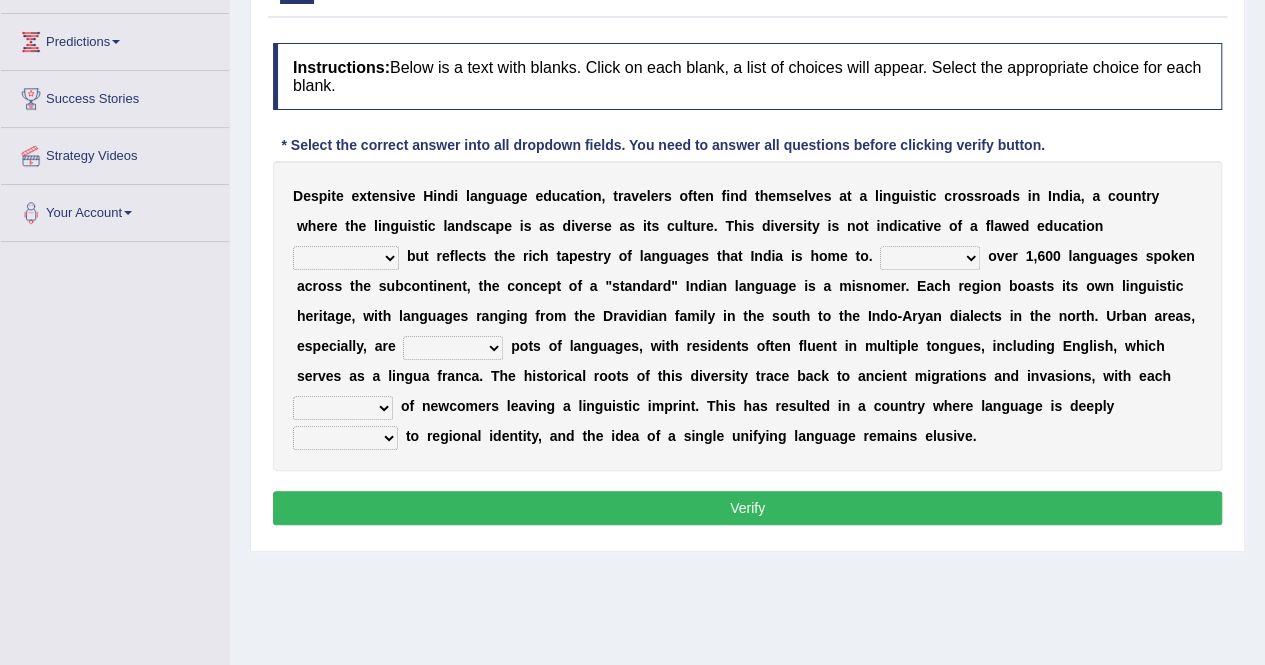 click on "mechanism corridor technique system" at bounding box center [346, 258] 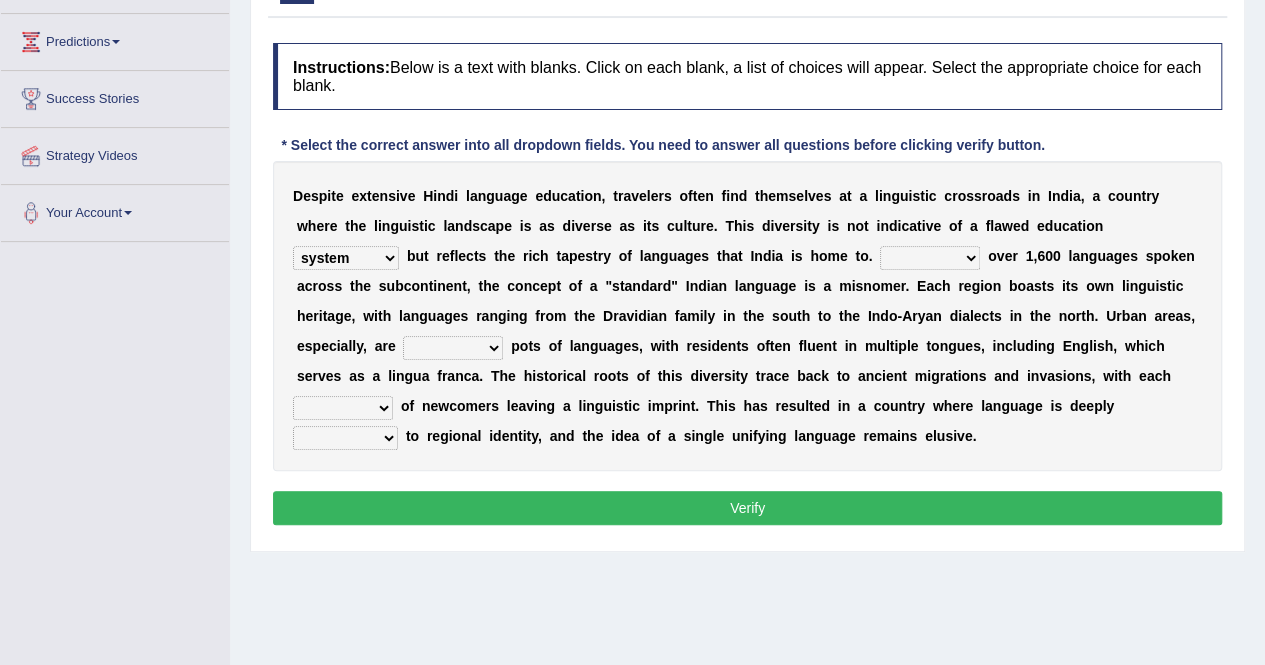 click on "mechanism corridor technique system" at bounding box center (346, 258) 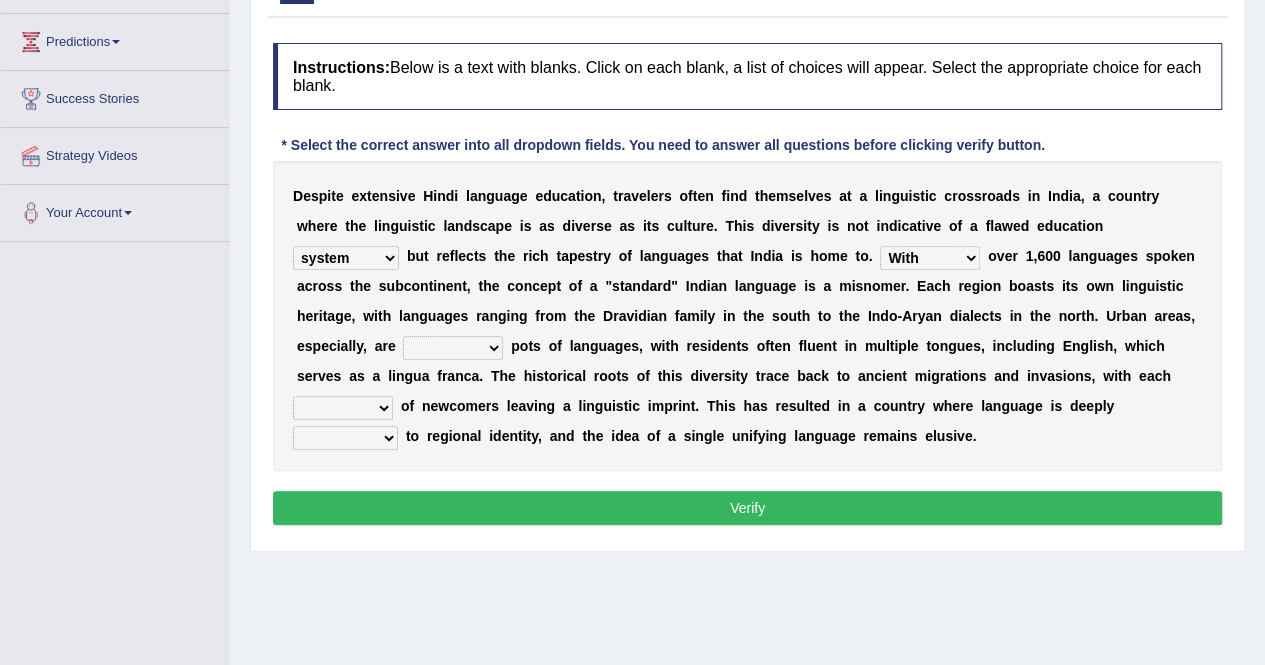 click on "boiling emerging stirring melting" at bounding box center (453, 348) 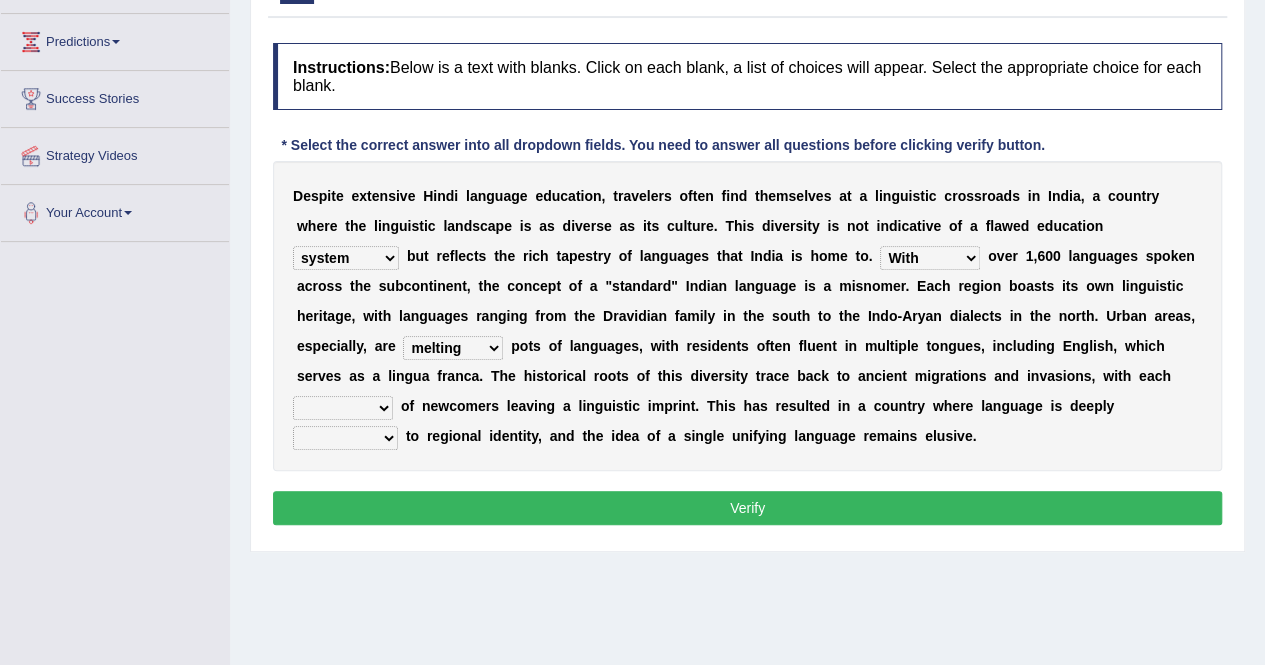click on "wave dose blast chronicle" at bounding box center (343, 408) 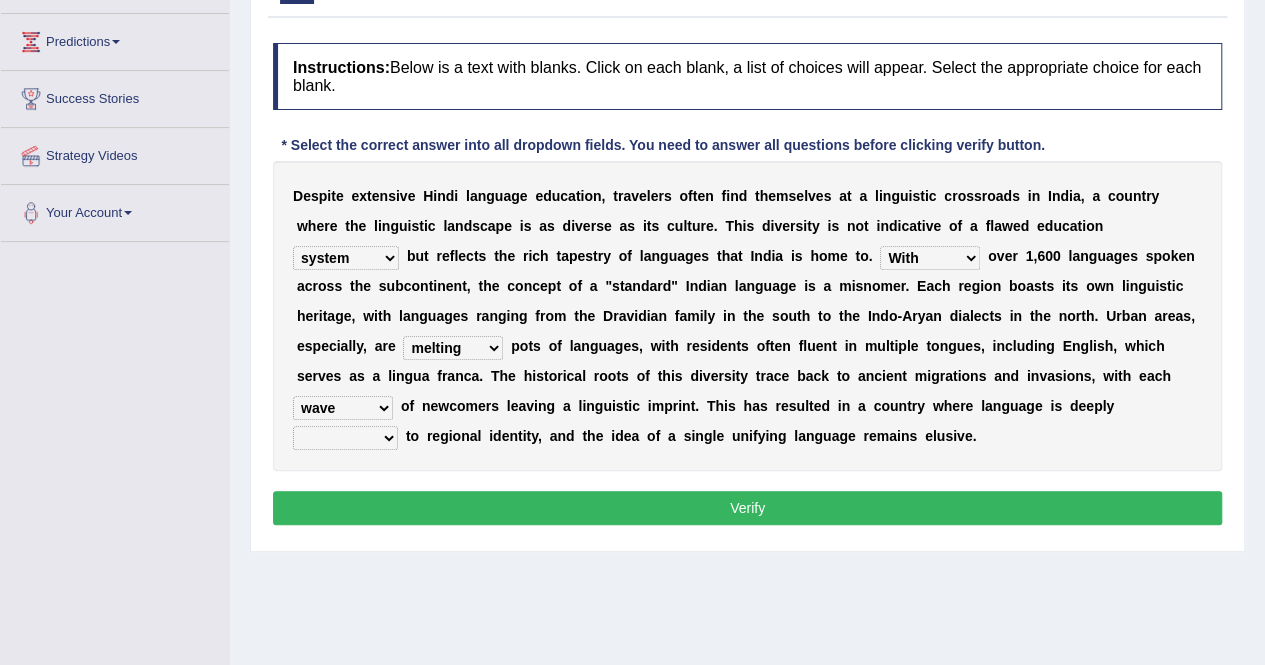 click on "enacted tied contributed dominated" at bounding box center [345, 438] 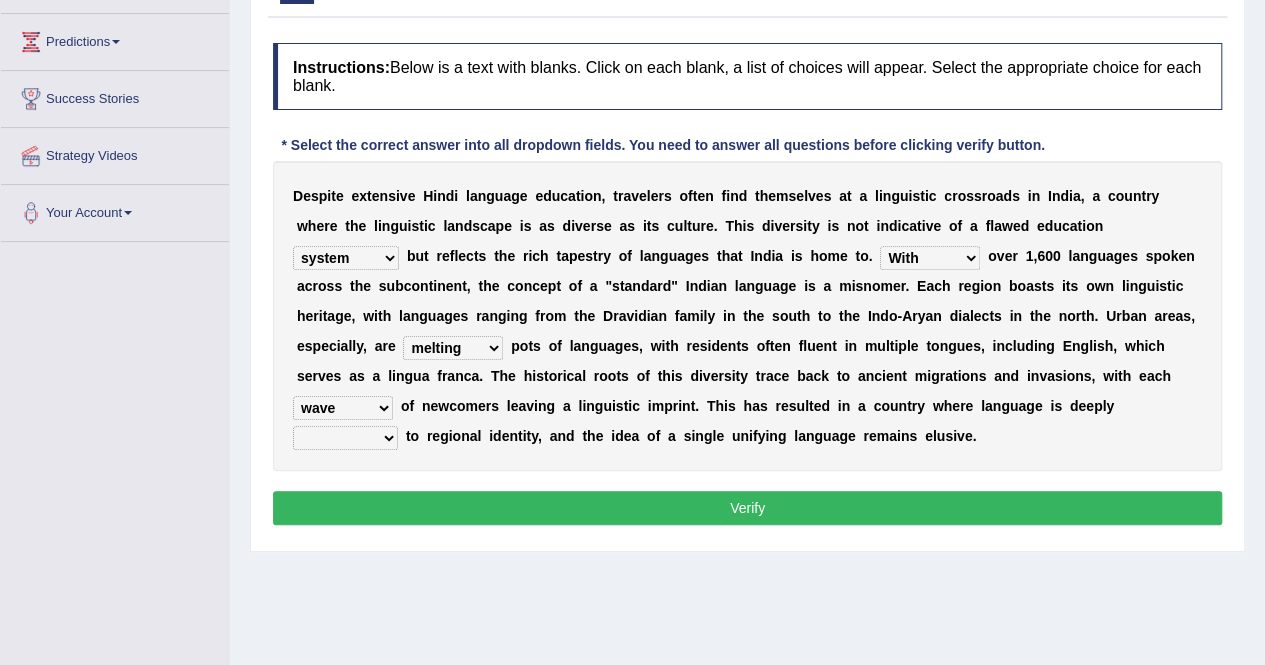 select on "tied" 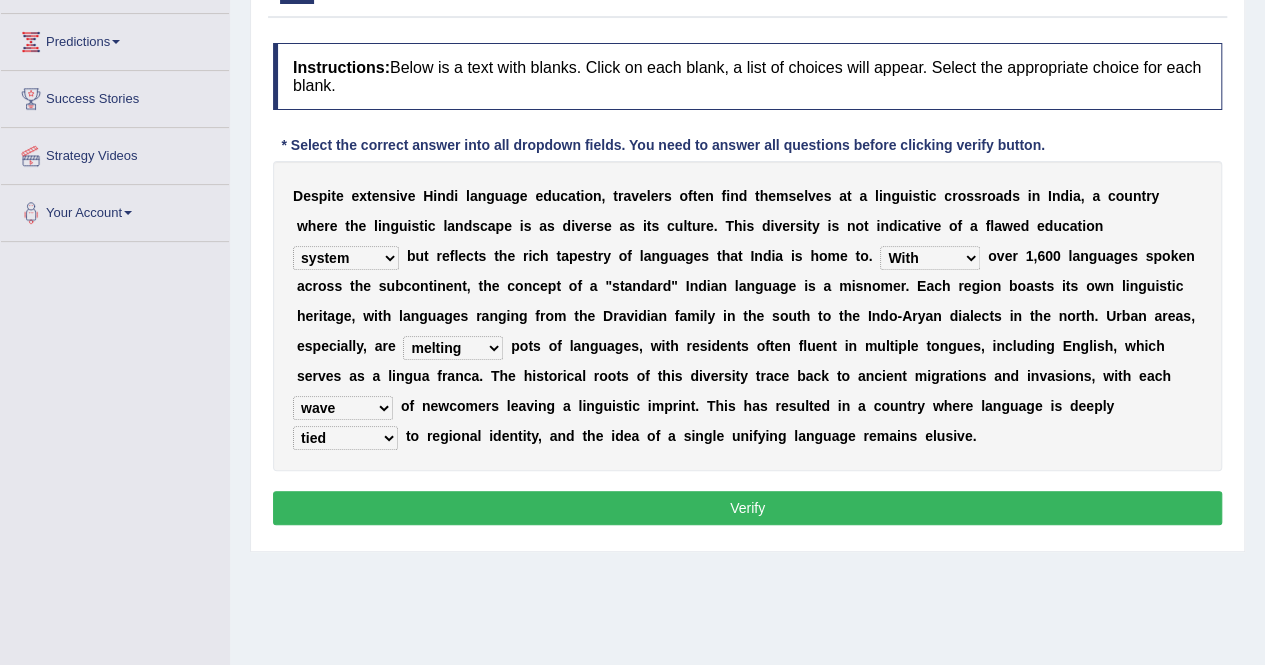click on "enacted tied contributed dominated" at bounding box center [345, 438] 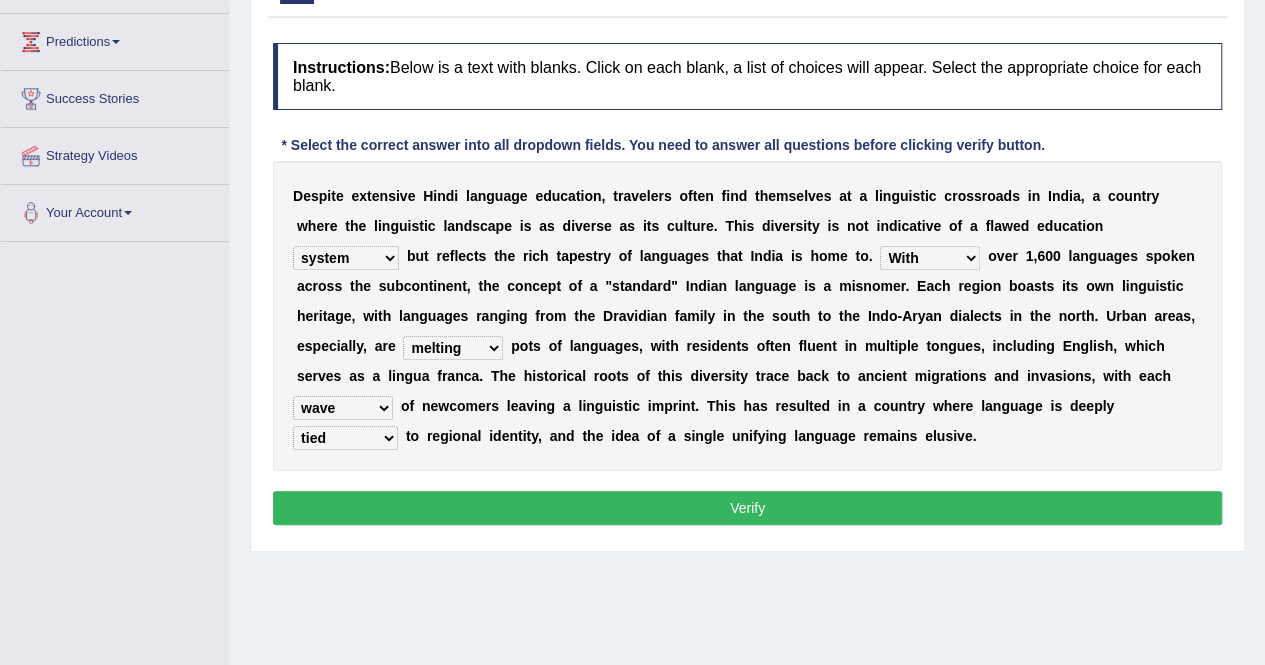click on "Verify" at bounding box center [747, 508] 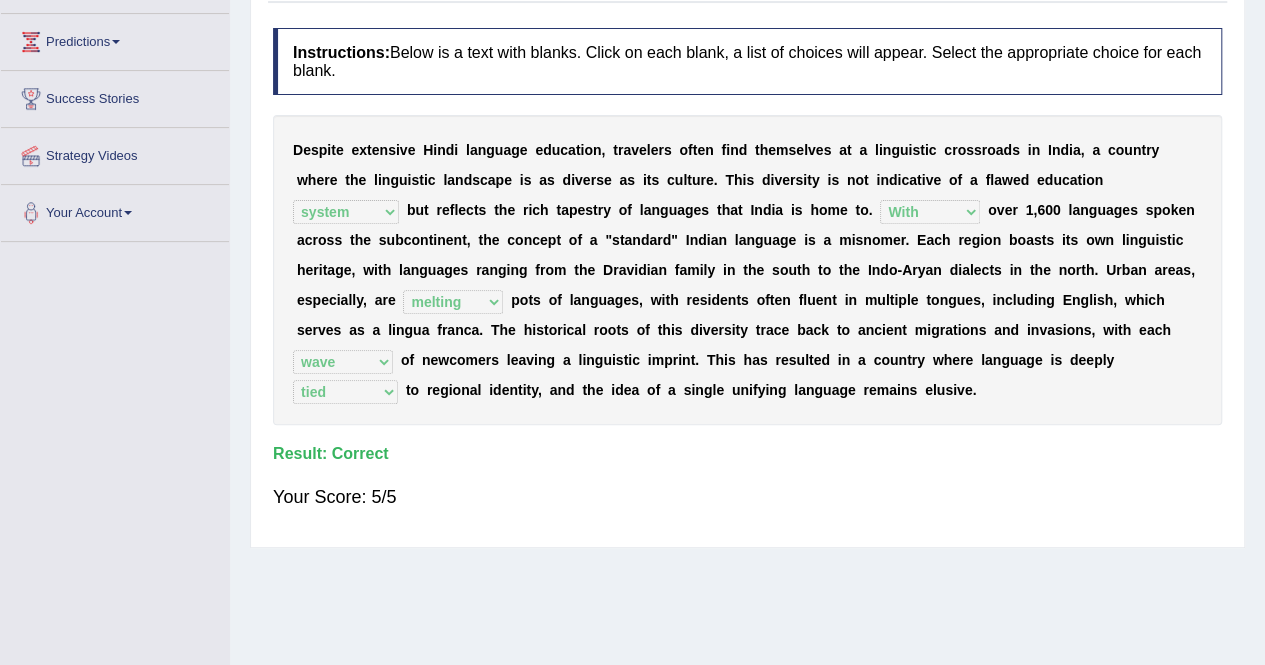 scroll, scrollTop: 0, scrollLeft: 0, axis: both 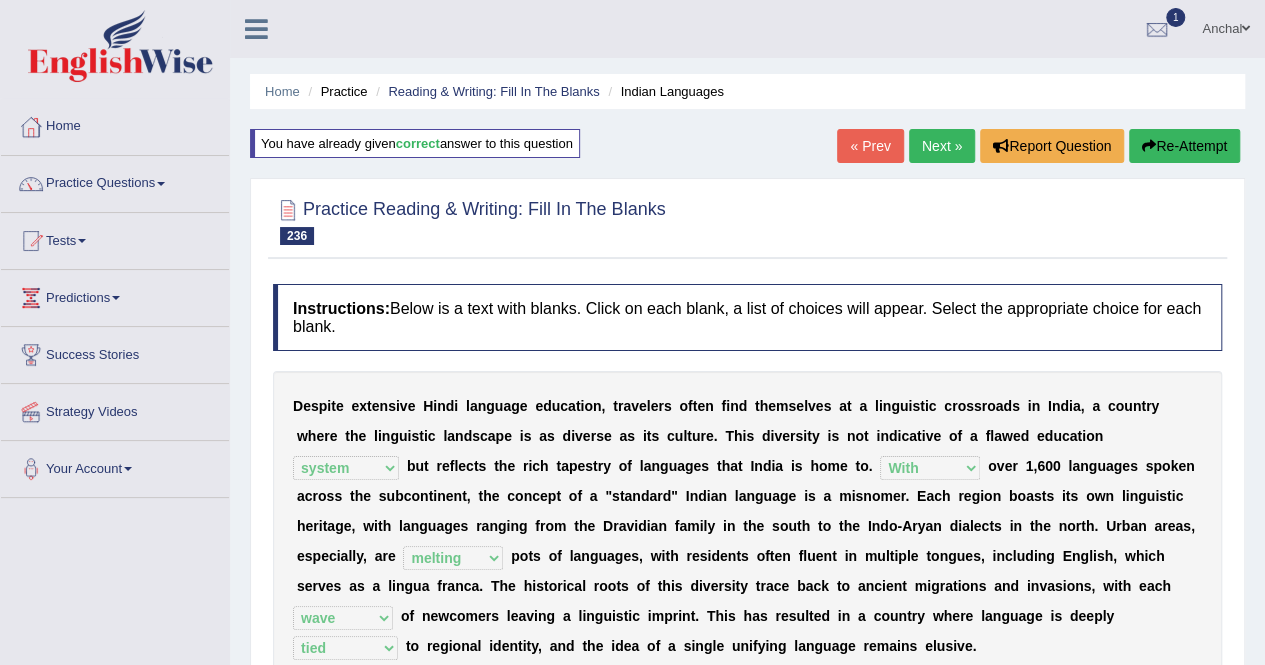 click on "Next »" at bounding box center [942, 146] 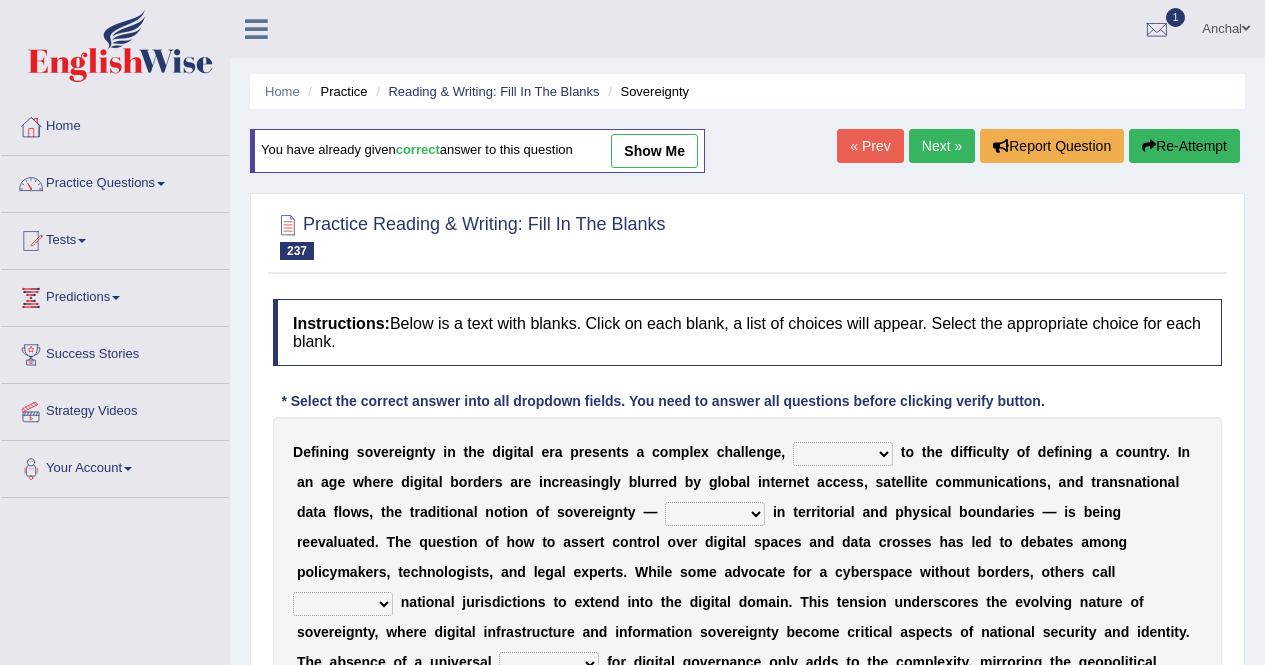scroll, scrollTop: 198, scrollLeft: 0, axis: vertical 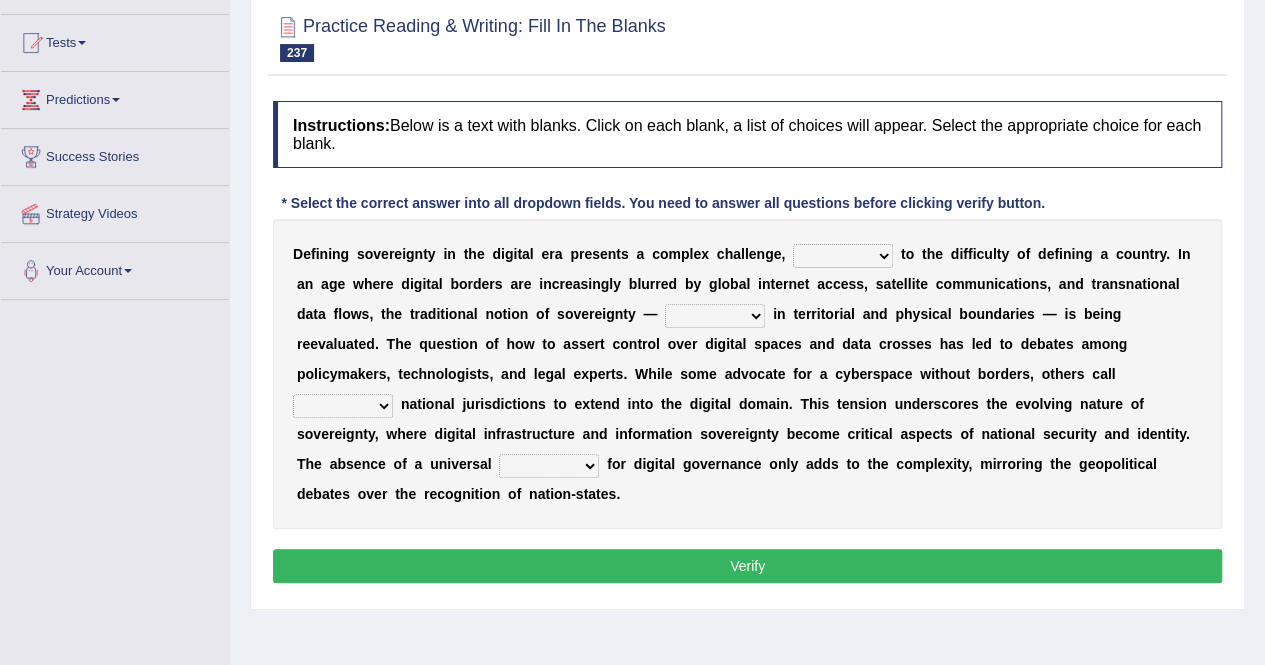 click on "kin akin spin skin" at bounding box center (843, 256) 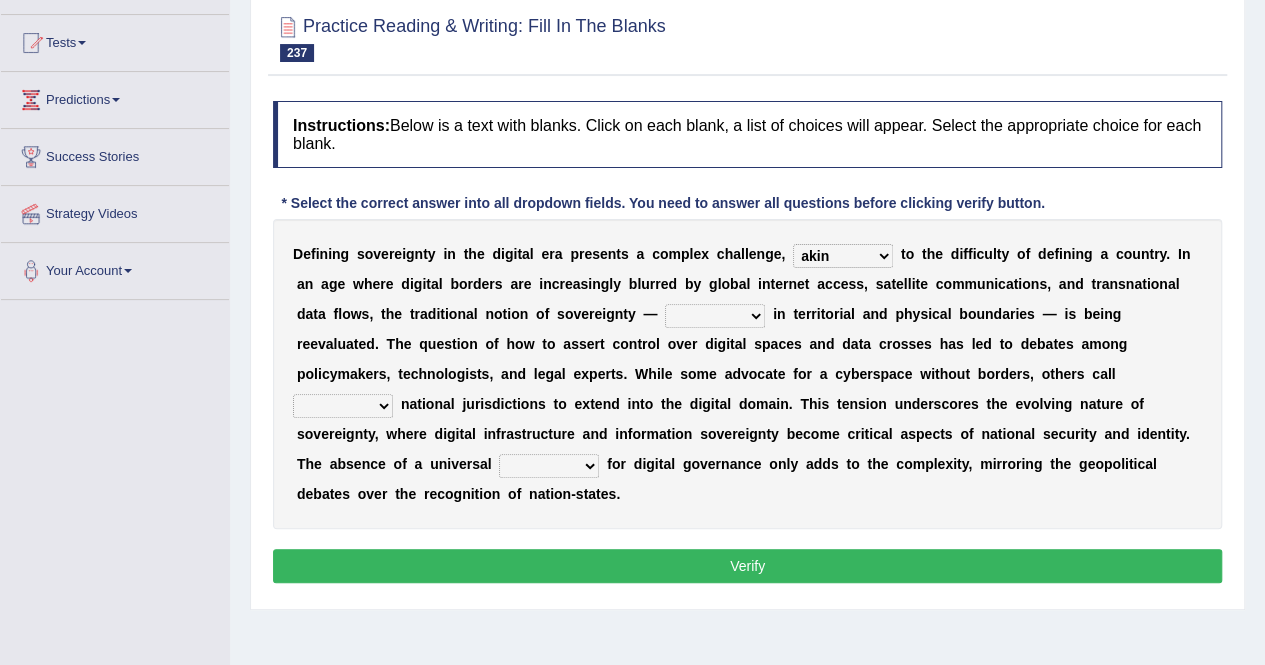 click on "kin akin spin skin" at bounding box center (843, 256) 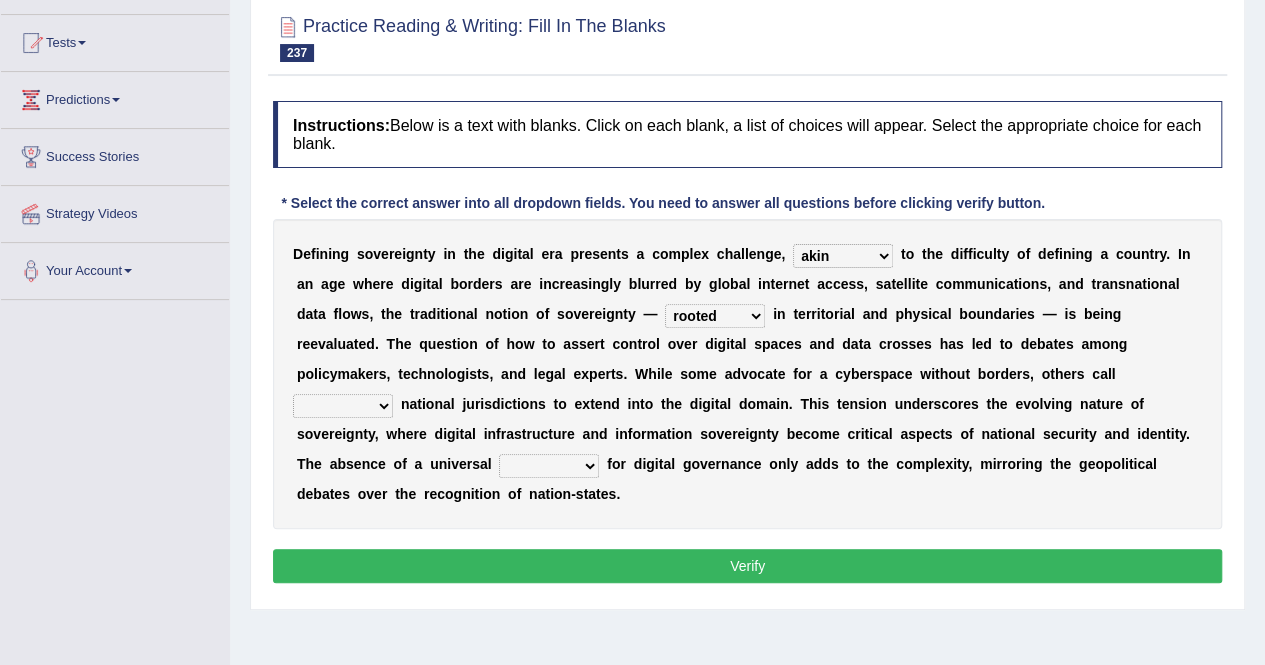click on "rooted lodged secured consisted" at bounding box center [715, 316] 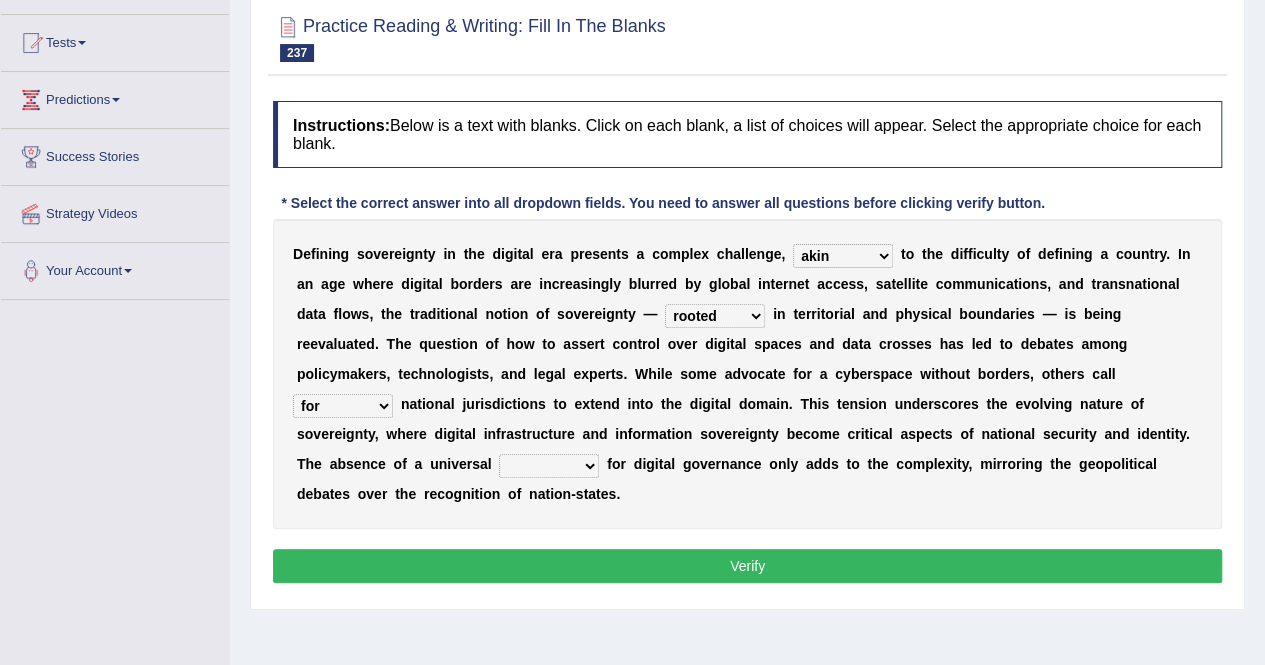 click on "down for against from" at bounding box center [343, 406] 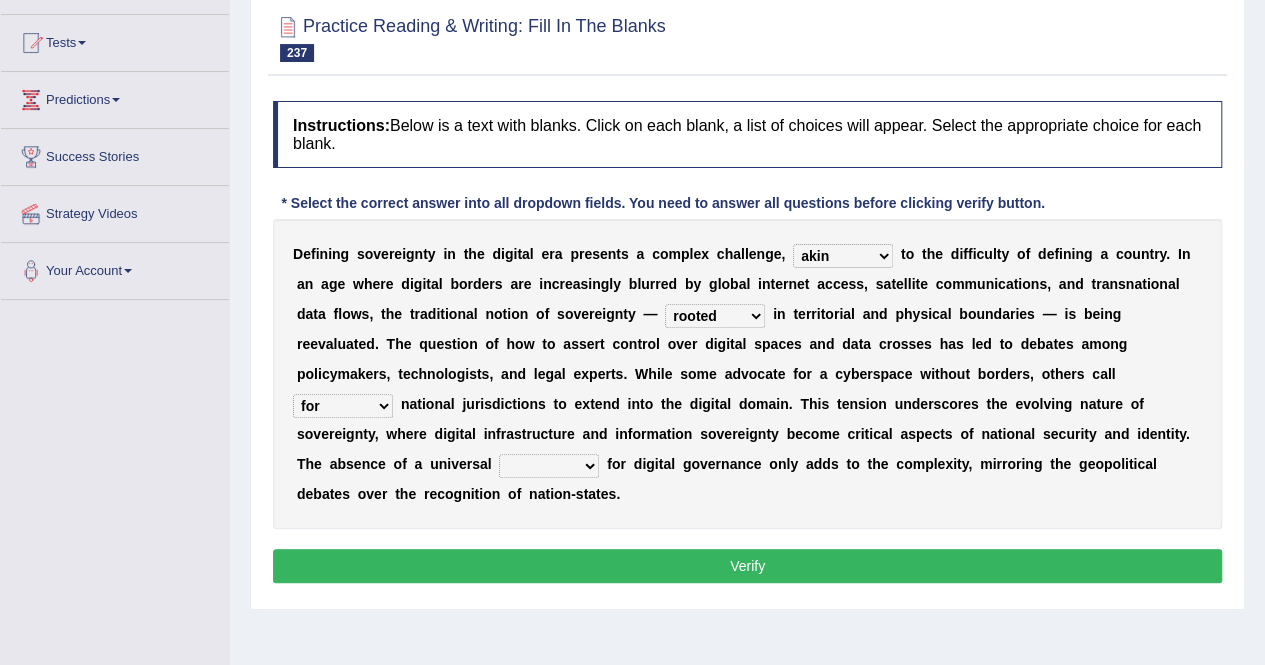 click on "framework case effect quota" at bounding box center [549, 466] 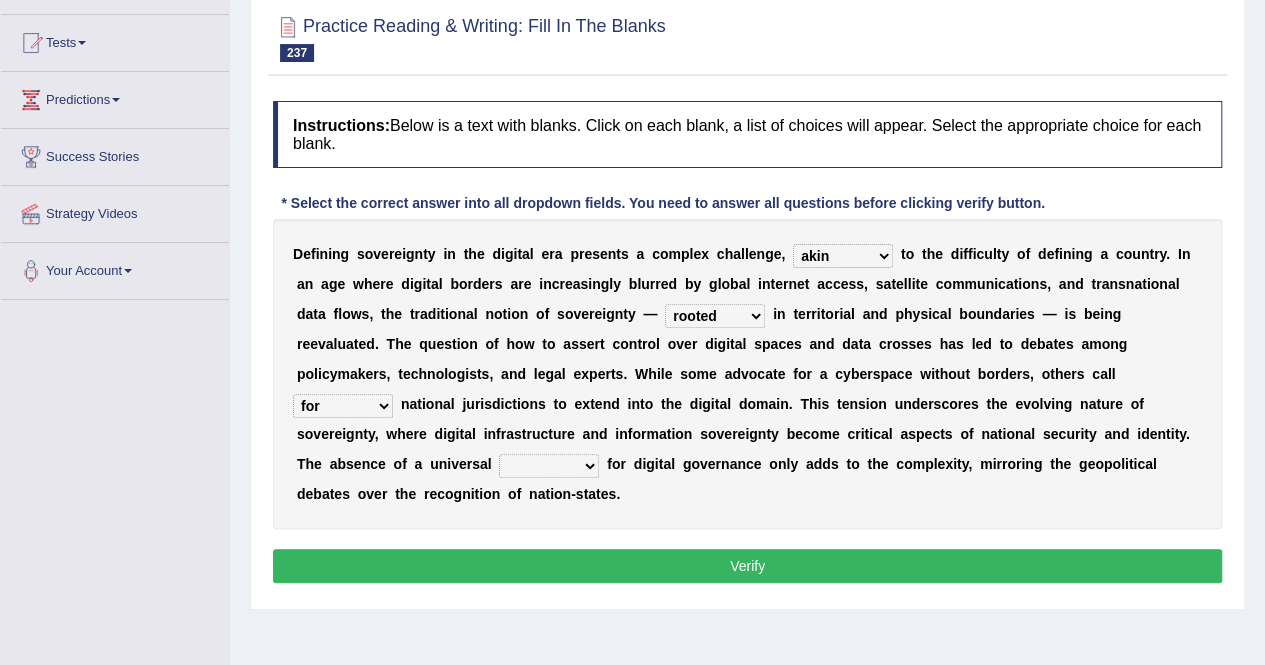 select on "framework" 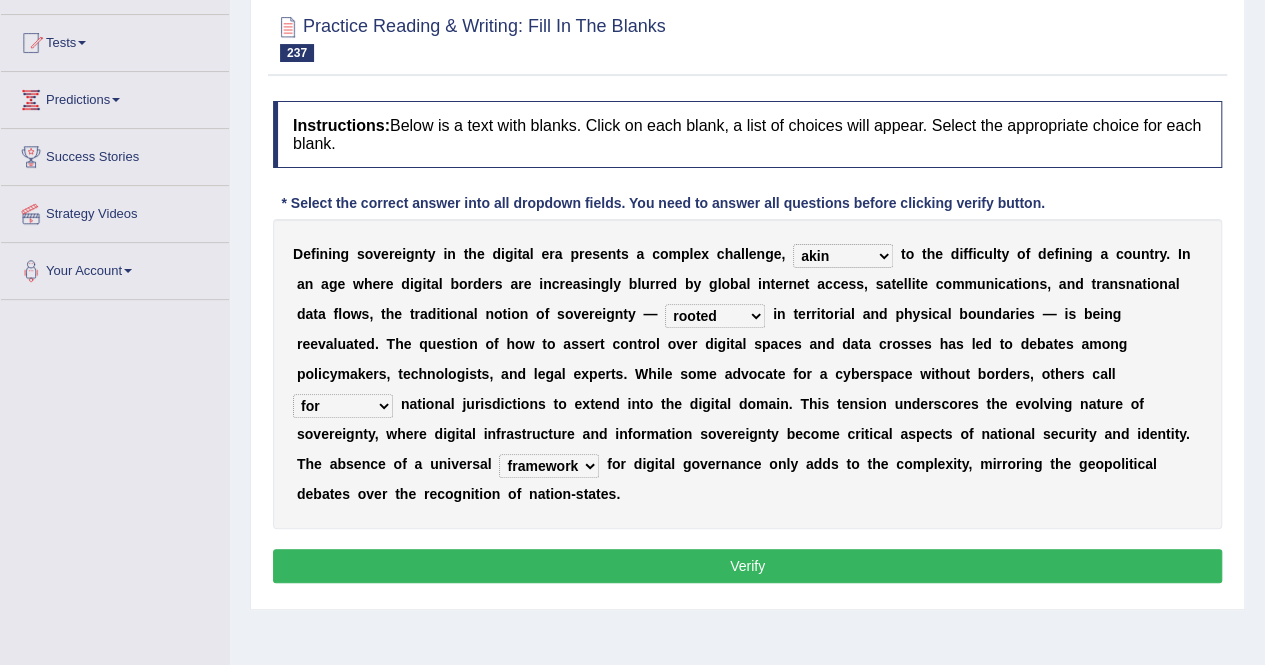 click on "framework case effect quota" at bounding box center [549, 466] 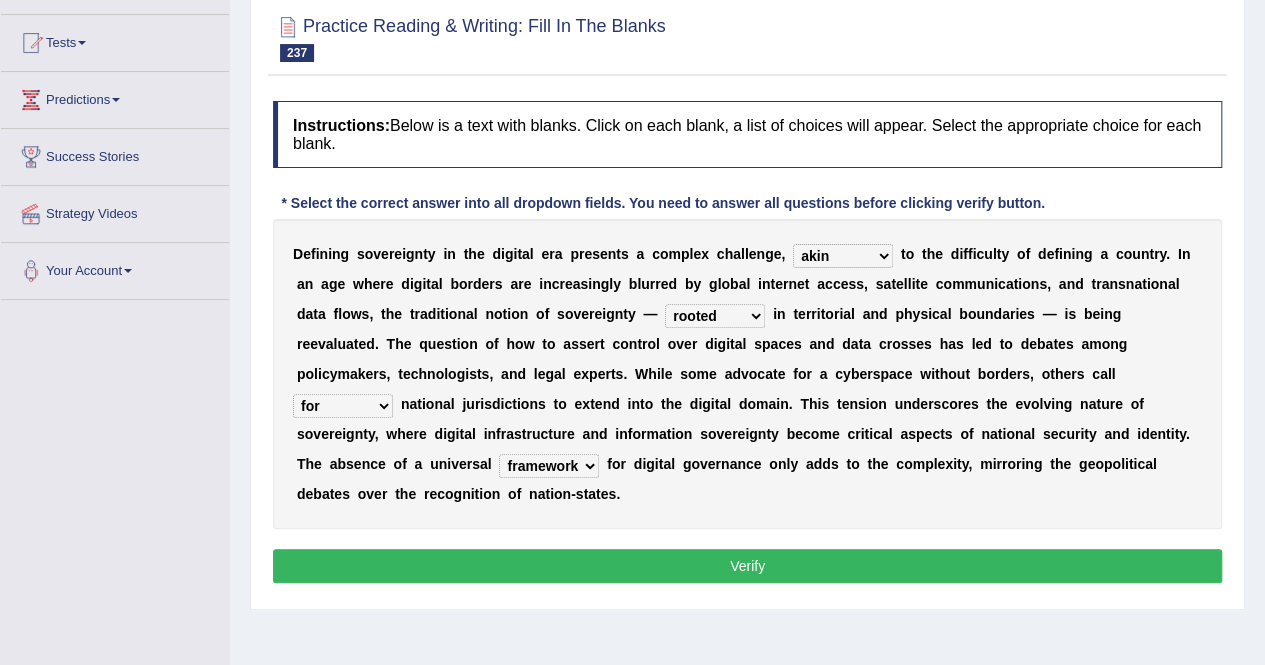 drag, startPoint x: 591, startPoint y: 581, endPoint x: 602, endPoint y: 568, distance: 17.029387 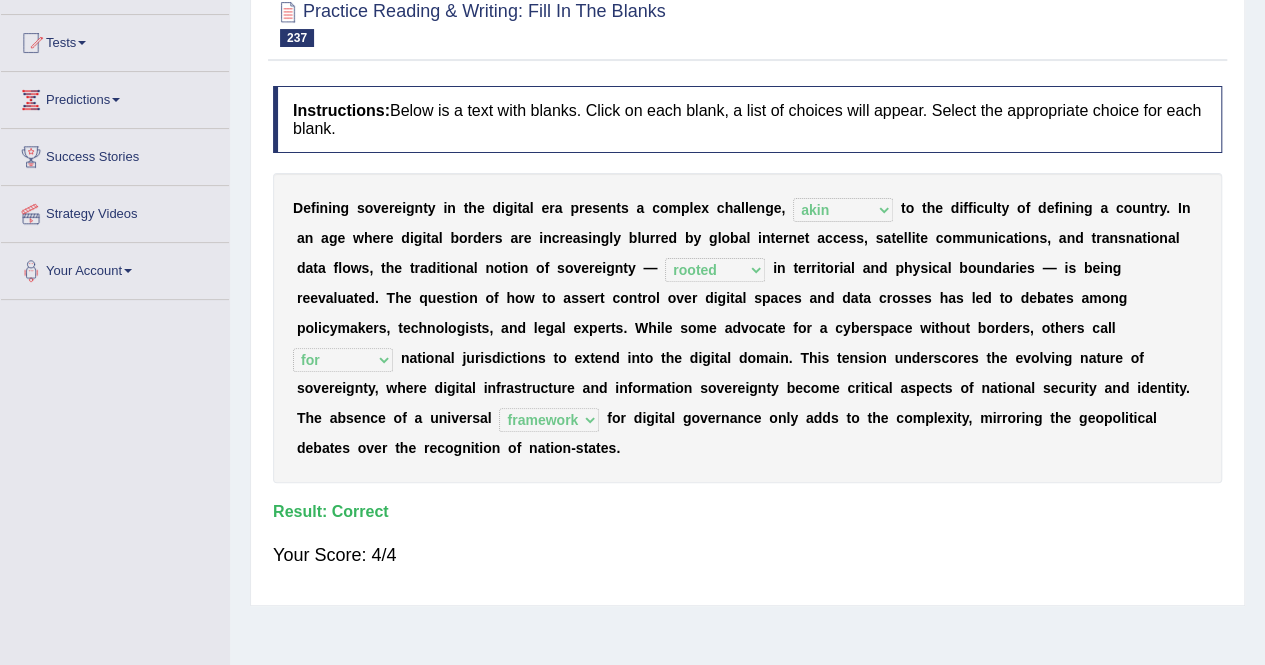 scroll, scrollTop: 0, scrollLeft: 0, axis: both 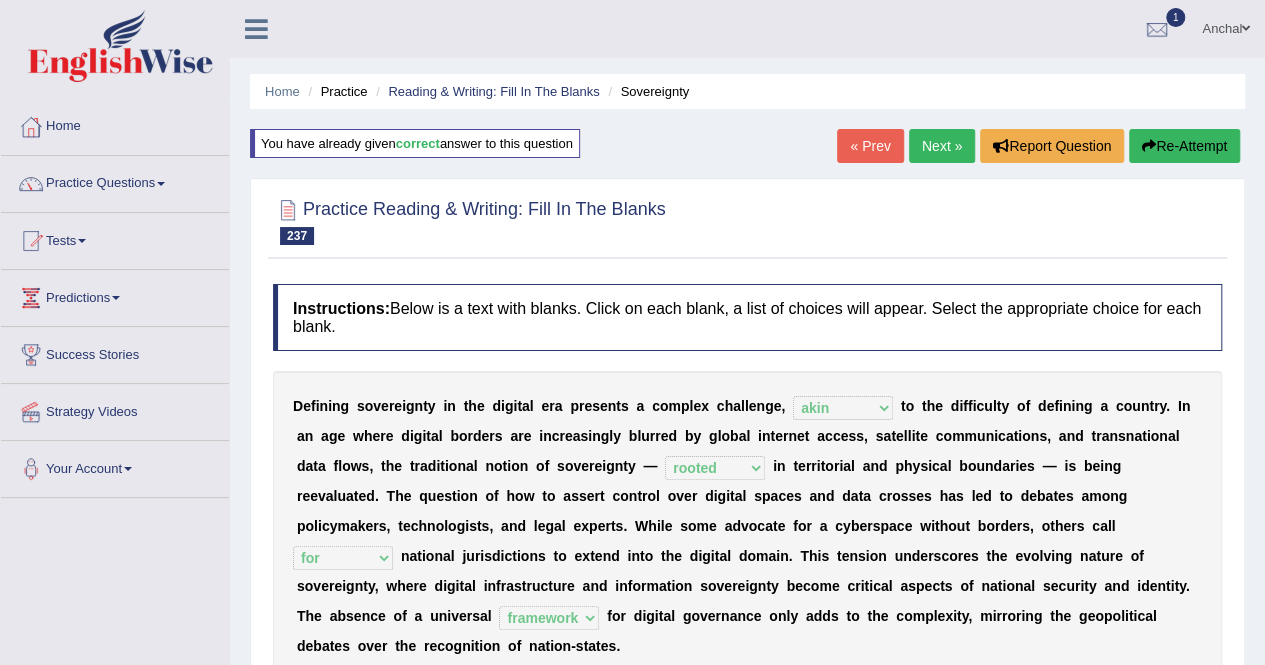click on "Next »" at bounding box center (942, 146) 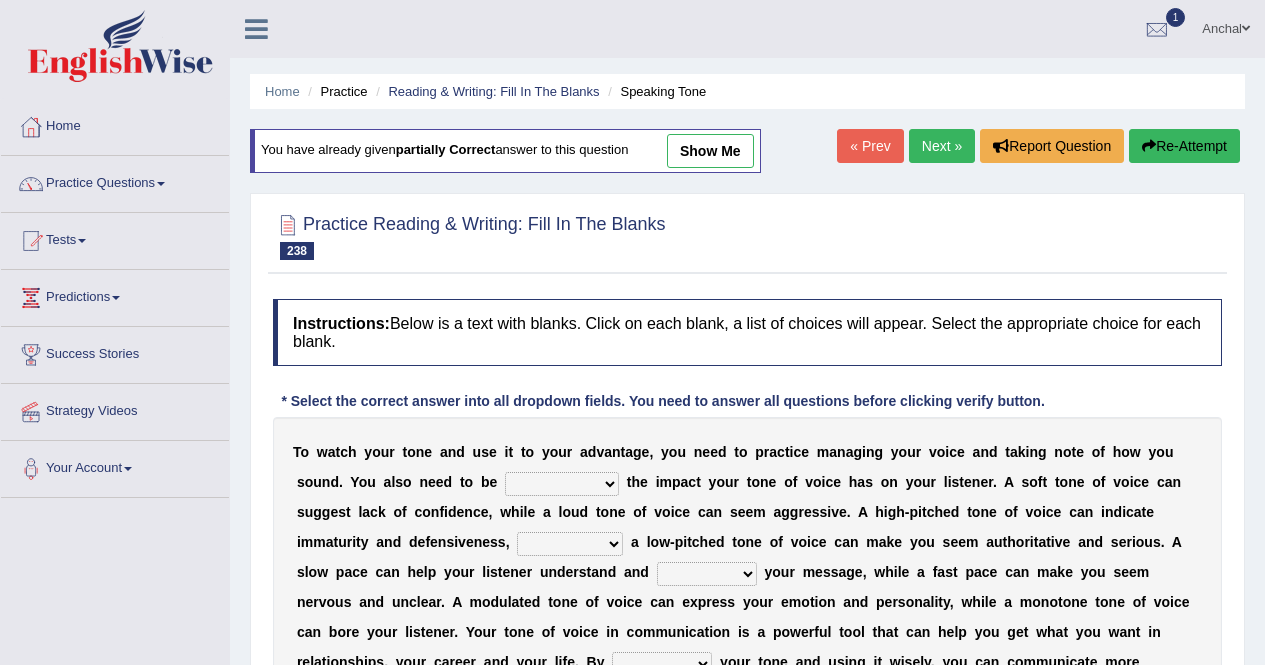 scroll, scrollTop: 198, scrollLeft: 0, axis: vertical 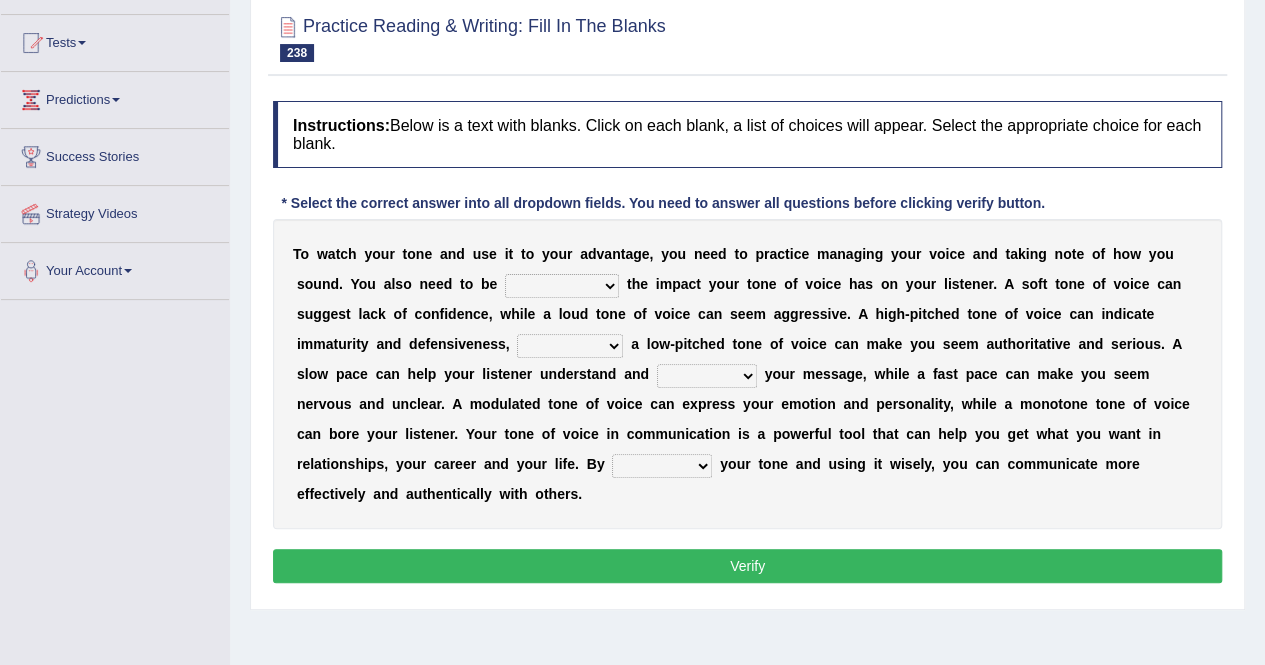 click on "aware of receptive to crucial for casual about" at bounding box center [562, 286] 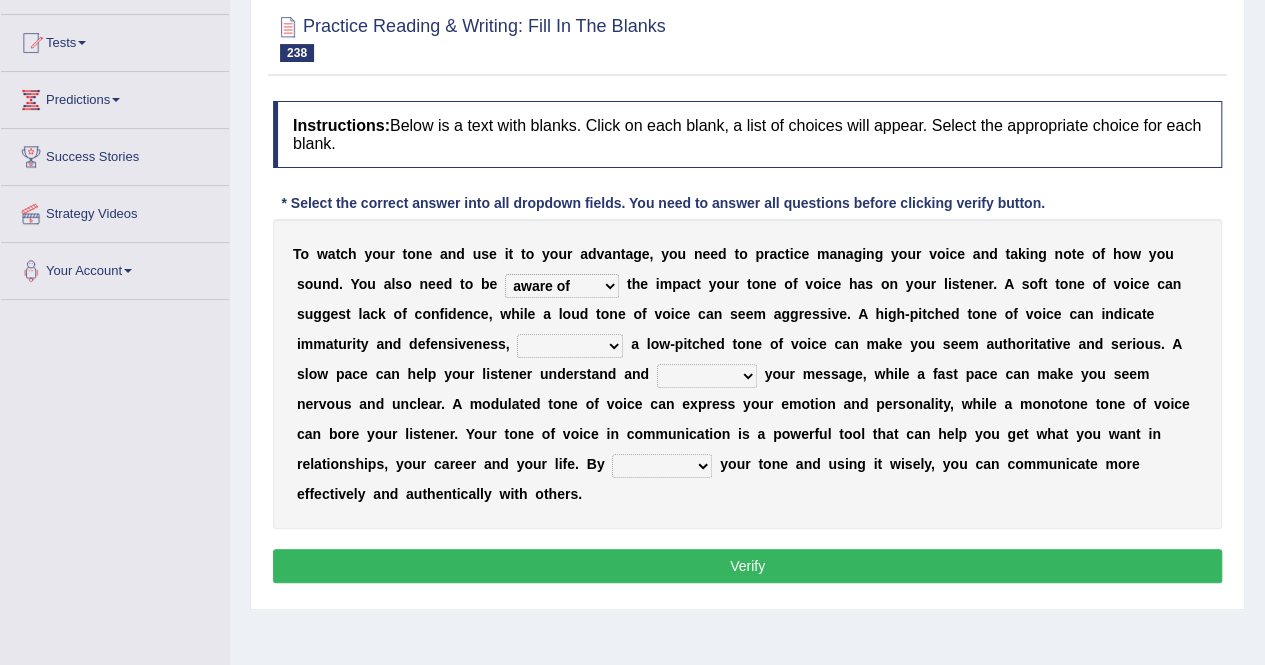 click on "once conversely additionally whereas" at bounding box center [570, 346] 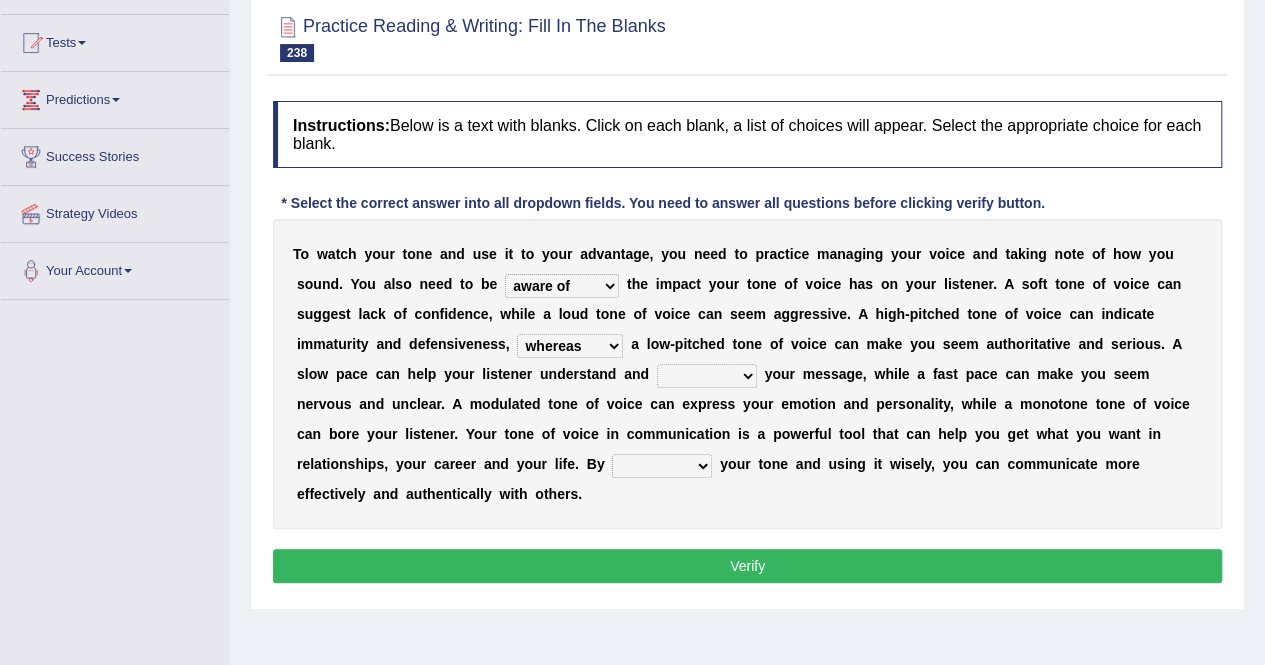 click on "once conversely additionally whereas" at bounding box center [570, 346] 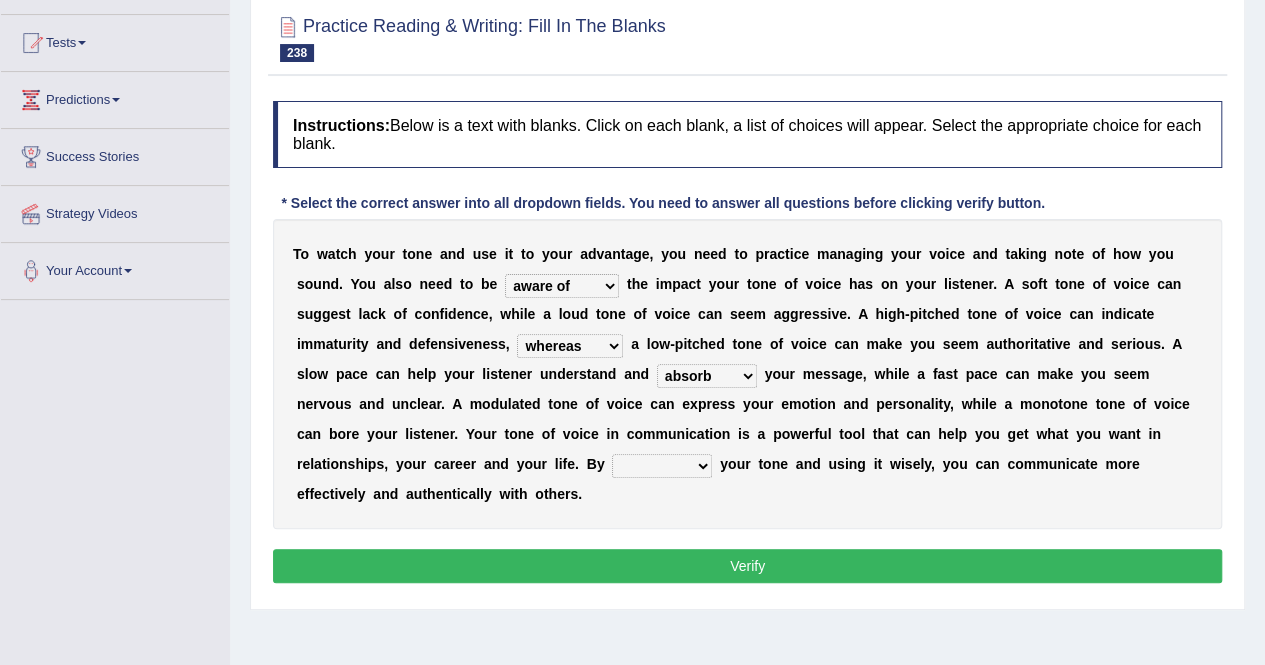 click on "combine solve absorb juggle" at bounding box center [707, 376] 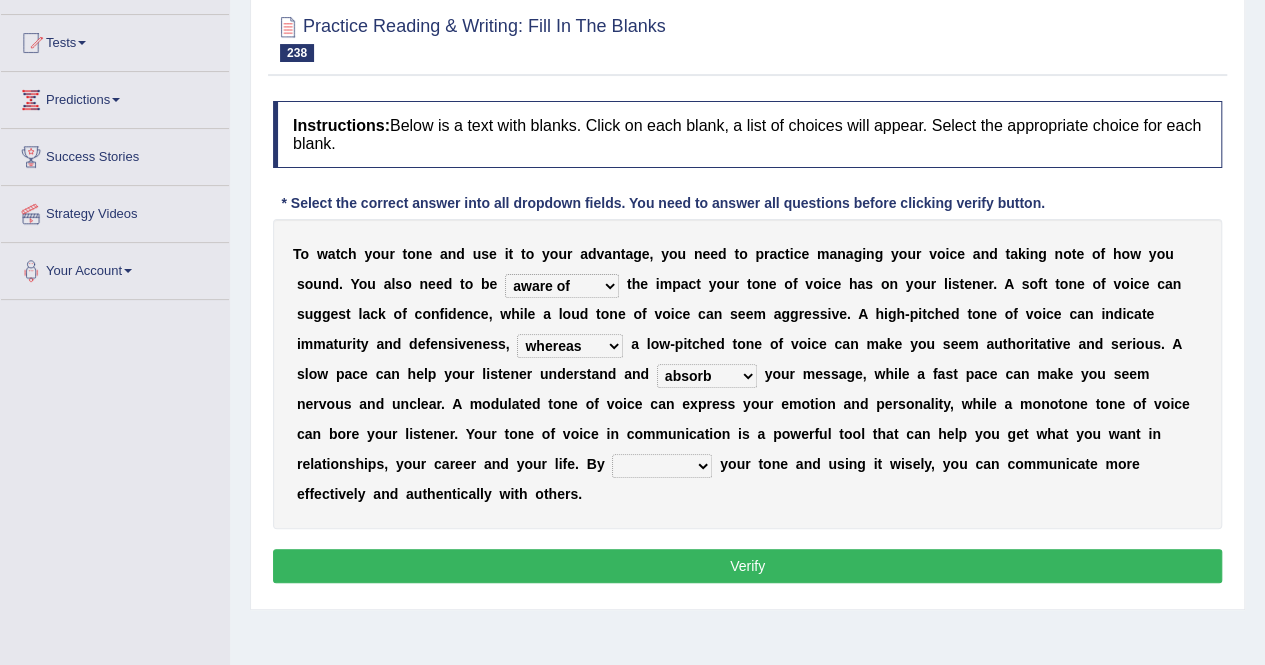 click on "Home
Practice
Reading & Writing: Fill In The Blanks
Speaking Tone
You have already given  partially correct  answer to this question
show me
« Prev Next »  Report Question  Re-Attempt
Practice Reading & Writing: Fill In The Blanks
238
Speaking Tone
Instructions:  Below is a text with blanks. Click on each blank, a list of choices will appear. Select the appropriate choice for each blank.
* Select the correct answer into all dropdown fields. You need to answer all questions before clicking verify button. T o    w a t c h    y o u r    t o n e    a n d    u s e    i t    t o    y o u r    a d v a n t a g e ,    y o u    n e e d    t o    p r a c t i c e    m a n a g i n g    y o u r    v o i c e    a n d    t a k i n g    n o t e    o f    h o w    y o u    s o" at bounding box center (747, 302) 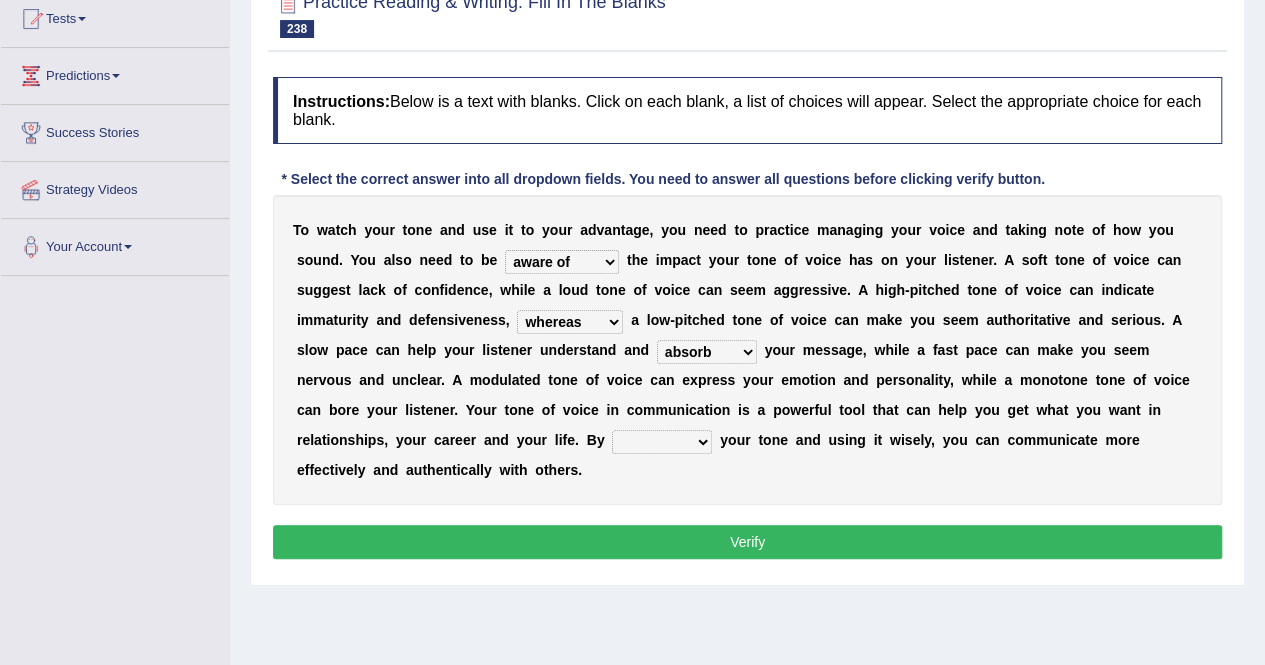 scroll, scrollTop: 250, scrollLeft: 0, axis: vertical 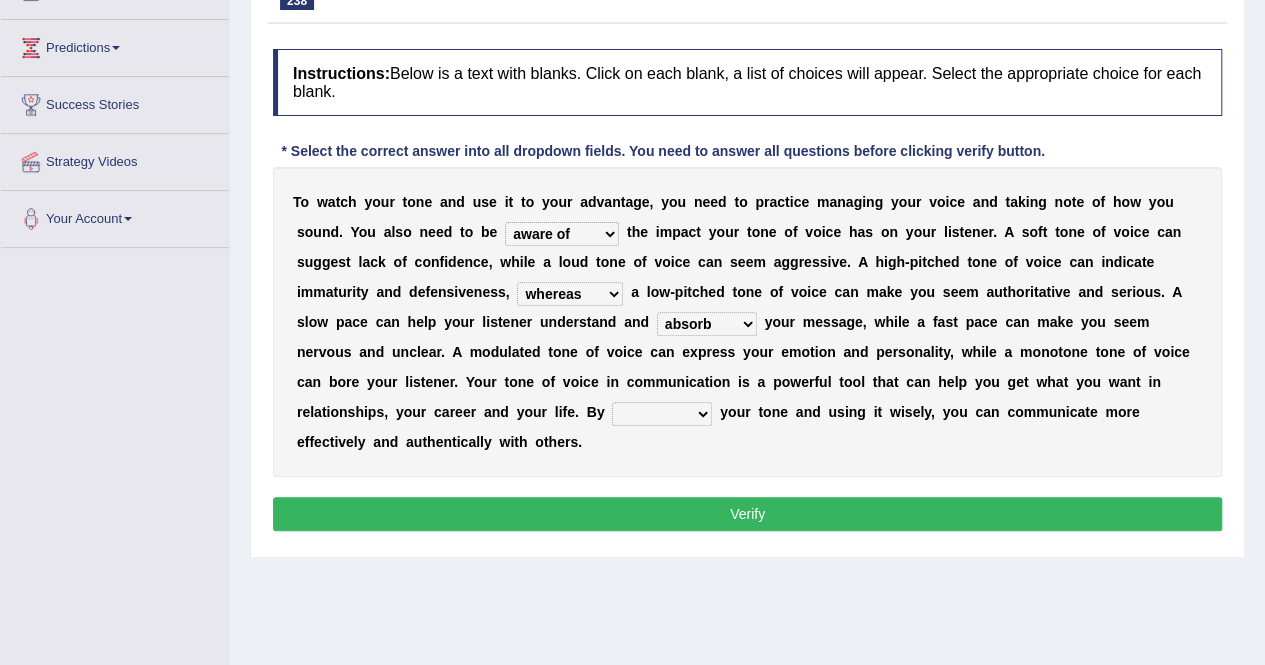 click on "exposing departing watching citing" at bounding box center (662, 414) 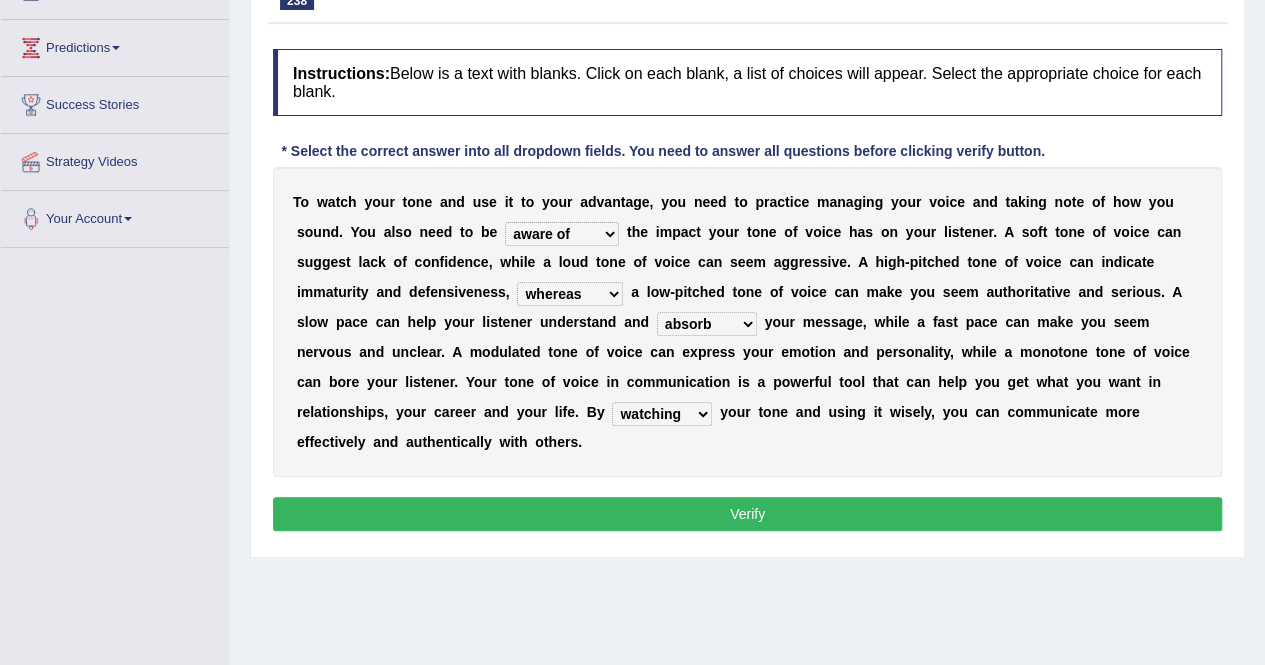 click on "Verify" at bounding box center [747, 514] 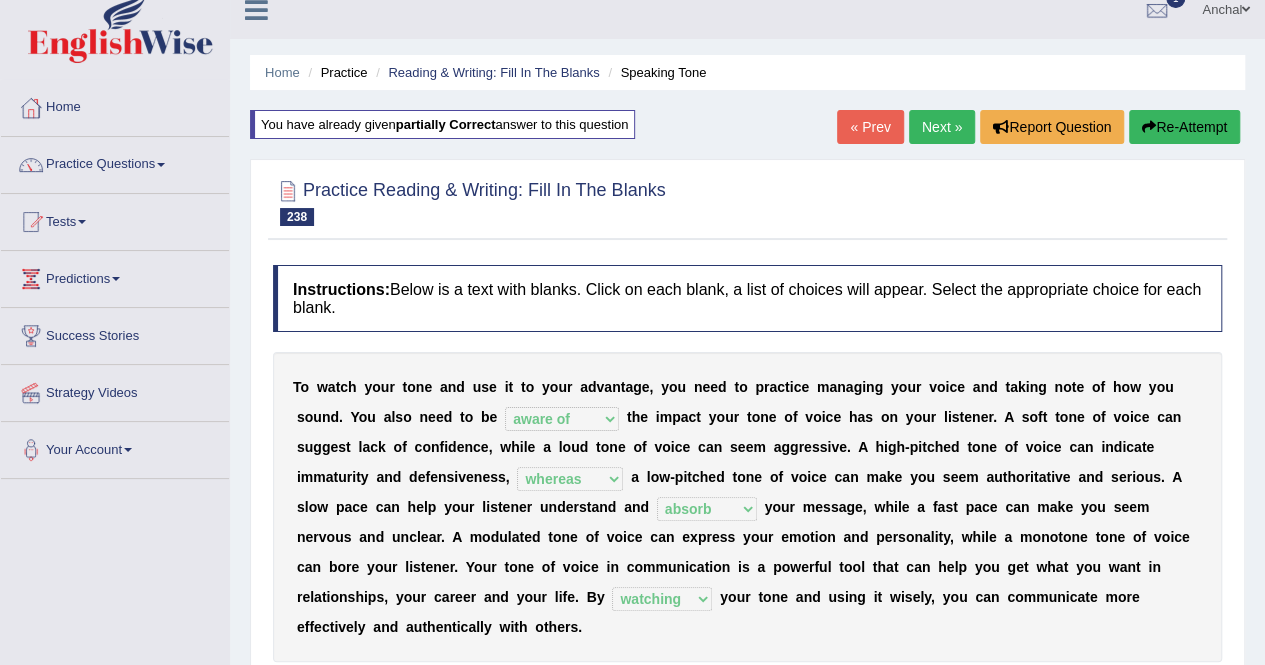 scroll, scrollTop: 18, scrollLeft: 0, axis: vertical 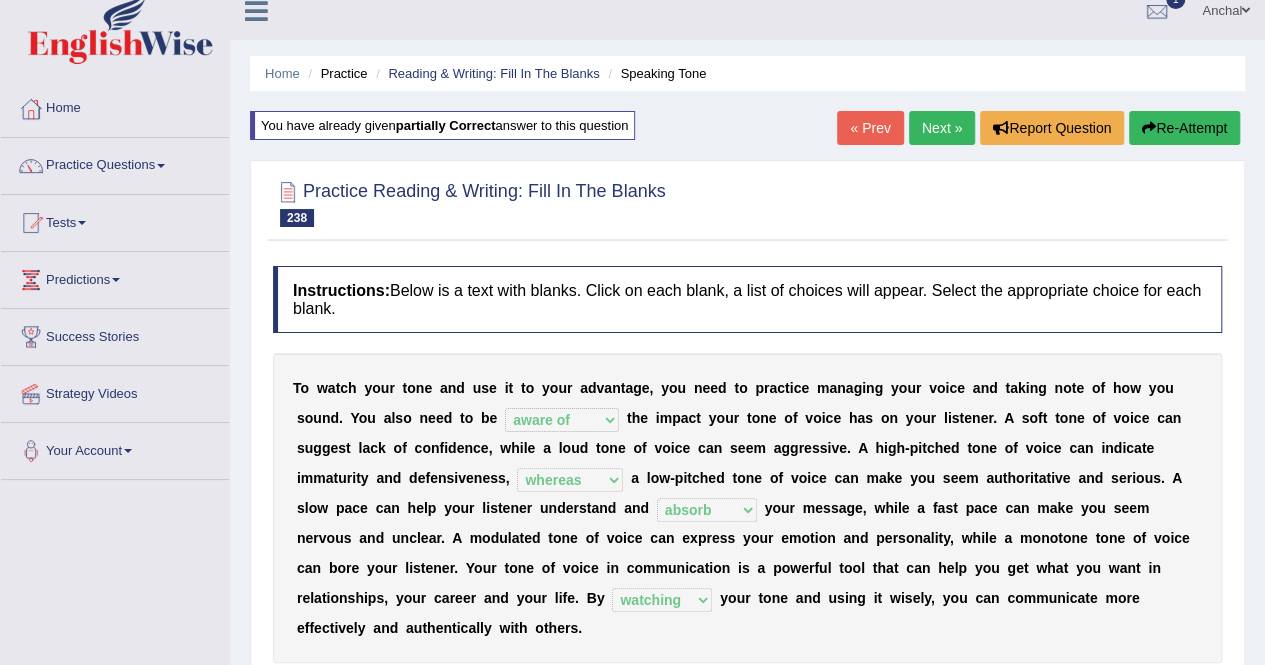 click on "Next »" at bounding box center (942, 128) 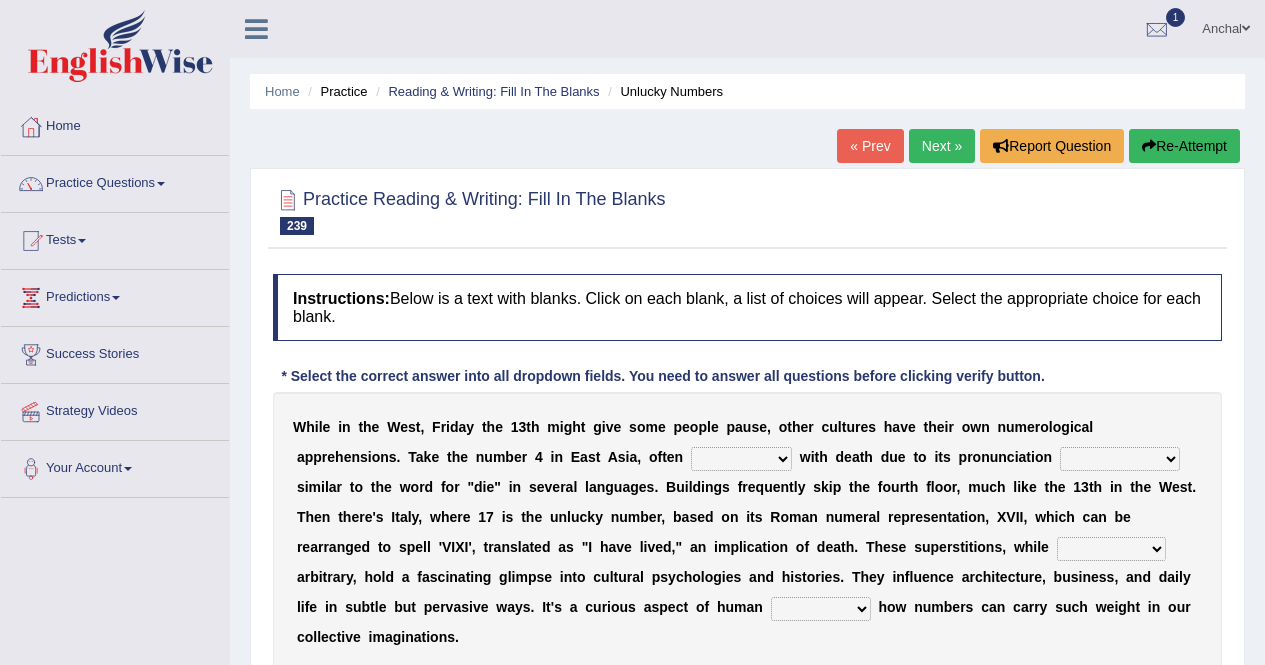 scroll, scrollTop: 136, scrollLeft: 0, axis: vertical 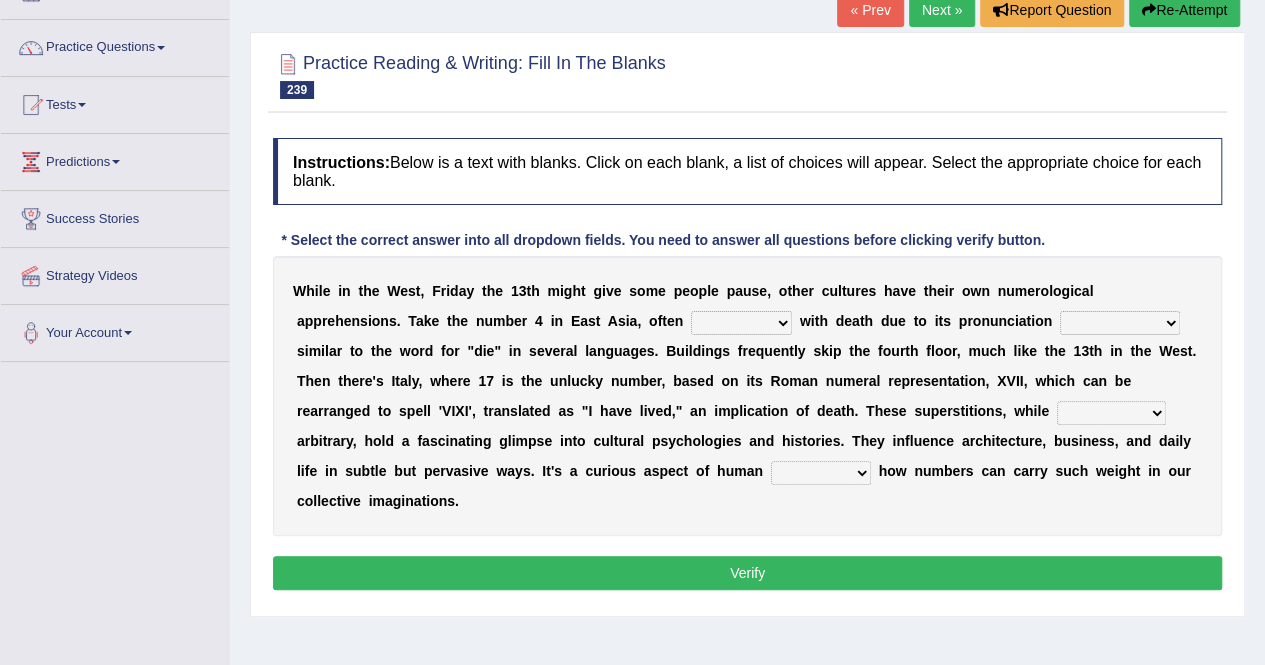 click on "merged associated worried reflected" at bounding box center [741, 323] 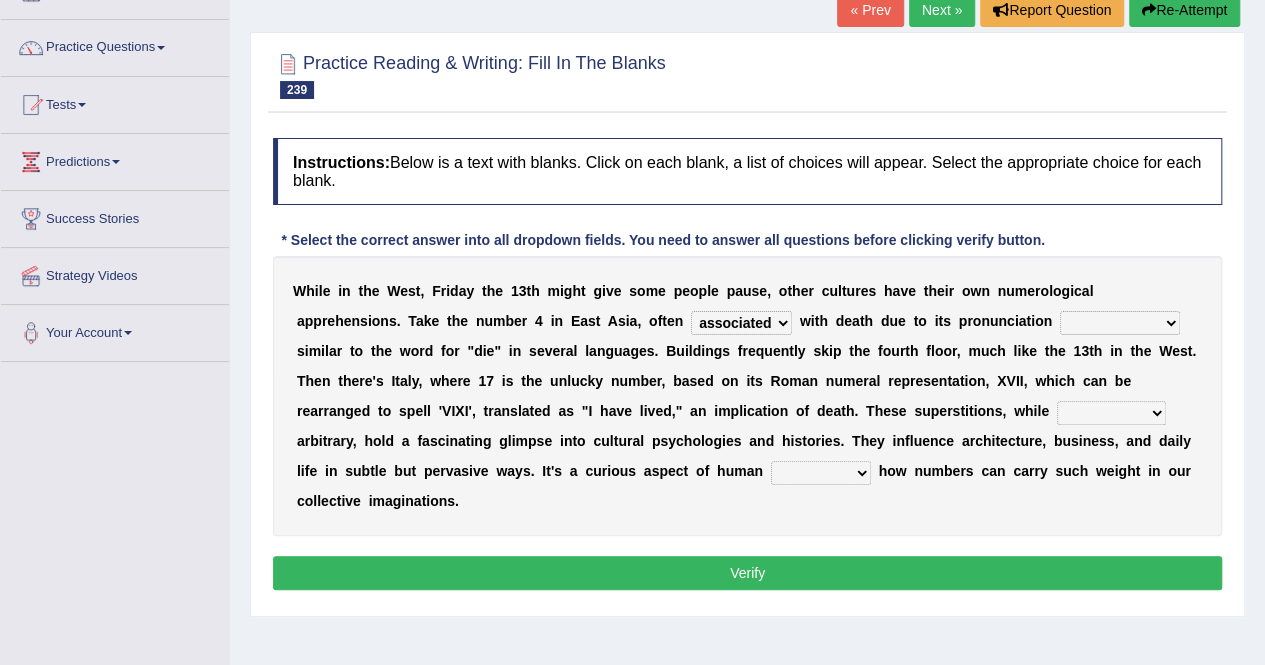 click on "merged associated worried reflected" at bounding box center [741, 323] 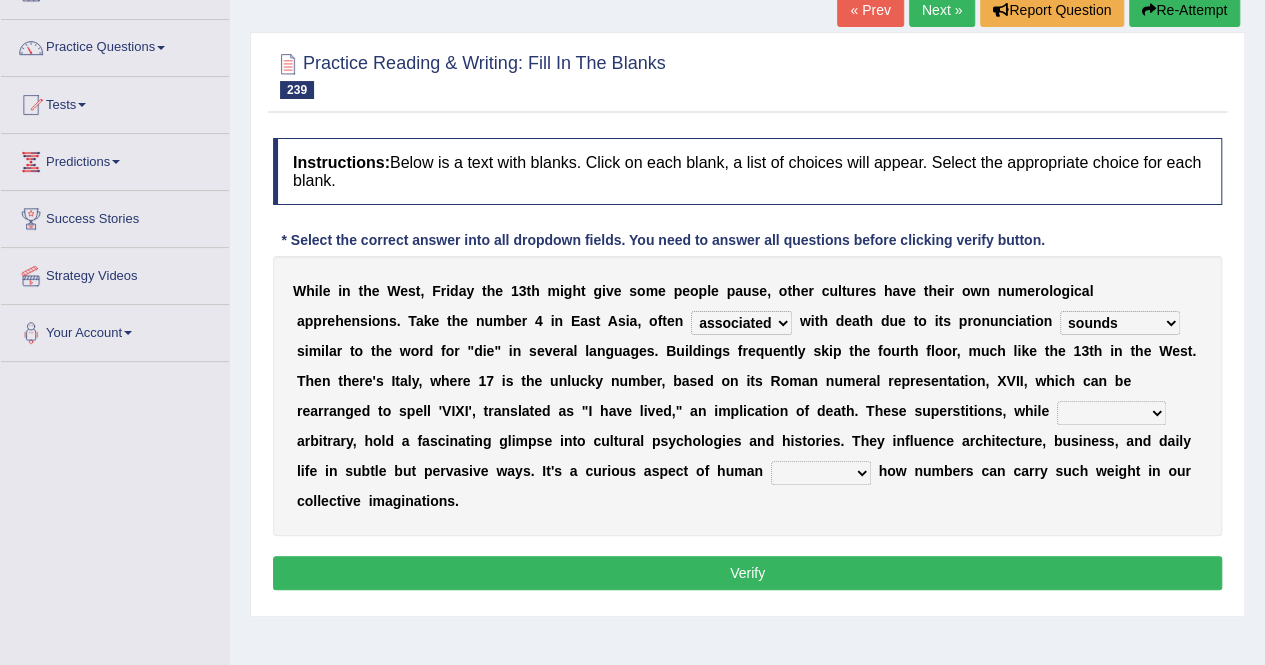 click on "sounds that it sounds may sound sounding" at bounding box center [1120, 323] 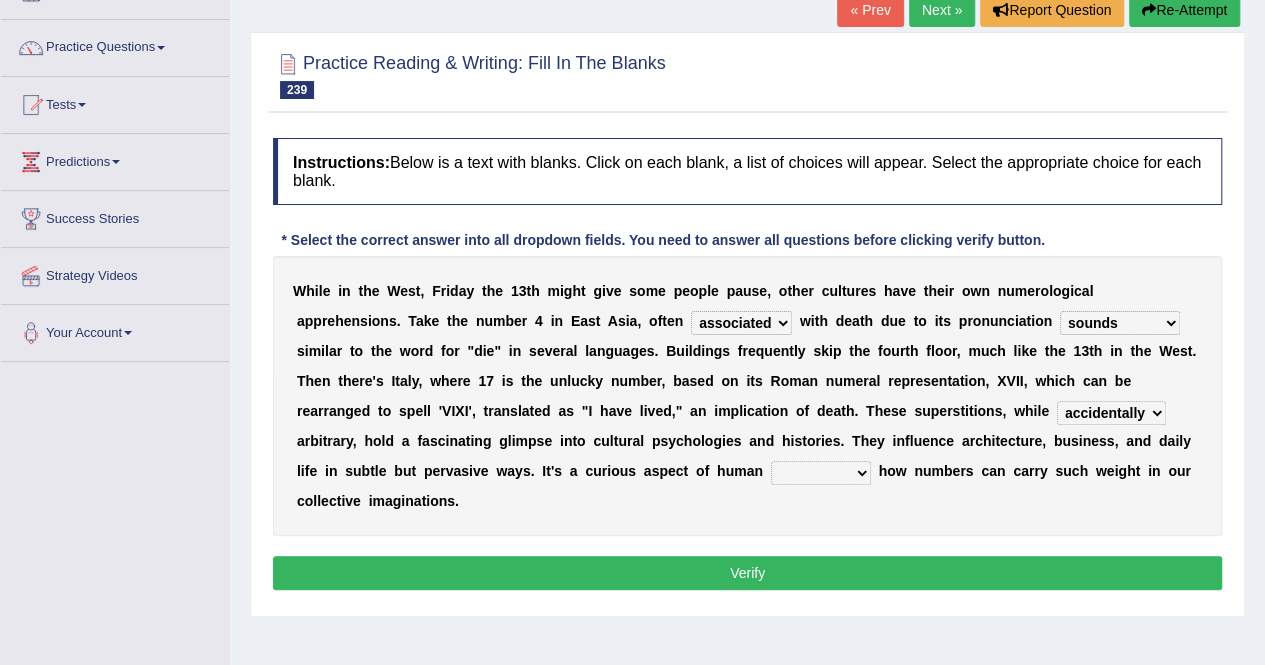 click on "accidentally seemingly seriously namely" at bounding box center [1111, 413] 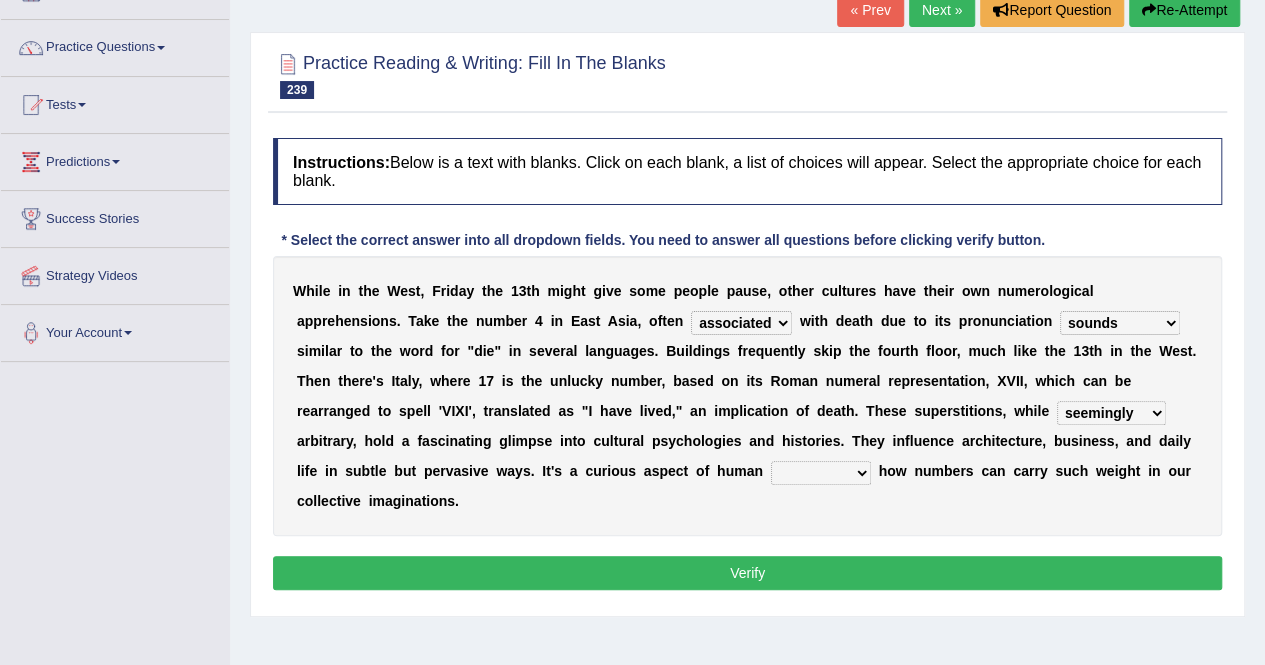 click on "presence nature structure layer" at bounding box center (821, 473) 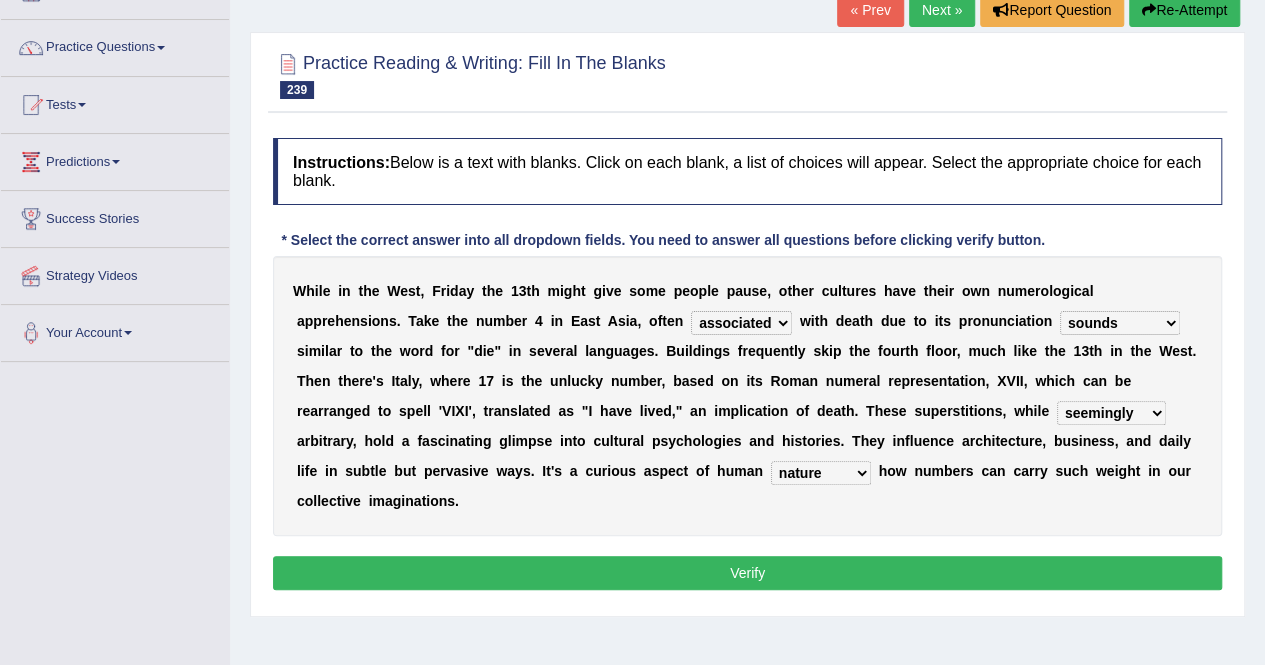 click on "Verify" at bounding box center [747, 573] 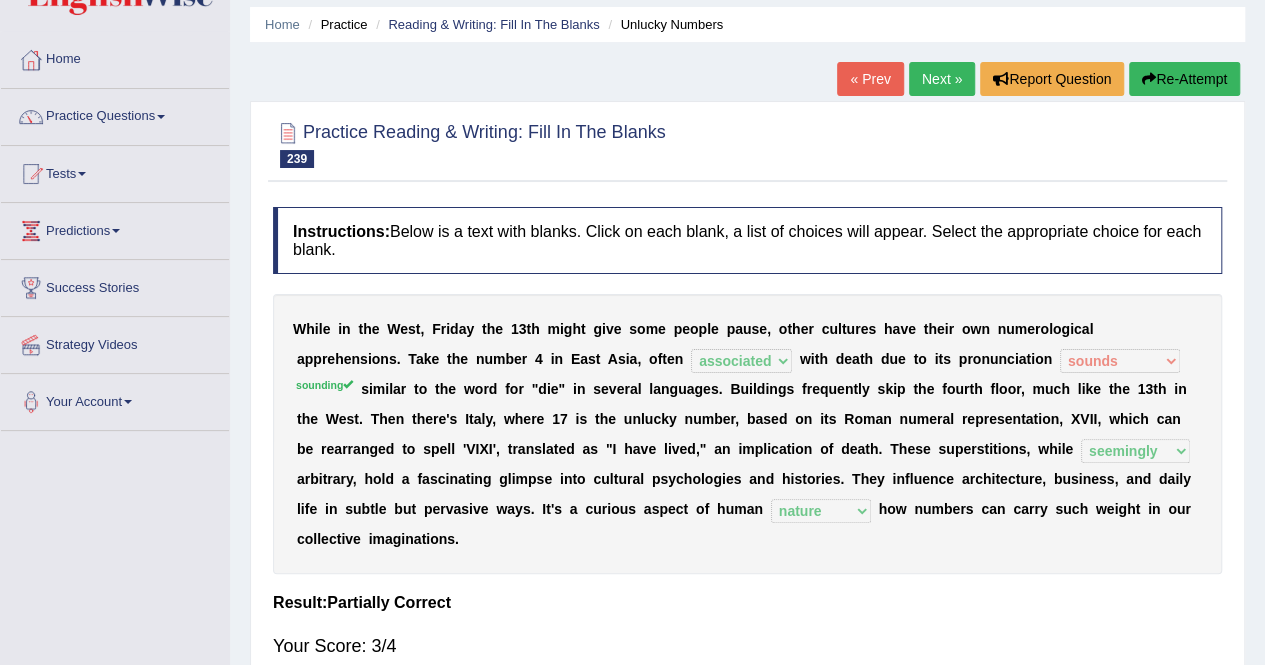 scroll, scrollTop: 65, scrollLeft: 0, axis: vertical 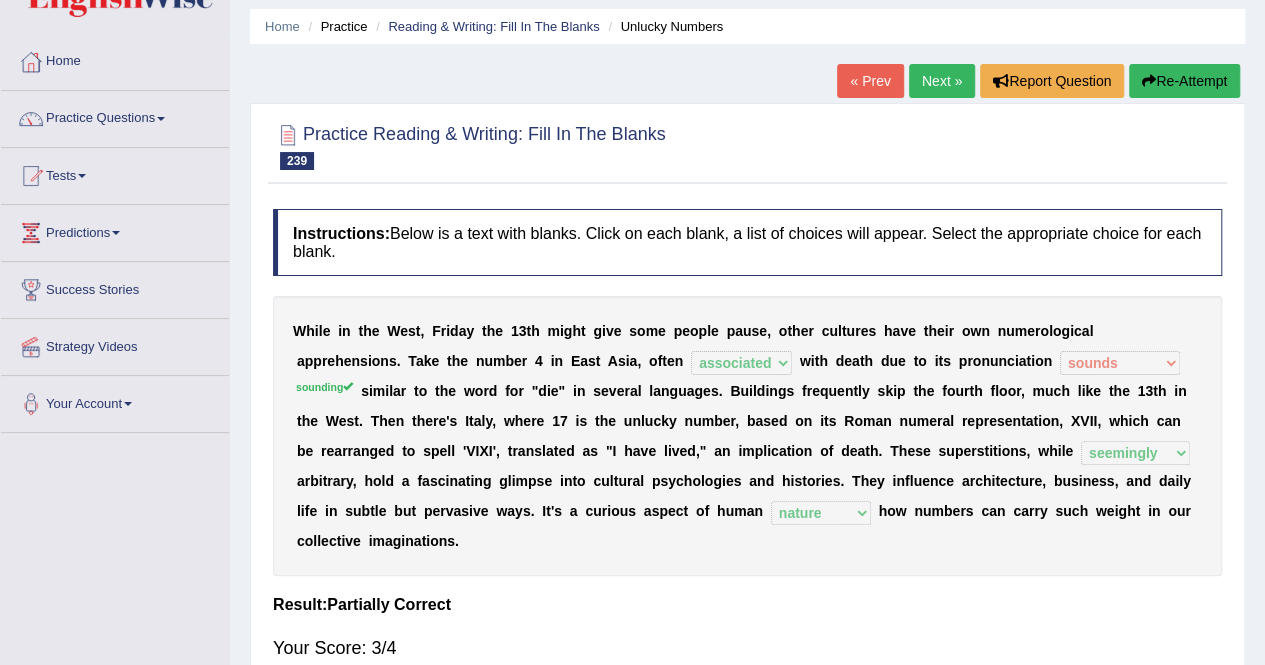 click on "Re-Attempt" at bounding box center [1184, 81] 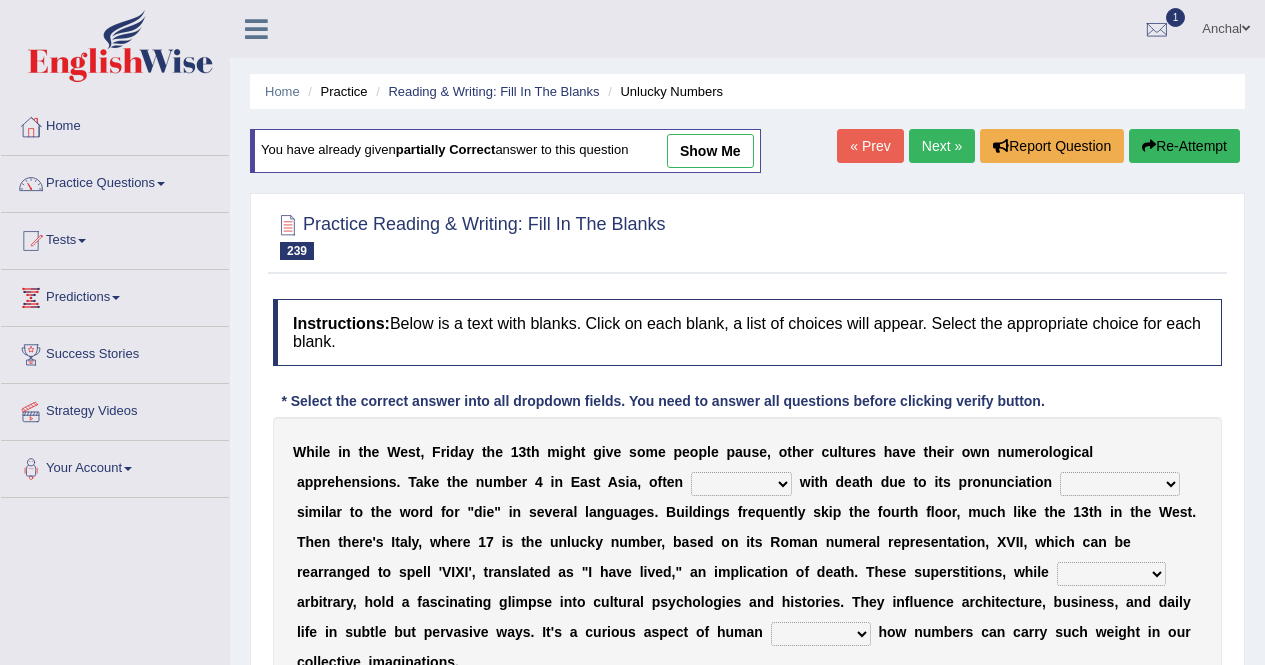 scroll, scrollTop: 65, scrollLeft: 0, axis: vertical 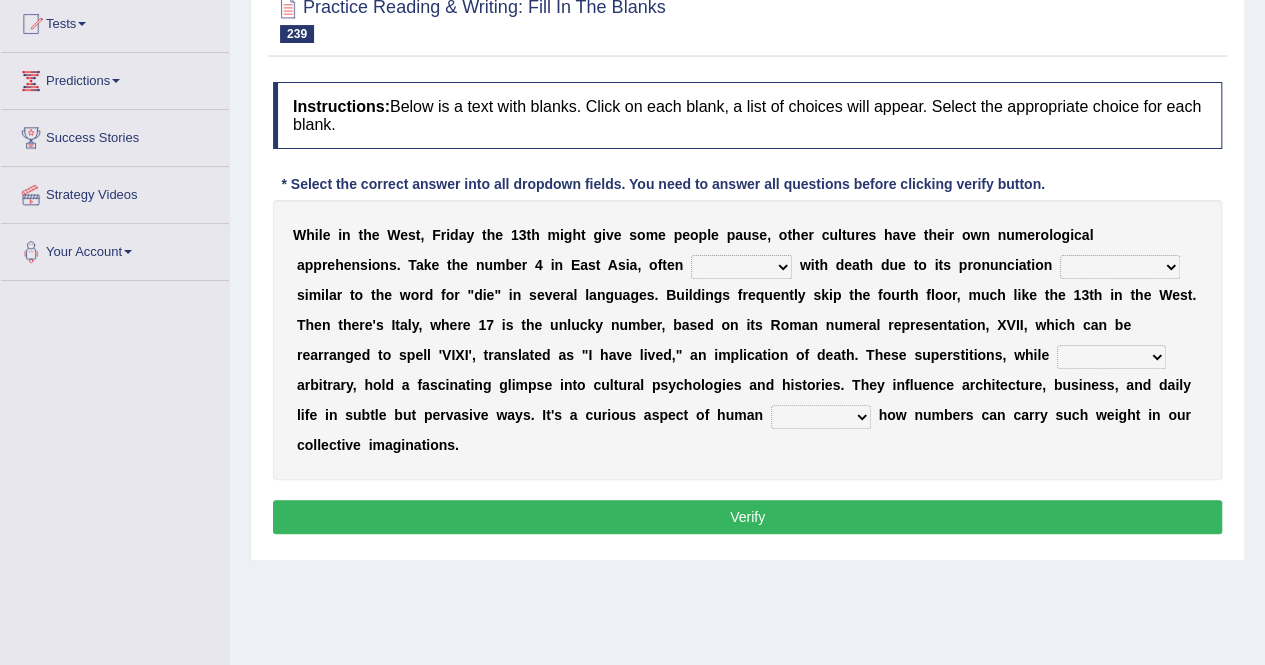 click on "merged associated worried reflected" at bounding box center [741, 267] 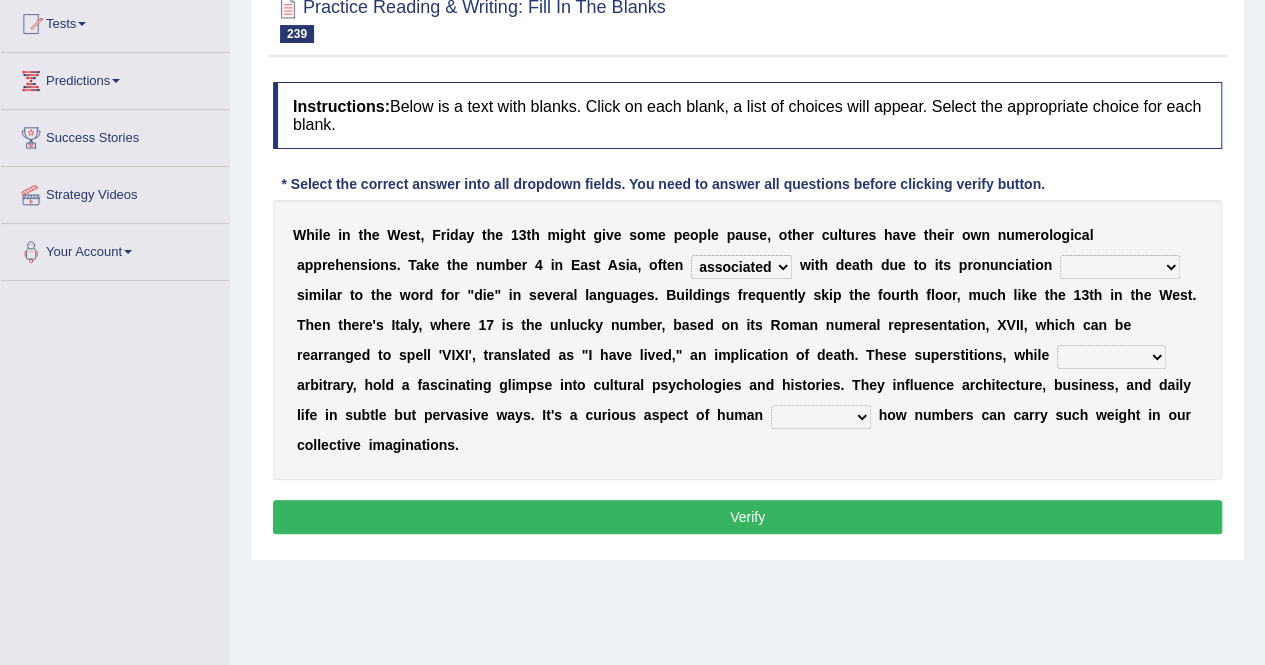 click on "merged associated worried reflected" at bounding box center [741, 267] 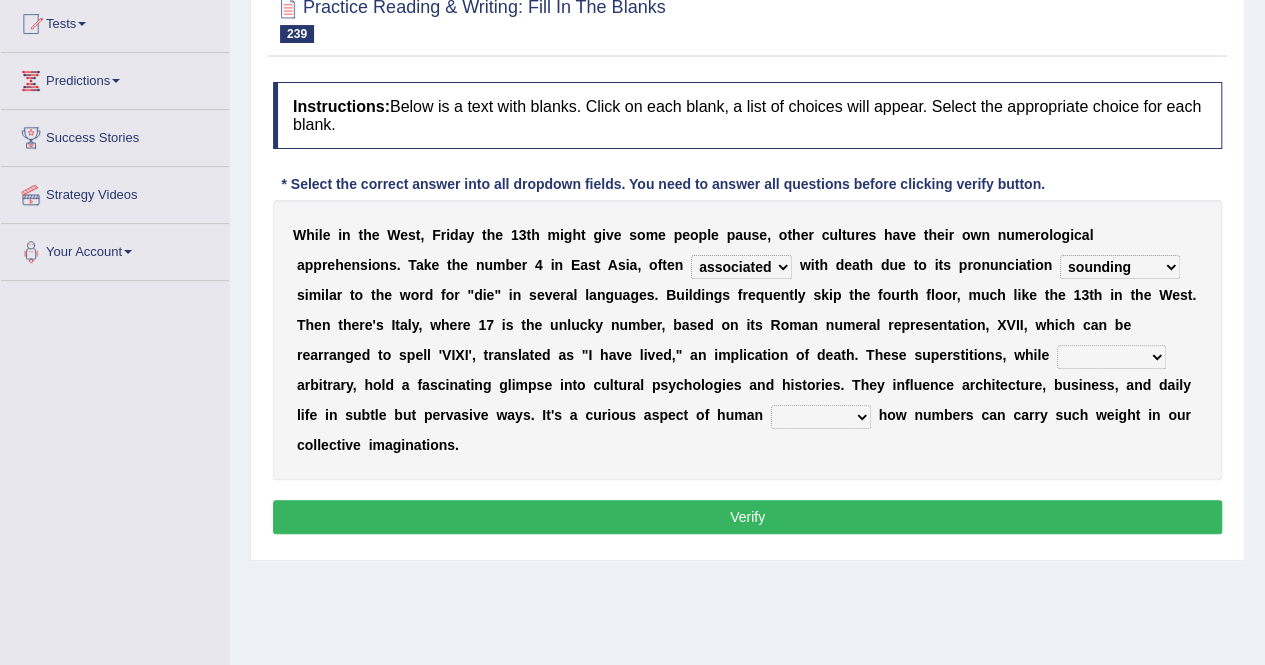 click on "sounds that it sounds may sound sounding" at bounding box center (1120, 267) 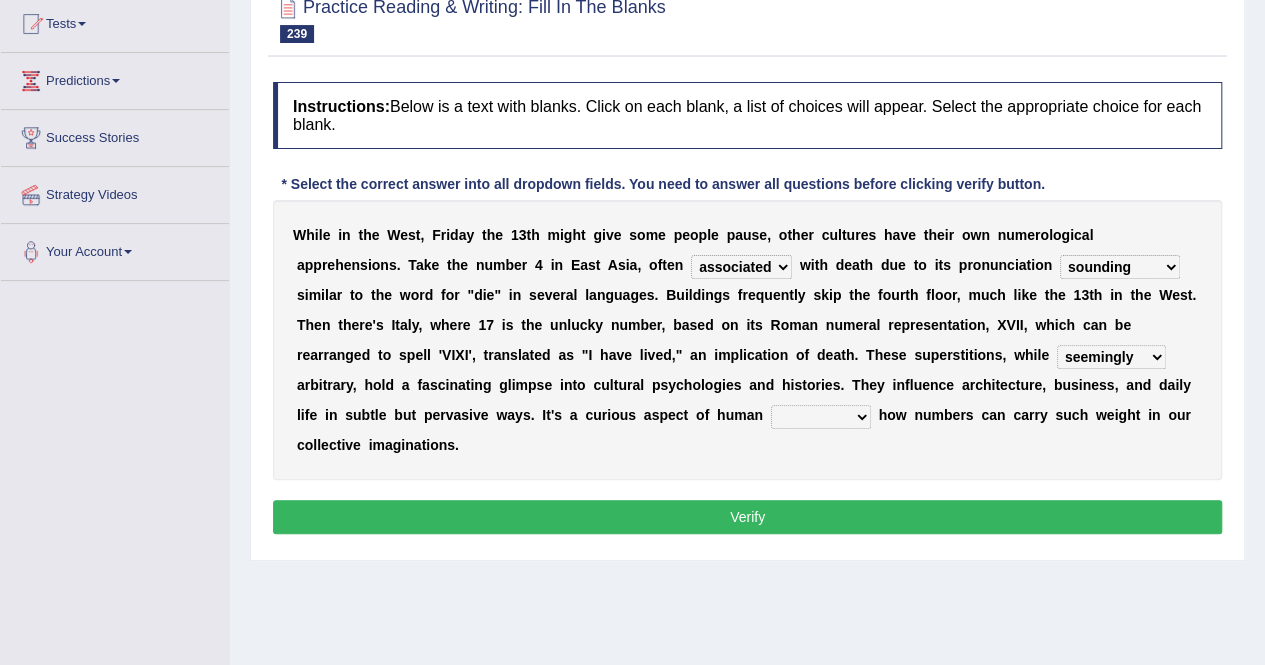 click on "presence nature structure layer" at bounding box center [821, 417] 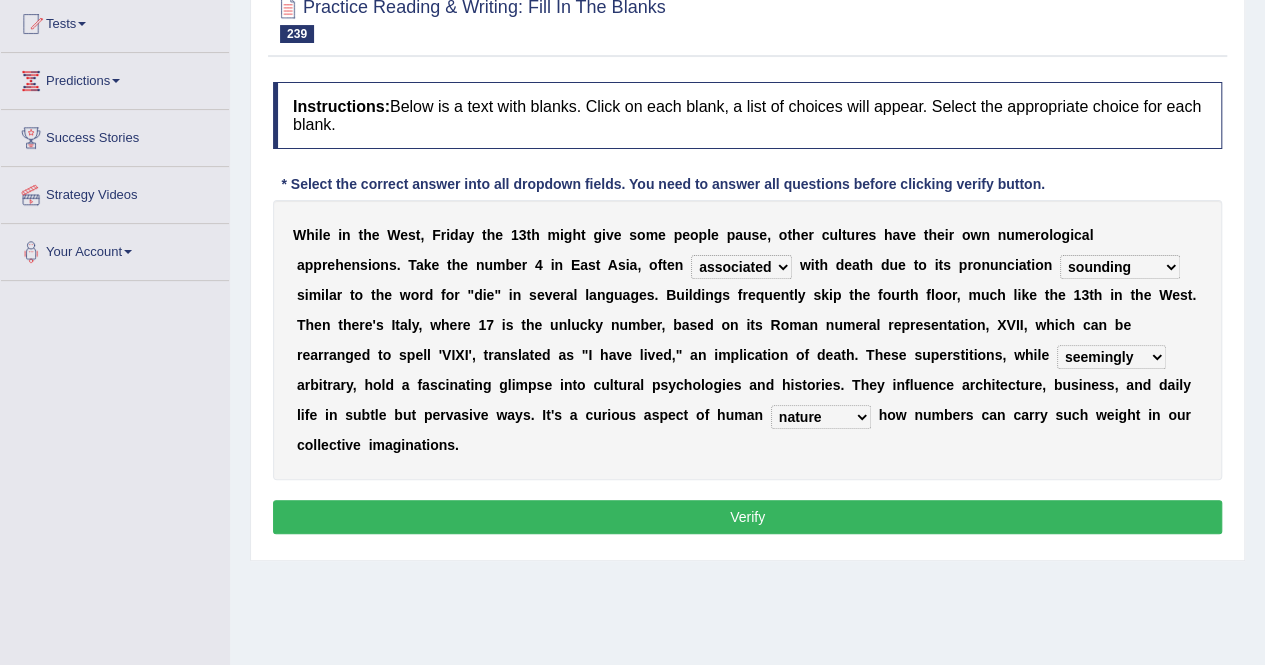 click on "Verify" at bounding box center [747, 517] 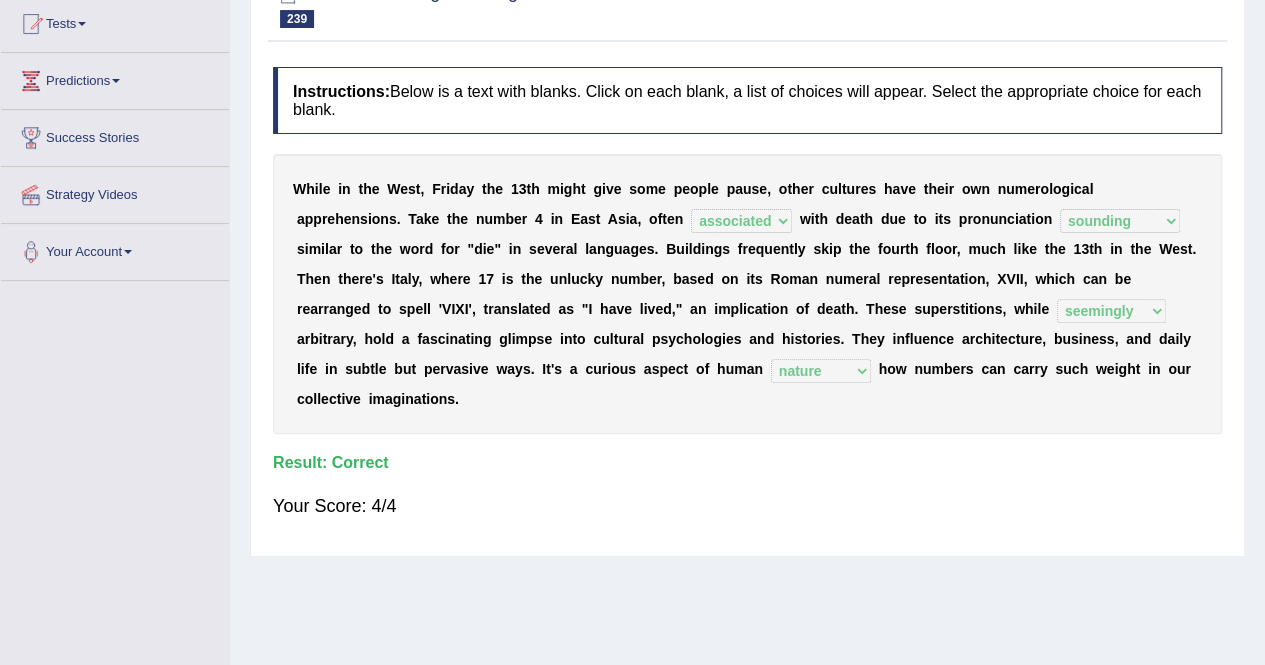 scroll, scrollTop: 0, scrollLeft: 0, axis: both 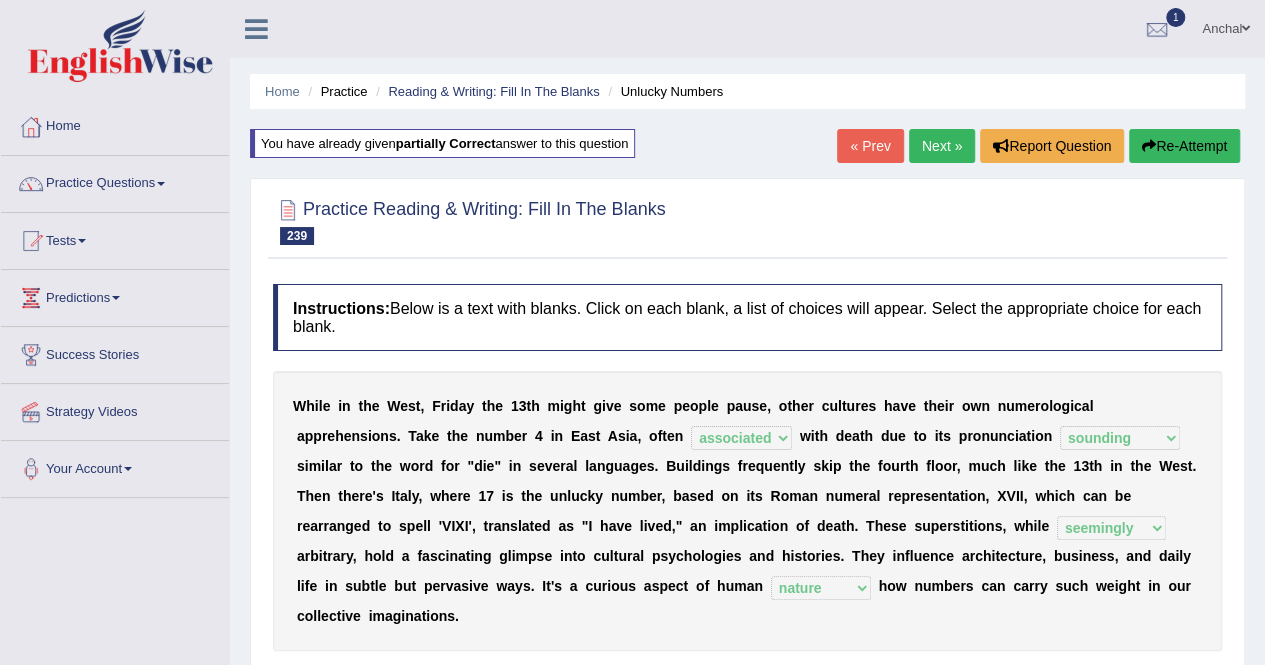 click on "Next »" at bounding box center (942, 146) 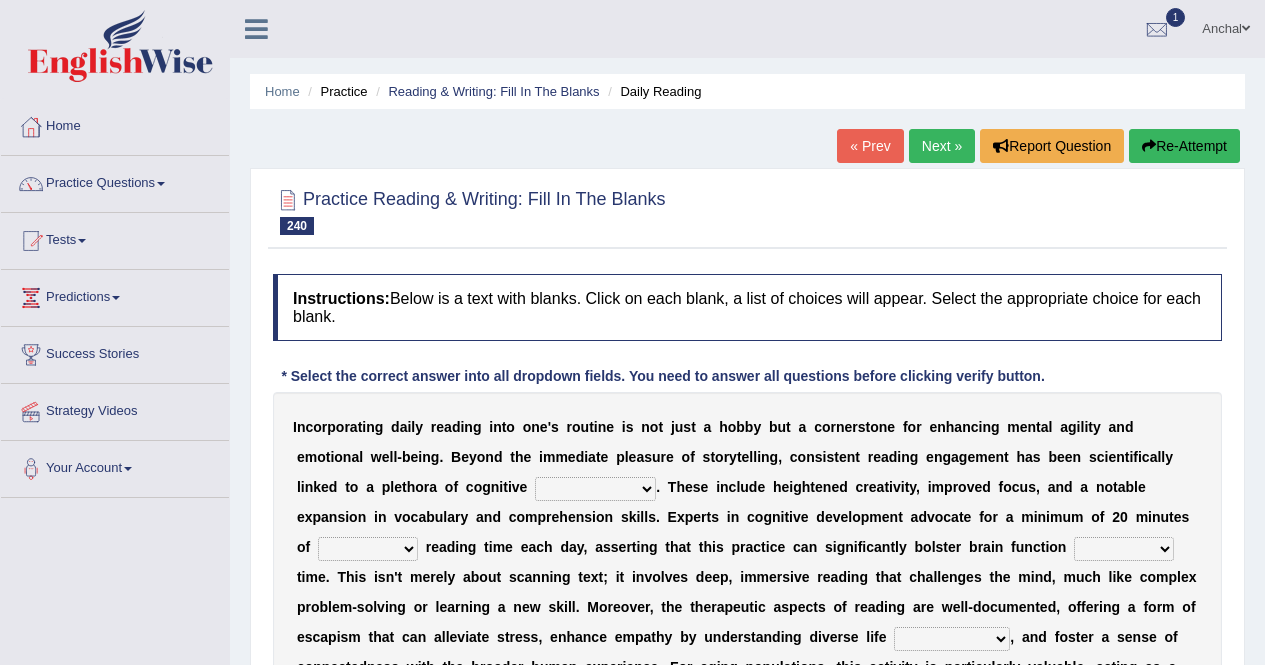 scroll, scrollTop: 272, scrollLeft: 0, axis: vertical 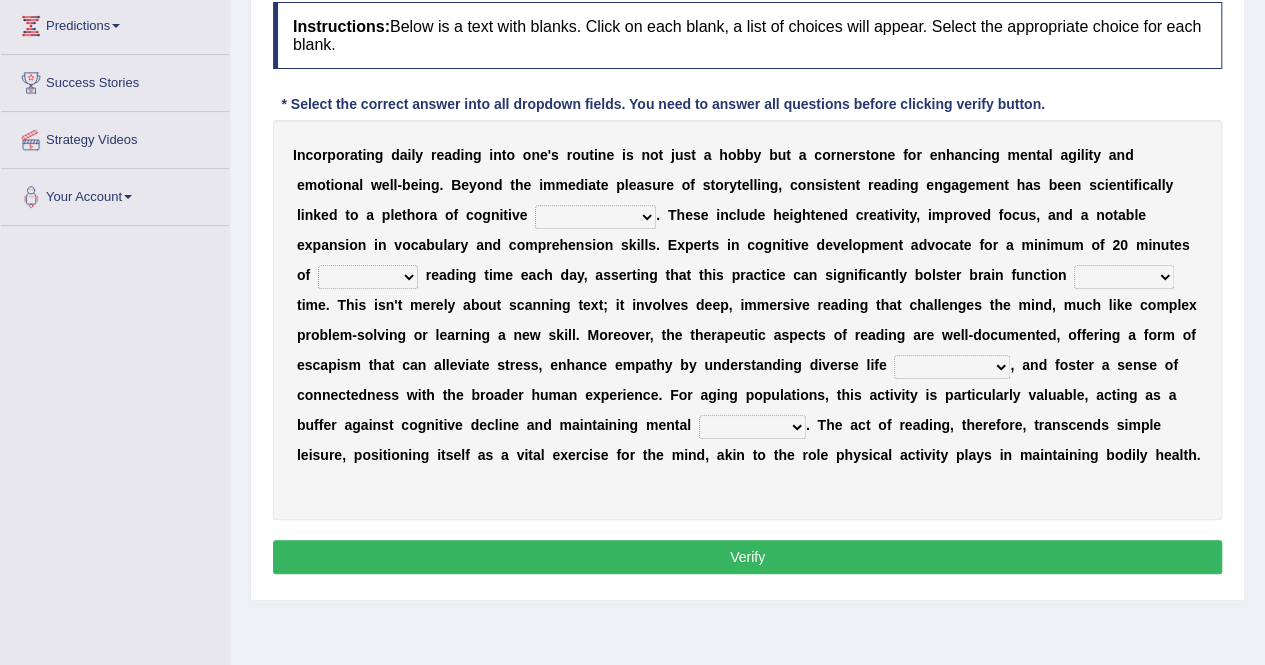 click on "presumptions elements benefits patterns" at bounding box center (595, 217) 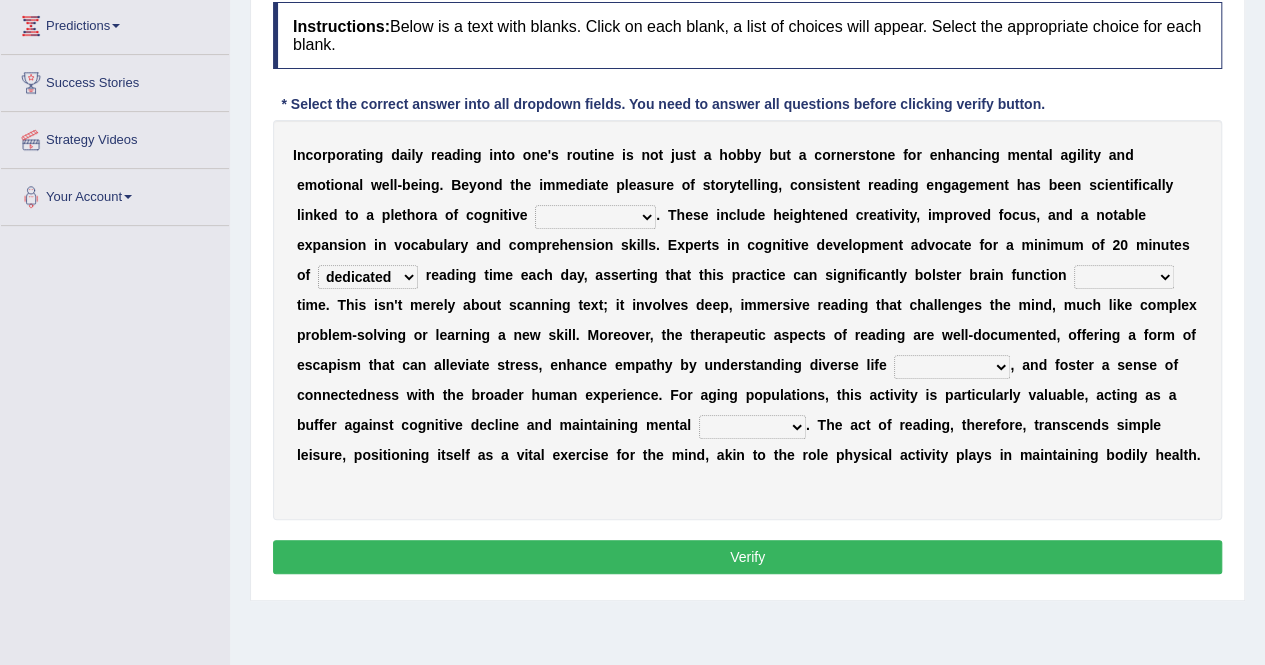 click on "dedicated prescribed unique central" at bounding box center [368, 277] 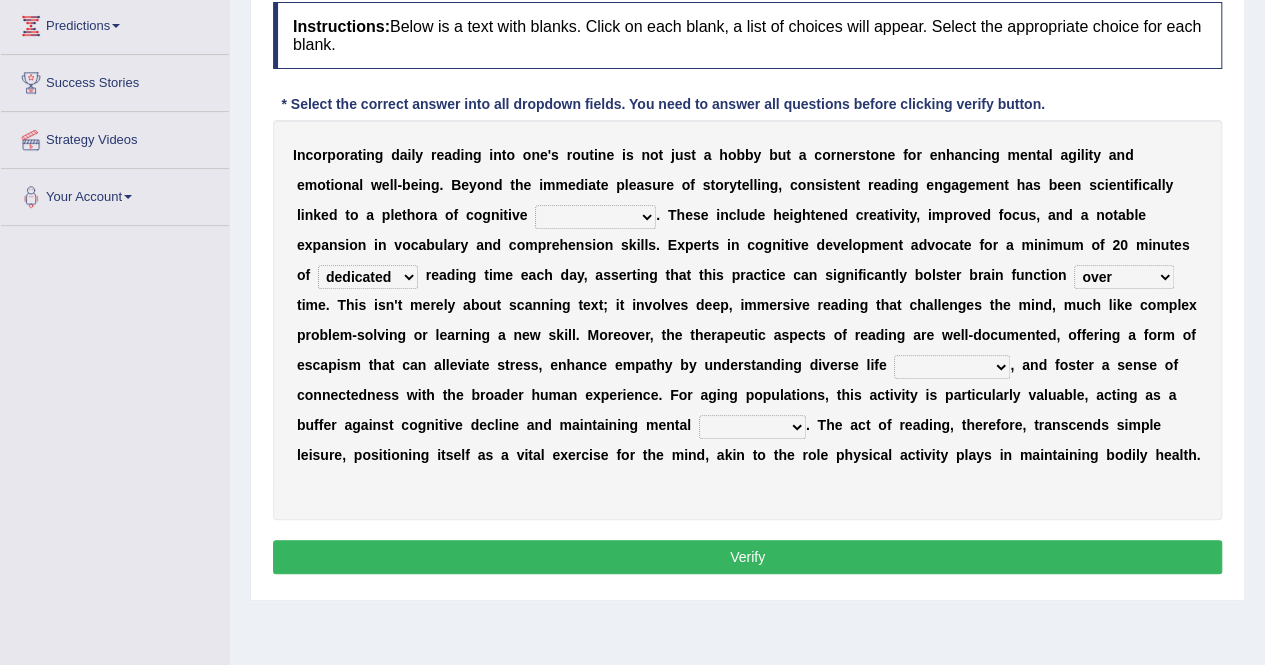 click on "beyond over within across" at bounding box center (1124, 277) 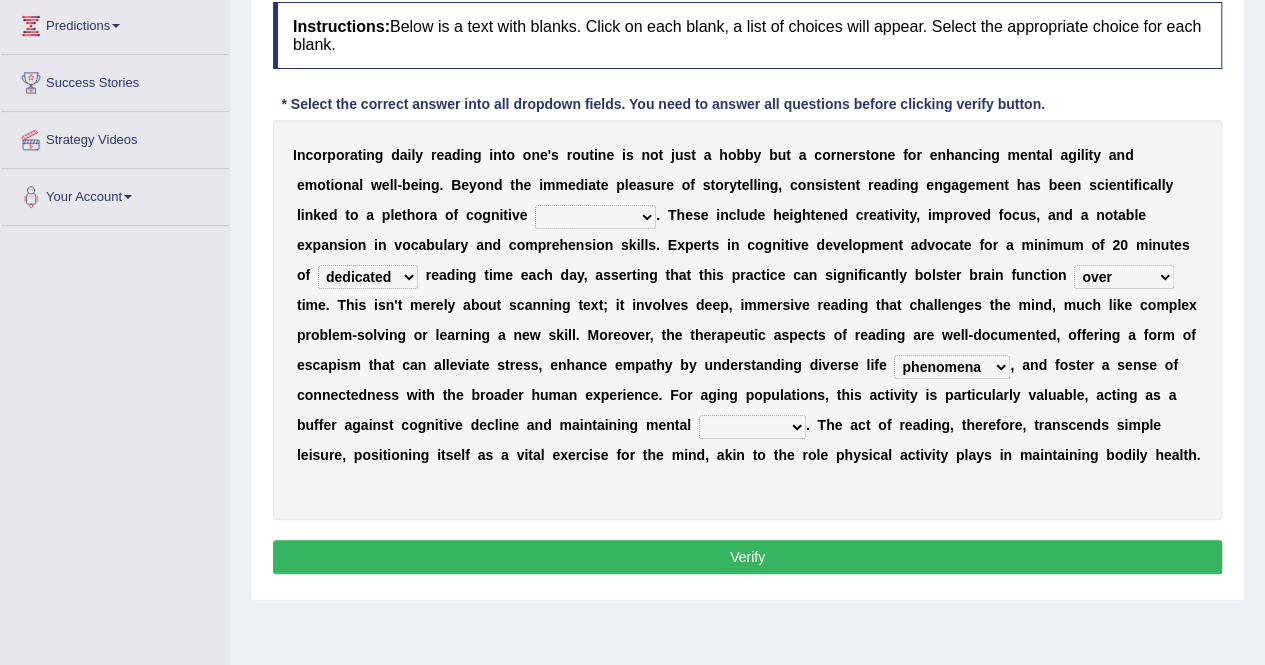 click on "perspectives interventions phenomena stages" at bounding box center [952, 367] 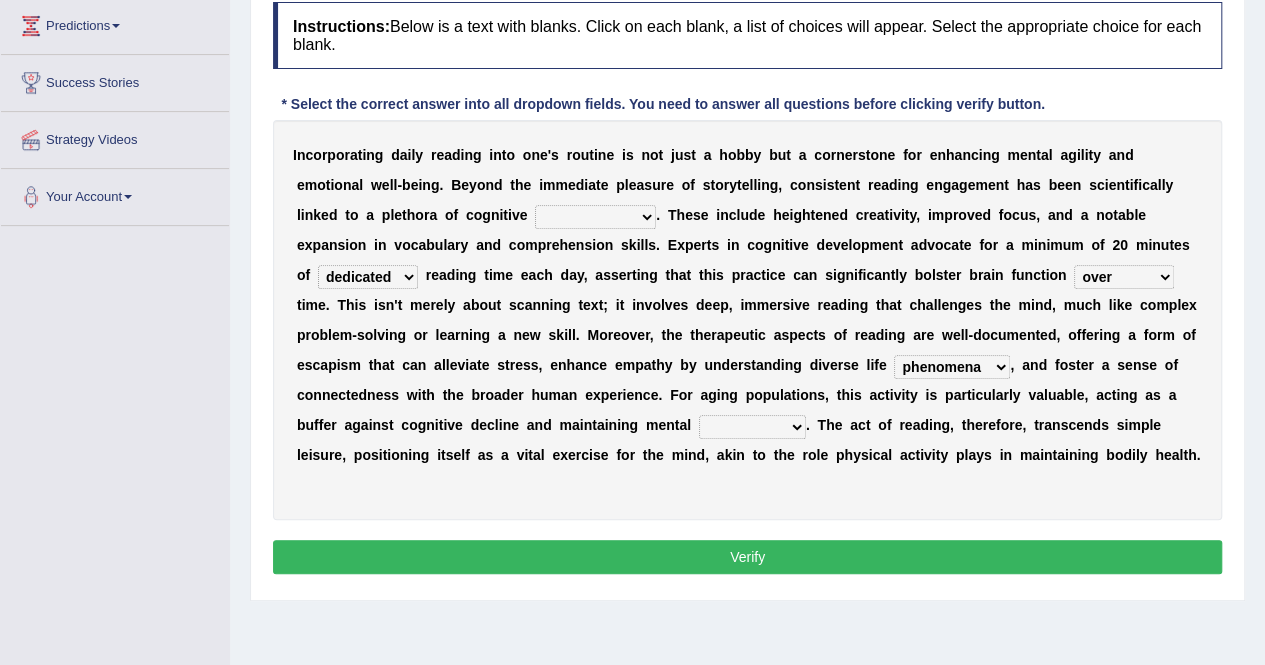 click on "compilation sharpness lightness protection" at bounding box center (752, 427) 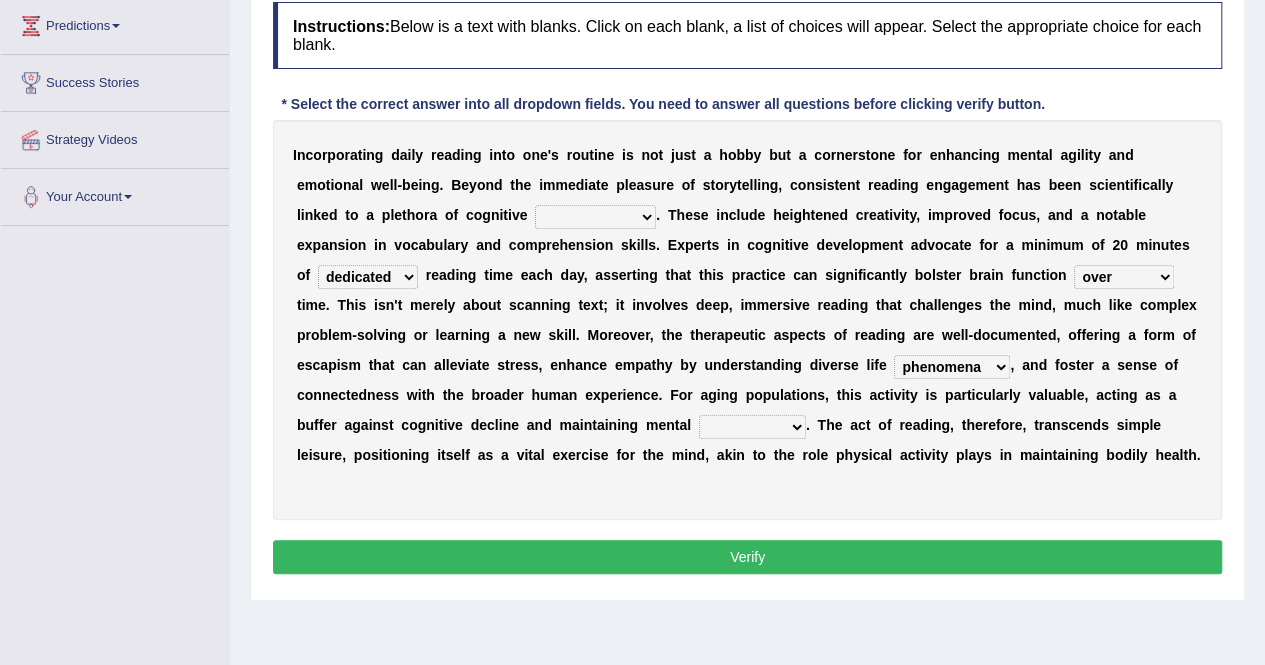 drag, startPoint x: 770, startPoint y: 426, endPoint x: 773, endPoint y: 443, distance: 17.262676 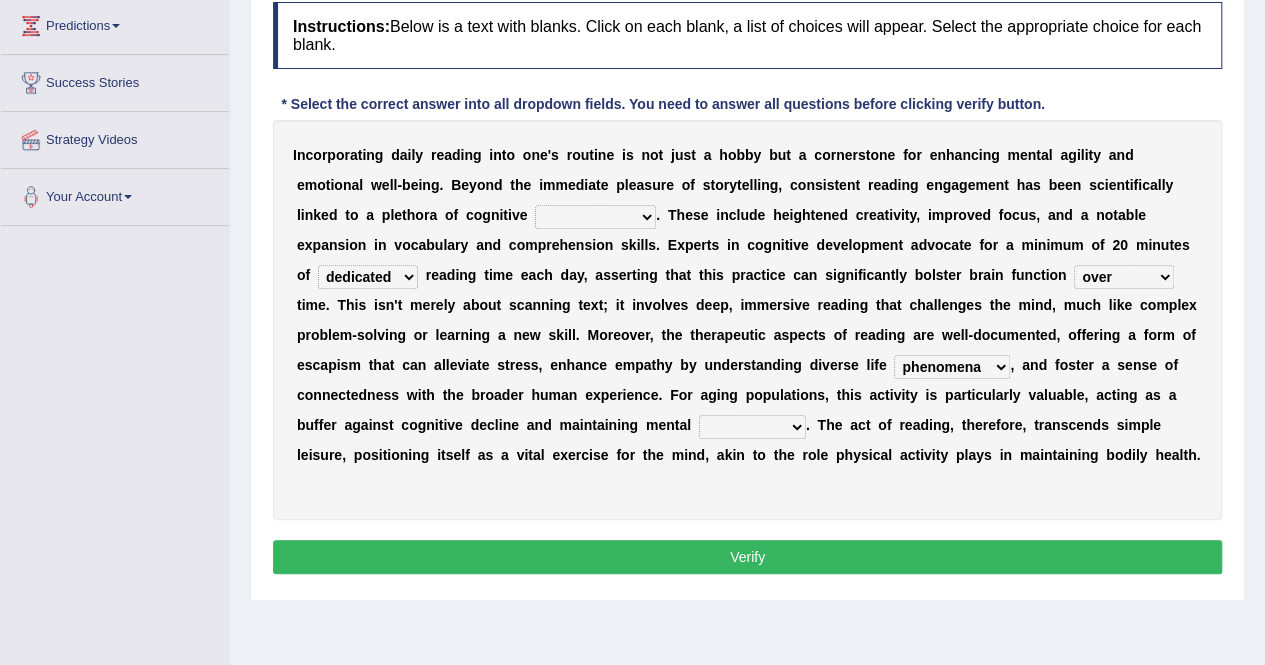 click on "compilation sharpness lightness protection" at bounding box center (752, 427) 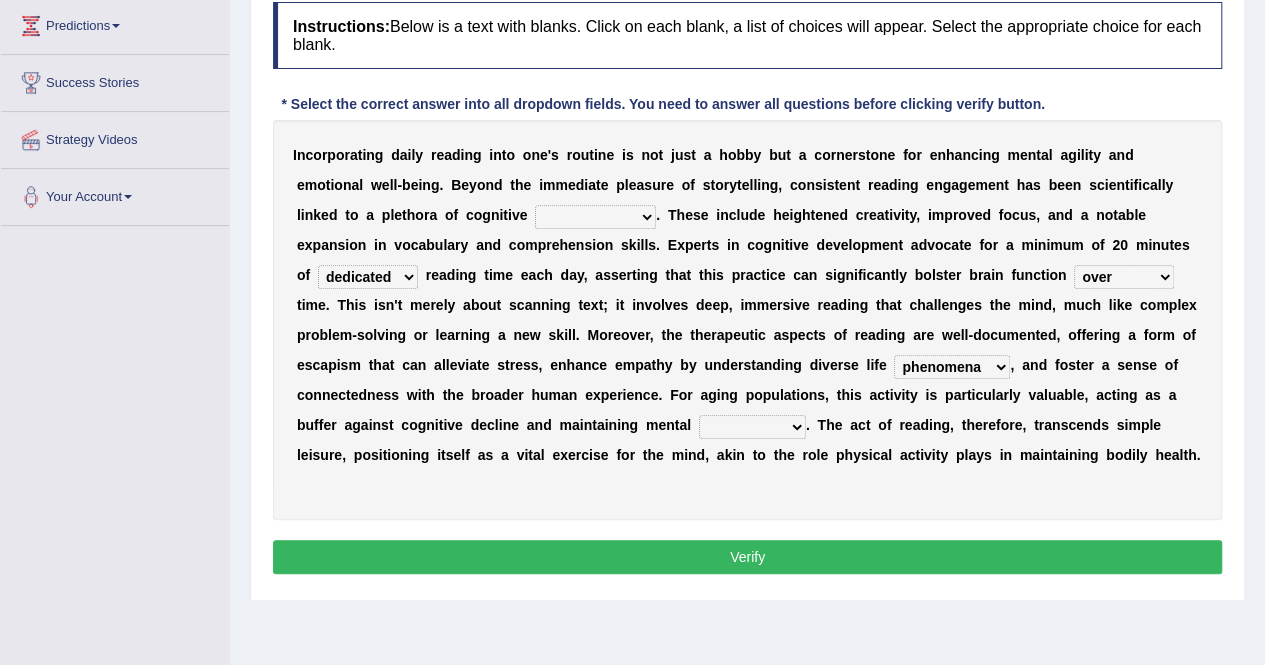 select on "sharpness" 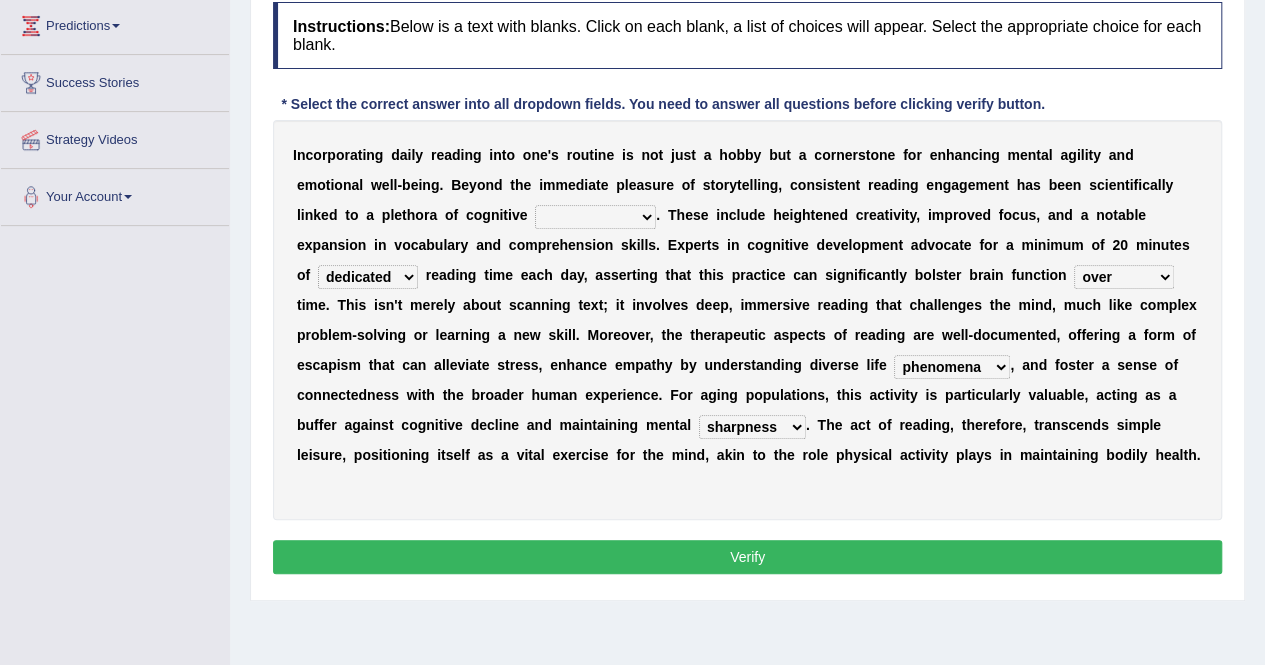 click on "compilation sharpness lightness protection" at bounding box center [752, 427] 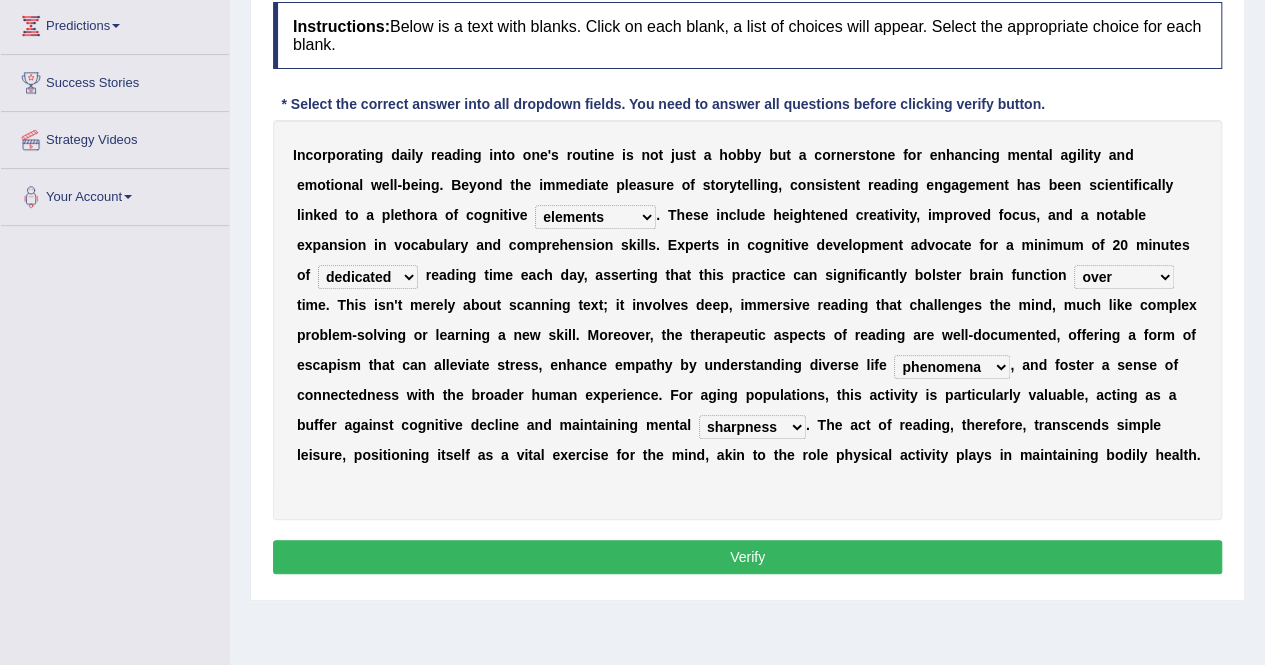 click on "presumptions elements benefits patterns" at bounding box center (595, 217) 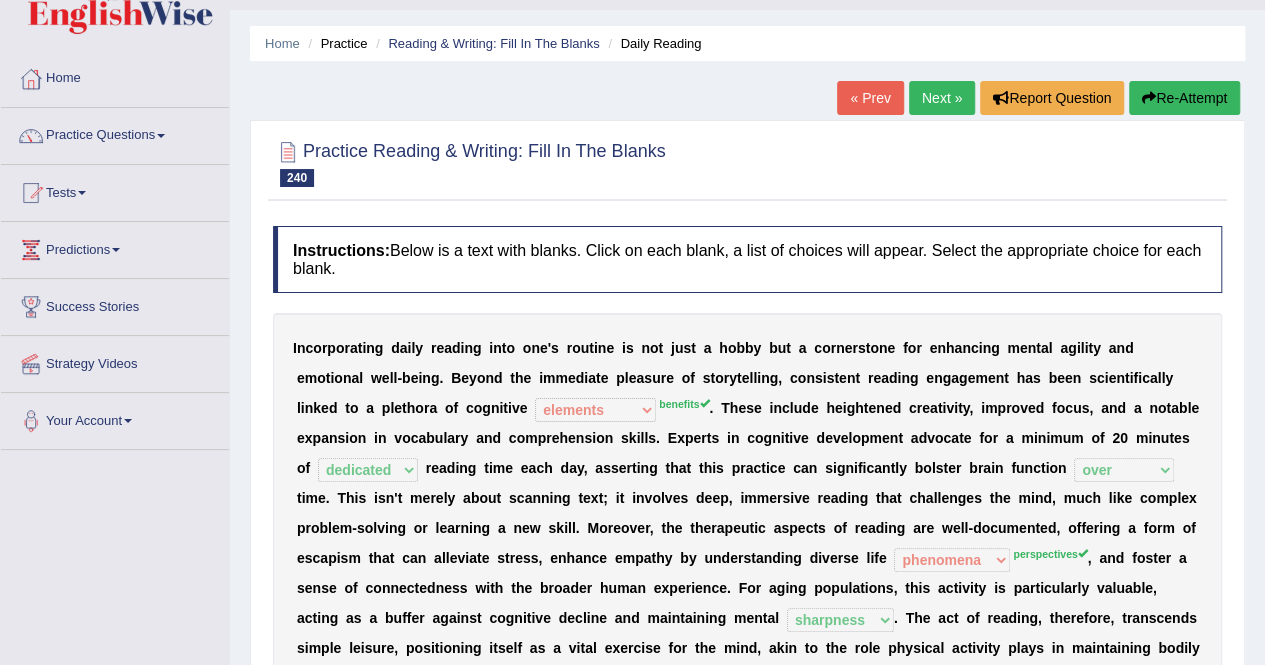 scroll, scrollTop: 0, scrollLeft: 0, axis: both 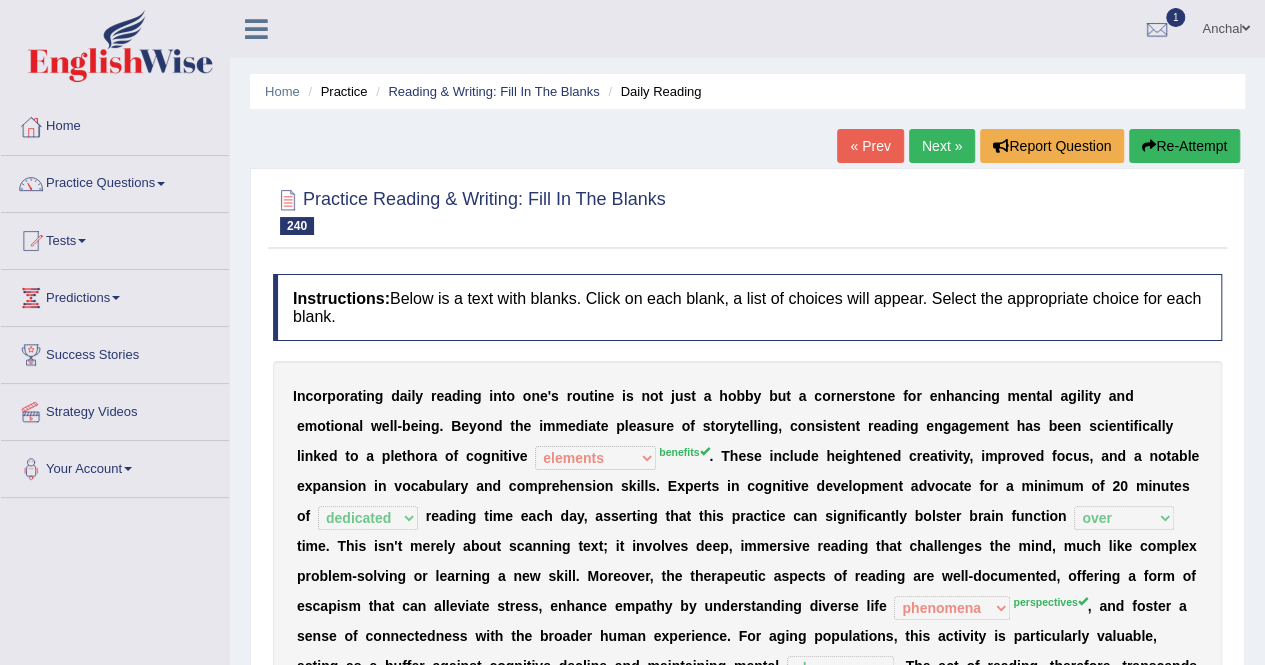 click on "Re-Attempt" at bounding box center (1184, 146) 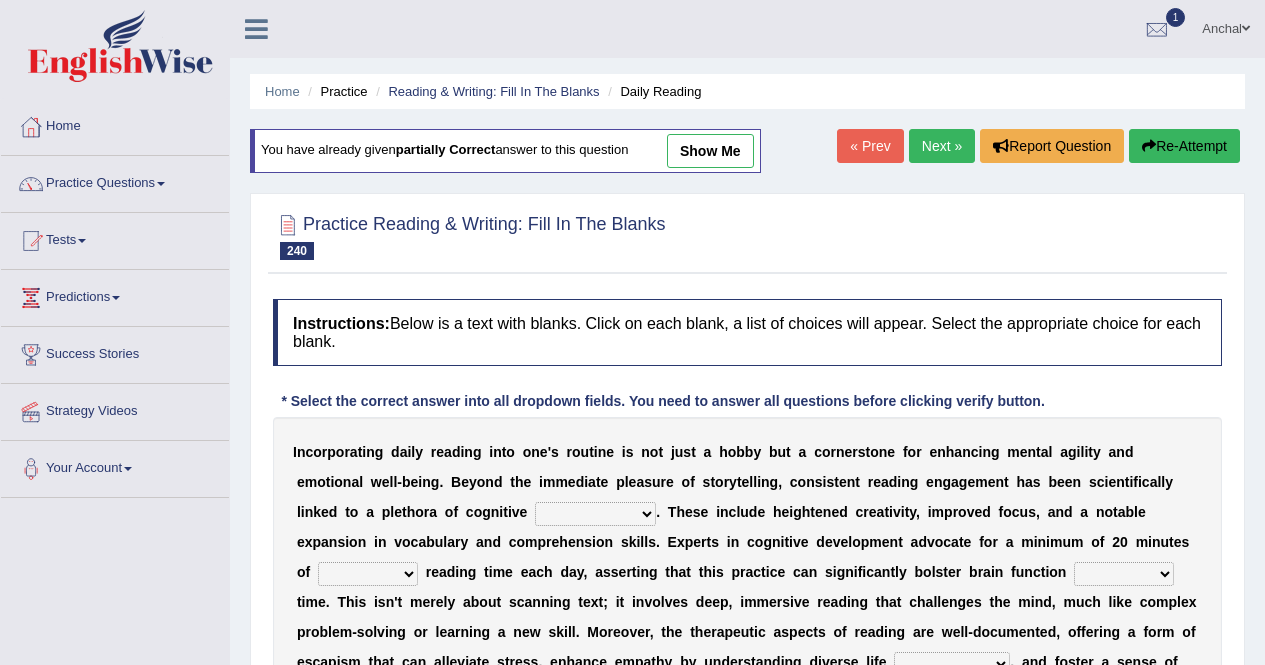 scroll, scrollTop: 153, scrollLeft: 0, axis: vertical 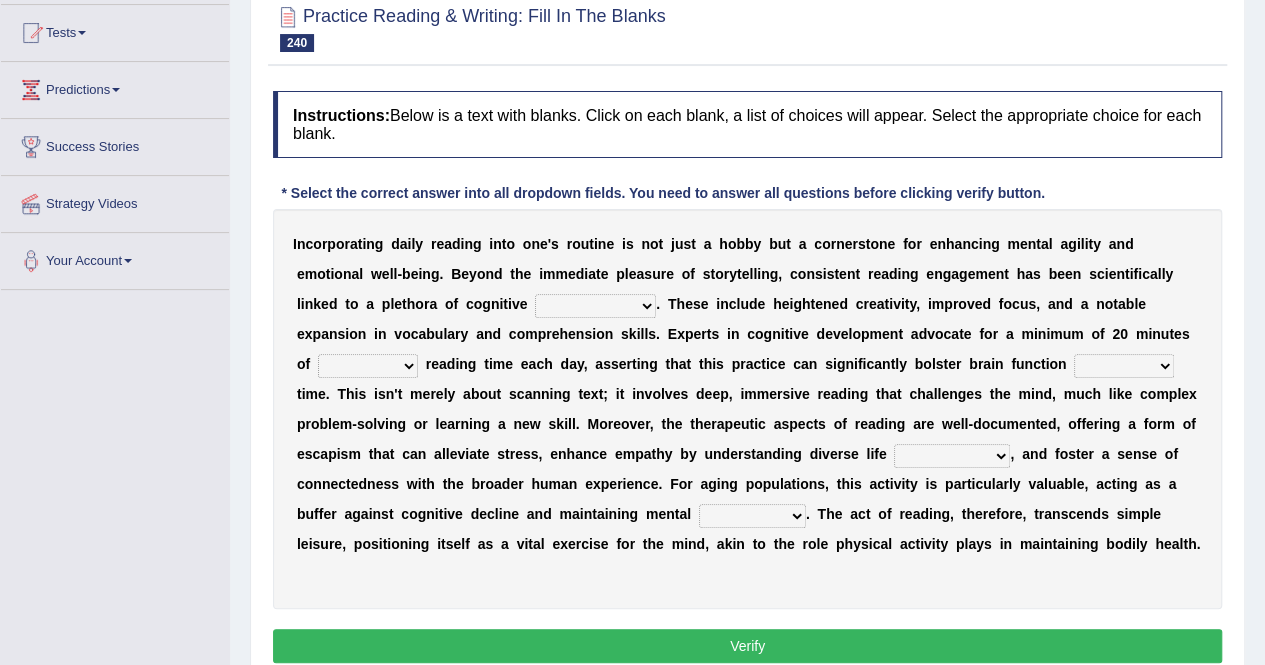 click on "presumptions elements benefits patterns" at bounding box center [595, 306] 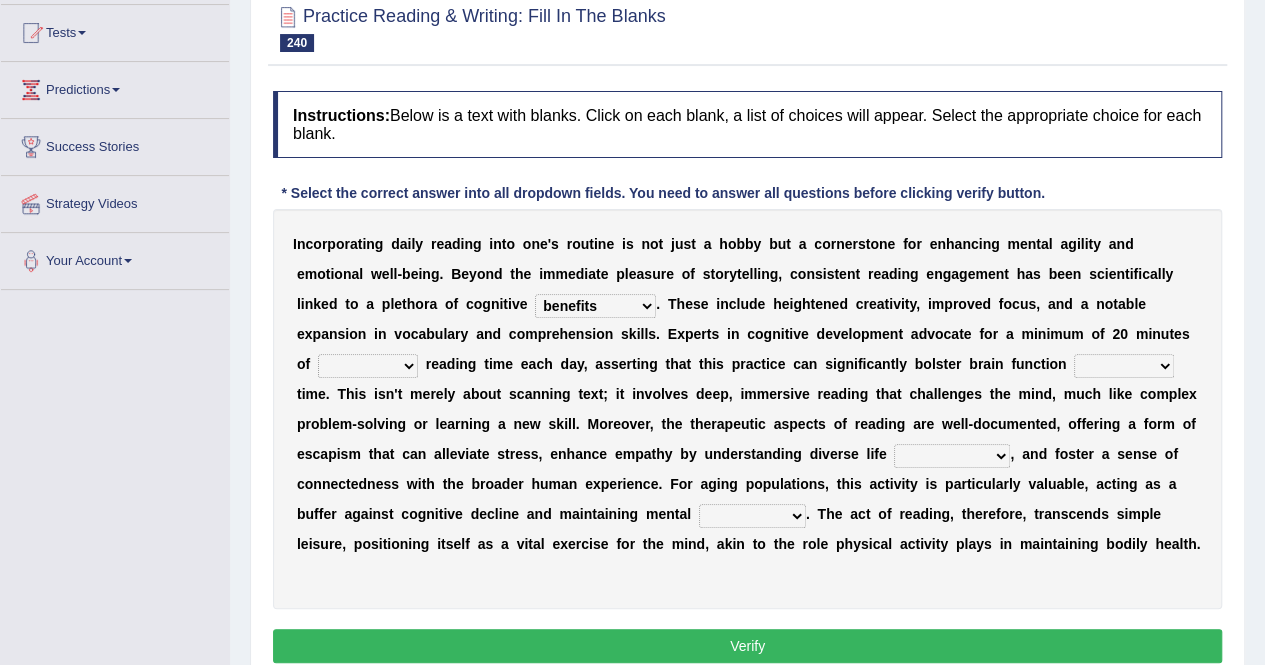 click on "presumptions elements benefits patterns" at bounding box center [595, 306] 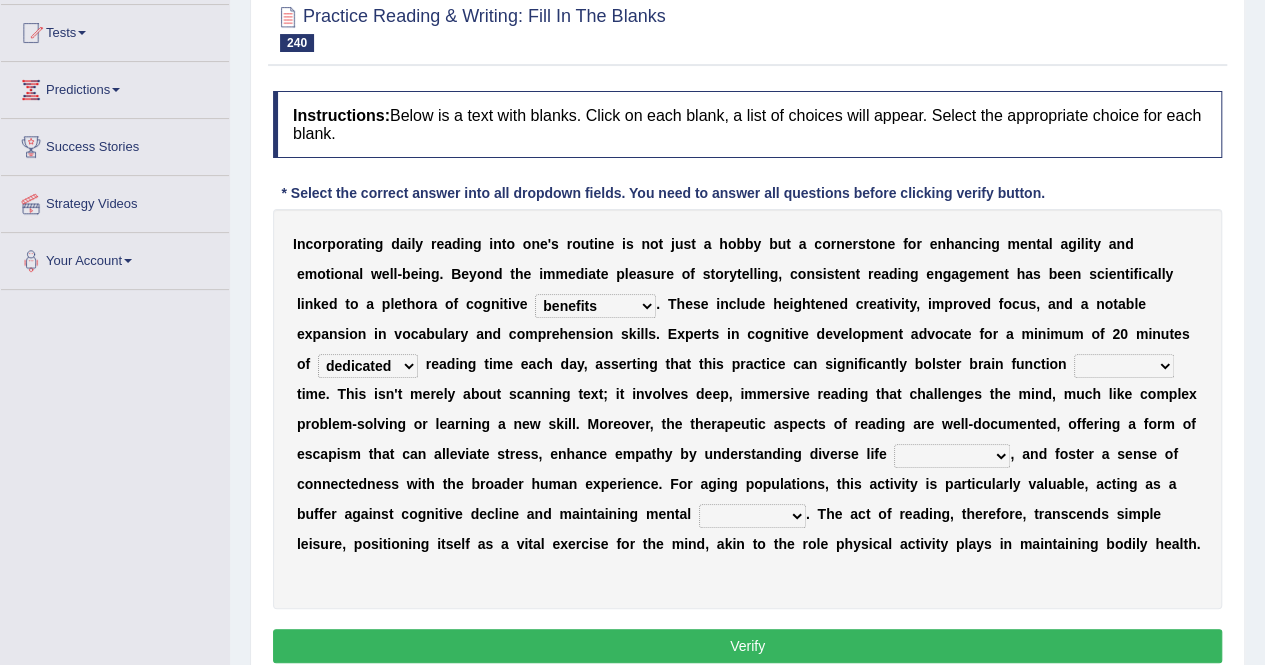click on "beyond over within across" at bounding box center [1124, 366] 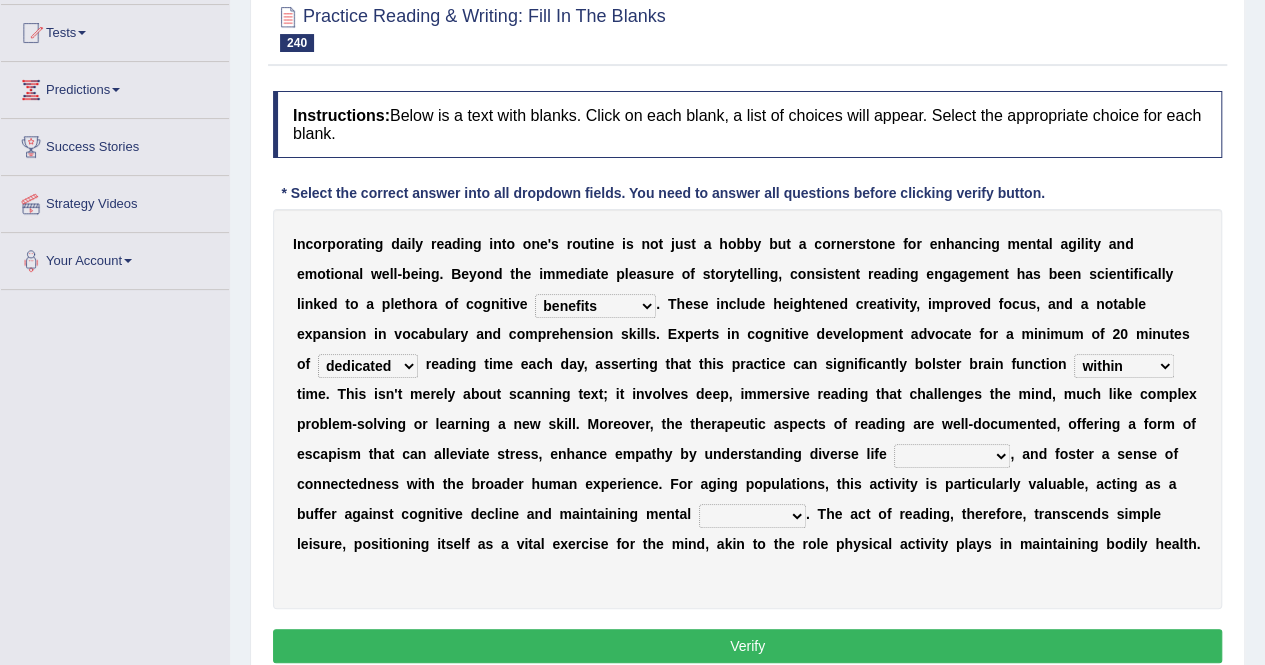 click on "beyond over within across" at bounding box center (1124, 366) 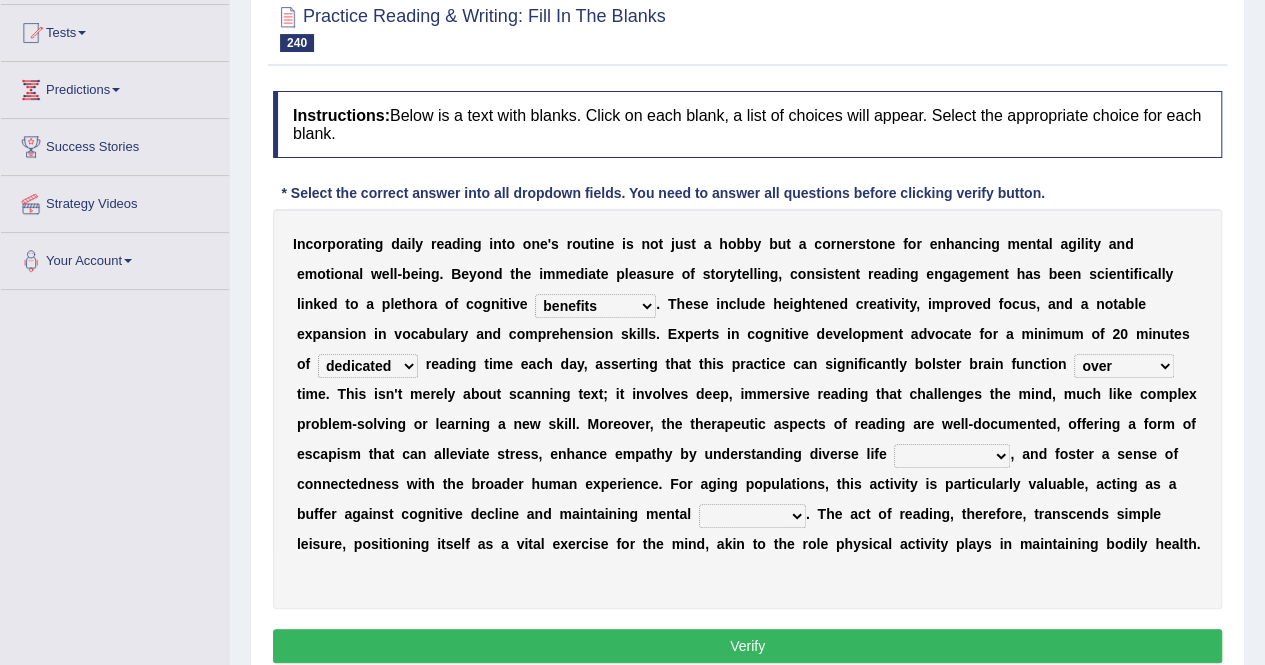 click on "beyond over within across" at bounding box center (1124, 366) 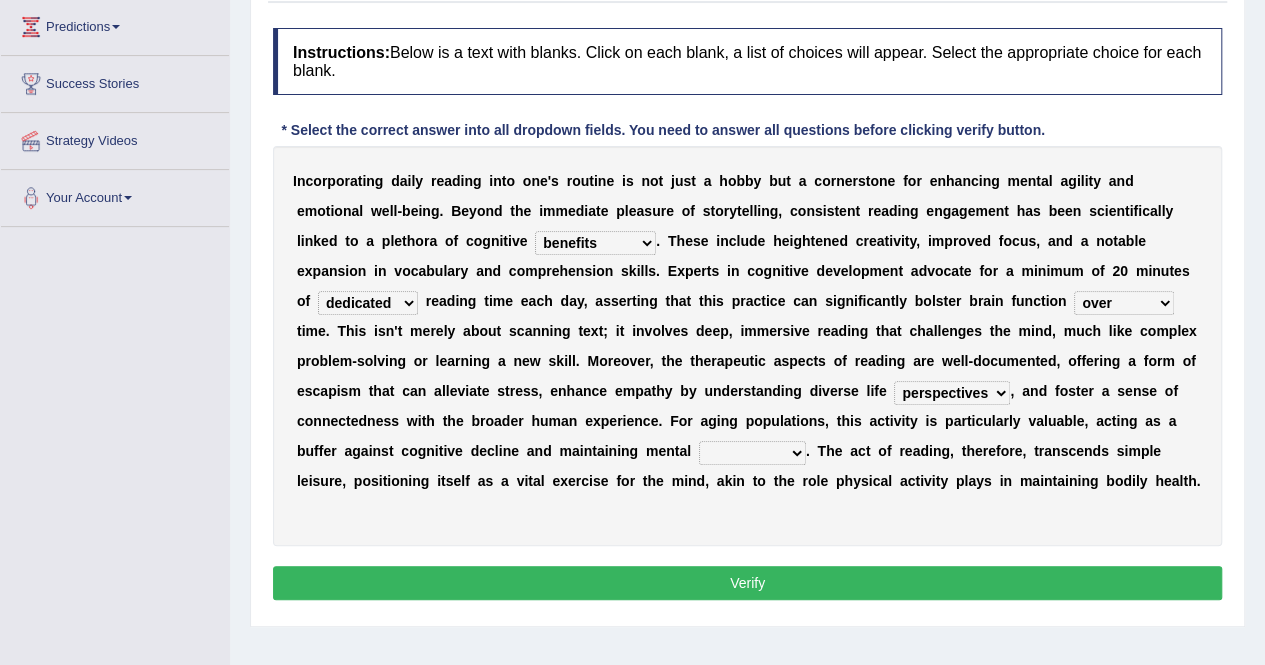 scroll, scrollTop: 274, scrollLeft: 0, axis: vertical 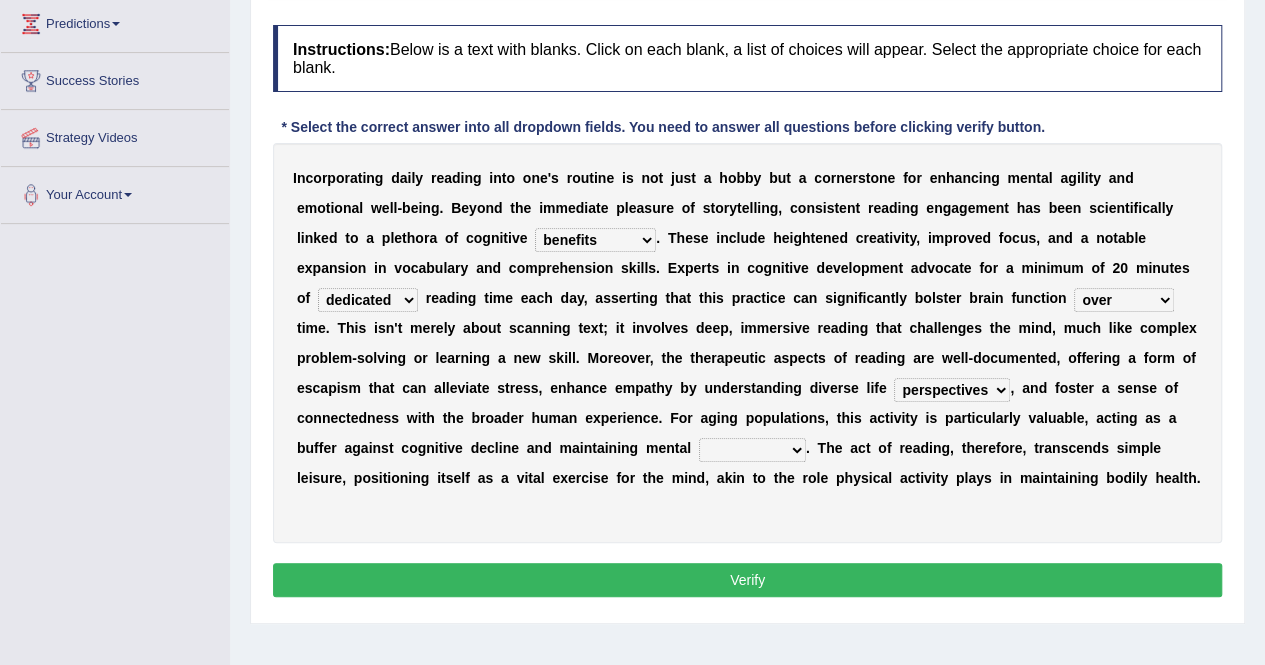 click on "I n c o r p o r a t i n g    d a i l y    r e a d i n g    i n t o    o n e ' s    r o u t i n e    i s    n o t    j u s t    a    h o b b y    b u t    a    c o r n e r s t o n e    f o r    e n h a n c i n g    m e n t a l    a g i l i t y    a n d    e m o t i o n a l    w e l l - b e i n g .    B e y o n d    t h e    i m m e d i a t e    p l e a s u r e    o f    s t o r y t e l l i n g ,    c o n s i s t e n t    r e a d i n g    e n g a g e m e n t    h a s    b e e n    s c i e n t i f i c a l l y    l i n k e d    t o    a    p l e t h o r a    o f    c o g n i t i v e    presumptions elements benefits patterns .    T h e s e    i n c l u d e    h e i g h t e n e d    c r e a t i v i t y ,    i m p r o v e d    f o c u s ,    a n d    a    n o t a b l e    e x p a n s i o n    i n    v o c a b u l a r y    a n d    c o m p r e h e n s i o n    s k i l l s .    E x p e r t s    i n    c o g n i t i v e    d e v e l o p m e n t    a d v o c a" at bounding box center [747, 343] 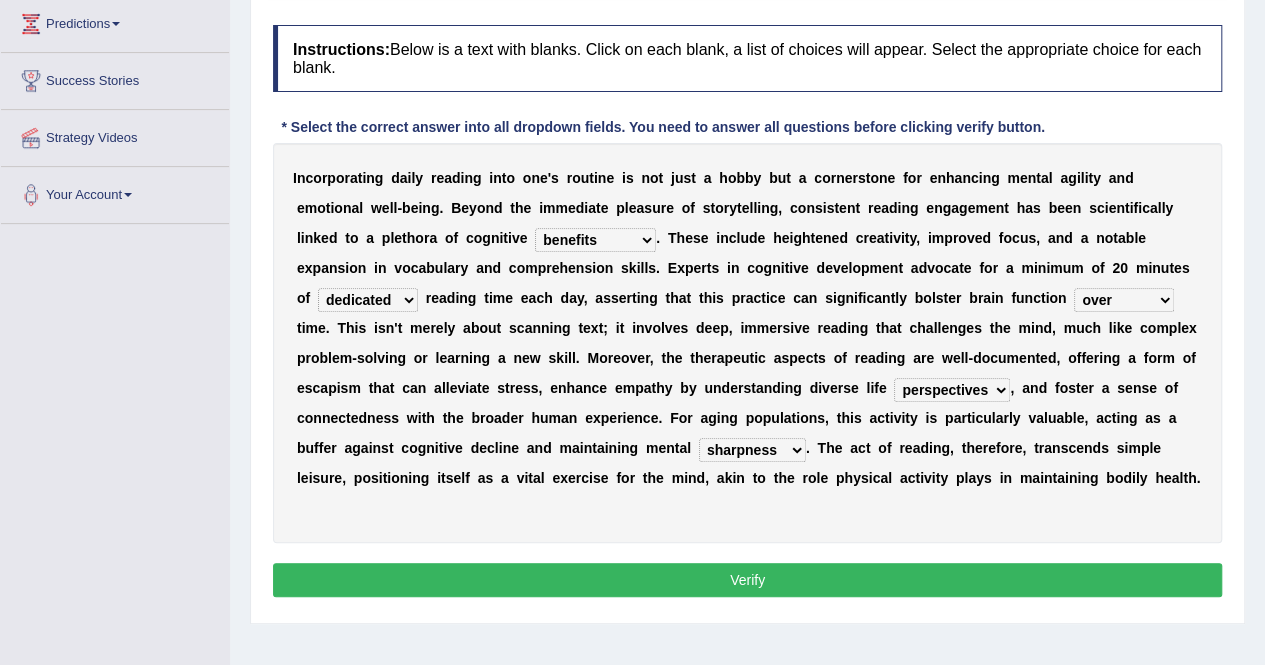click on "compilation sharpness lightness protection" at bounding box center [752, 450] 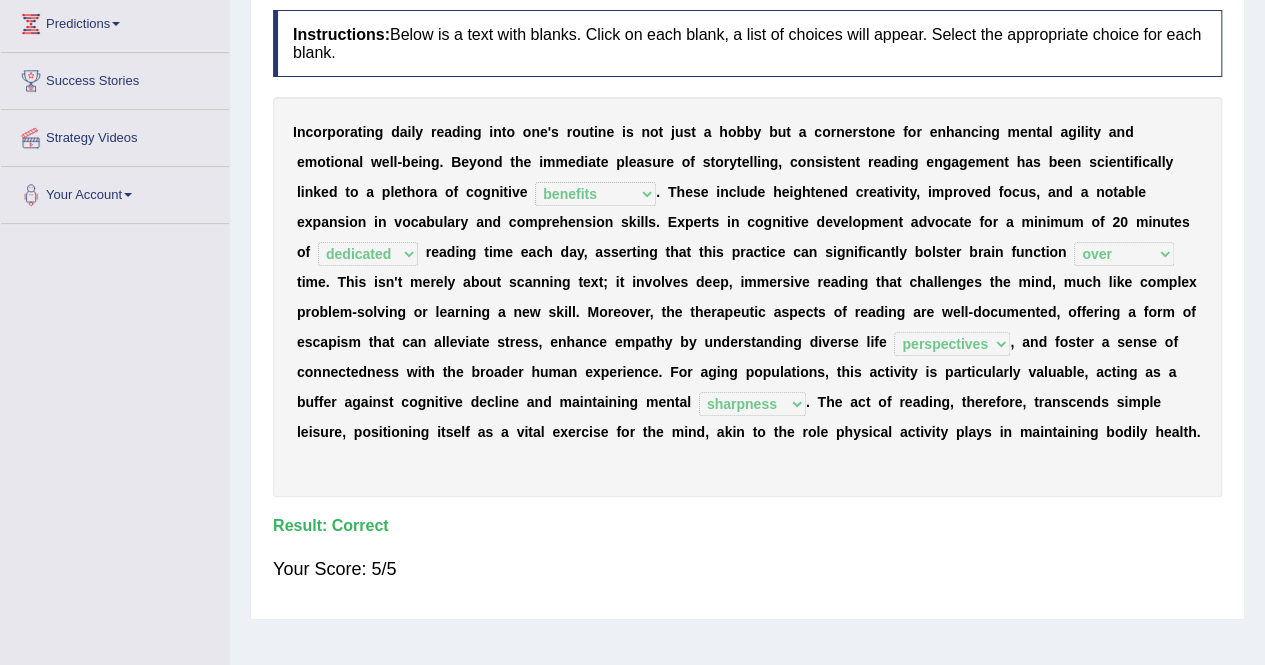 scroll, scrollTop: 0, scrollLeft: 0, axis: both 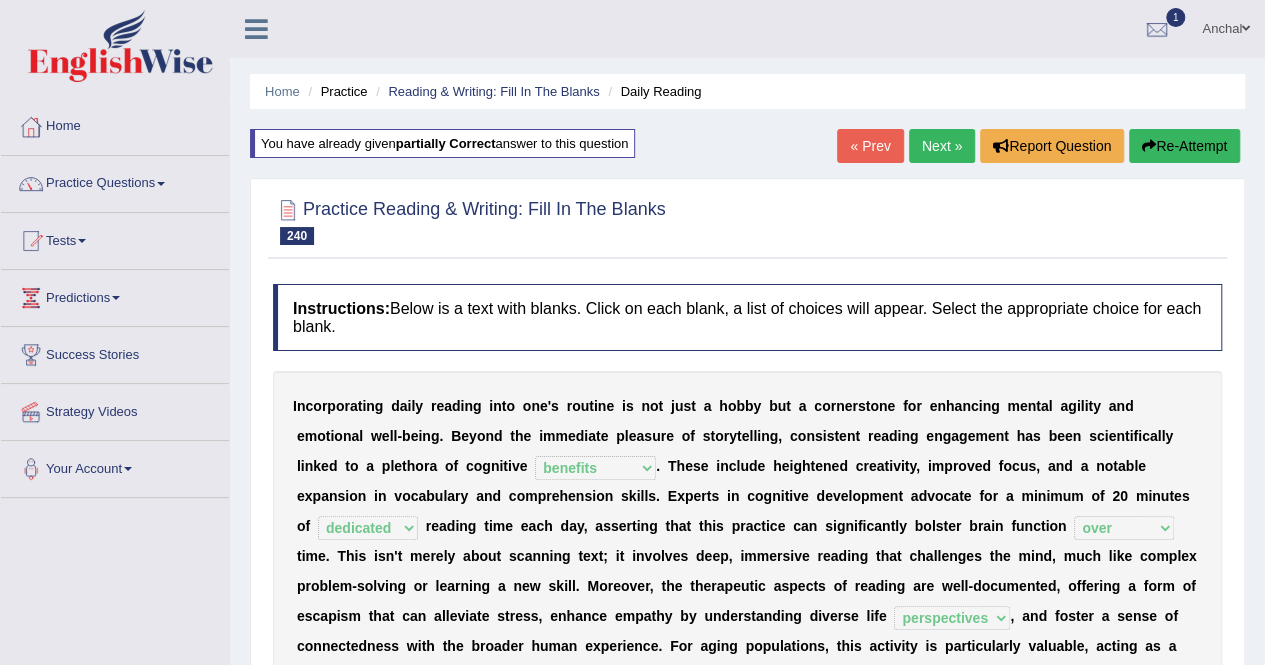 click on "Next »" at bounding box center (942, 146) 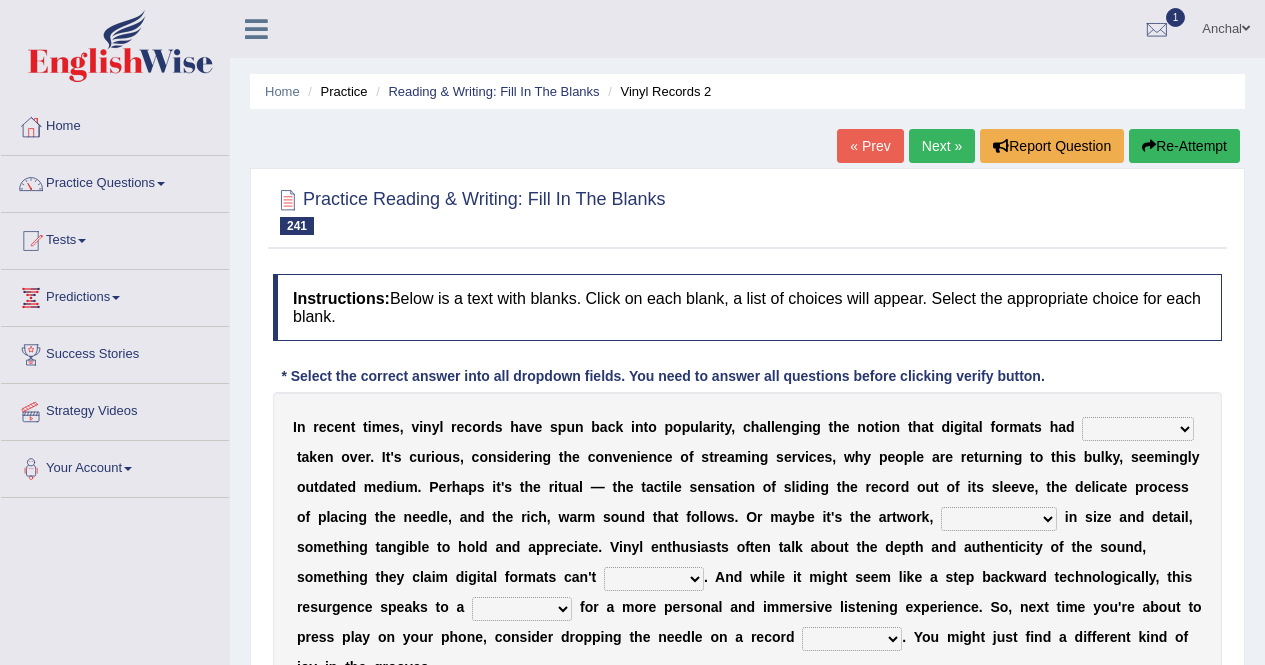 scroll, scrollTop: 265, scrollLeft: 0, axis: vertical 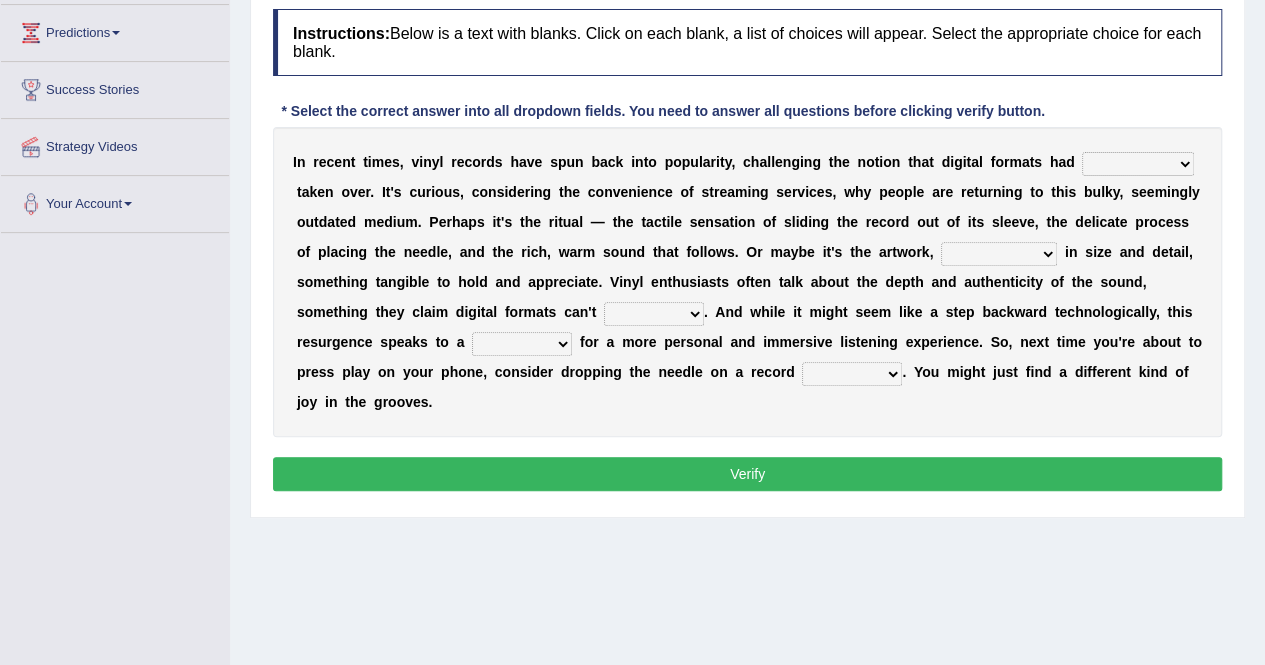 click at bounding box center [732, 372] 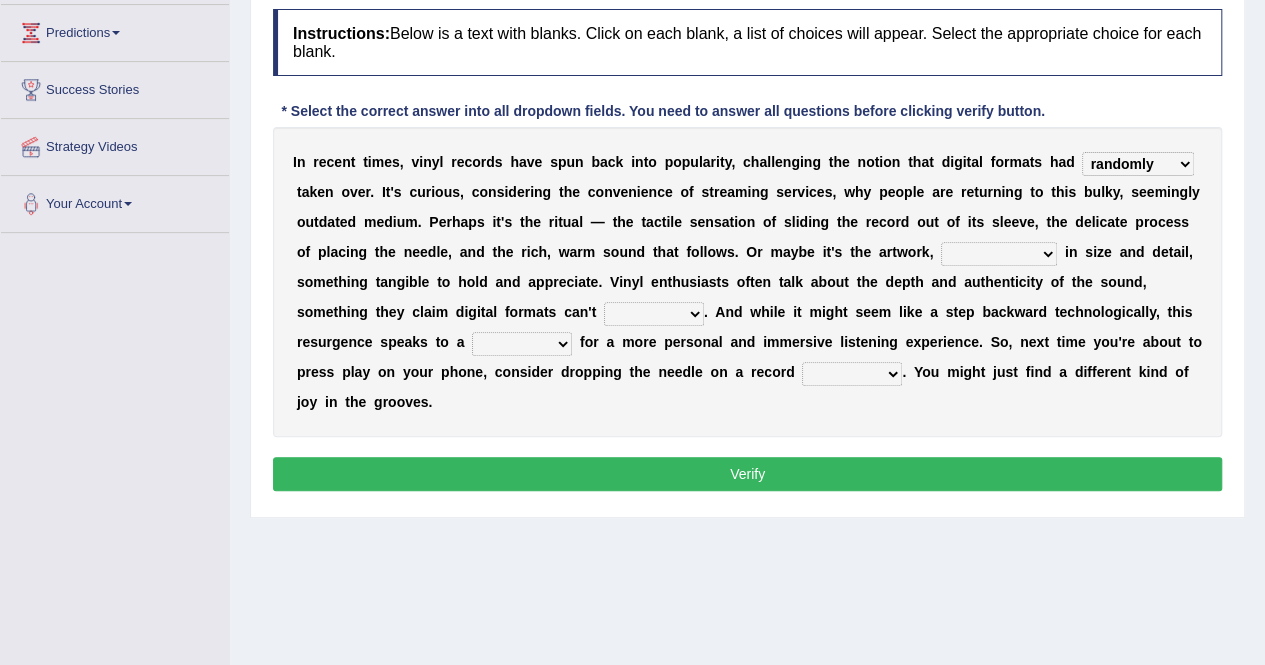 click on "randomly blissfully hardly permanently" at bounding box center (1138, 164) 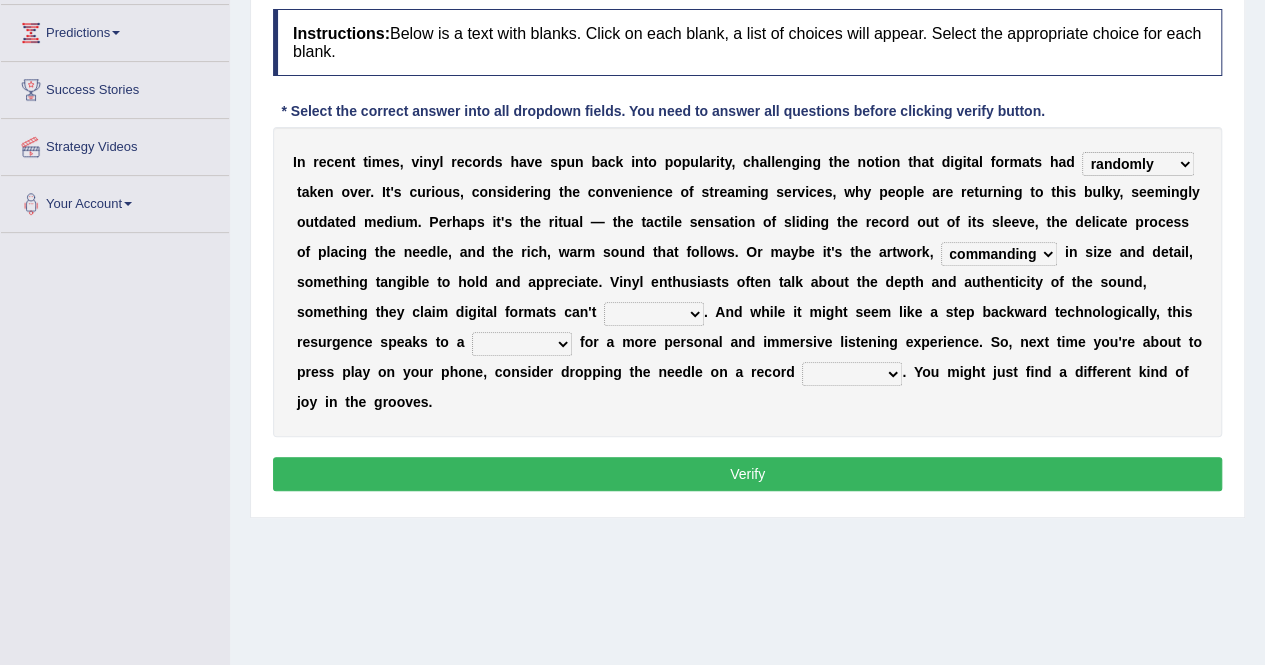 click on "pending denting commanding defending" at bounding box center (999, 254) 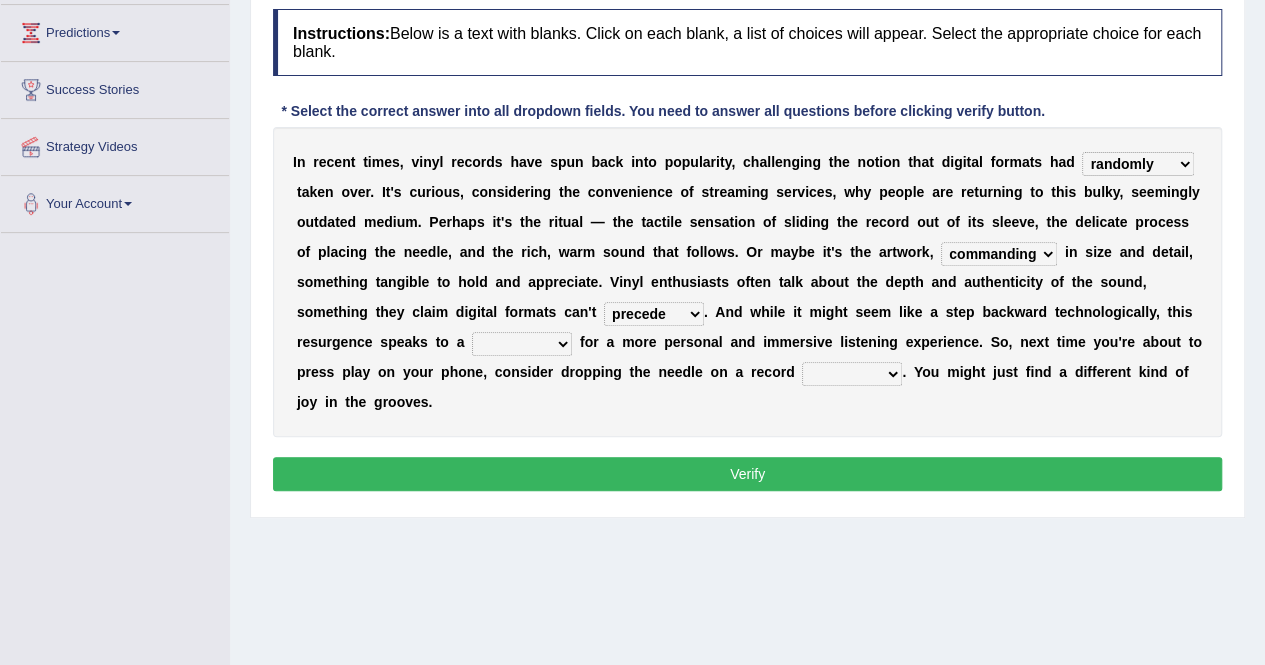 click on "replicate encourage post precede" at bounding box center [654, 314] 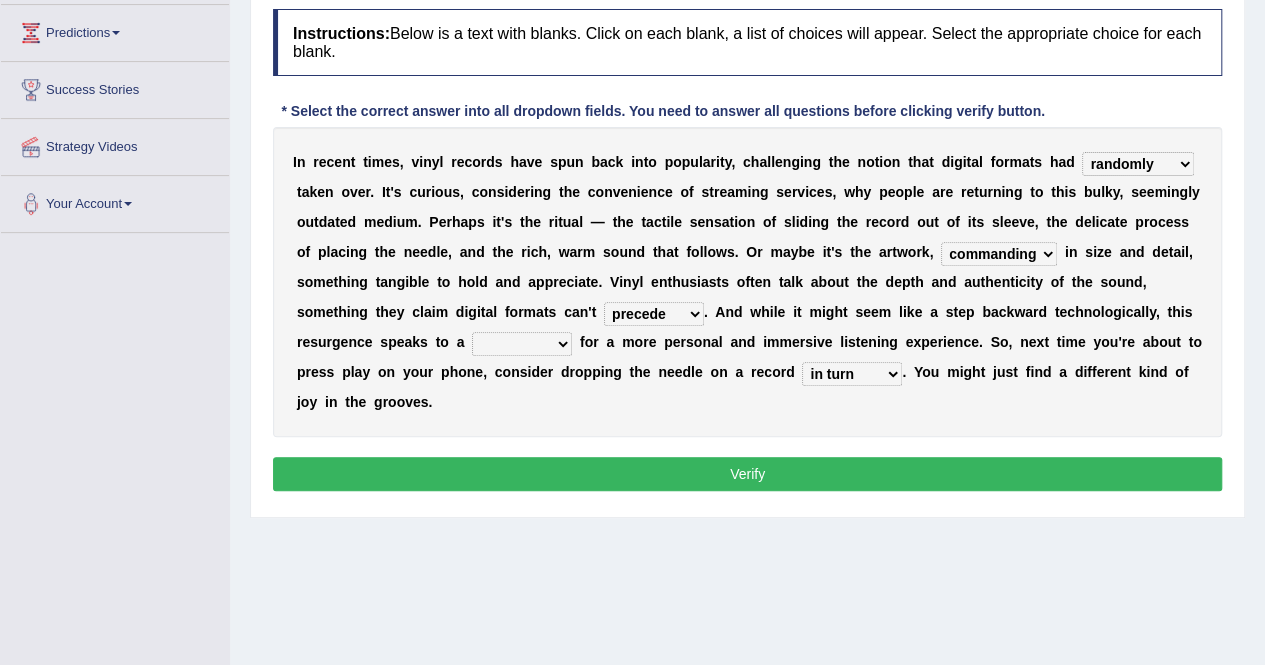 click on "in contrast rather in turn instead" at bounding box center [852, 374] 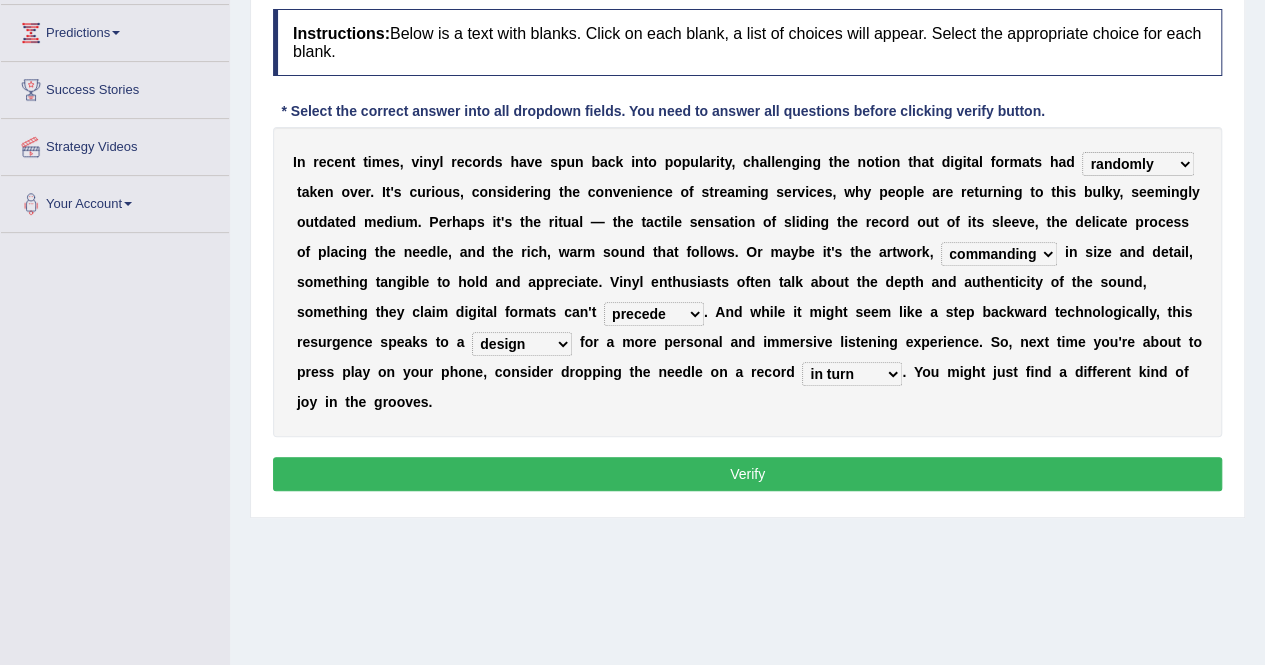 click on "strategy design desire power" at bounding box center [522, 344] 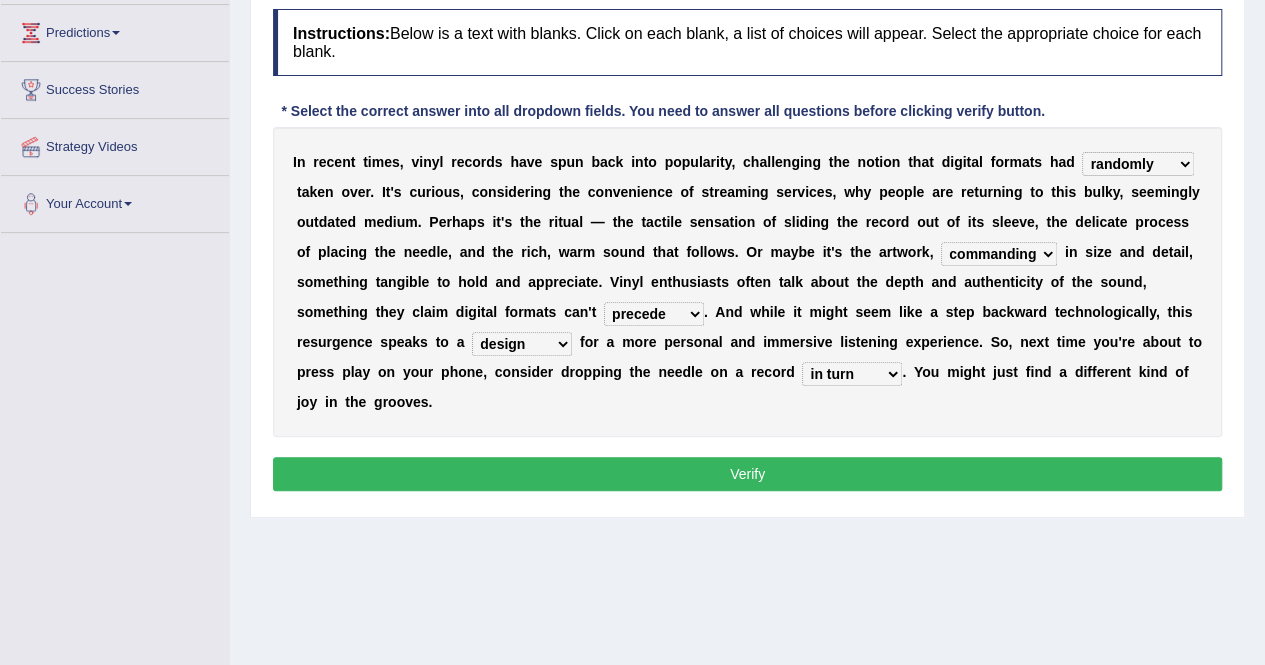 click on "Verify" at bounding box center (747, 474) 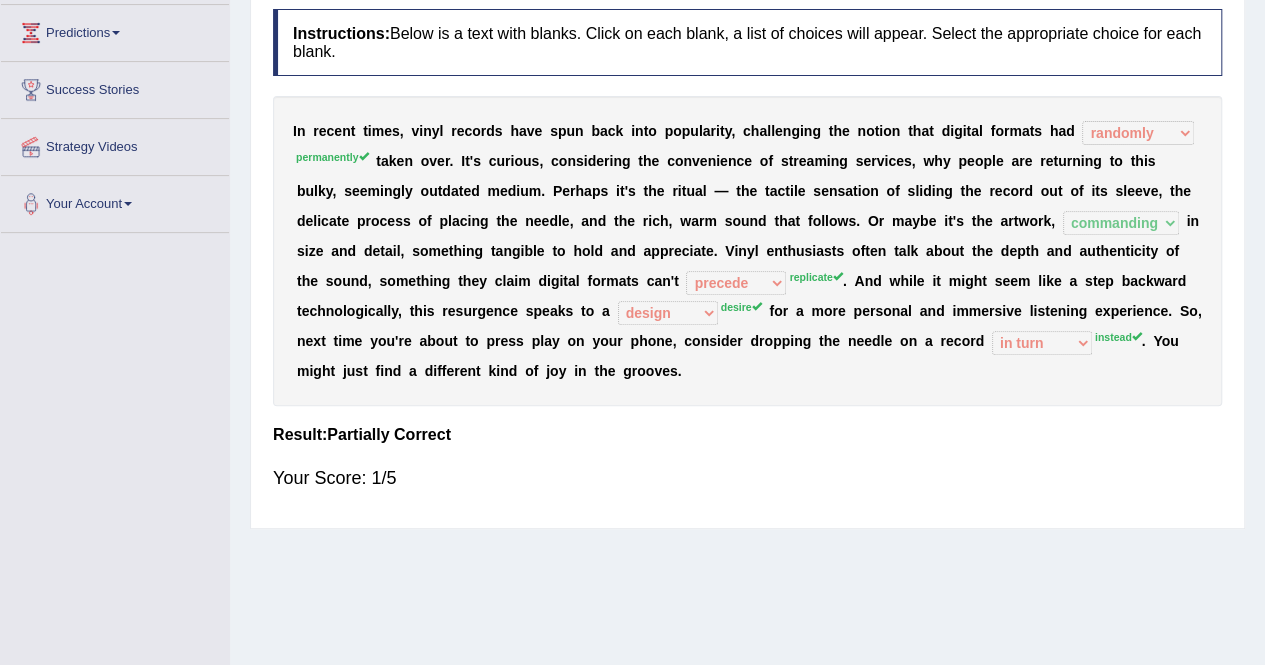 scroll, scrollTop: 0, scrollLeft: 0, axis: both 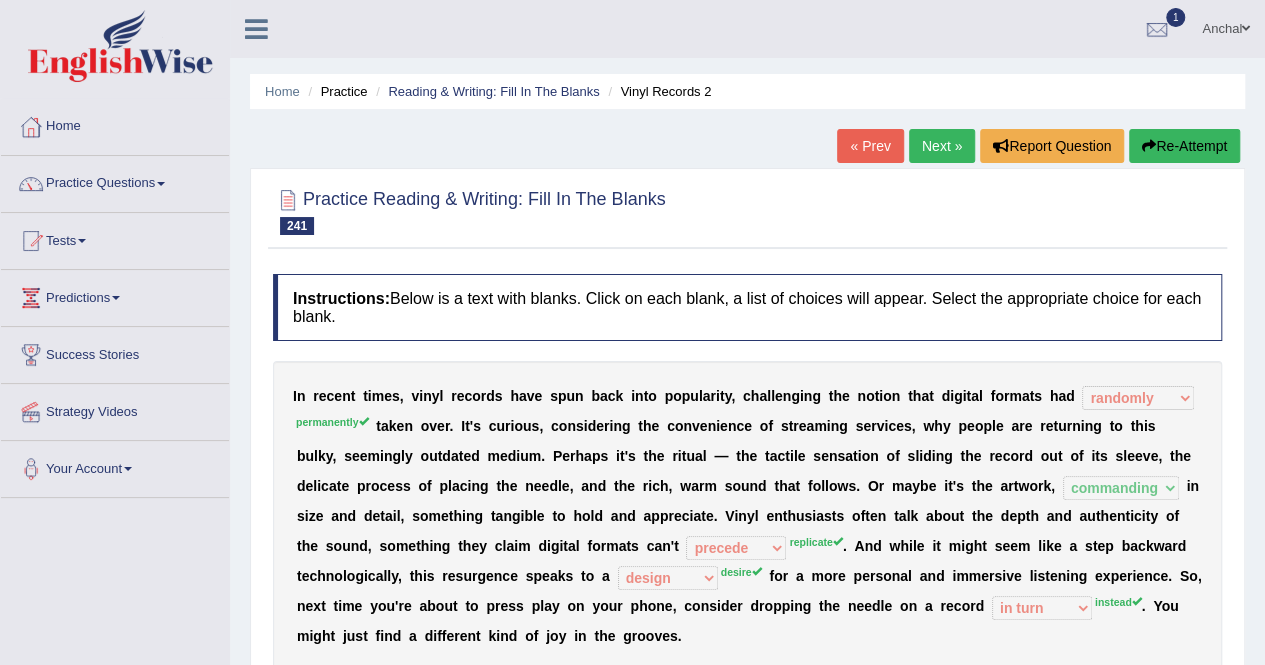 click on "Re-Attempt" at bounding box center (1184, 146) 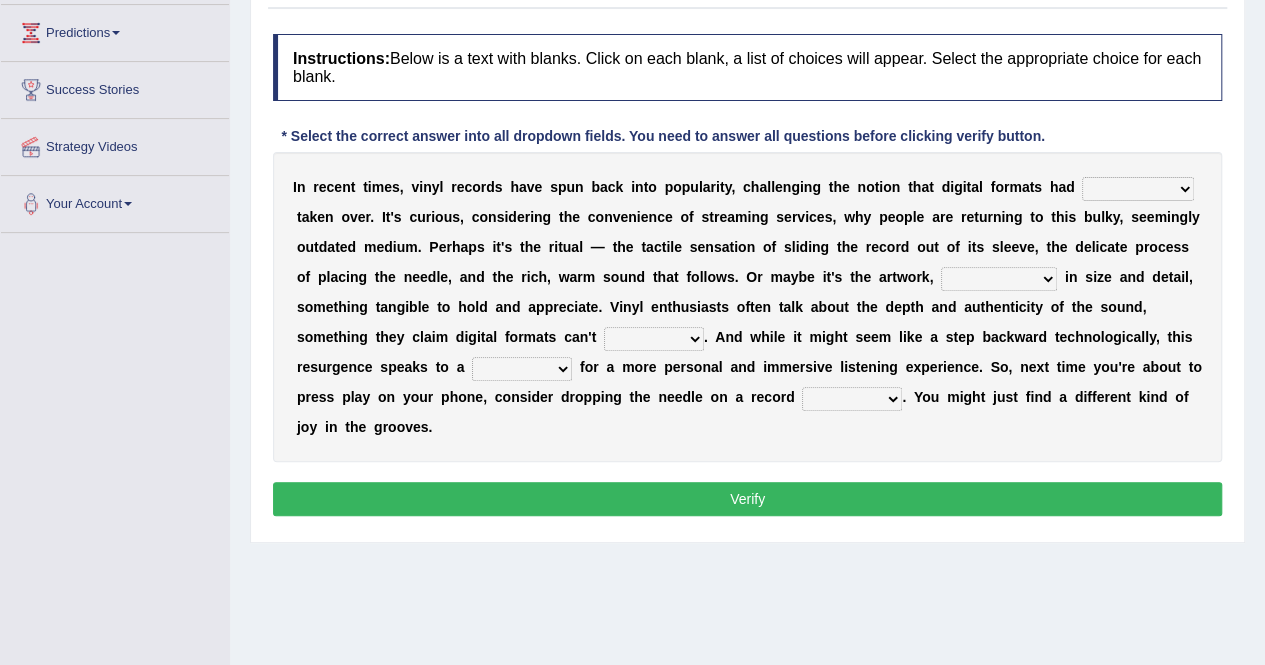 scroll, scrollTop: 0, scrollLeft: 0, axis: both 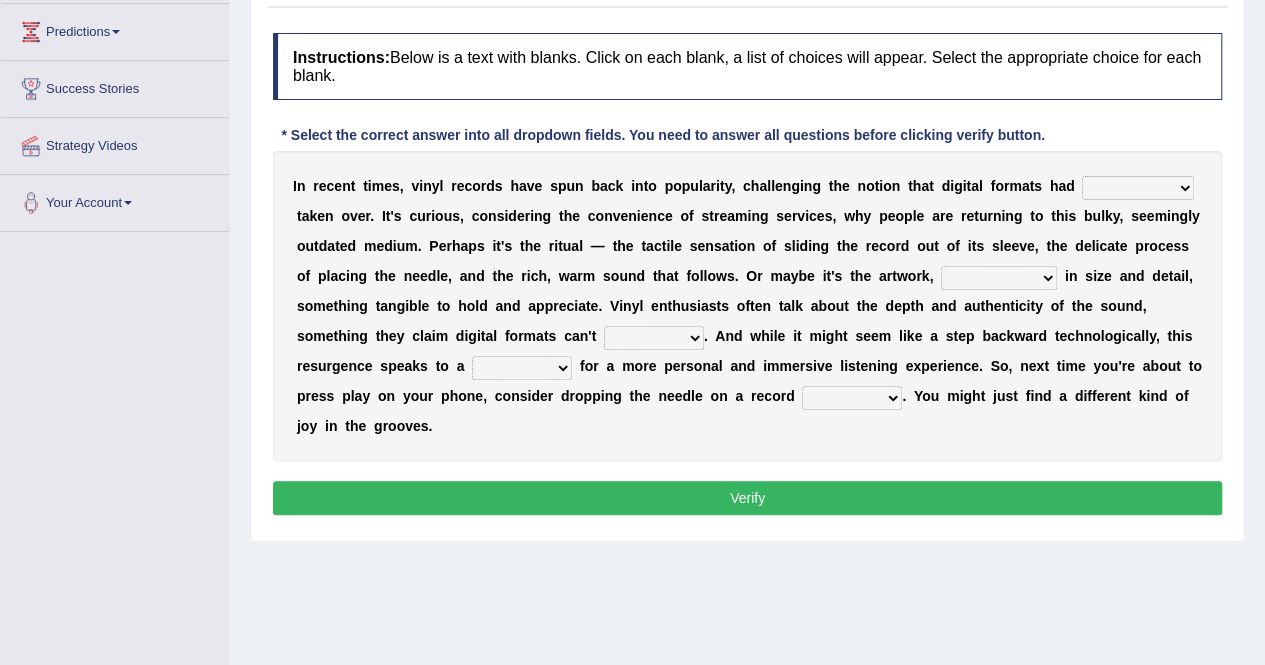 click on "randomly blissfully hardly permanently" at bounding box center (1138, 188) 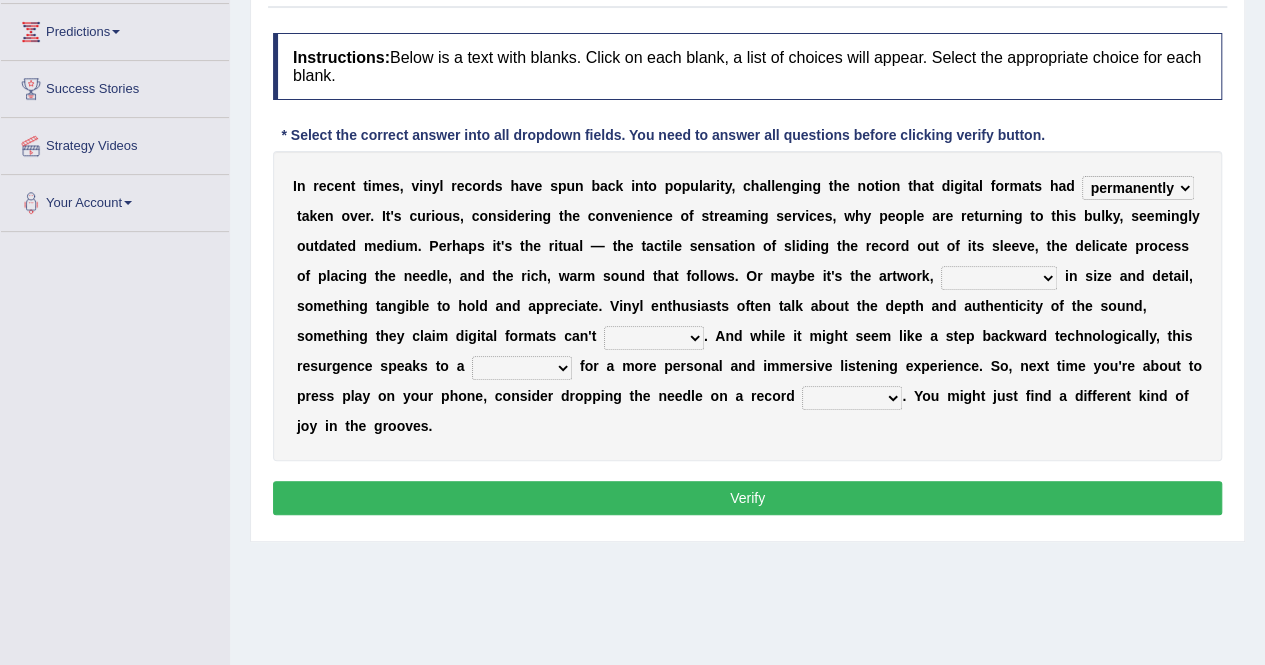 click on "randomly blissfully hardly permanently" at bounding box center (1138, 188) 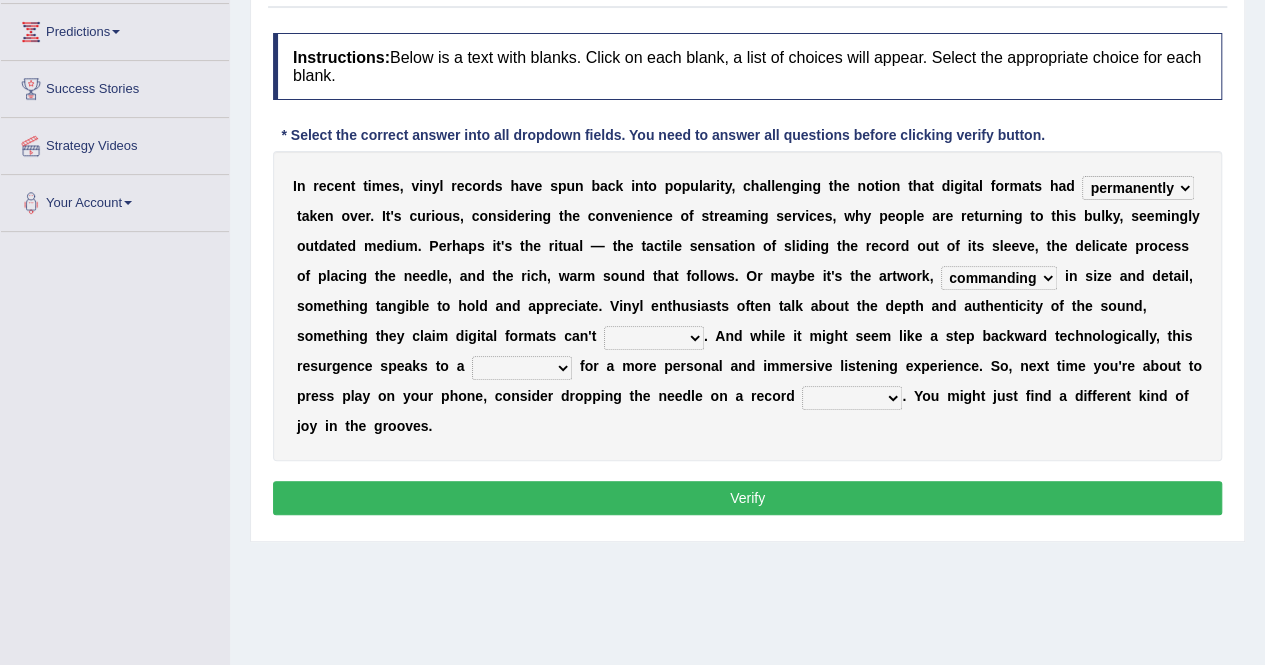 click on "pending denting commanding defending" at bounding box center (999, 278) 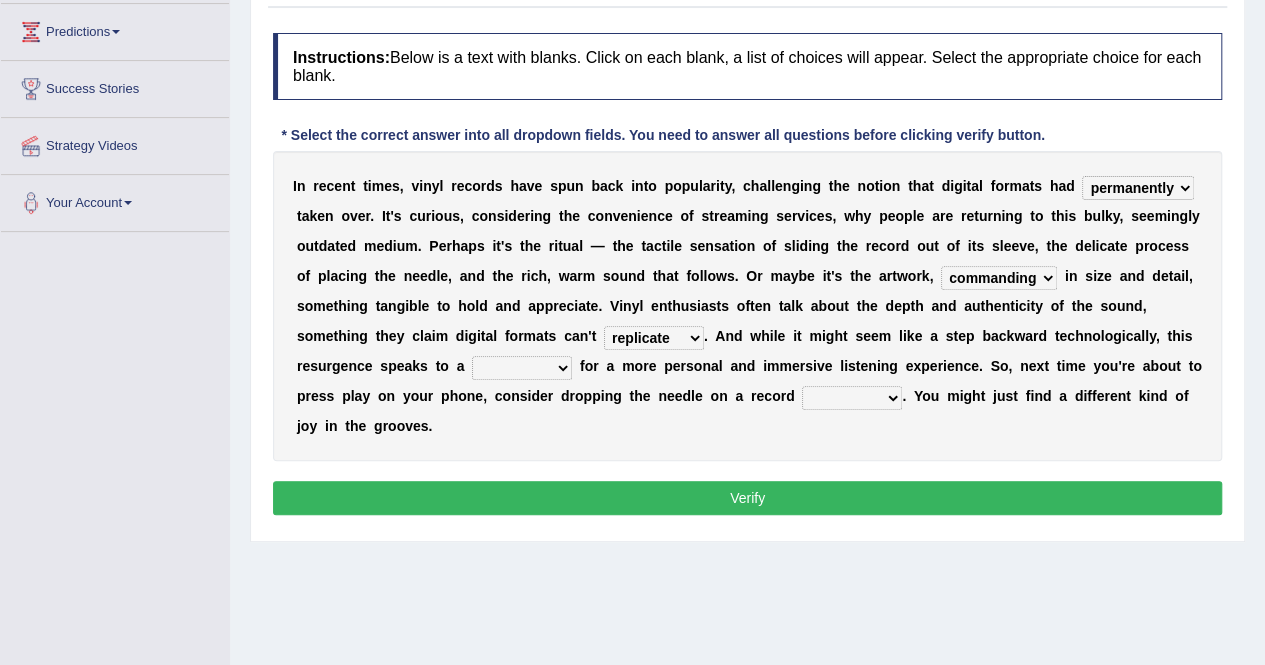 click on "replicate encourage post precede" at bounding box center [654, 338] 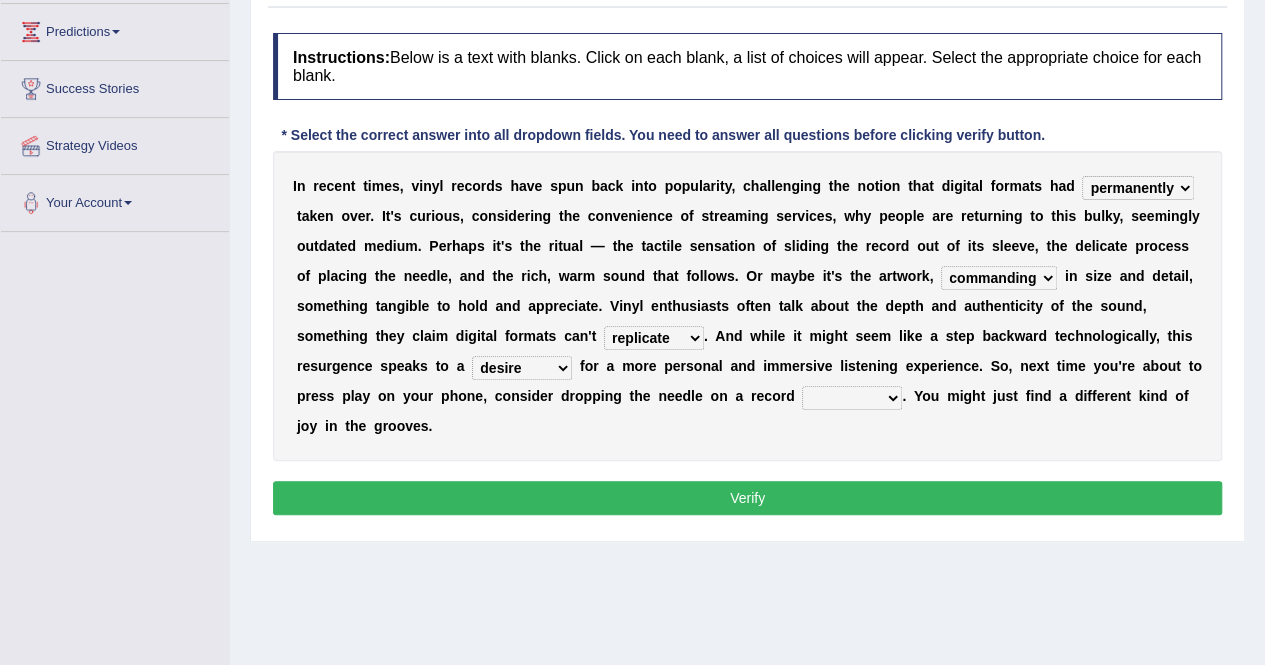 click on "in contrast rather in turn instead" at bounding box center [852, 398] 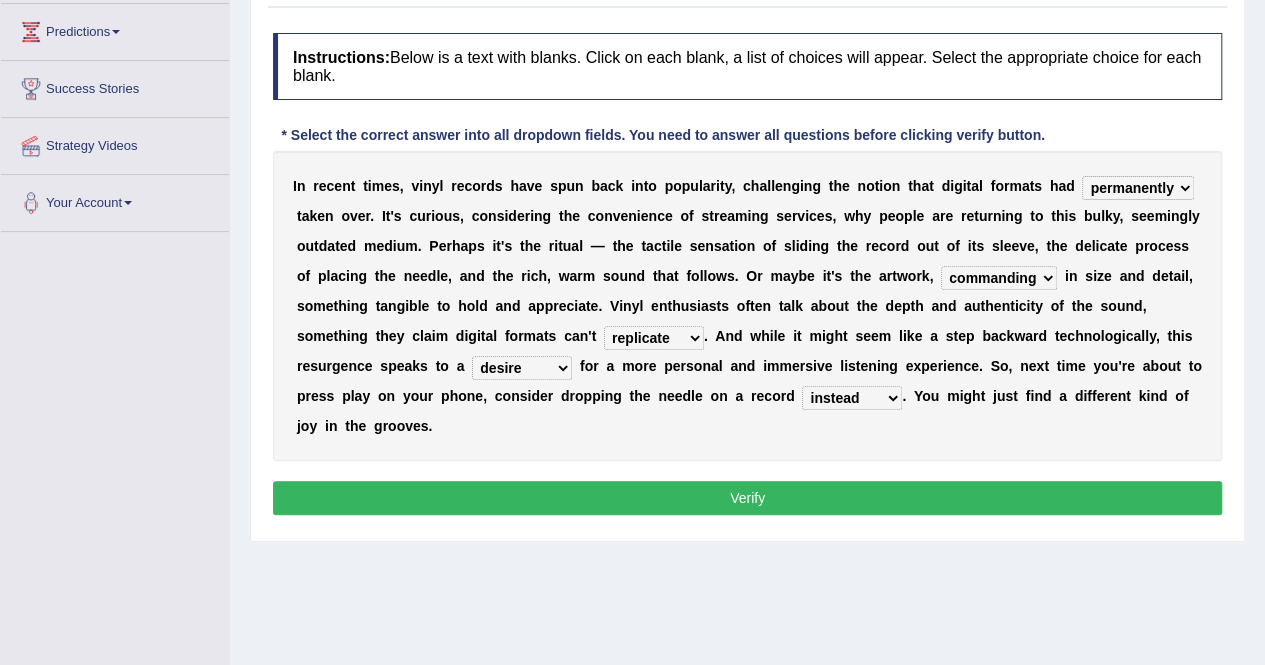 click on "in contrast rather in turn instead" at bounding box center (852, 398) 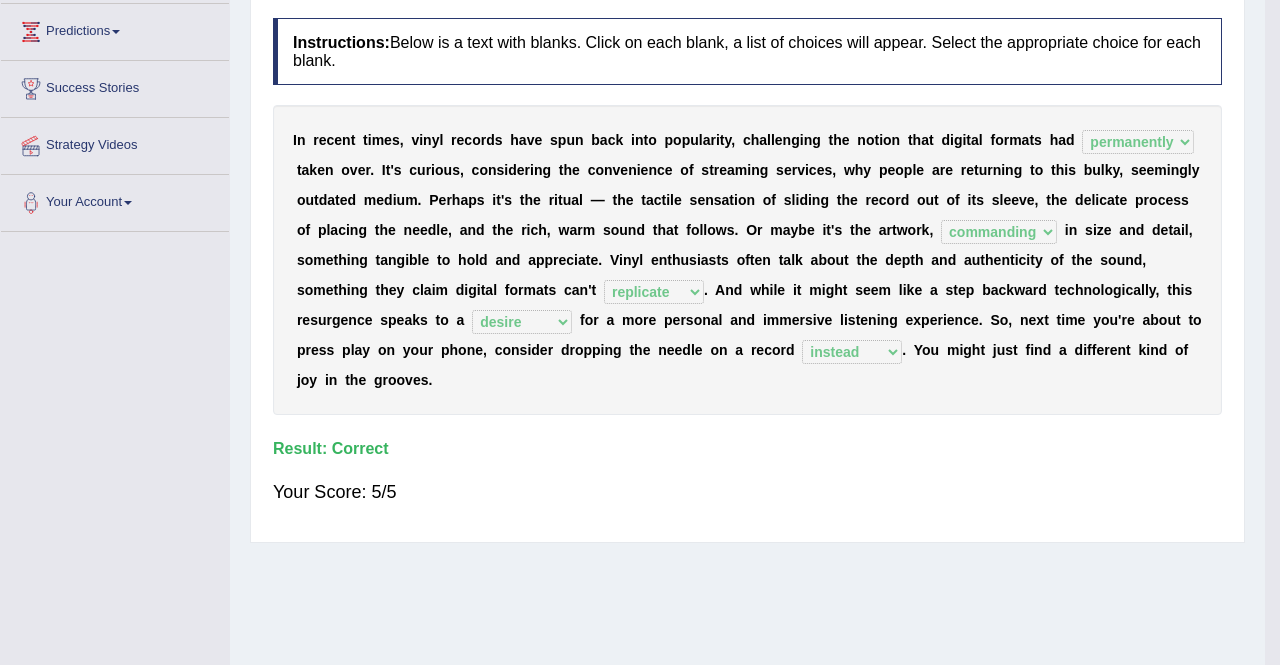 click on "Toggle navigation
Home
Practice Questions   Speaking Practice Read Aloud
Repeat Sentence
Describe Image
Re-tell Lecture
Answer Short Question
Summarize Group Discussion
Respond To A Situation
Writing Practice  Summarize Written Text
Write Essay
Reading Practice  Reading & Writing: Fill In The Blanks
Choose Multiple Answers
Re-order Paragraphs
Fill In The Blanks
Choose Single Answer
Listening Practice  Summarize Spoken Text
Highlight Incorrect Words
Highlight Correct Summary
Select Missing Word
Choose Single Answer
Choose Multiple Answers
Fill In The Blanks
Write From Dictation
Pronunciation
Tests  Take Practice Sectional Test" at bounding box center [640, 66] 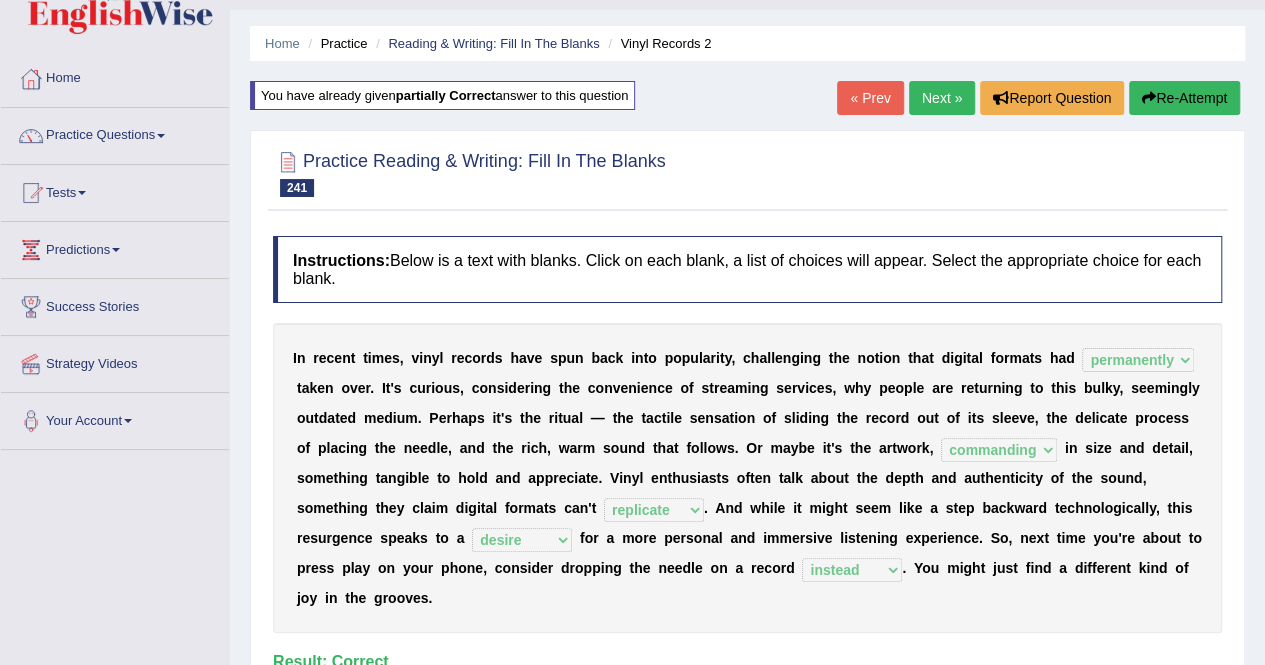 scroll, scrollTop: 34, scrollLeft: 0, axis: vertical 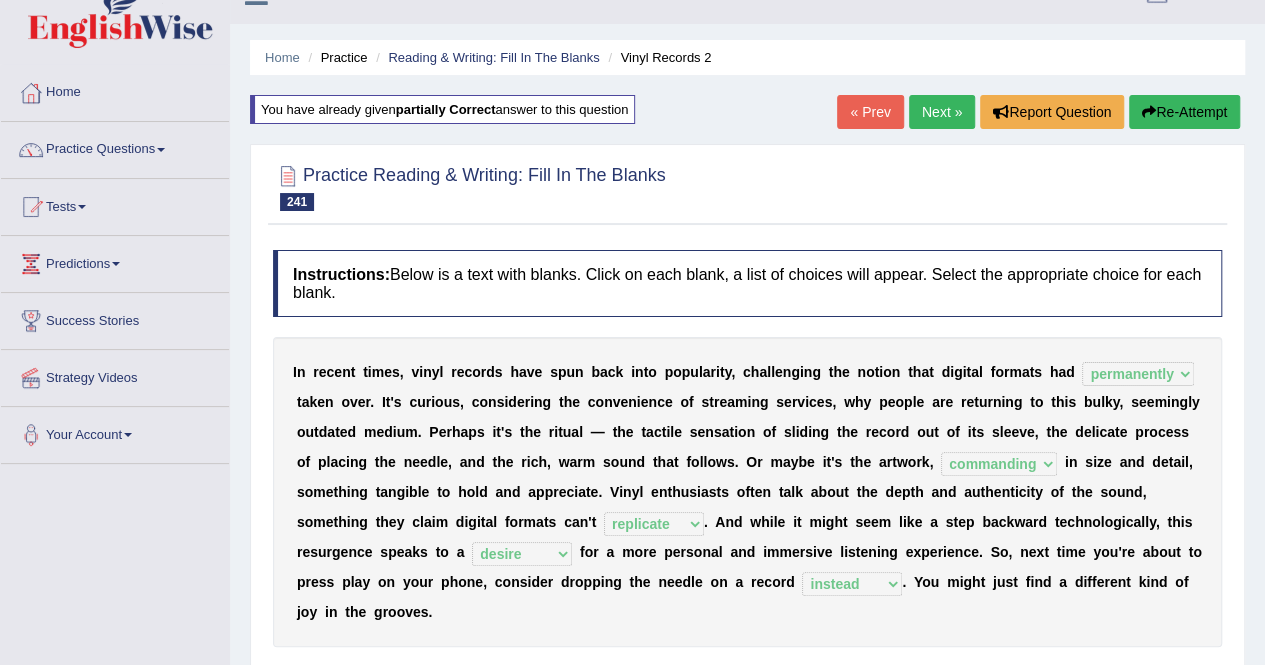 click on "Next »" at bounding box center [942, 112] 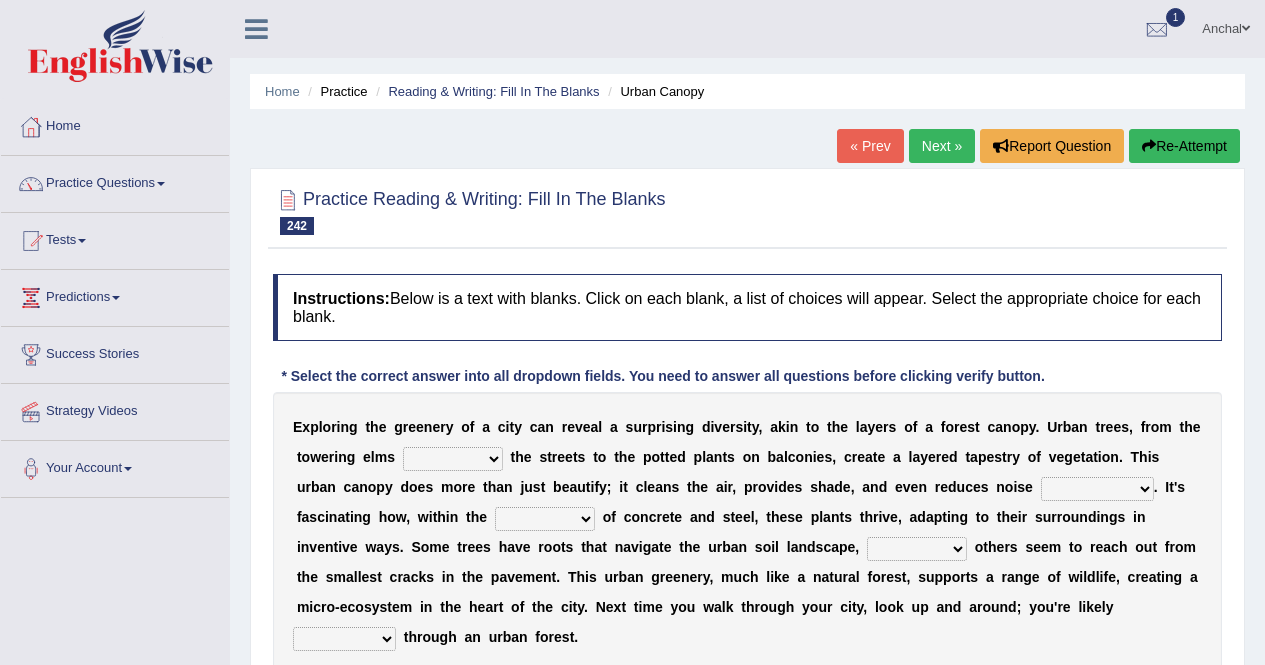 scroll, scrollTop: 246, scrollLeft: 0, axis: vertical 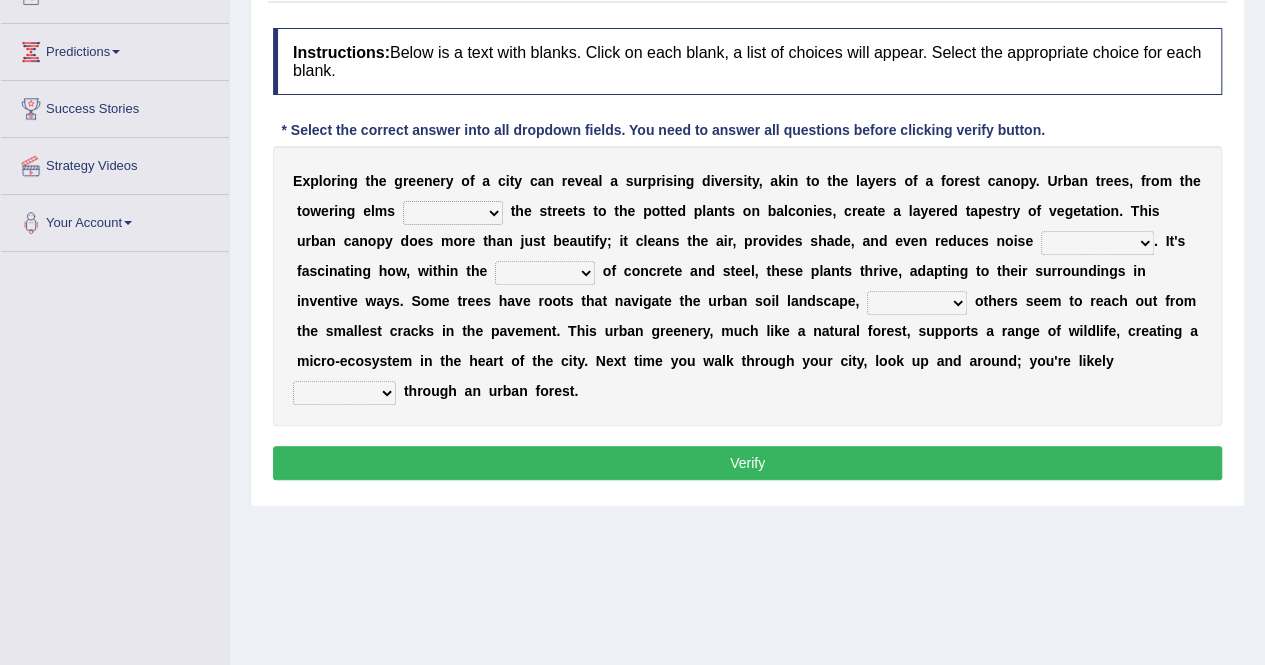 click on "shining spinning dining lining" at bounding box center [453, 213] 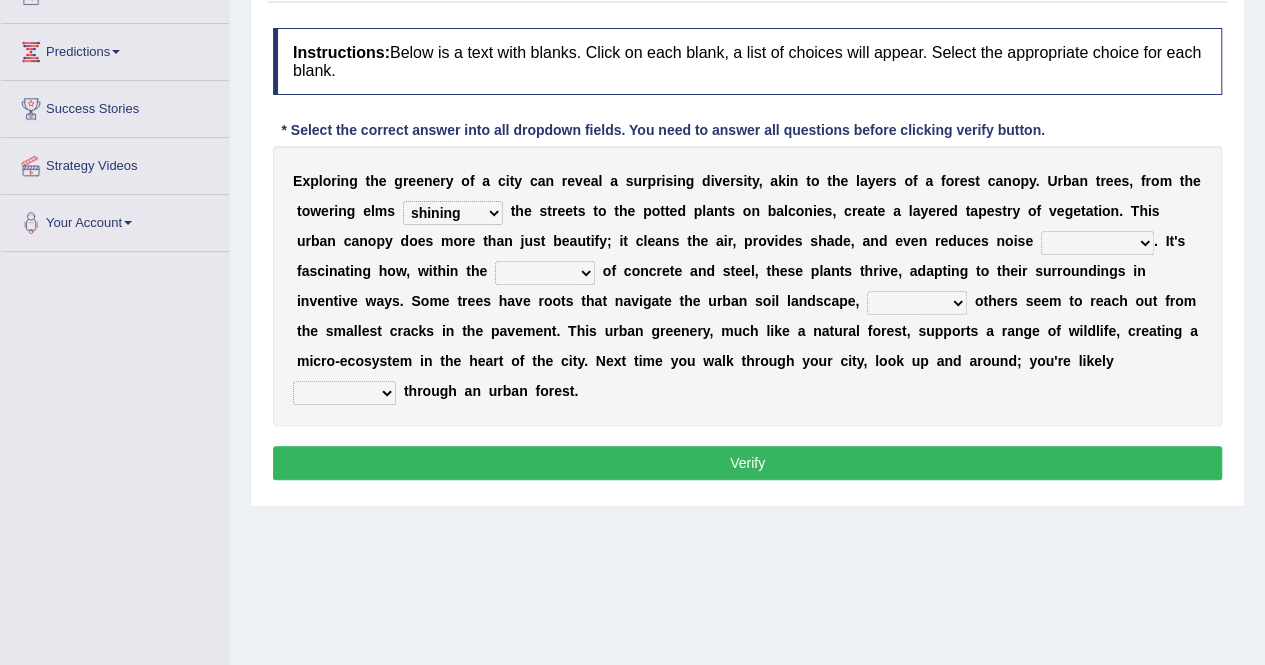 click on "shining spinning dining lining" at bounding box center [453, 213] 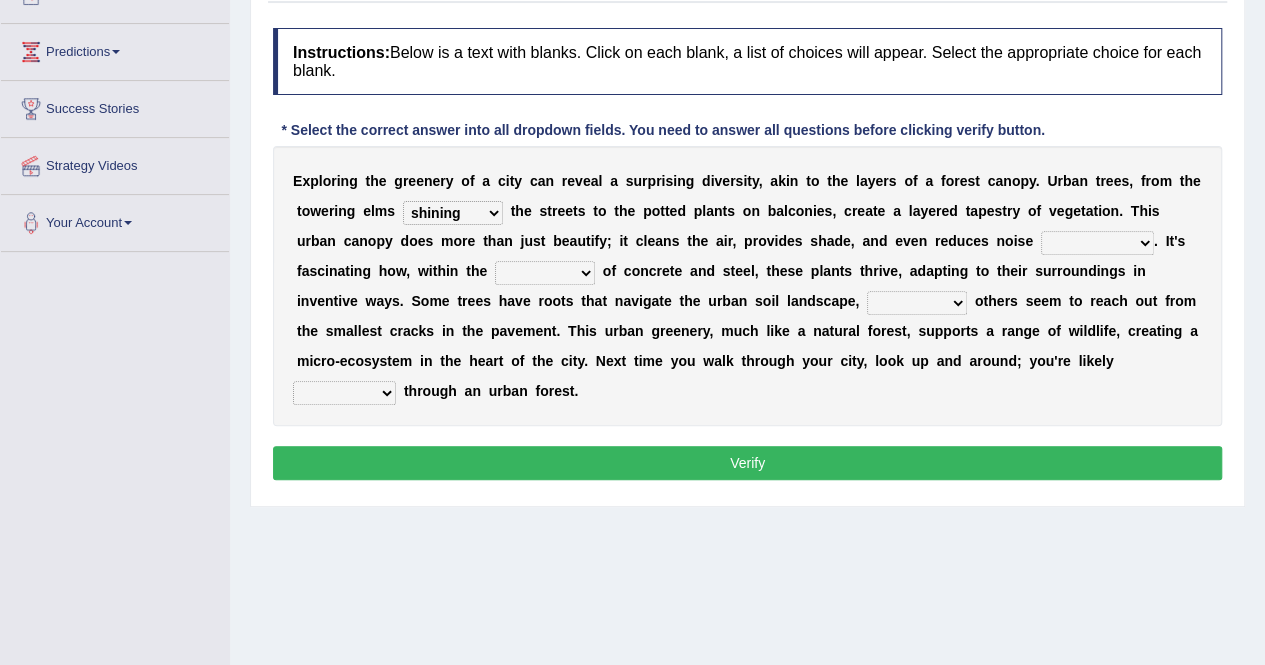 click on "t" at bounding box center [468, 271] 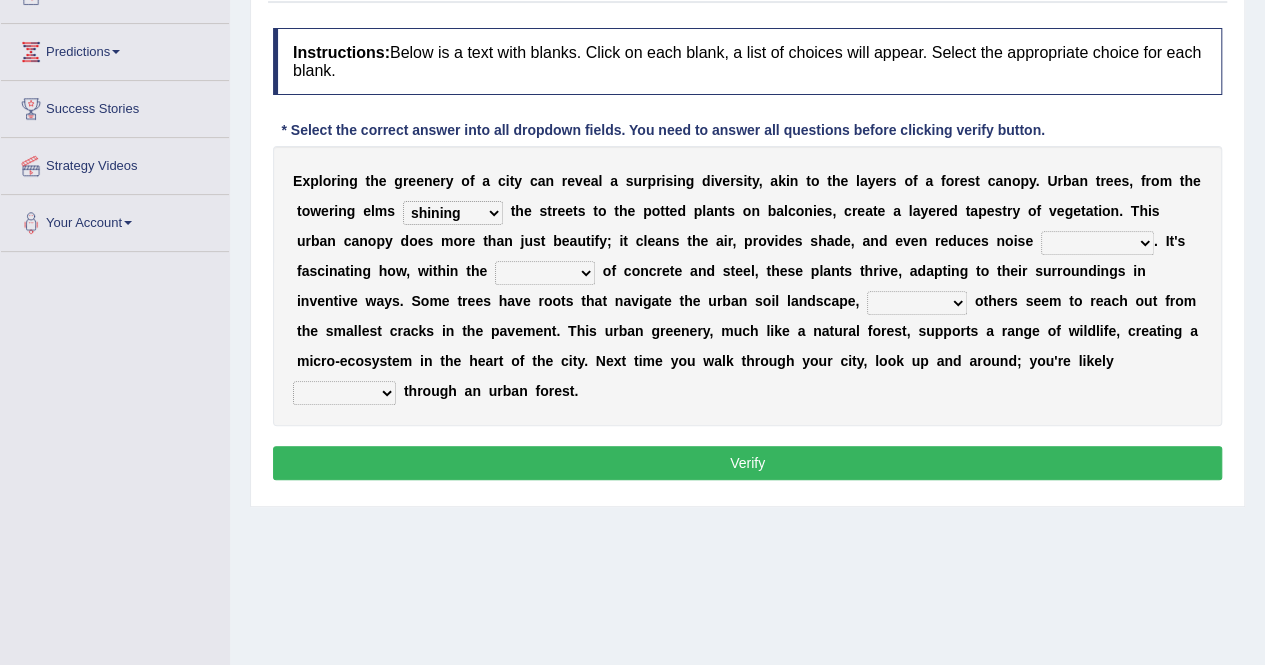 click on "shining spinning dining lining" at bounding box center (453, 213) 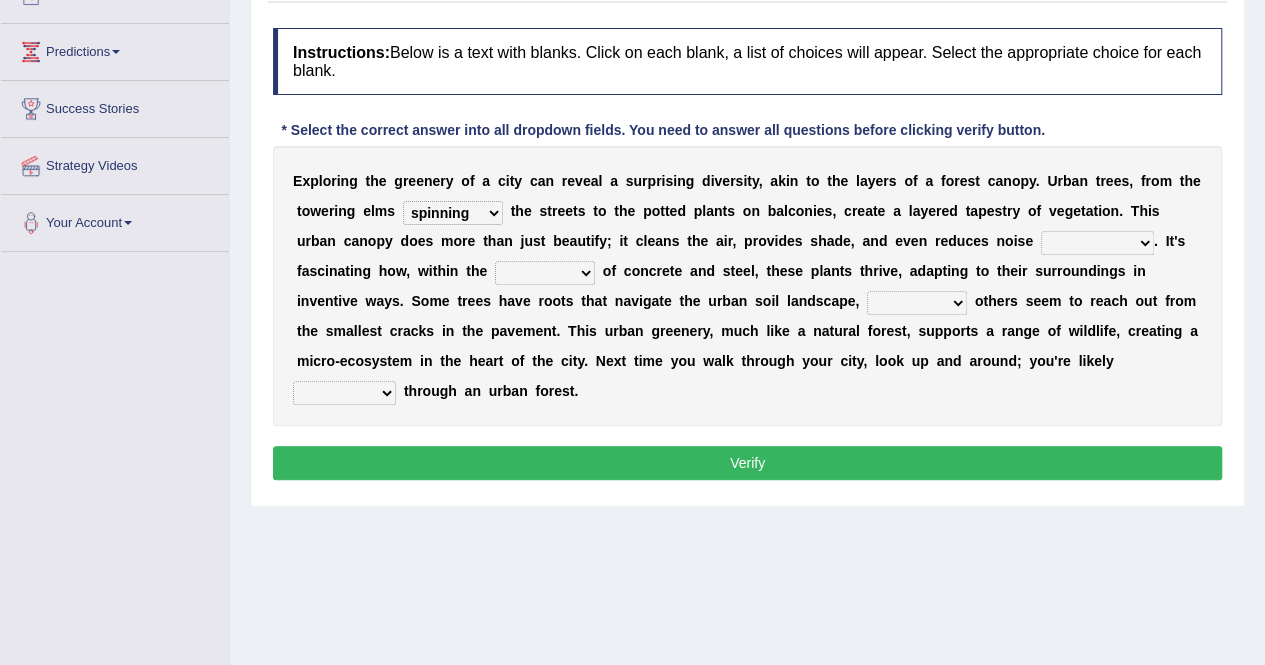 click on "shining spinning dining lining" at bounding box center (453, 213) 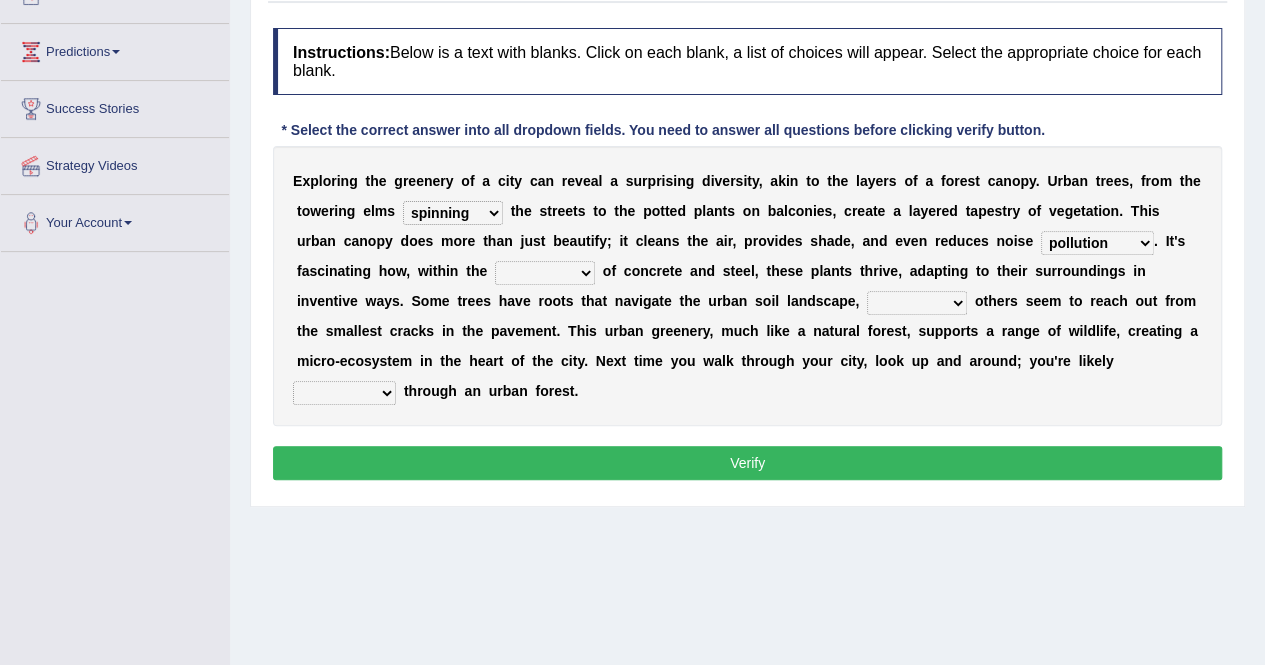 click on "lanes facets degrees confines" at bounding box center (545, 273) 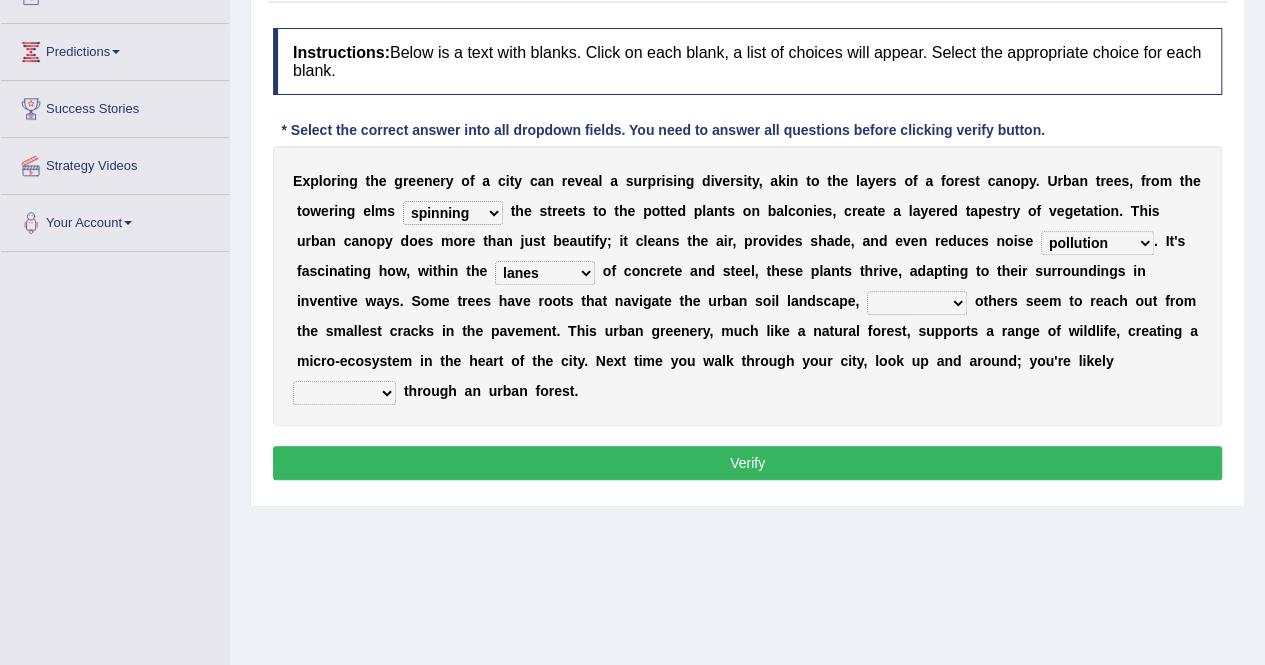 click on "lanes facets degrees confines" at bounding box center [545, 273] 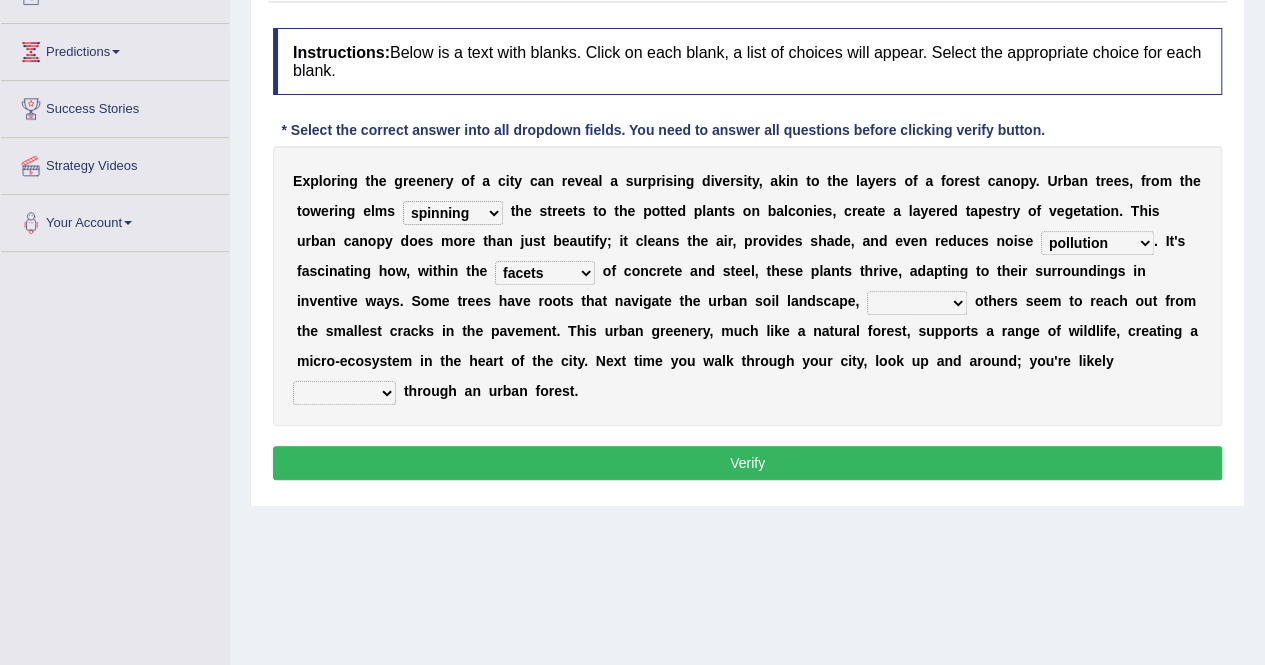 click on "lanes facets degrees confines" at bounding box center [545, 273] 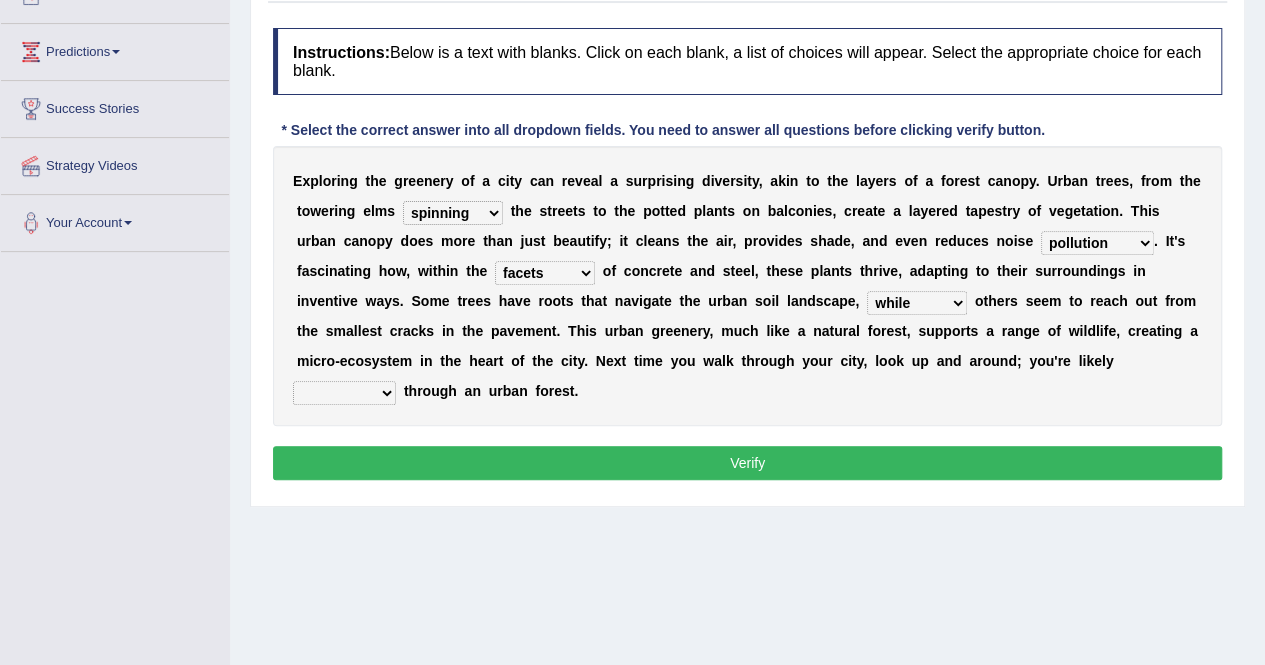 click on "what while that which" at bounding box center [917, 303] 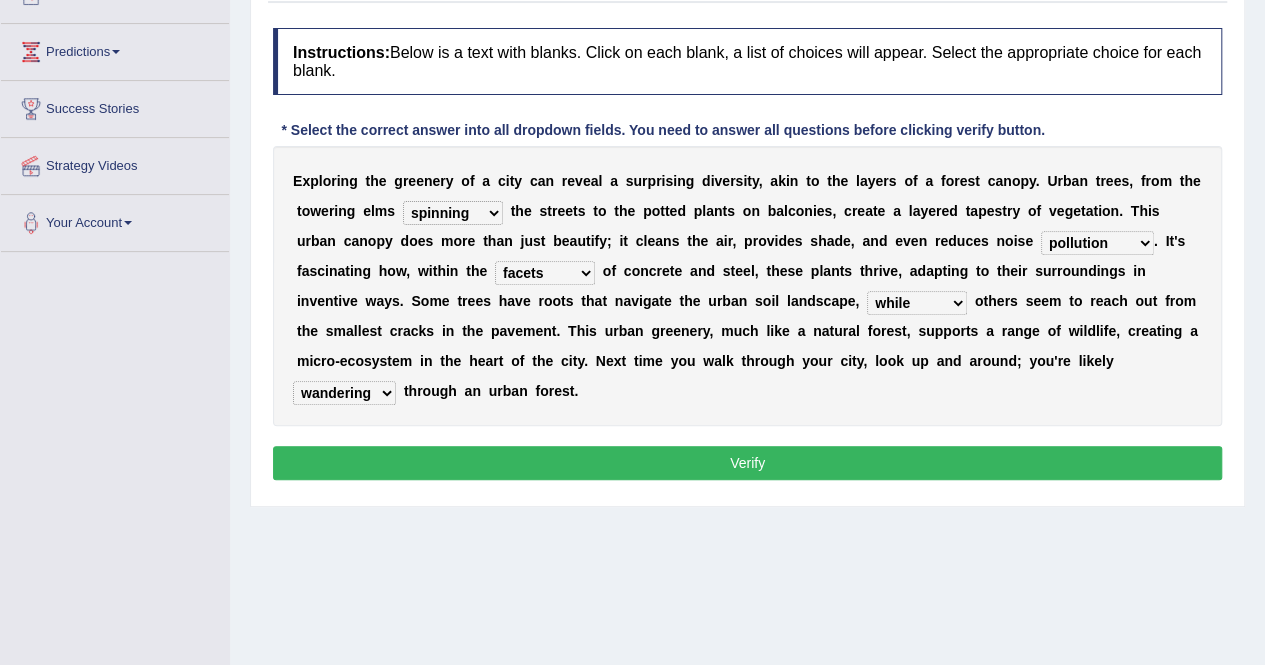 click on "wandering ratifying capsizing embedding" at bounding box center [344, 393] 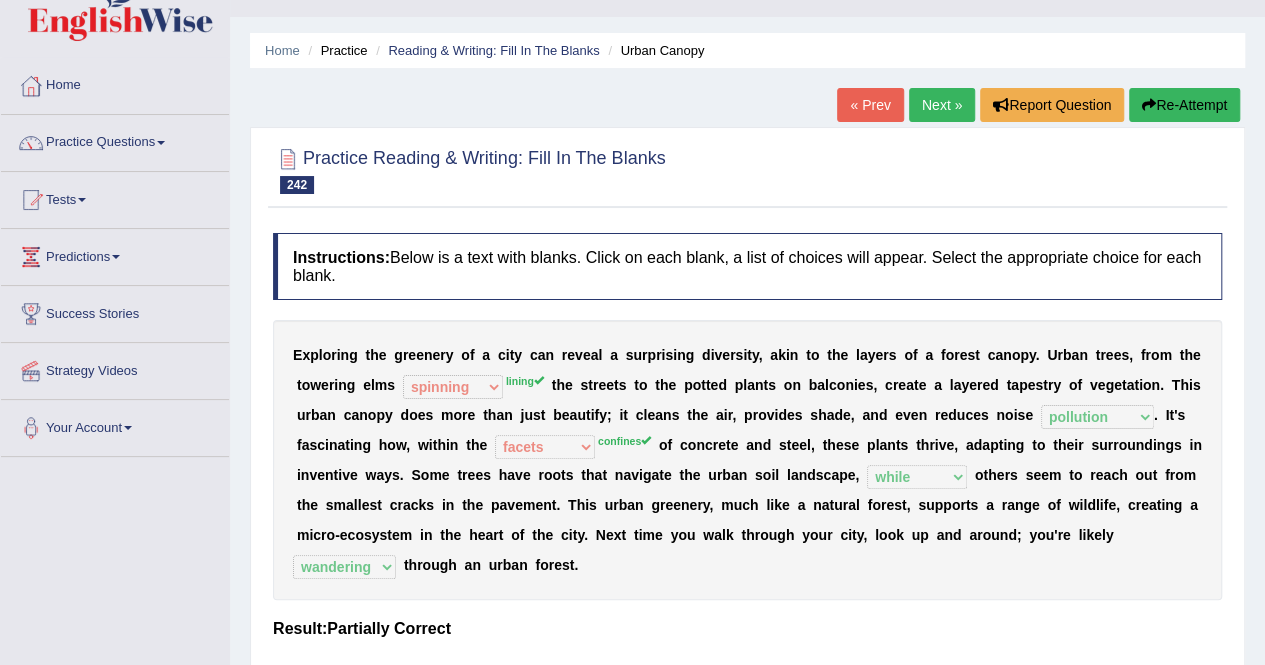 scroll, scrollTop: 40, scrollLeft: 0, axis: vertical 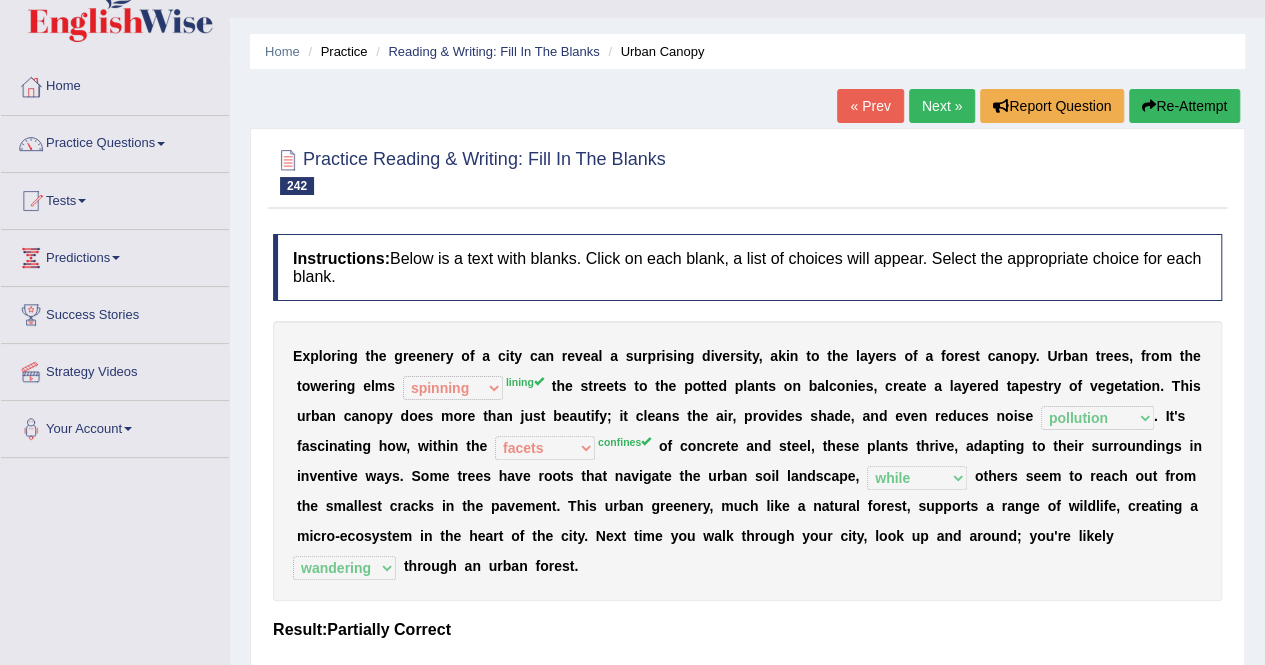 click on "Re-Attempt" at bounding box center [1184, 106] 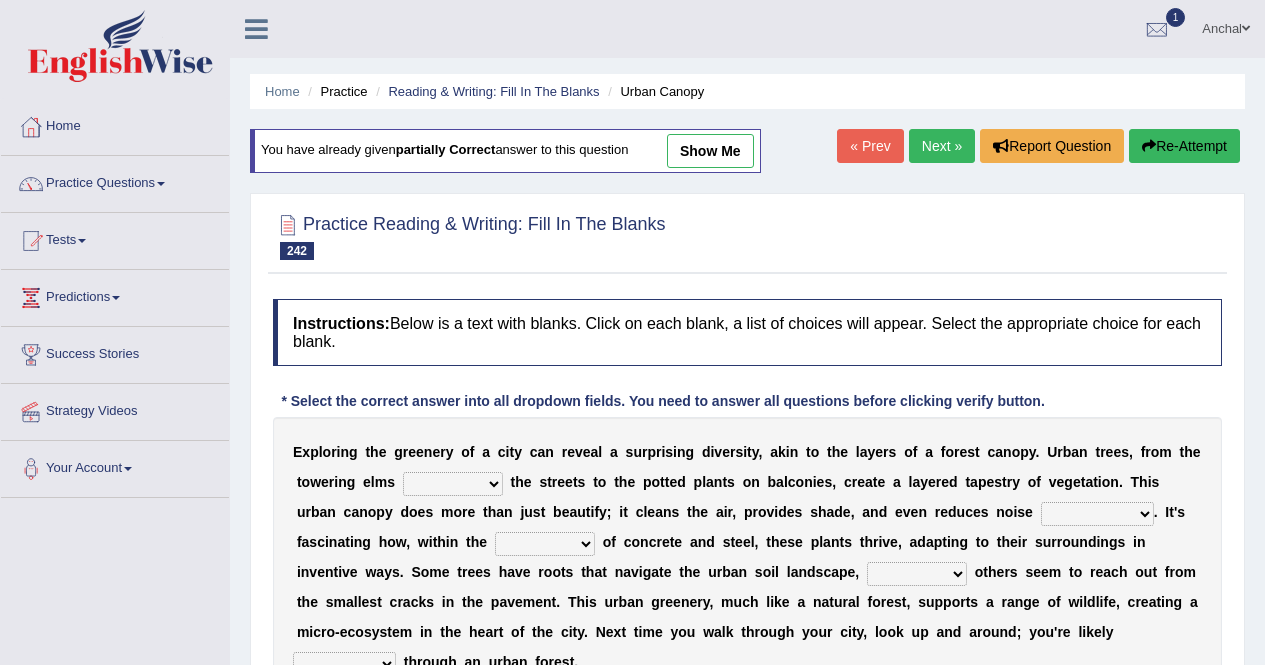 scroll, scrollTop: 242, scrollLeft: 0, axis: vertical 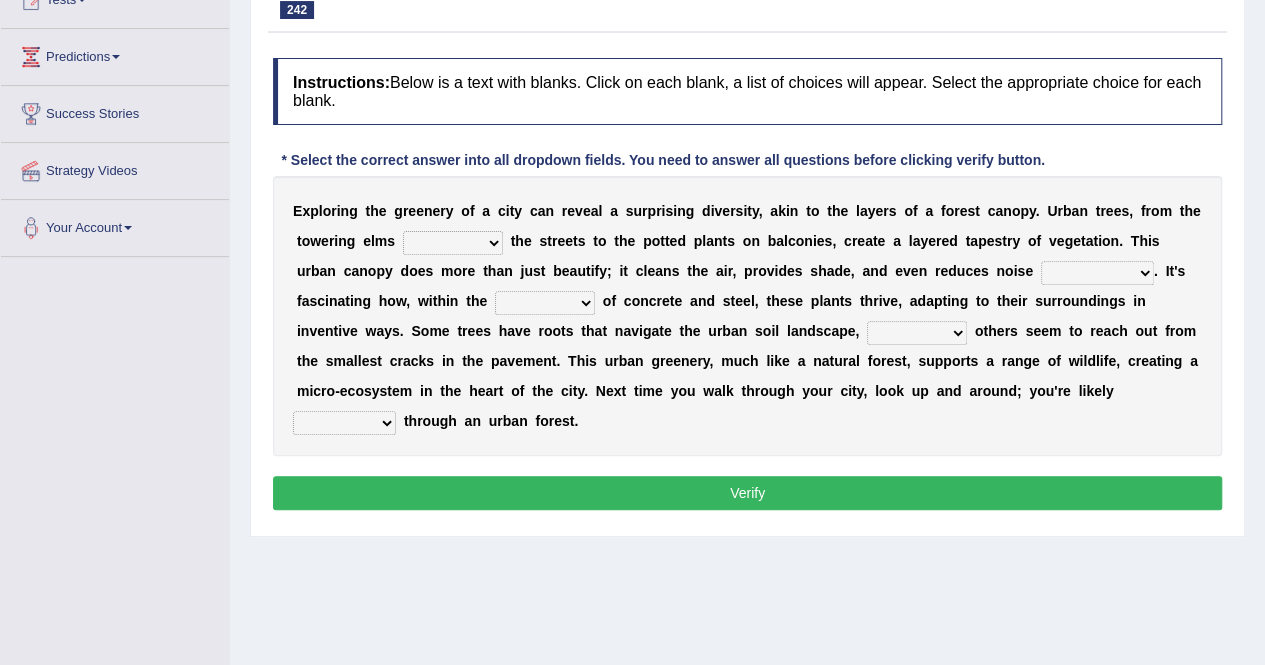 click on "shining spinning dining lining" at bounding box center [453, 243] 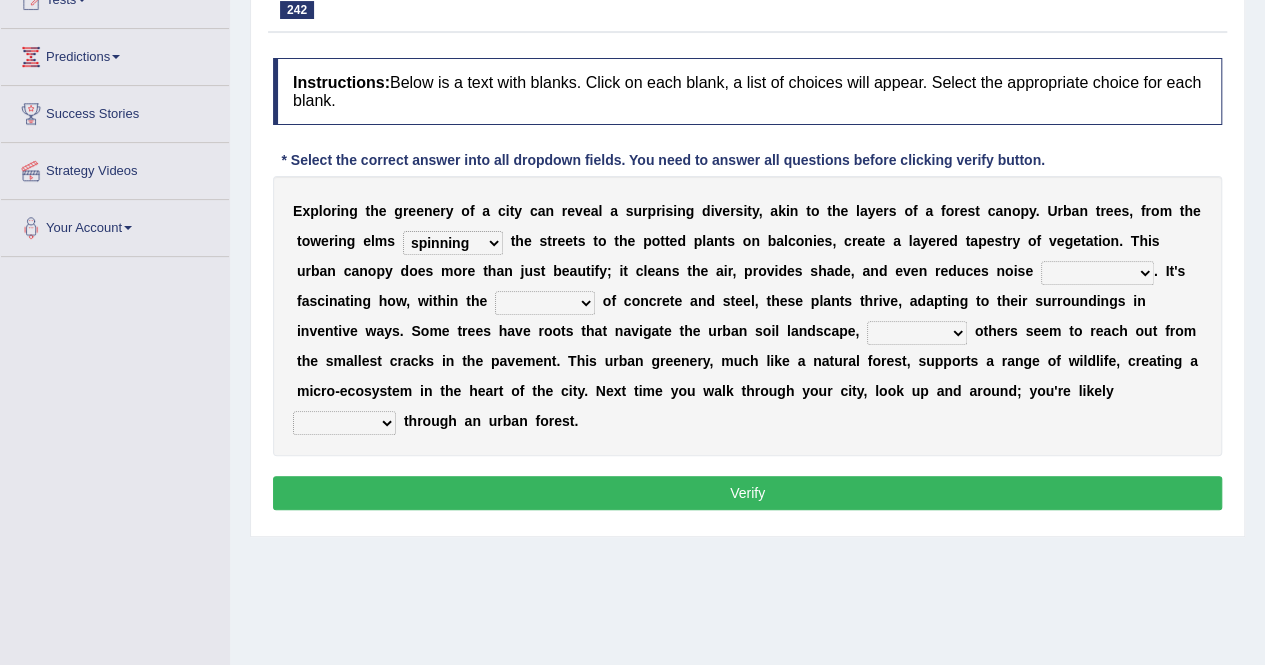click on "shining spinning dining lining" at bounding box center (453, 243) 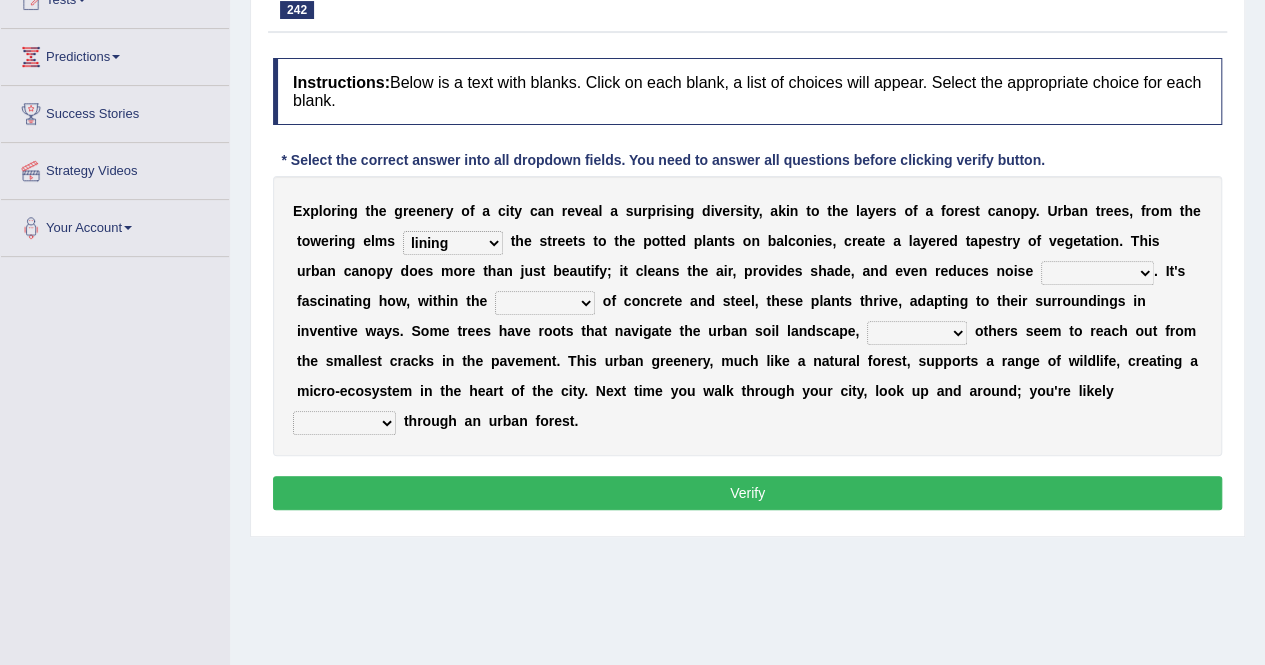 click on "shining spinning dining lining" at bounding box center [453, 243] 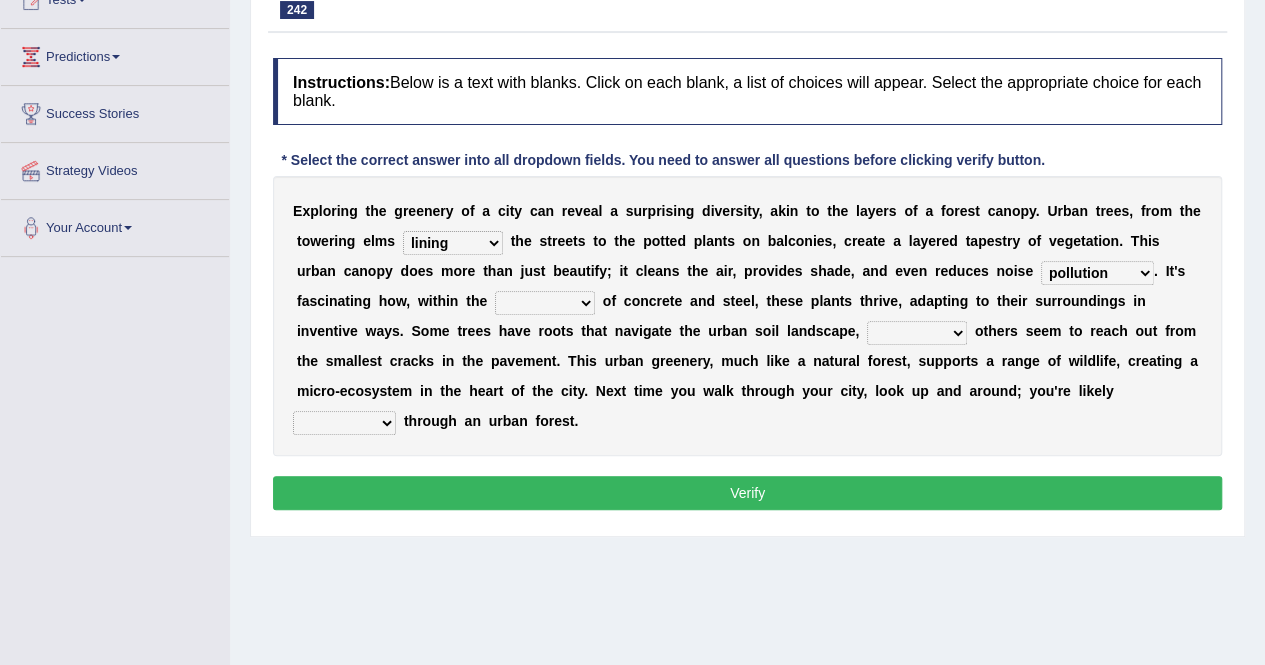 click on "interference rate participation pollution" at bounding box center (1097, 273) 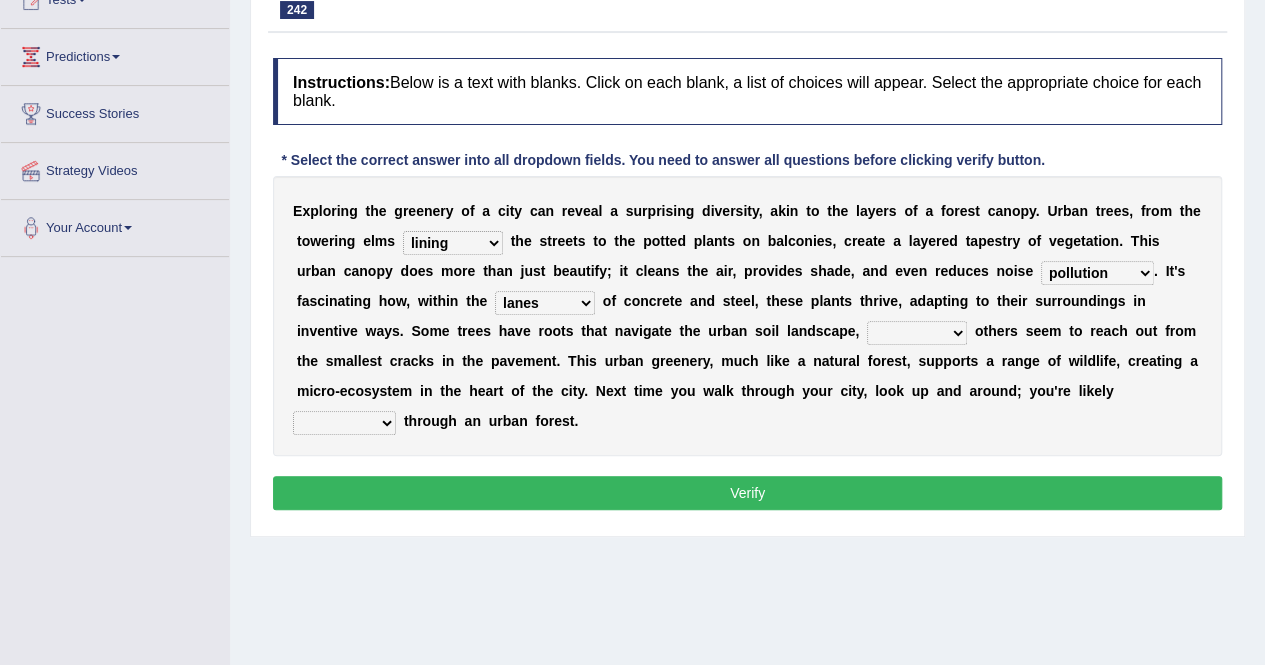click on "lanes facets degrees confines" at bounding box center [545, 303] 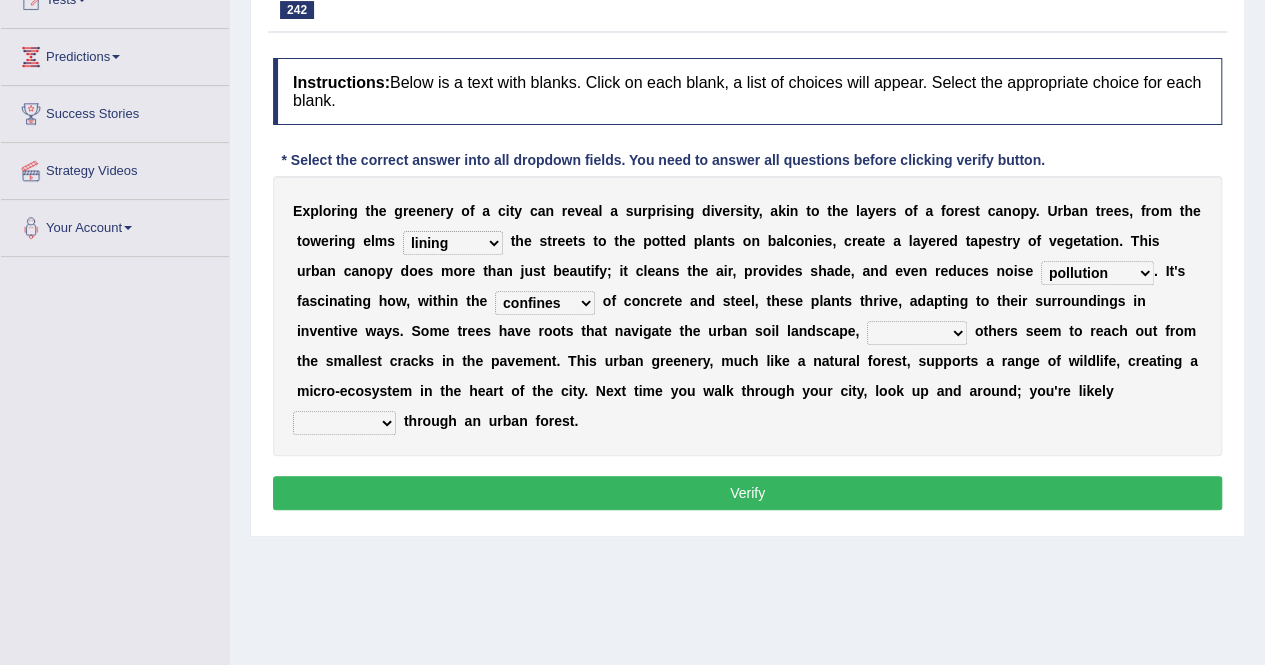 click on "lanes facets degrees confines" at bounding box center (545, 303) 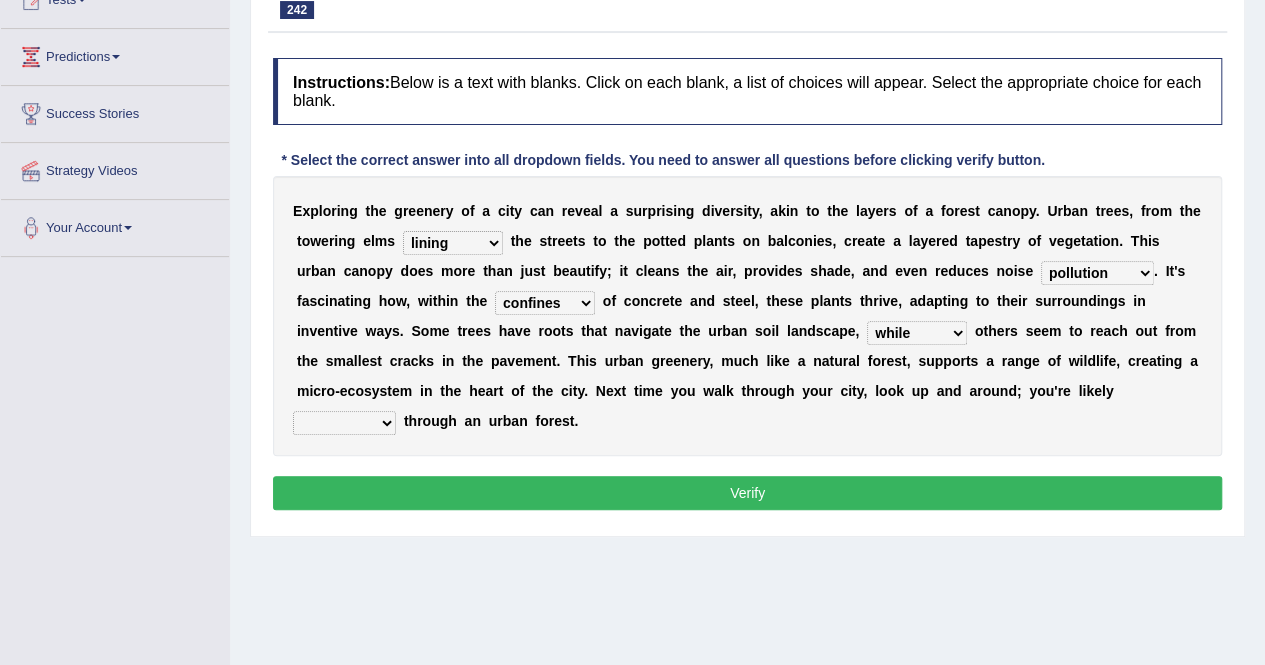 click on "wandering ratifying capsizing embedding" at bounding box center [344, 423] 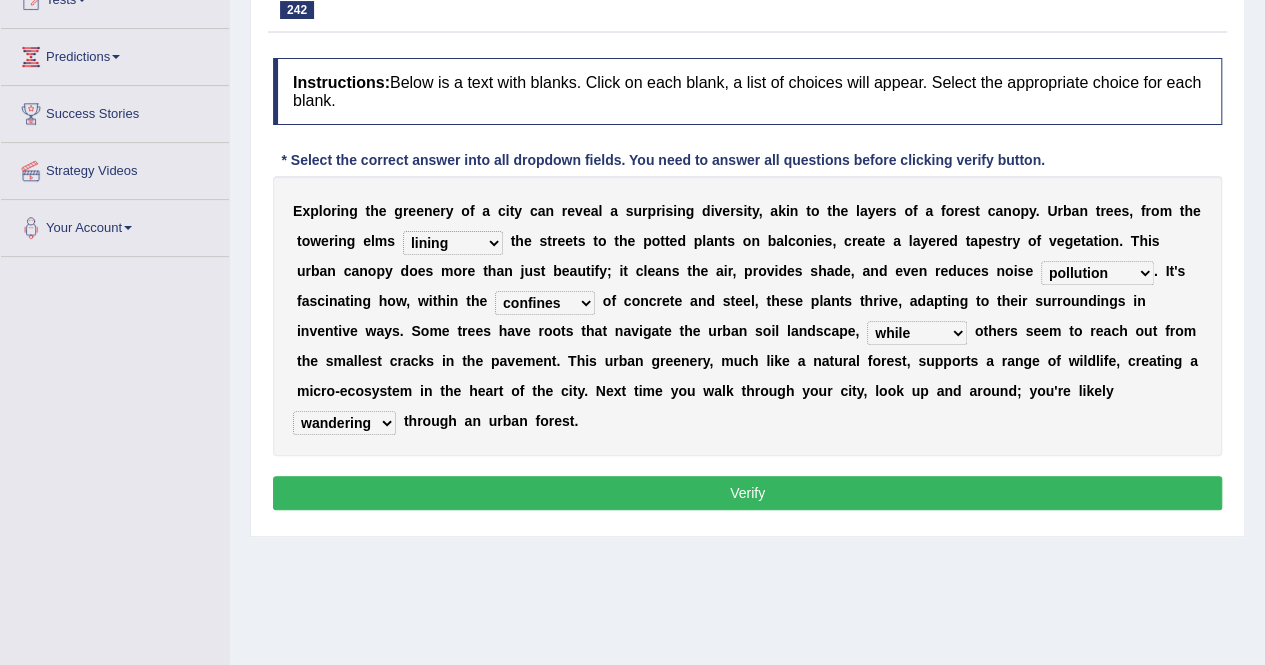 click on "Verify" at bounding box center (747, 493) 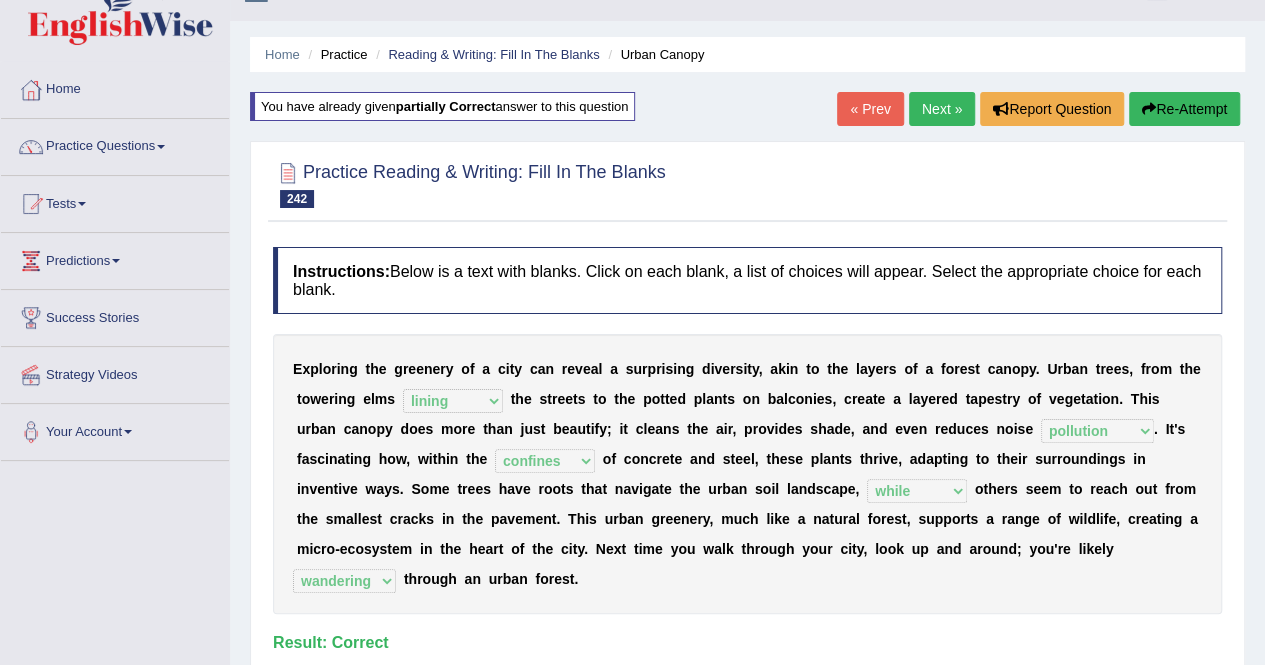 scroll, scrollTop: 0, scrollLeft: 0, axis: both 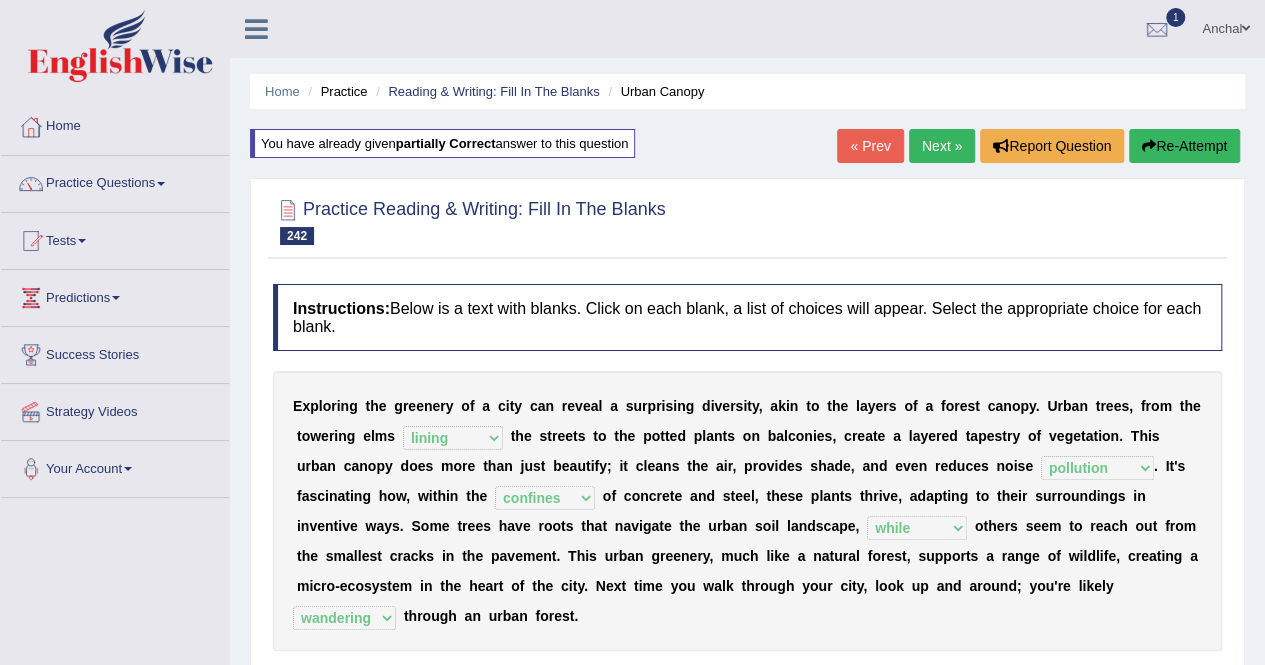 click on "Next »" at bounding box center [942, 146] 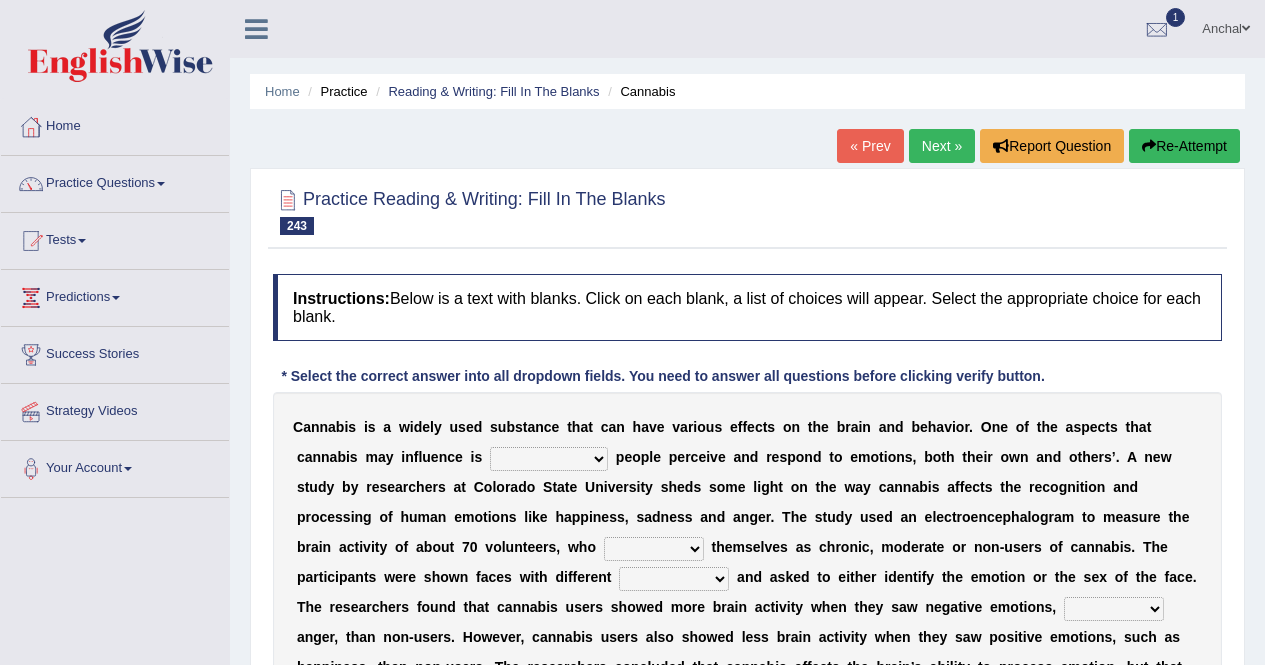 scroll, scrollTop: 214, scrollLeft: 0, axis: vertical 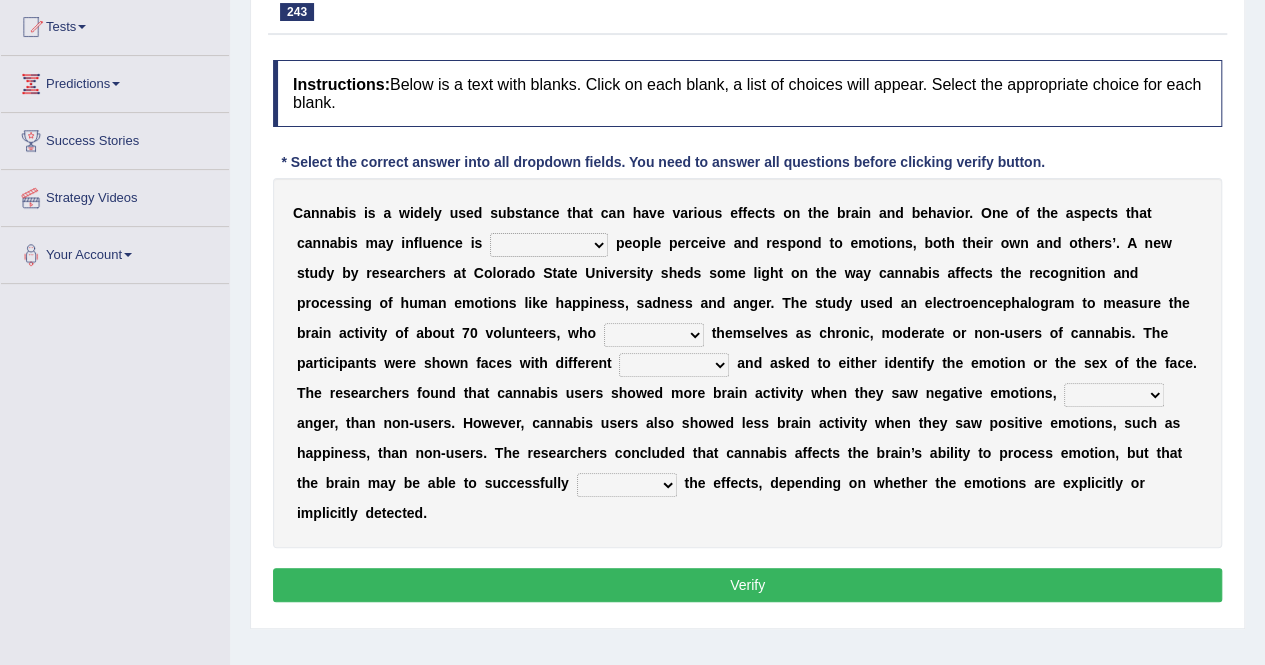 click on "how what process which way that" at bounding box center (549, 245) 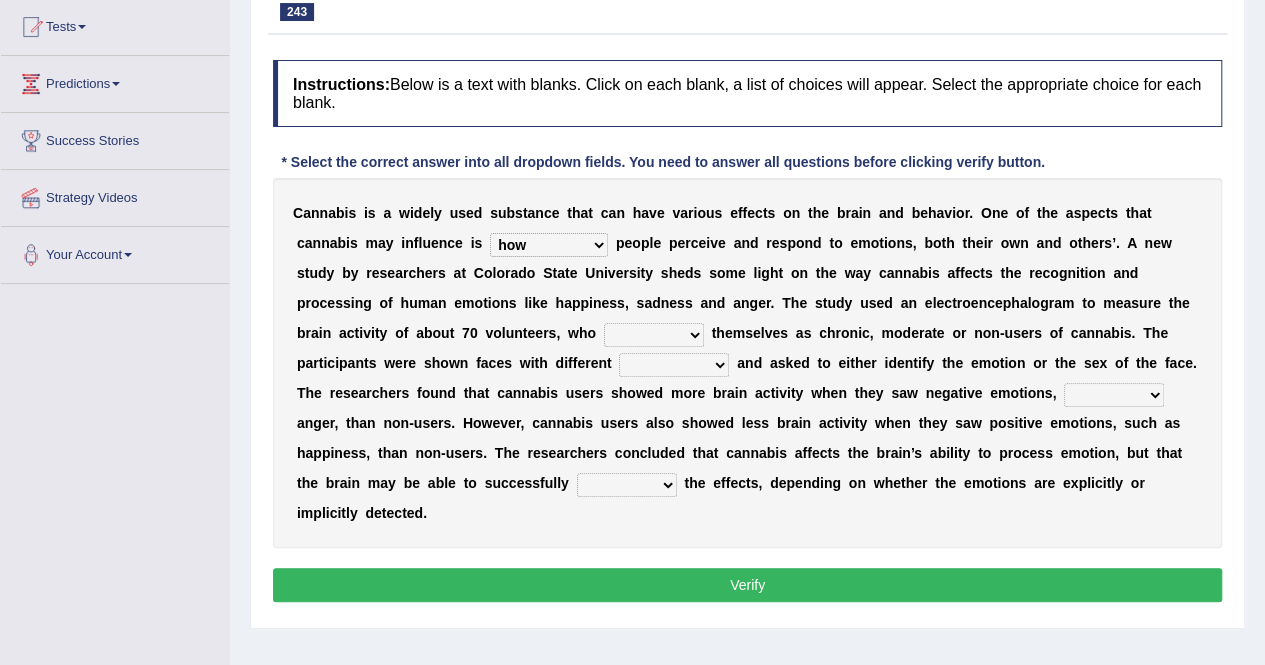 click on "how what process which way that" at bounding box center [549, 245] 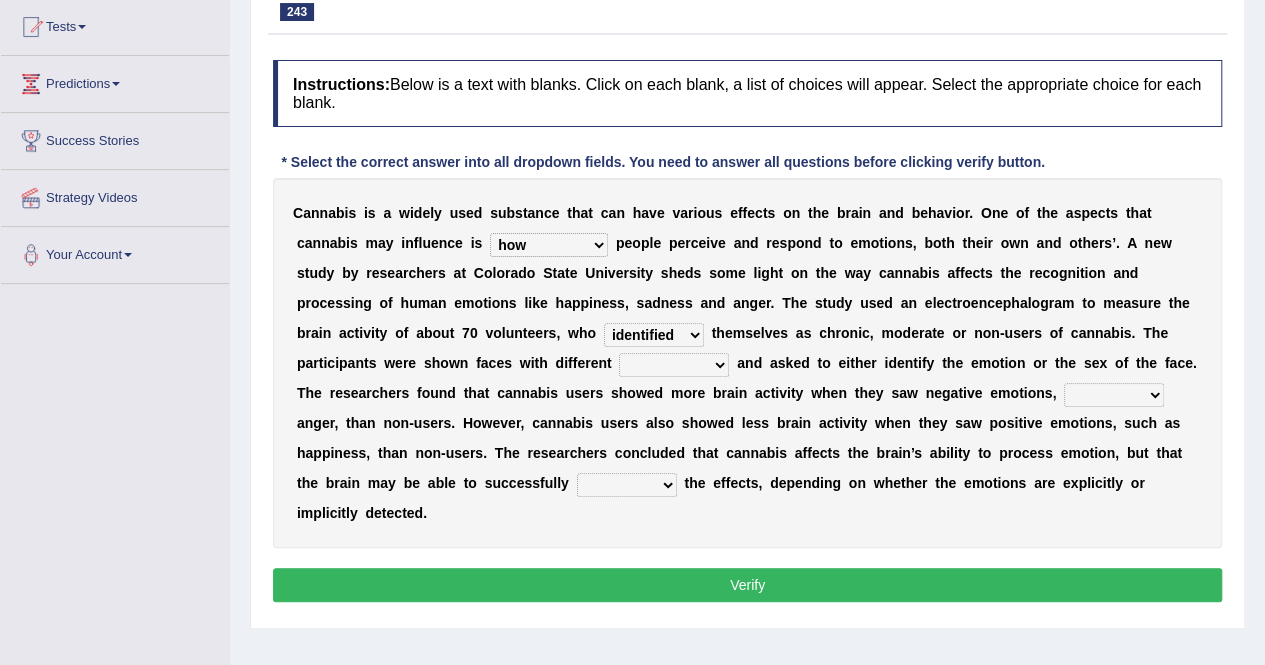 click on "presents textiles postures expressions" at bounding box center (674, 365) 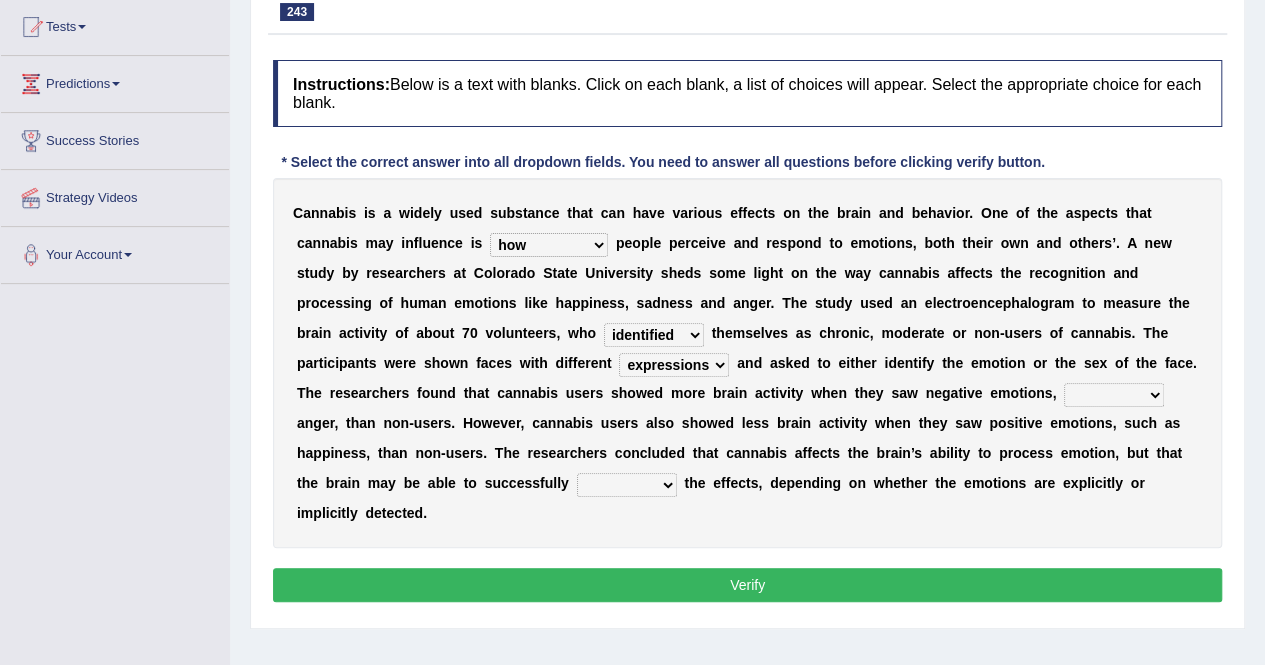 click on "presents textiles postures expressions" at bounding box center [674, 365] 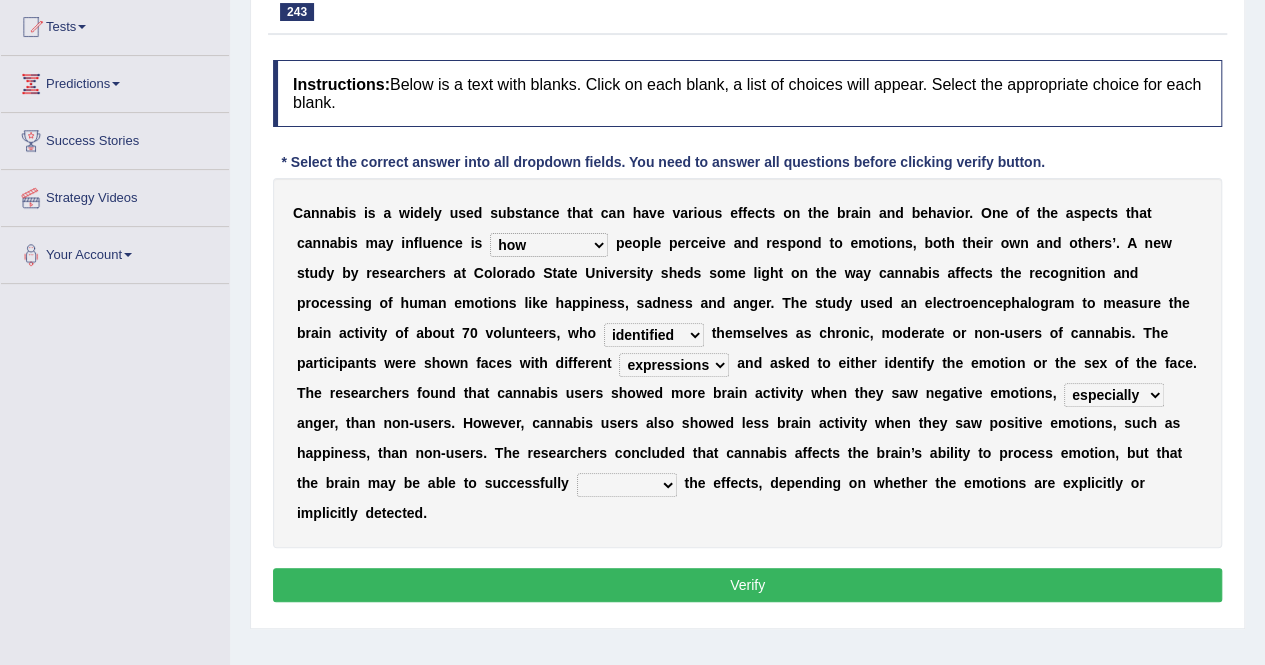 click on "especially strongly partially practically" at bounding box center [1114, 395] 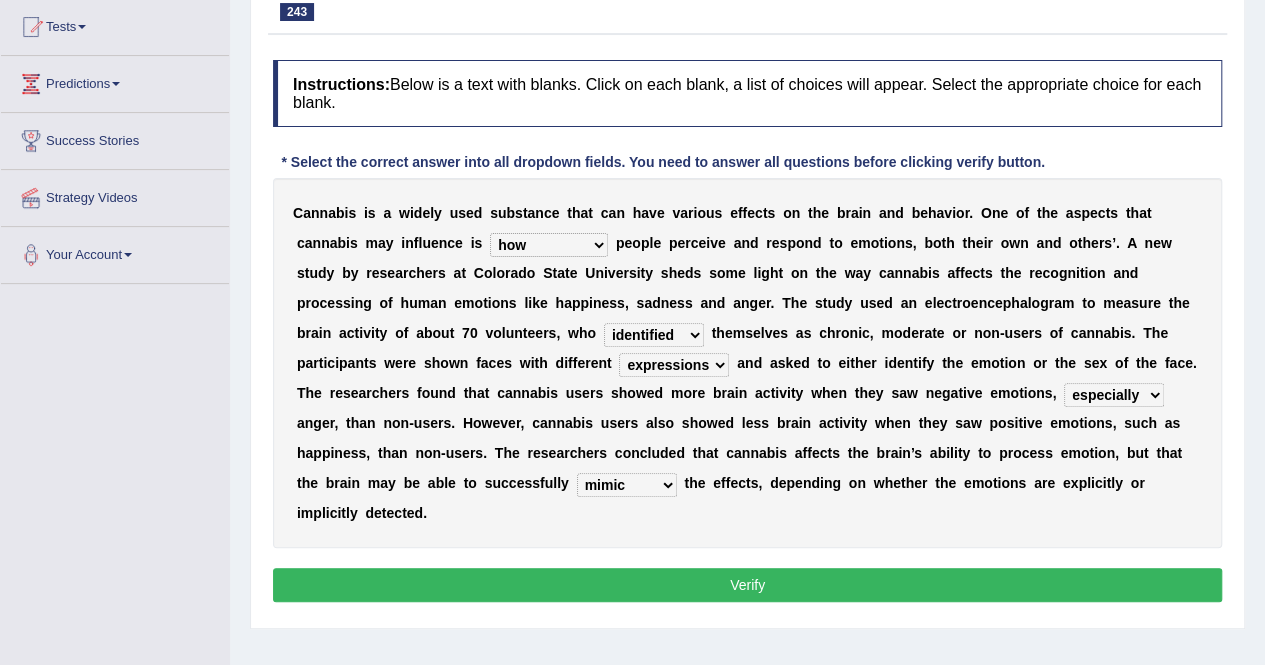 click on "counter cherish prolong mimic" at bounding box center (627, 485) 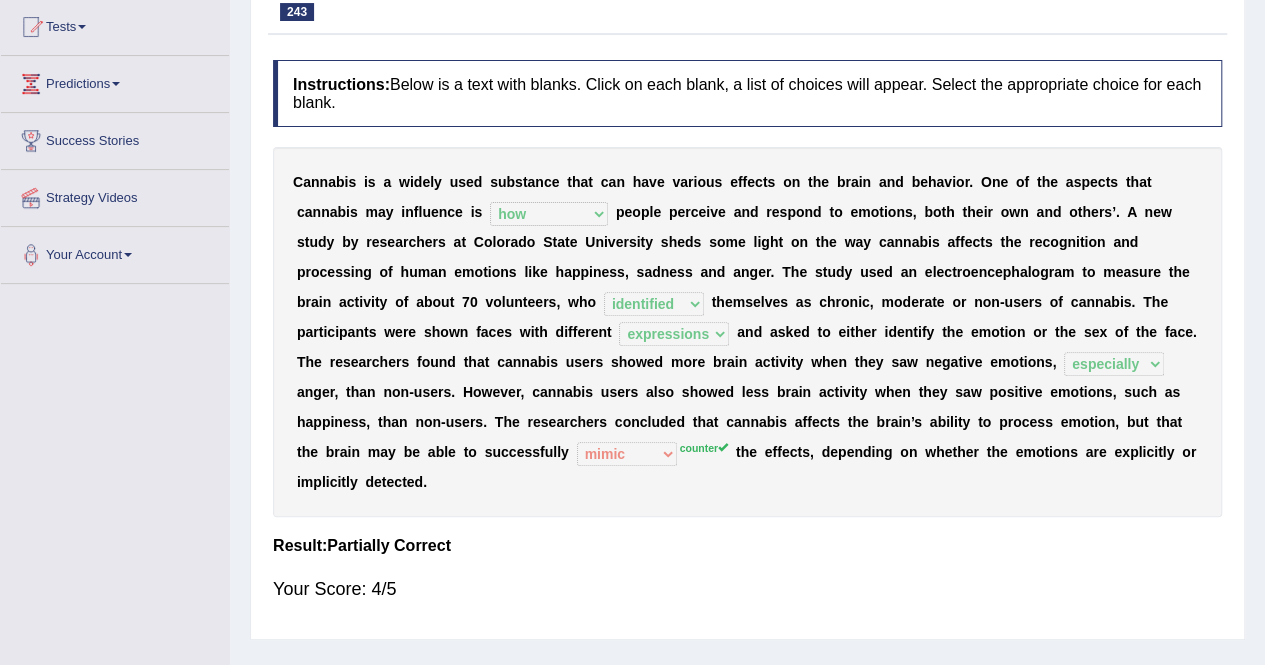 scroll, scrollTop: 0, scrollLeft: 0, axis: both 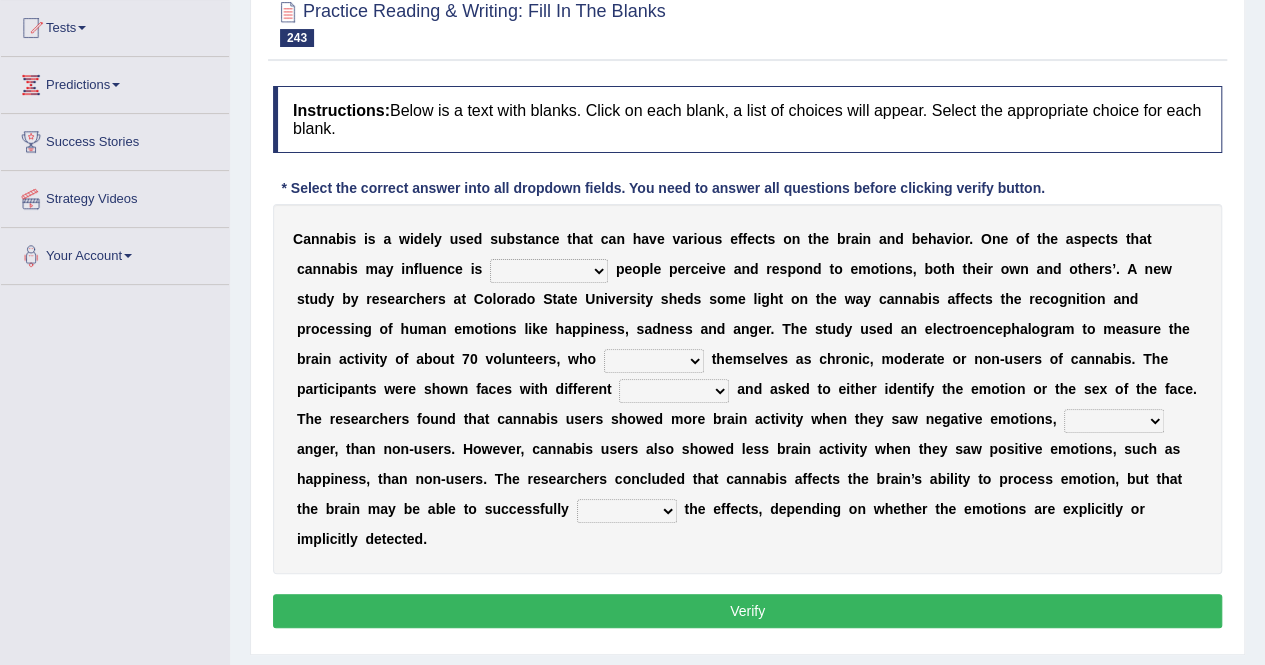 click on "how what process which way that" at bounding box center (549, 271) 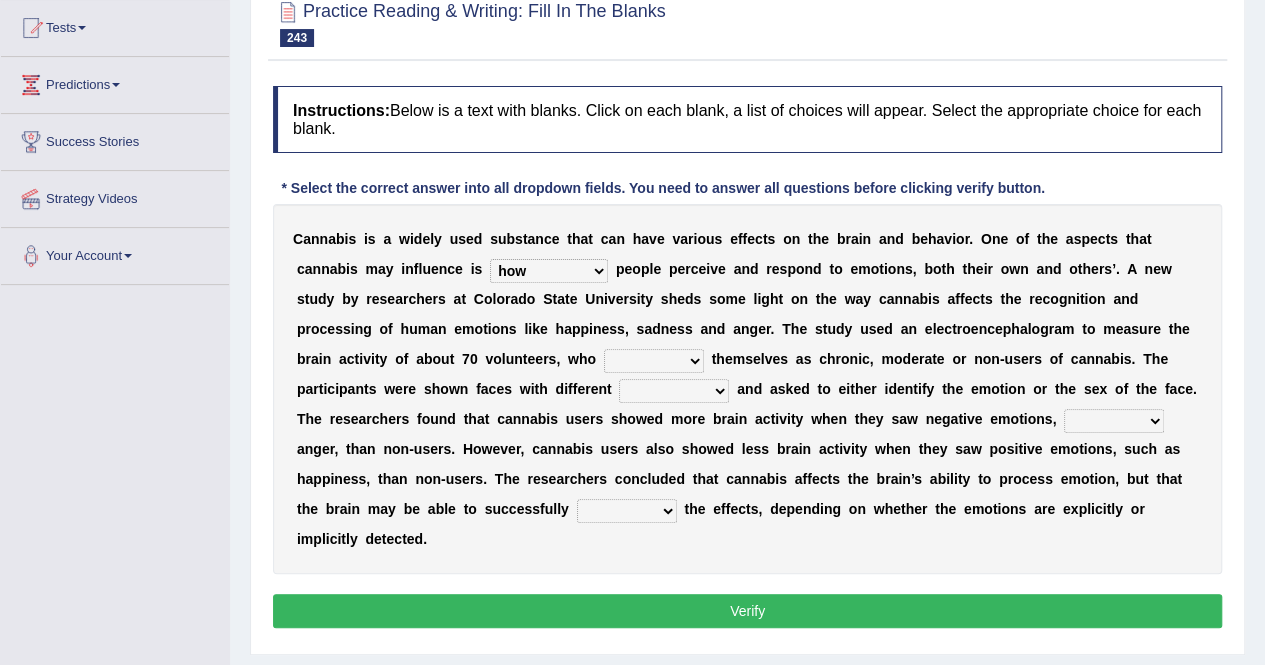 click on "how what process which way that" at bounding box center [549, 271] 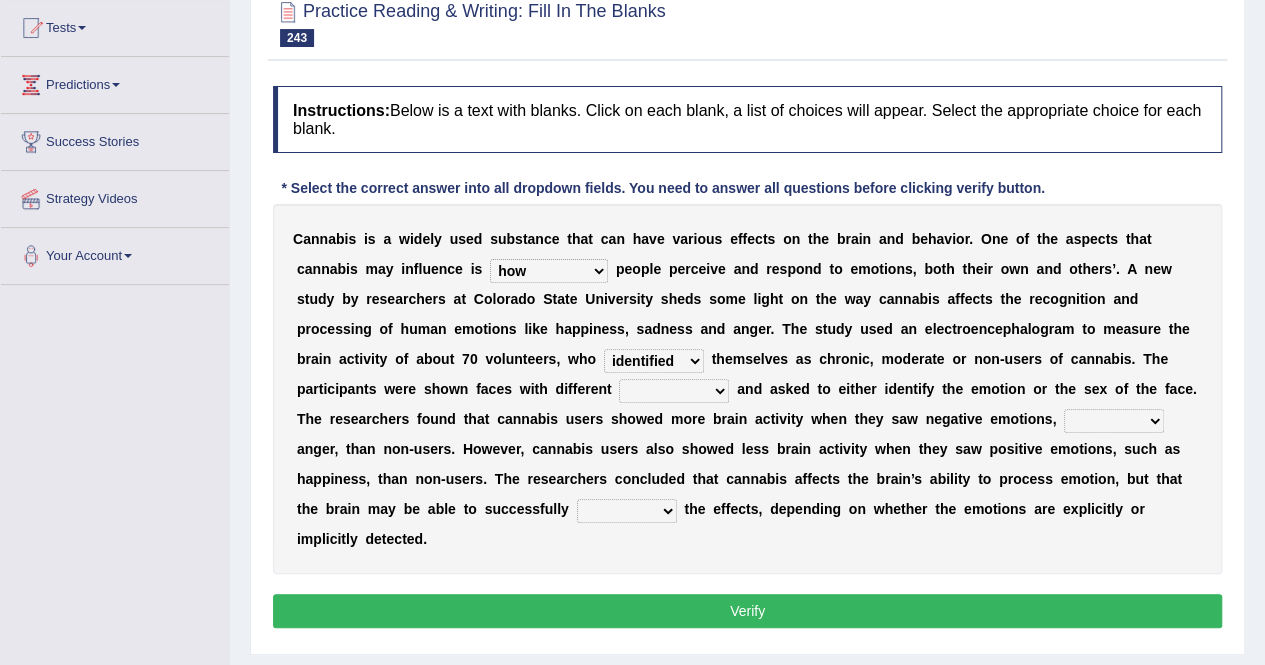 click on "C a n n a b i s    i s    a    w i d e l y    u s e d    s u b s t a n c e    t h a t    c a n    h a v e    v a r i o u s    e f f e c t s    o n    t h e    b r a i n    a n d    b e h a v i o r .    O n e    o f    t h e    a s p e c t s    t h a t    c a n n a b i s    m a y    i n f l u e n c e    i s    how what process which way that    p e o p l e    p e r c e i v e    a n d    r e s p o n d    t o    e m o t i o n s ,    b o t h    t h e i r    o w n    a n d    o t h e r s ’ .    A    n e w    s t u d y    b y    r e s e a r c h e r s    a t    [ORGANIZATION]    s h e d s    s o m e    l i g h t    o n    t h e    w a y    c a n n a b i s    a f f e c t s    t h e    r e c o g n i t i o n    a n d    p r o c e s s i n g    o f    h u m a n    e m o t i o n s    l i k e    h a p p i n e s s ,    s a d n e s s    a n d    a n g e r .    T h e    s t u d y    u s e d    a n    e l e c t r o e n" at bounding box center (747, 389) 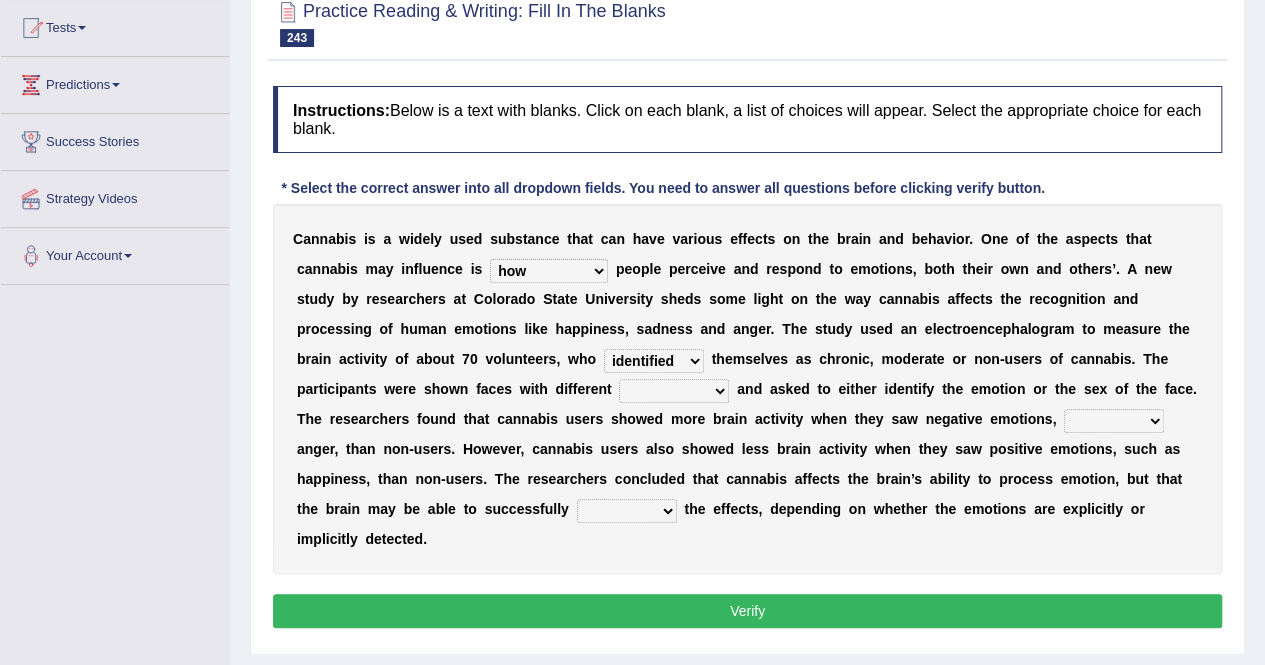select on "expressions" 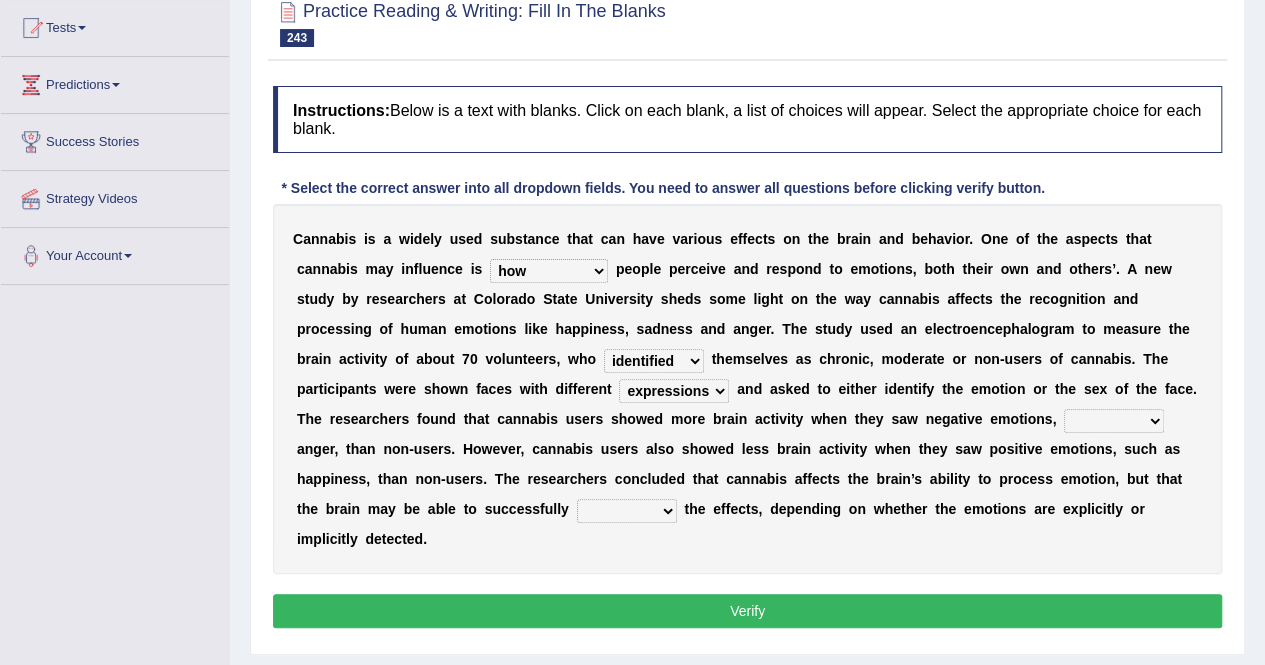 click on "presents textiles postures expressions" at bounding box center (674, 391) 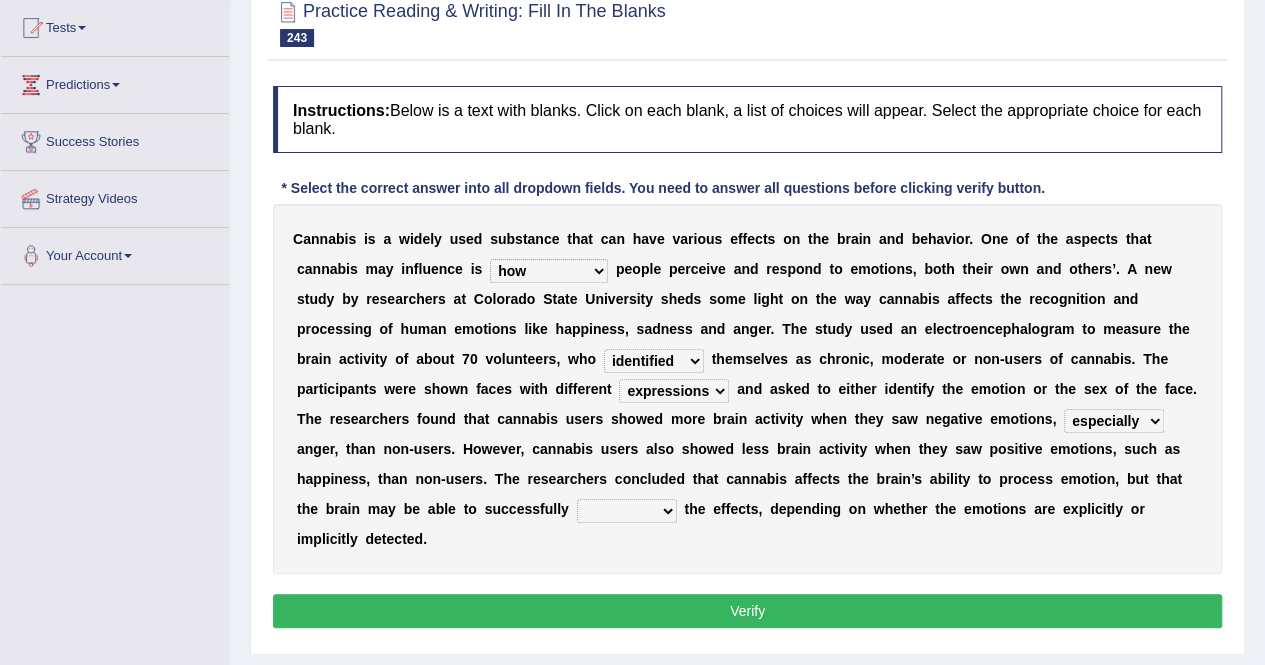 click on "counter cherish prolong mimic" at bounding box center [627, 511] 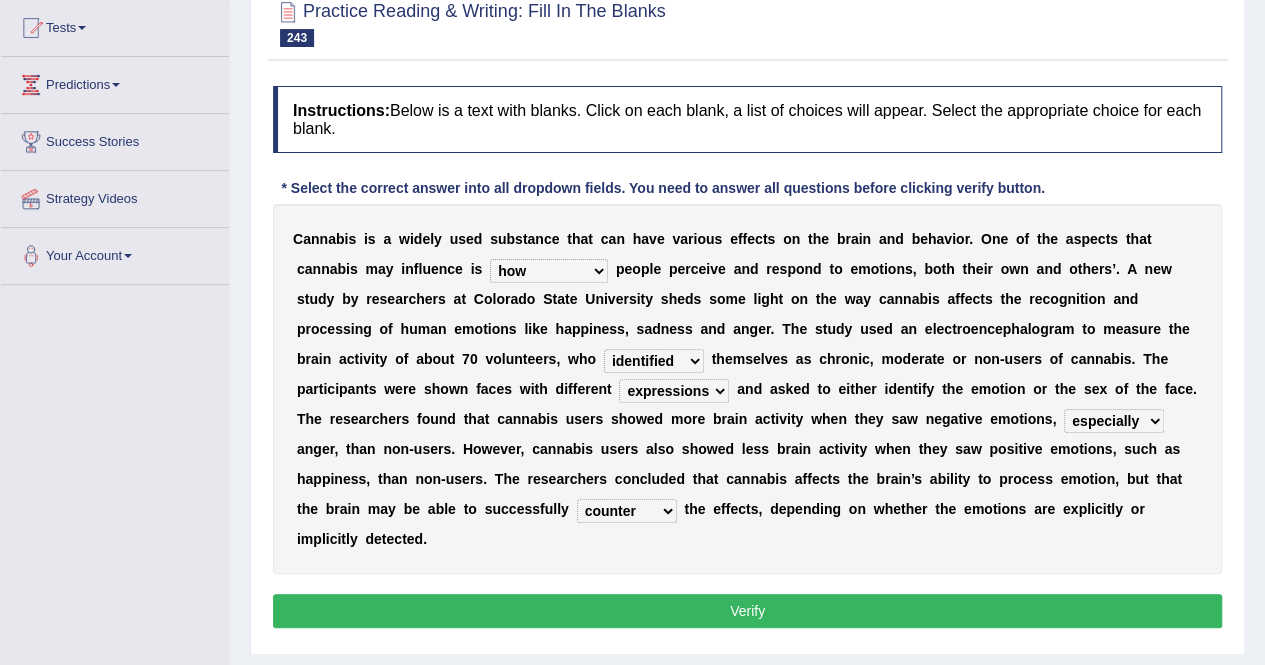 click on "counter cherish prolong mimic" at bounding box center [627, 511] 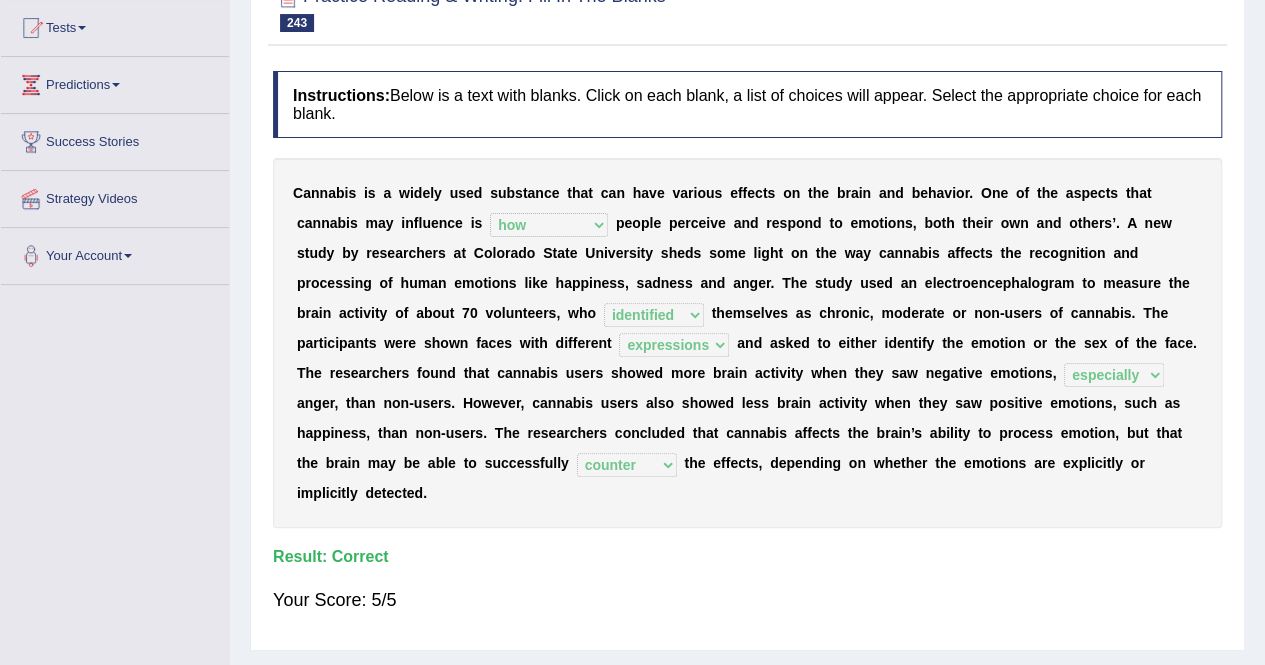 scroll, scrollTop: 0, scrollLeft: 0, axis: both 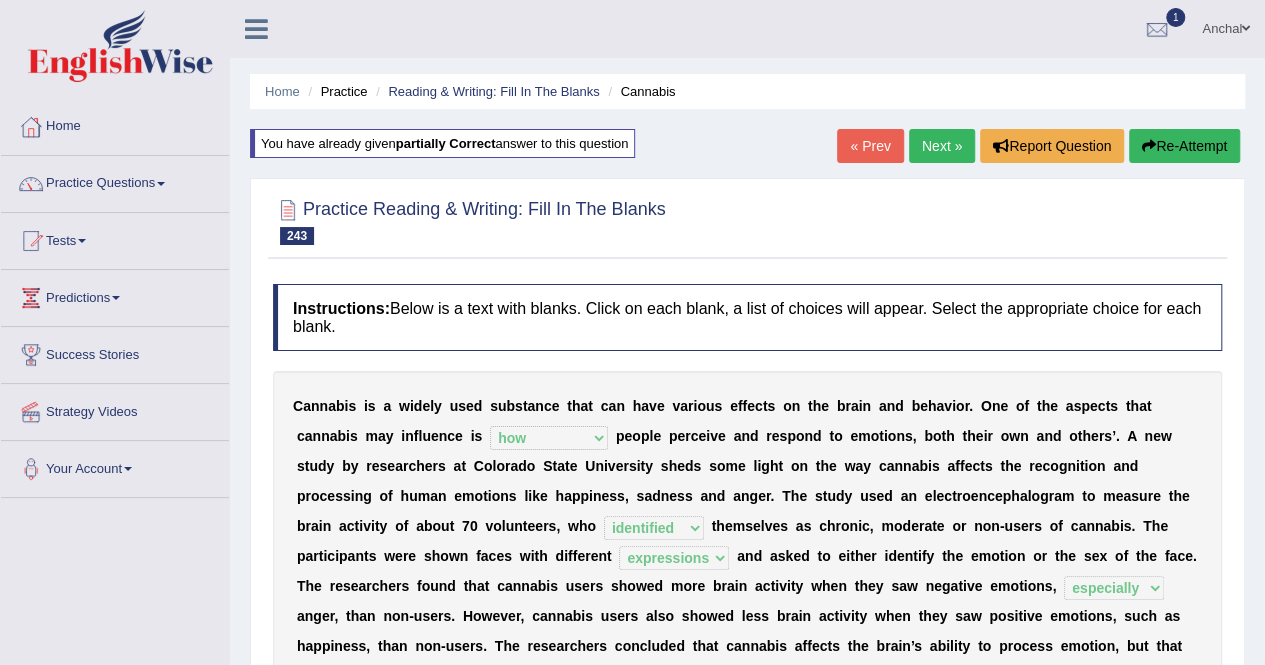 click on "Next »" at bounding box center (942, 146) 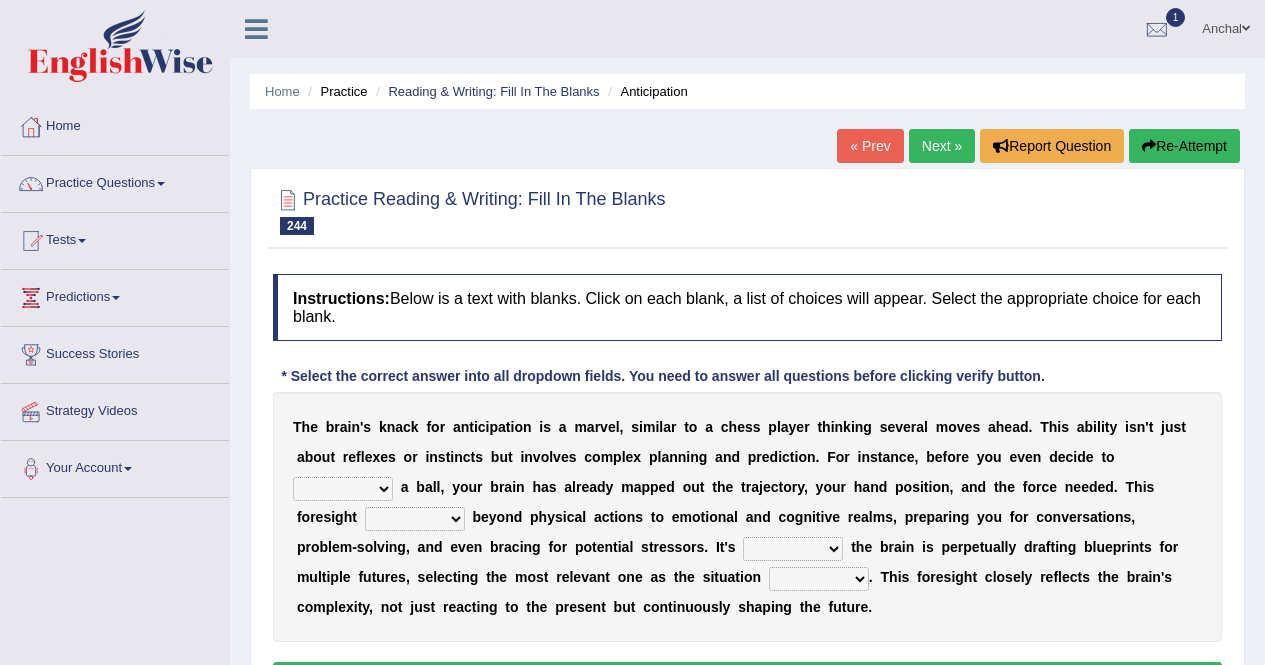 scroll, scrollTop: 228, scrollLeft: 0, axis: vertical 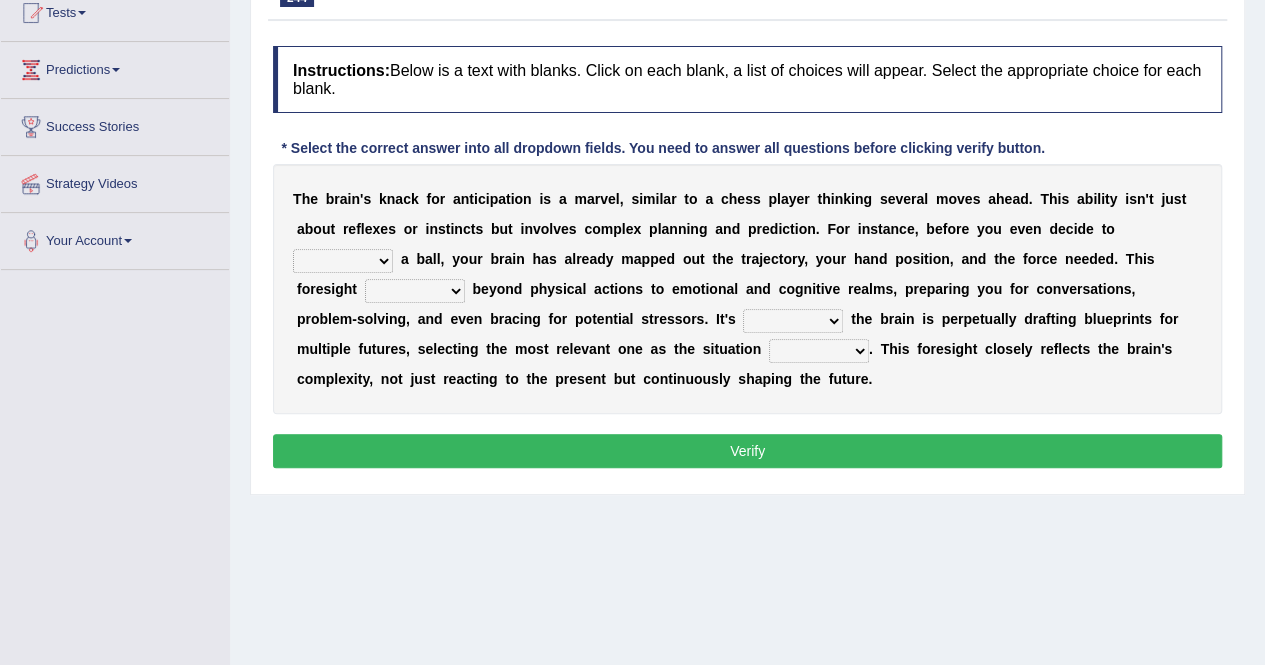 click on "catch pull take tap" at bounding box center [343, 261] 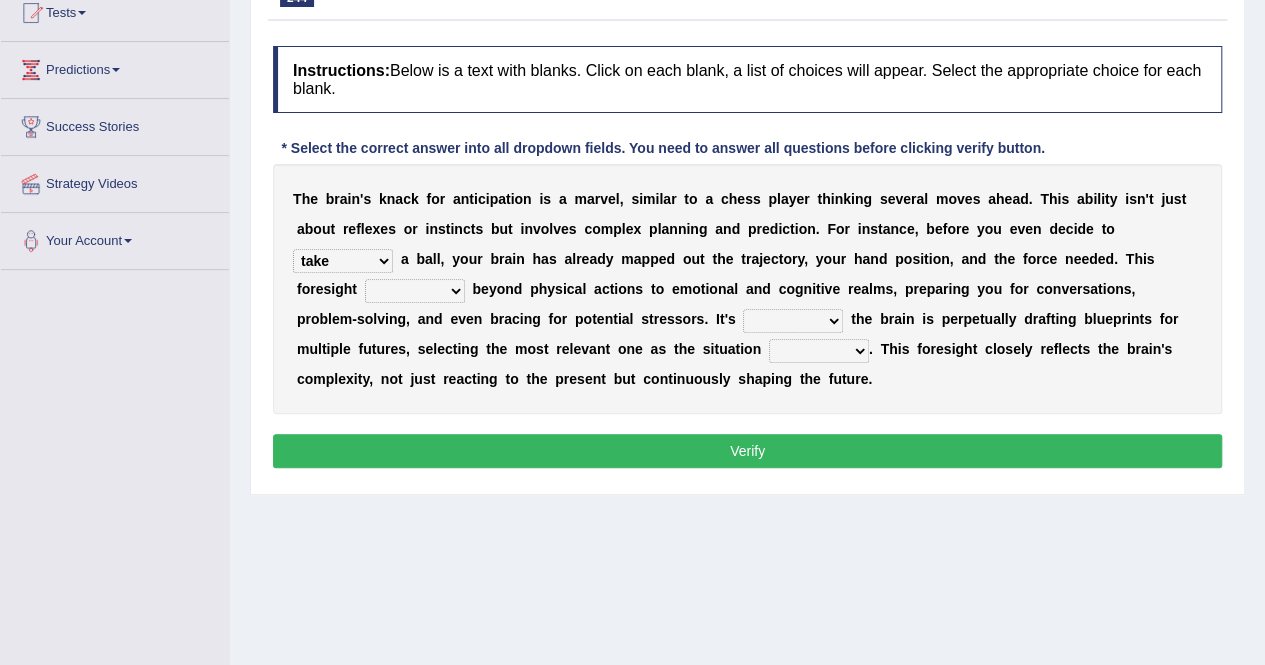 click on "catch pull take tap" at bounding box center (343, 261) 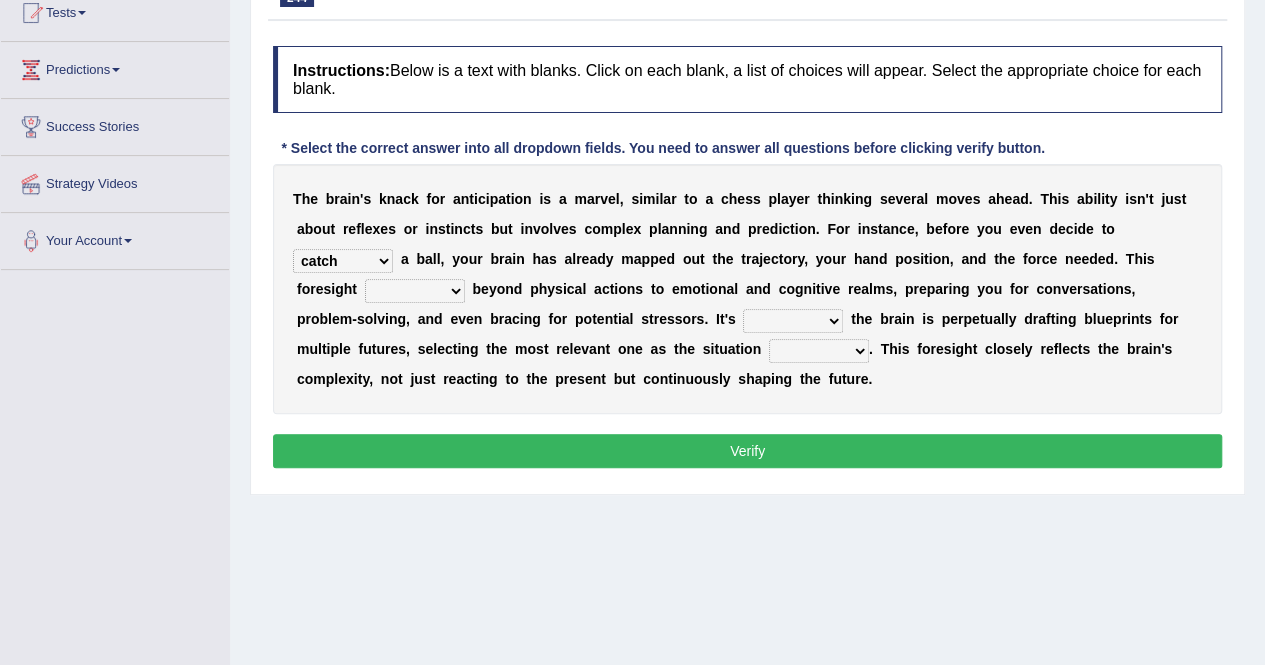 click on "locates extends supports assigns" at bounding box center (415, 291) 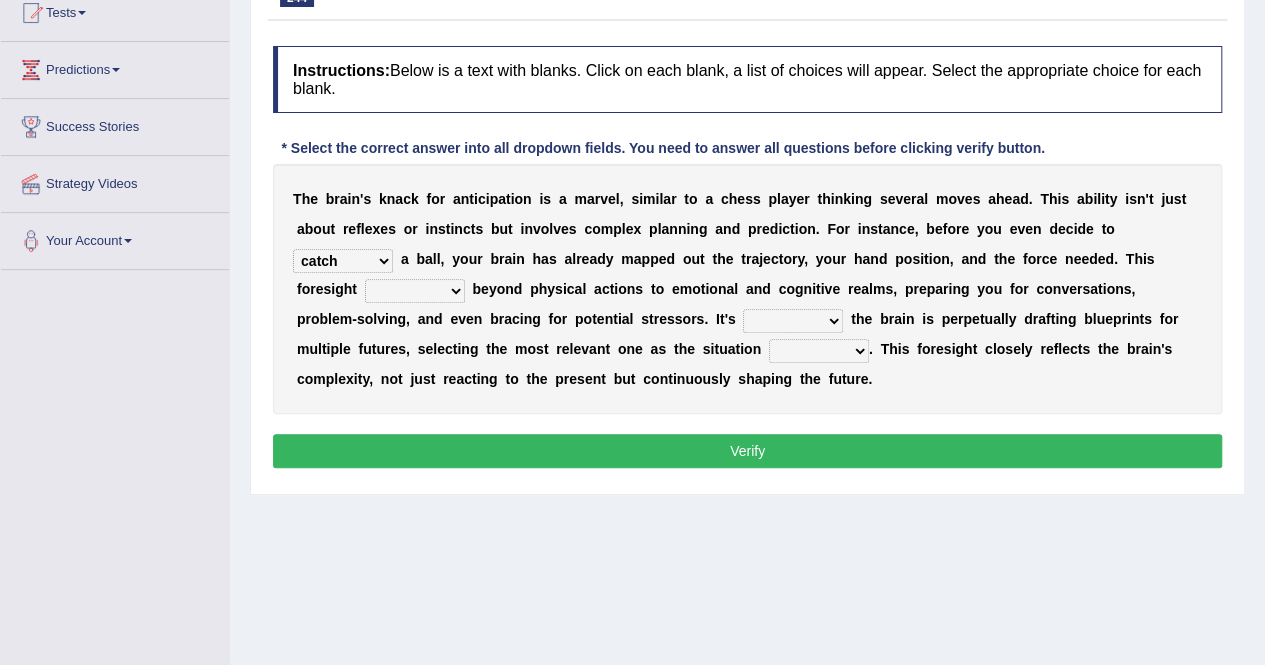 select on "assigns" 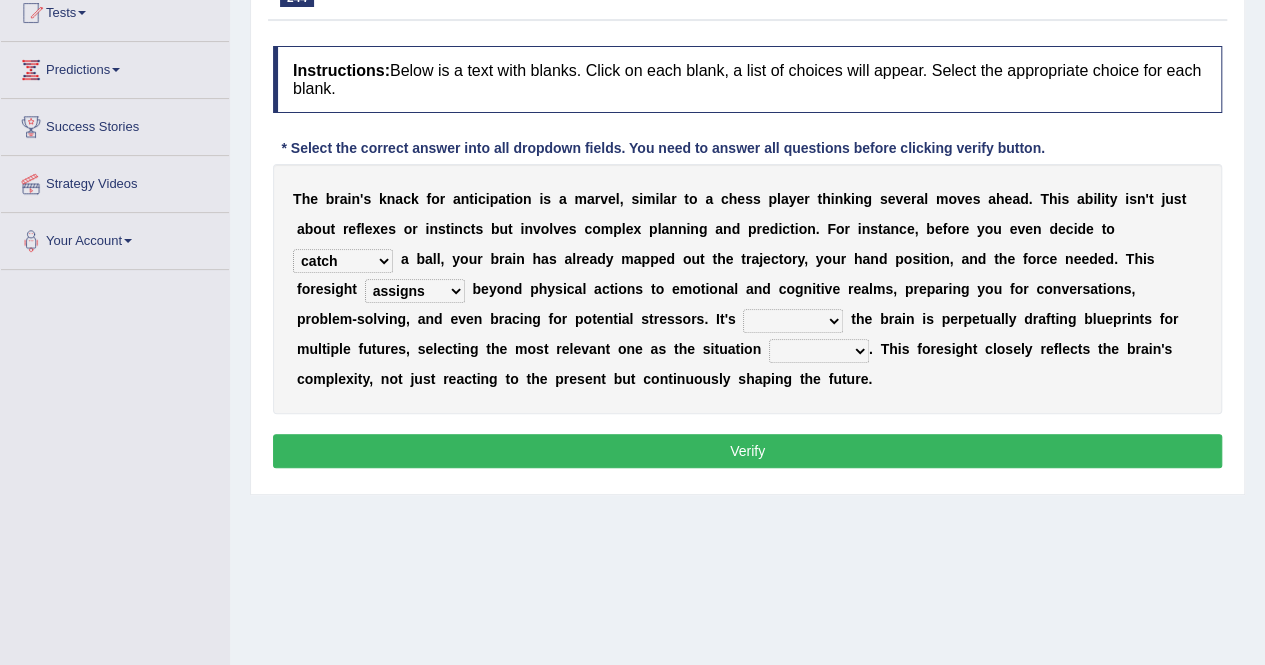 click on "though as if so that even if" at bounding box center (793, 321) 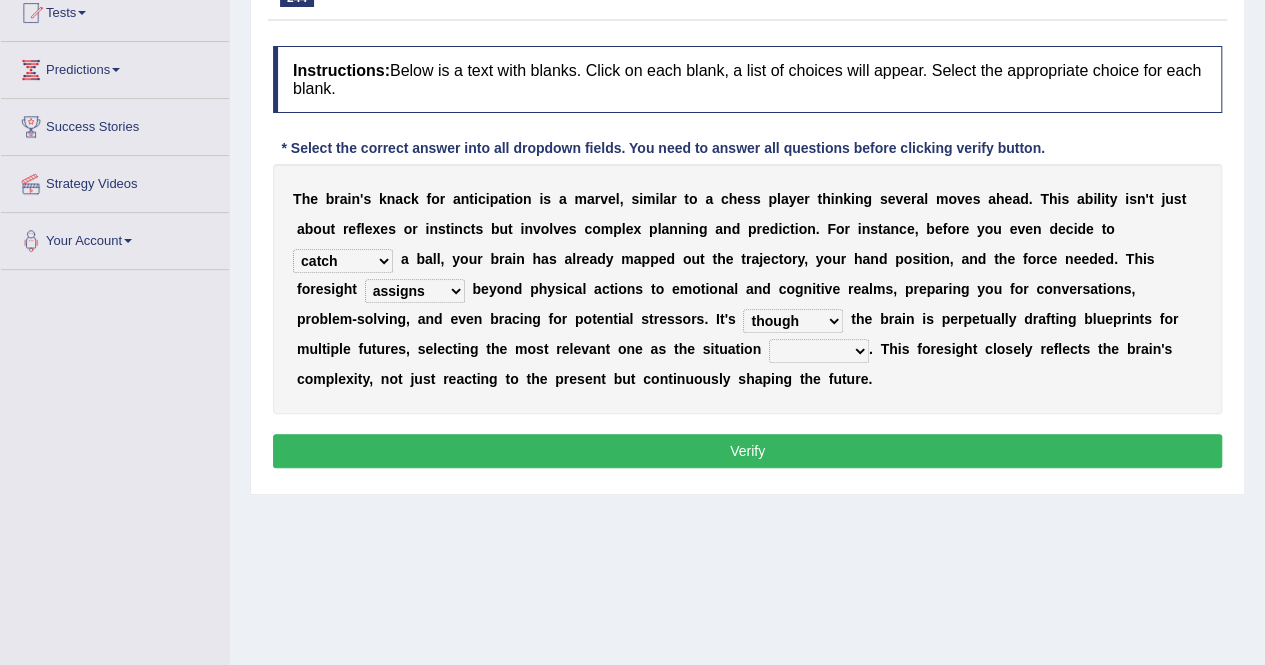 click on "though as if so that even if" at bounding box center (793, 321) 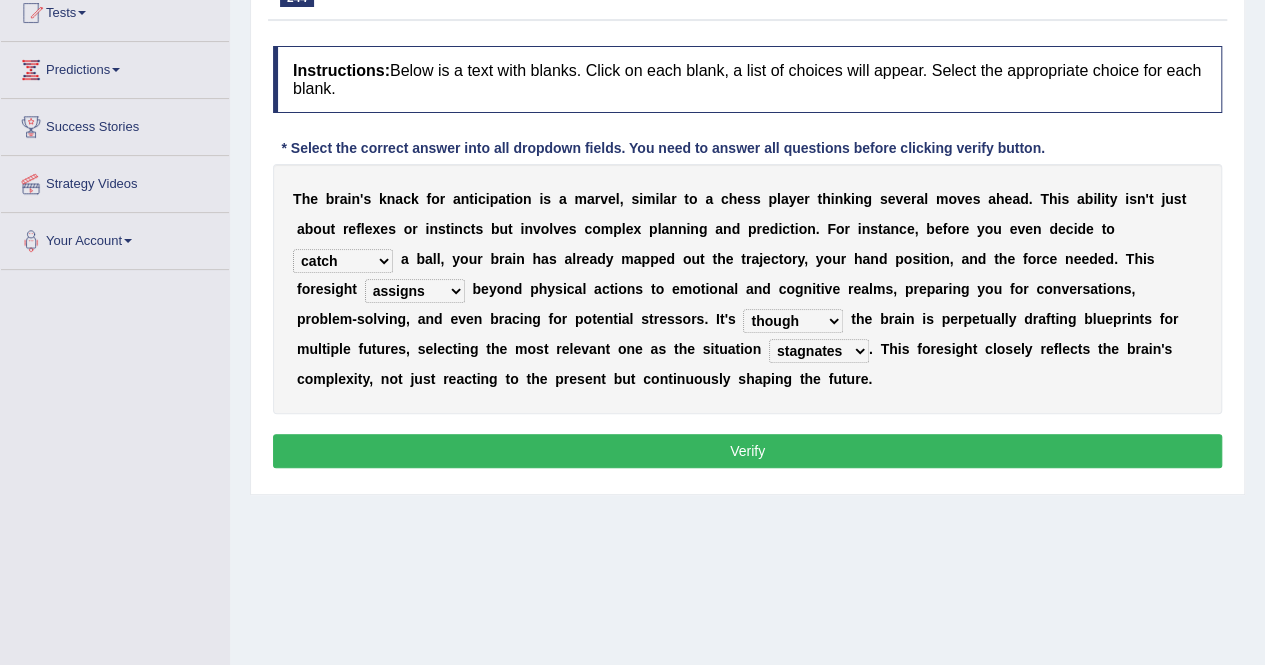 click on "contracts stagnates yields unfolds" at bounding box center [819, 351] 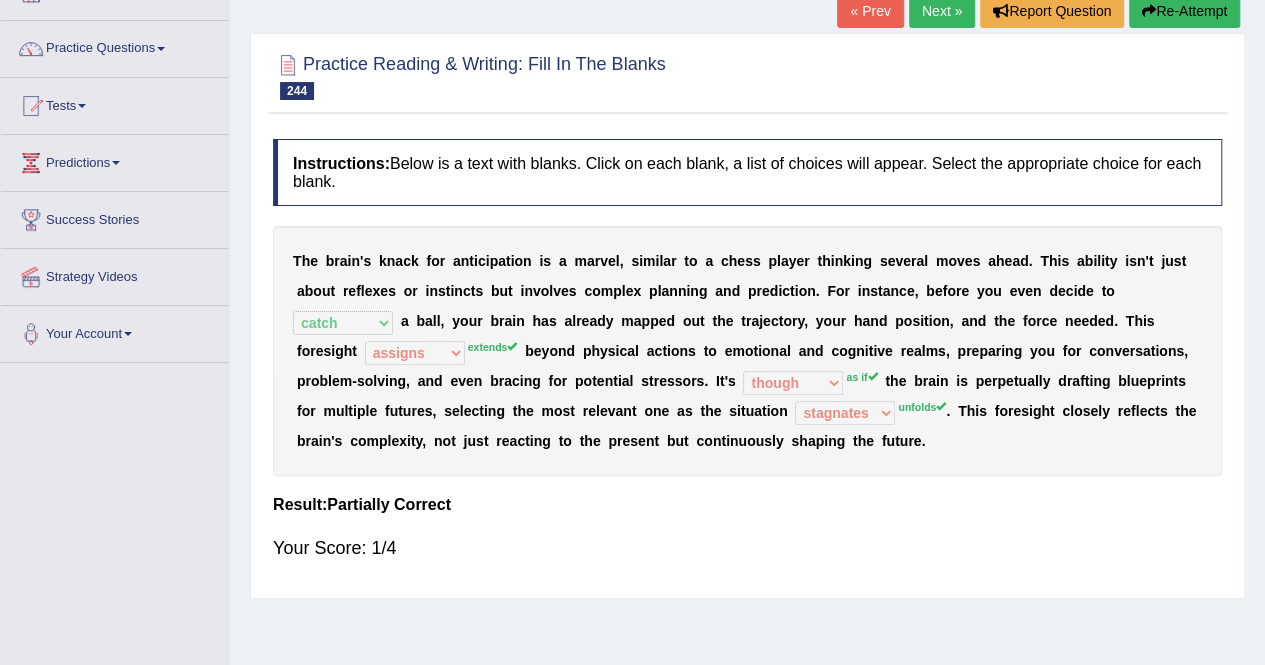 scroll, scrollTop: 134, scrollLeft: 0, axis: vertical 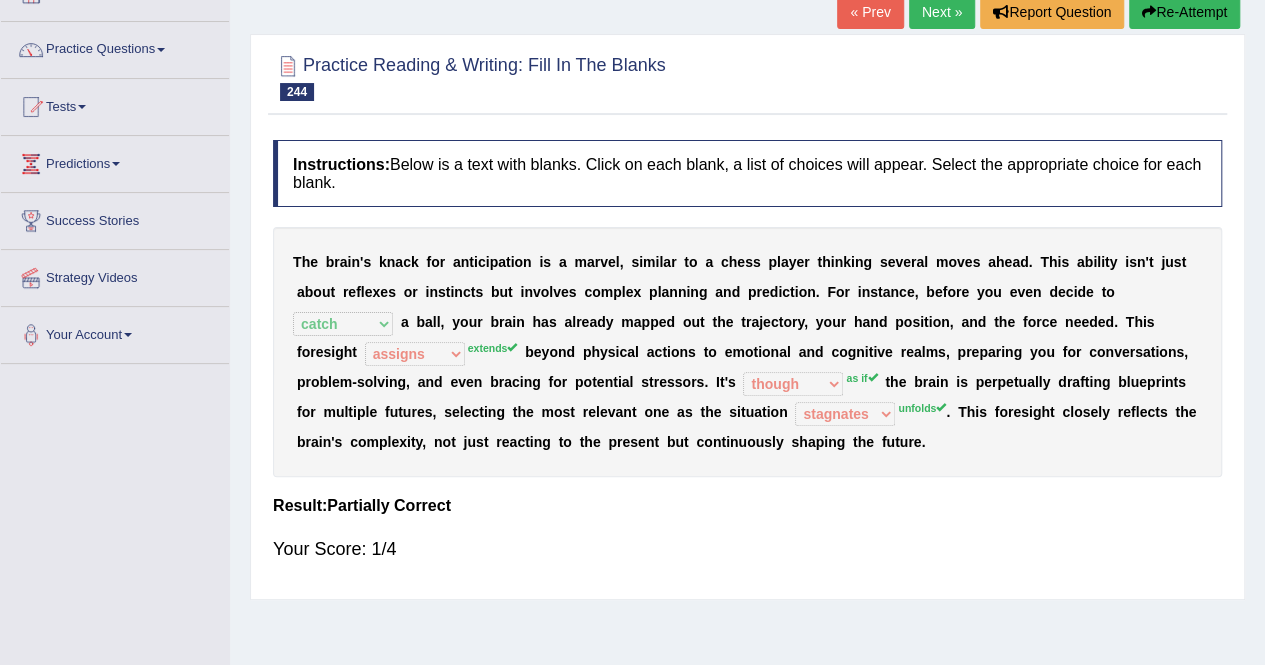 click at bounding box center (1149, 12) 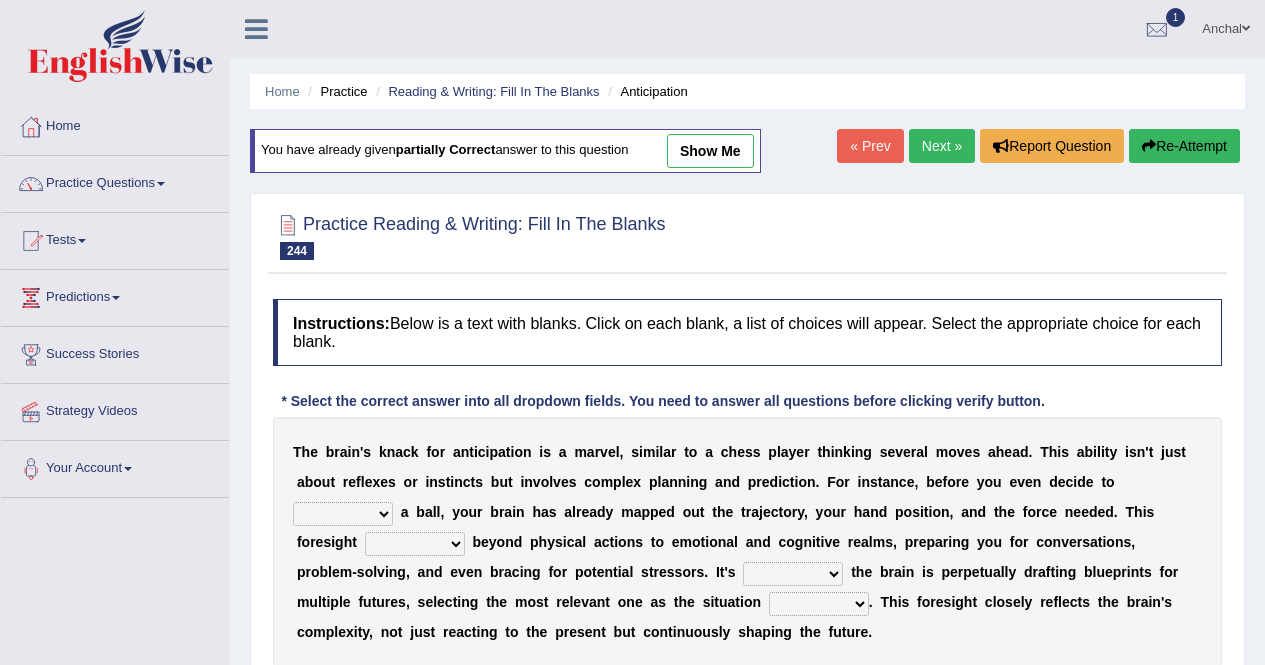 scroll, scrollTop: 134, scrollLeft: 0, axis: vertical 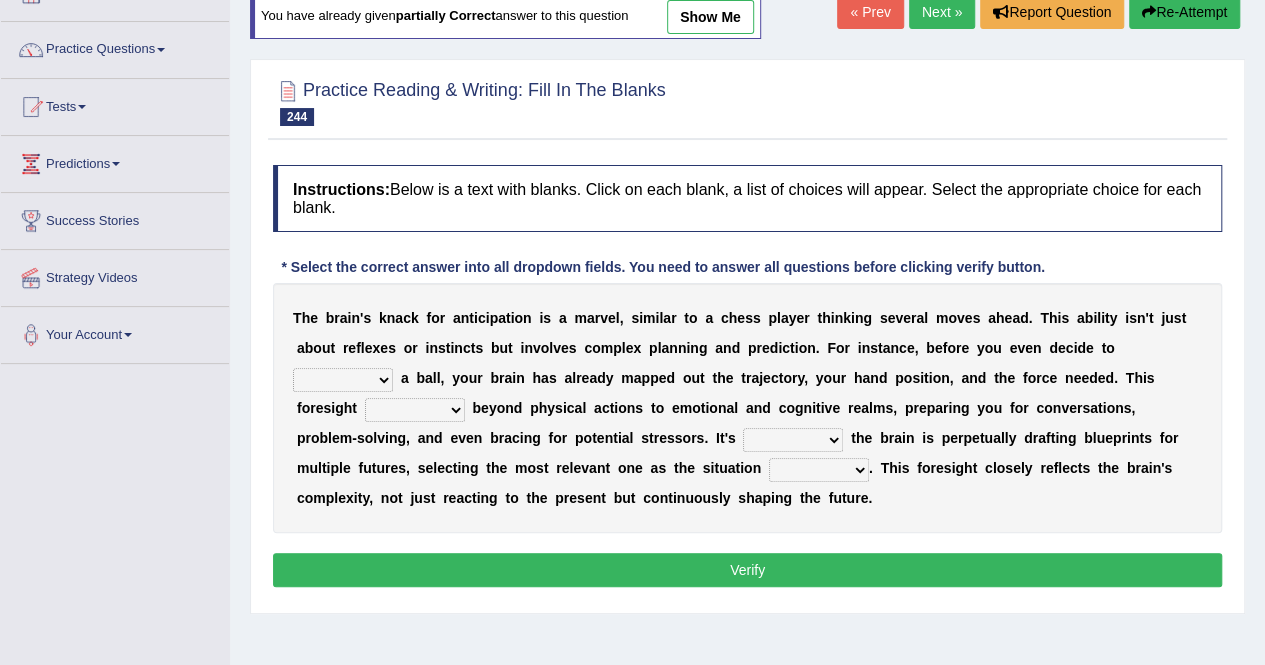 click on "catch pull take tap" at bounding box center [343, 380] 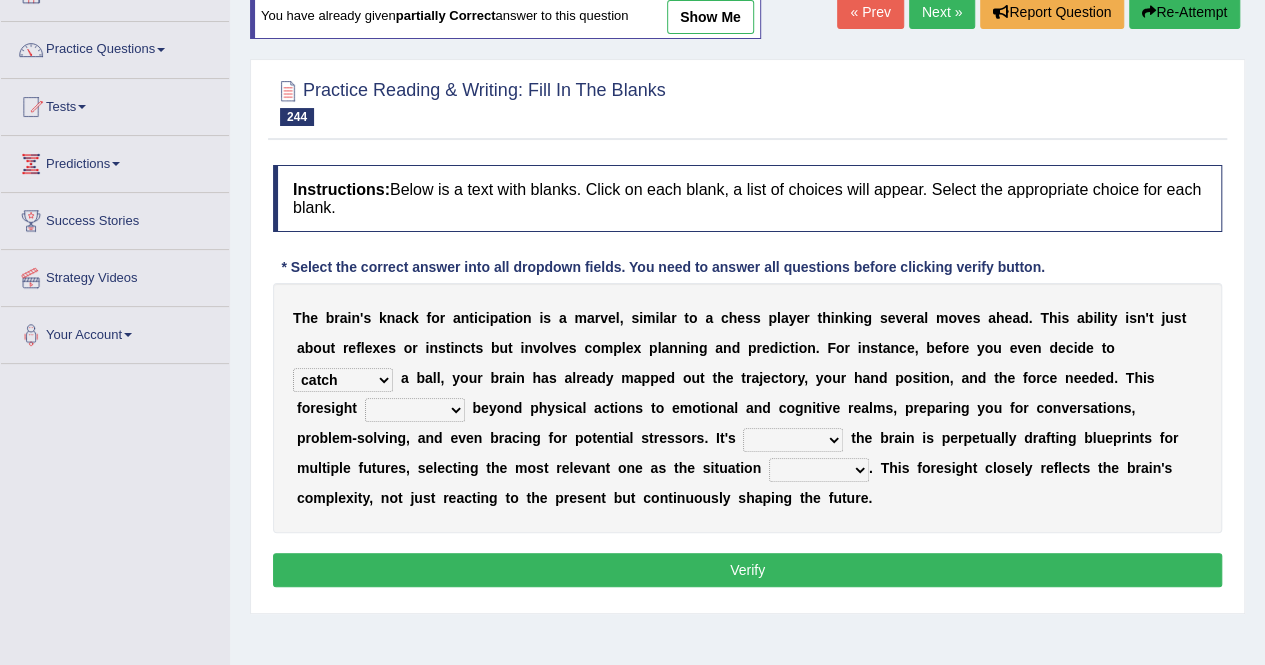 click on "catch pull take tap" at bounding box center (343, 380) 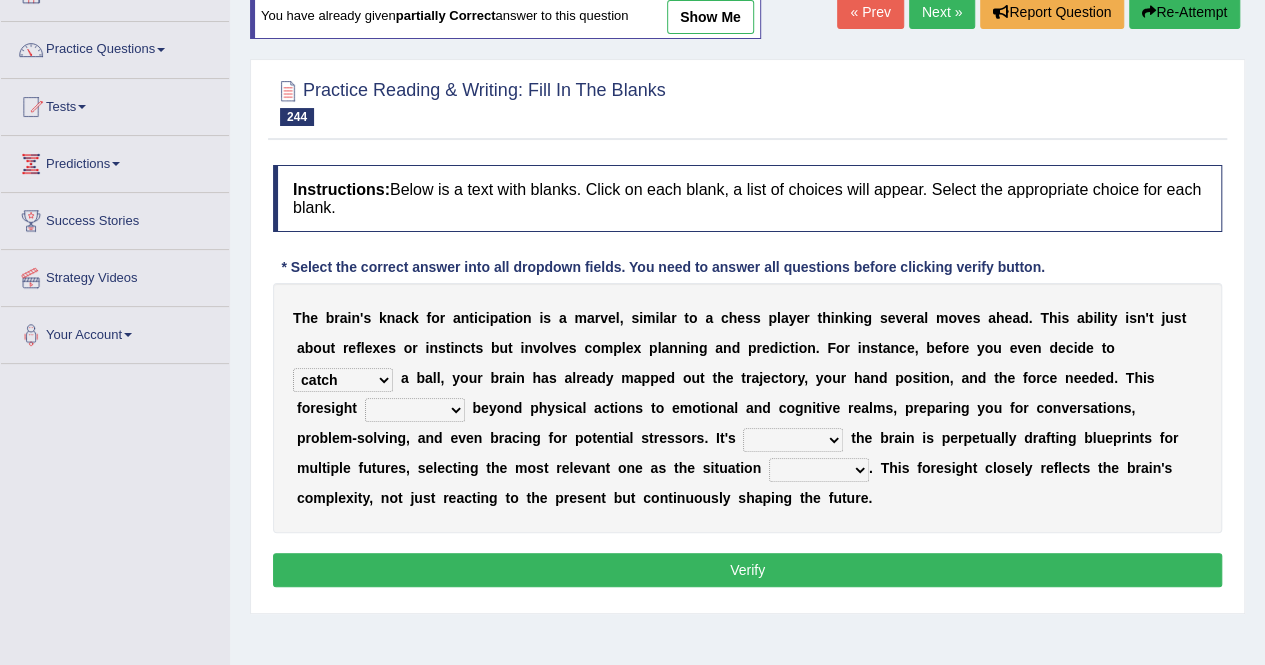 click on "locates extends supports assigns" at bounding box center (415, 410) 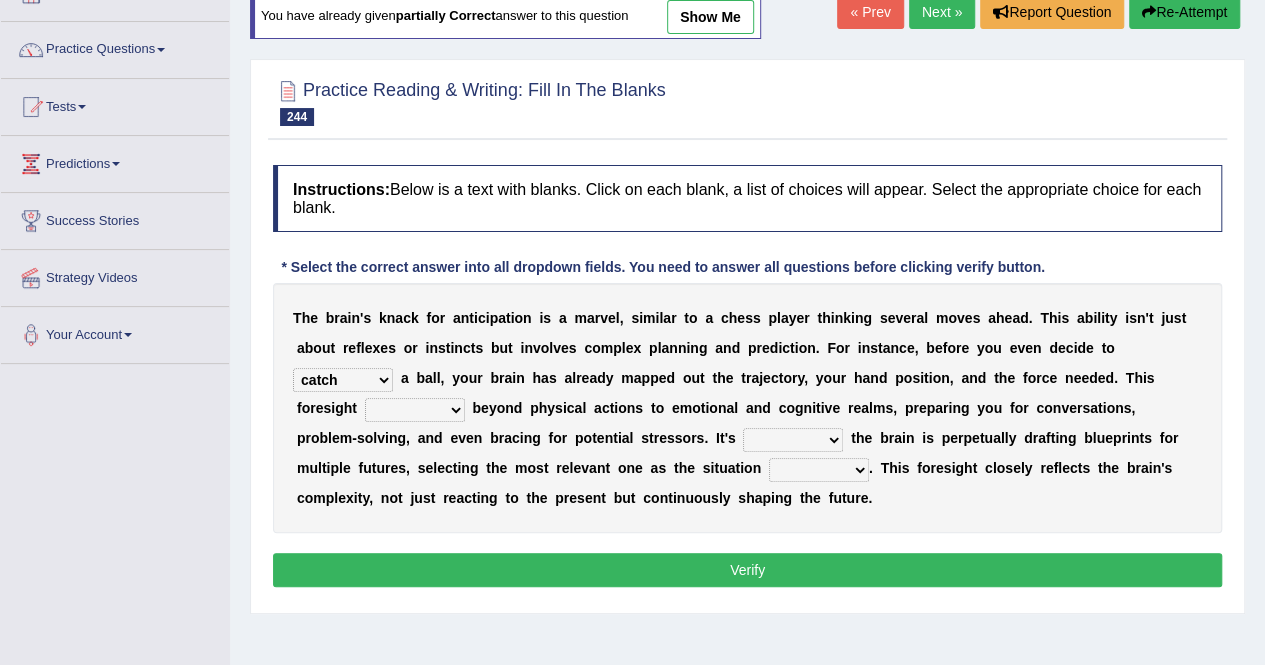 select on "extends" 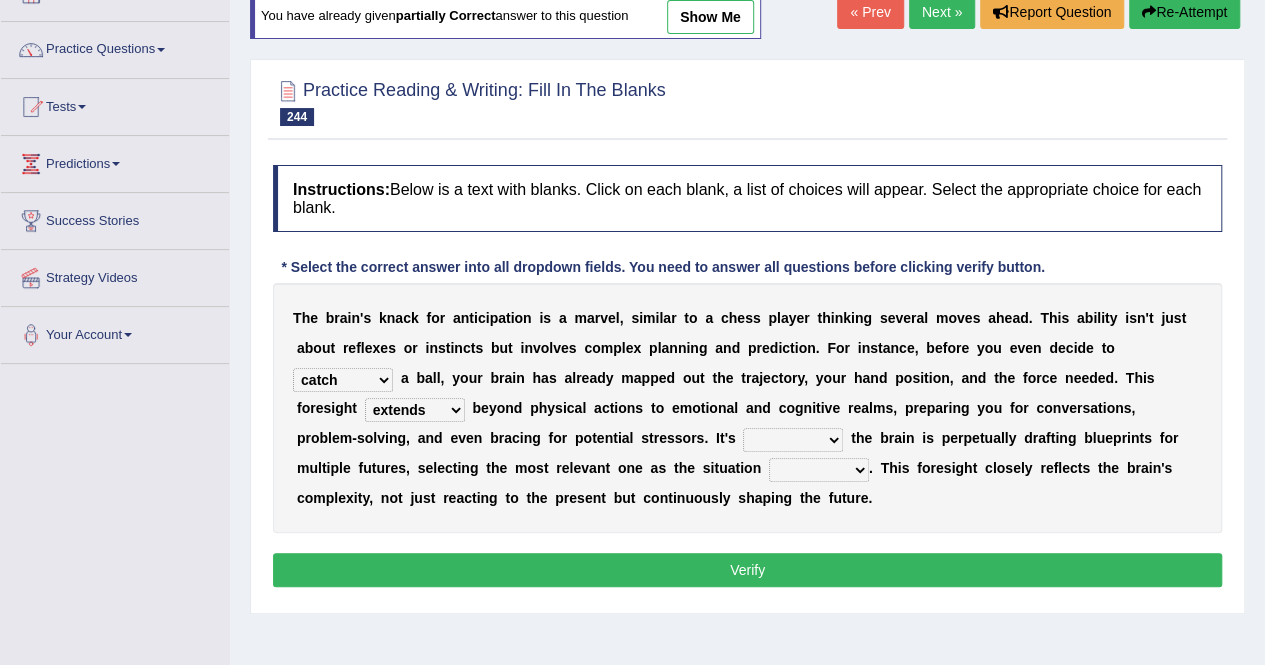 click on "though as if so that even if" at bounding box center (793, 440) 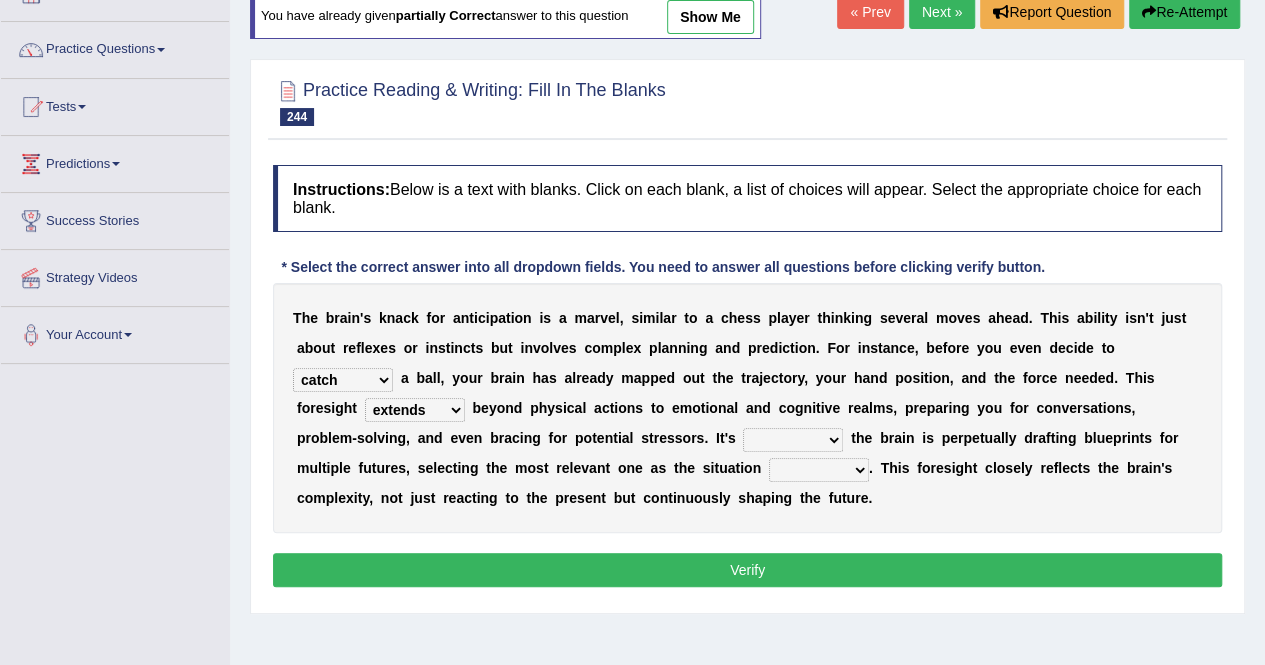 click on "T h e    b r a i n ' s    k n a c k    f o r    a n t i c i p a t i o n    i s    a    m a r v e l ,    s i m i l a r    t o    a    c h e s s    p l a y e r    t h i n k i n g    s e v e r a l    m o v e s    a h e a d .    T h i s    a b i l i t y    i s n ' t    j u s t    a b o u t    r e f l e x e s    o r    i n s t i n c t s    b u t    i n v o l v e s    c o m p l e x    p l a n n i n g    a n d    p r e d i c t i o n .    F o r    i n s t a n c e ,    b e f o r e    y o u    e v e n    d e c i d e    t o    catch pull take tap    a    b a l l ,    y o u r    b r a i n    h a s    a l r e a d y    m a p p e d    o u t    t h e    t r a j e c t o r y ,    y o u r    h a n d    p o s i t i o n ,    a n d    t h e    f o r c e    n e e d e d .    T h i s    f o r e s i g h t    locates extends supports assigns    b e y o n d    p h y s i c a l    a c t i o n s    t o    e m o t i o n a l    a n d    c o g n i t i v e    r e a l m s ,    p" at bounding box center [747, 408] 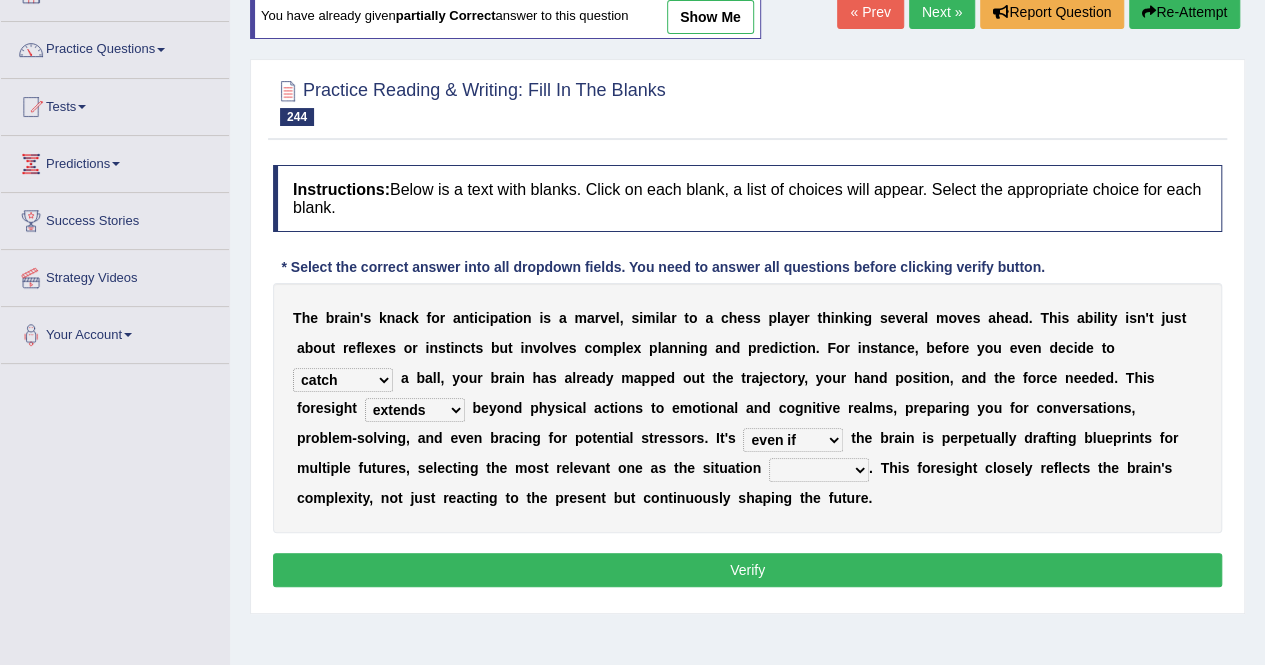 click on "though as if so that even if" at bounding box center (793, 440) 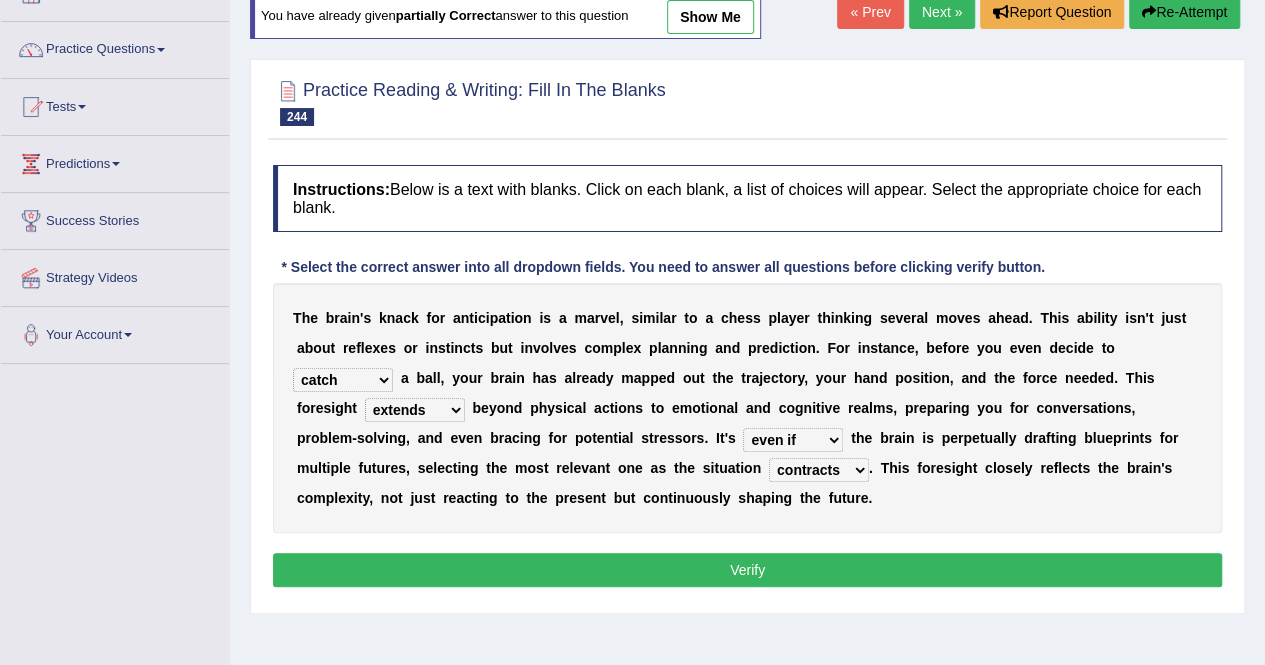 click on "contracts stagnates yields unfolds" at bounding box center [819, 470] 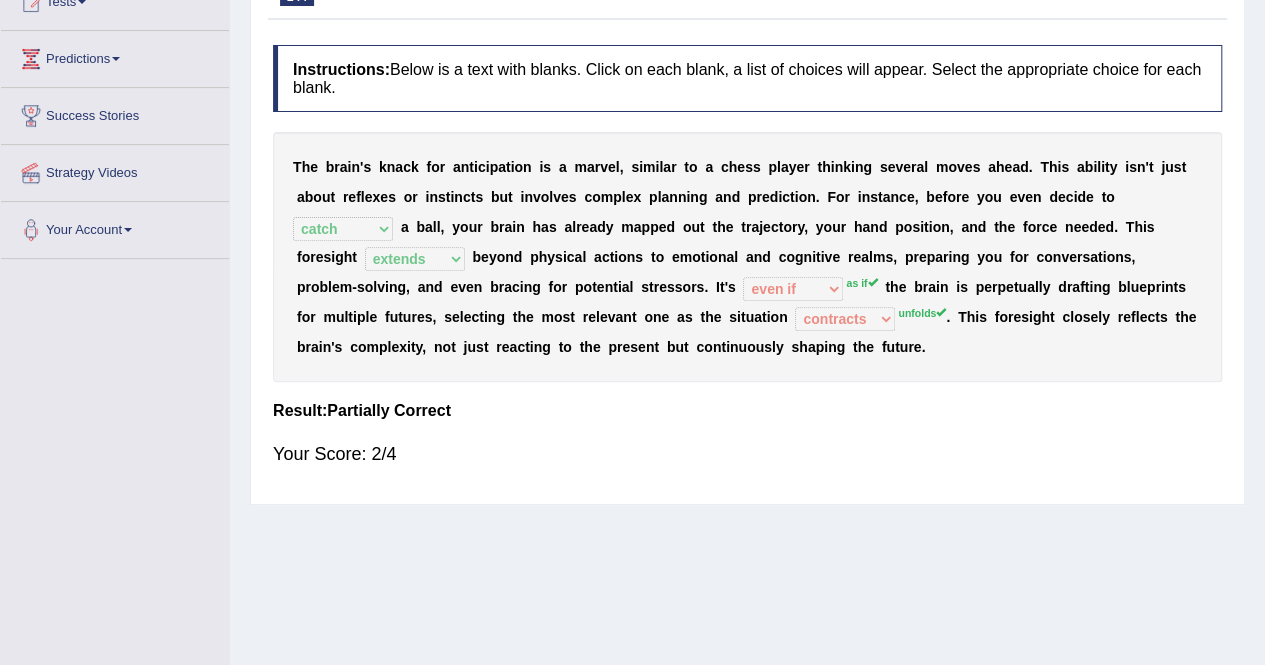 scroll, scrollTop: 244, scrollLeft: 0, axis: vertical 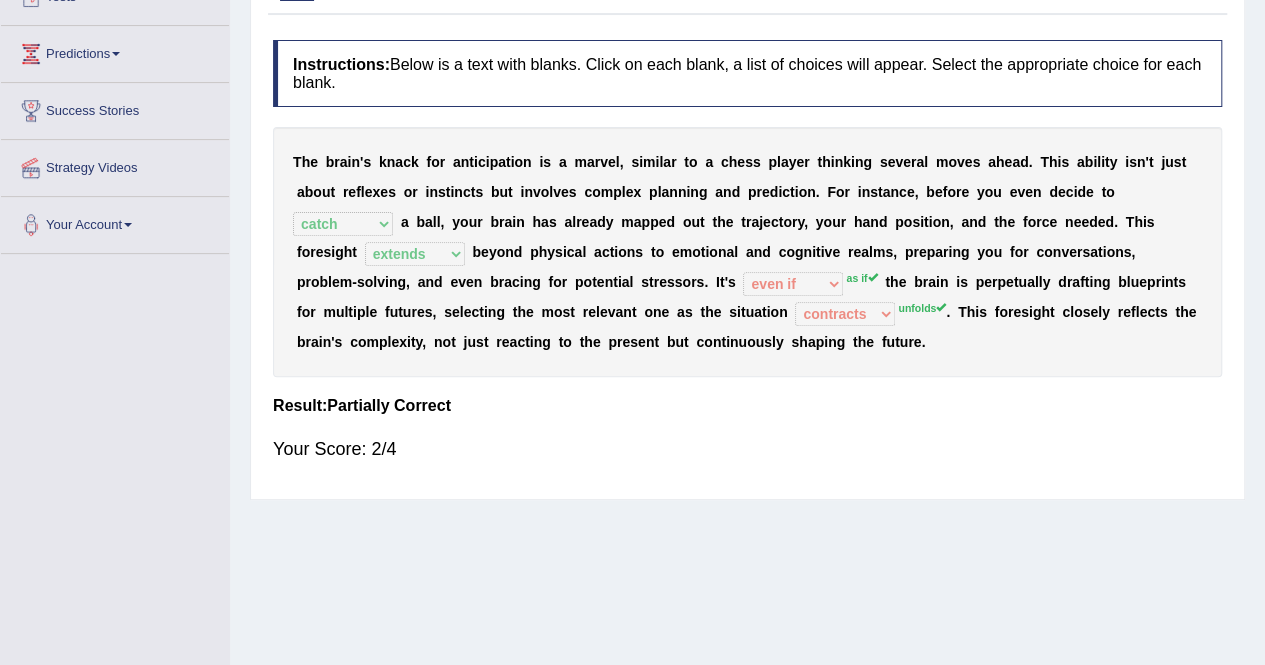 click on "Practice Reading & Writing: Fill In The Blanks
244
Anticipation
Instructions:  Below is a text with blanks. Click on each blank, a list of choices will appear. Select the appropriate choice for each blank.
* Select the correct answer into all dropdown fields. You need to answer all questions before clicking verify button. T h e    b r a i n ' s    k n a c k    f o r    a n t i c i p a t i o n    i s    a    m a r v e l ,    s i m i l a r    t o    a    c h e s s    p l a y e r    t h i n k i n g    s e v e r a l    m o v e s    a h e a d .    T h i s    a b i l i t y    i s n ' t    j u s t    a b o u t    r e f l e x e s    o r    i n s t i n c t s    b u t    i n v o l v e s    c o m p l e x    p l a n n i n g    a n d    p r e d i c t i o n .    F o r    i n s t a n c e ,    b e f o r e    y o u    e v e n    d e c i d e    t o    catch pull take tap    a    b a l l ,    y o u r    b" at bounding box center (747, 217) 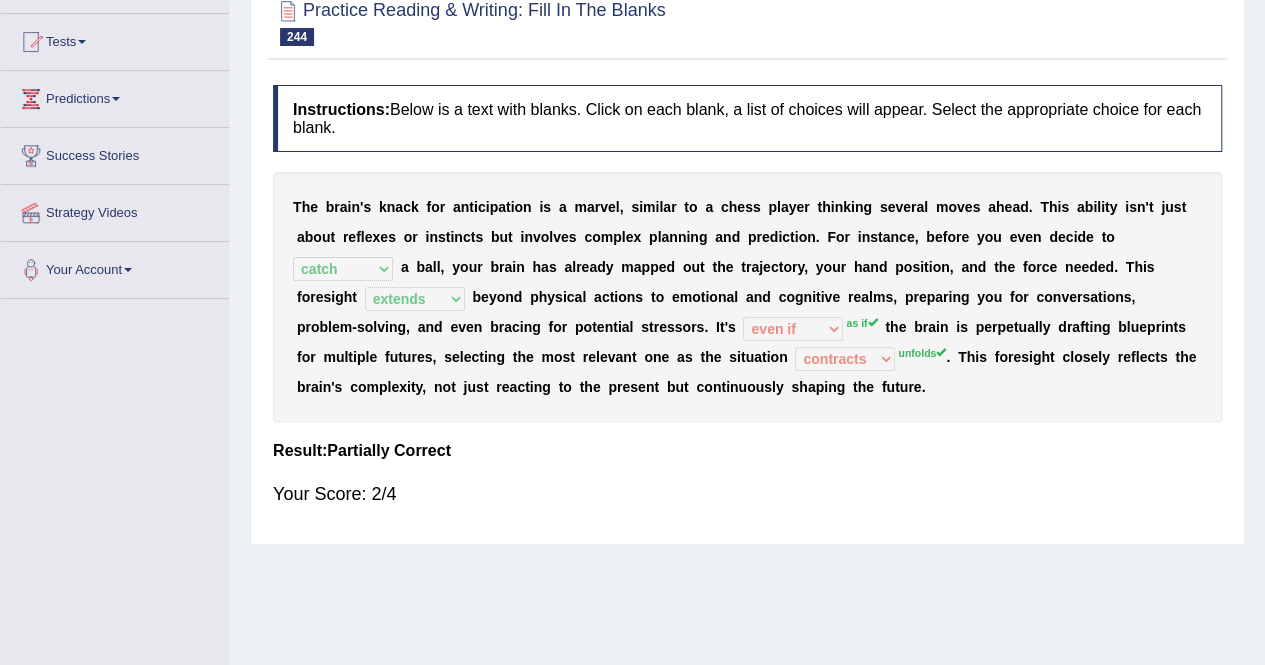 scroll, scrollTop: 0, scrollLeft: 0, axis: both 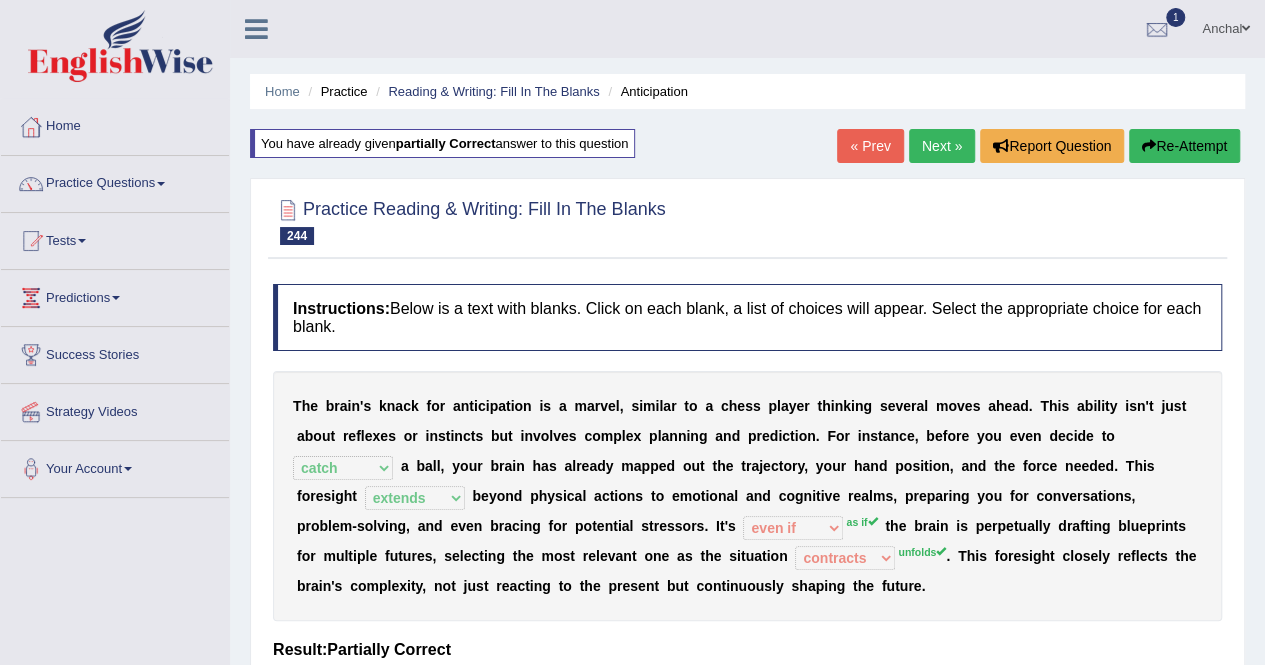click on "« Prev Next »  Report Question  Re-Attempt" at bounding box center [1041, 148] 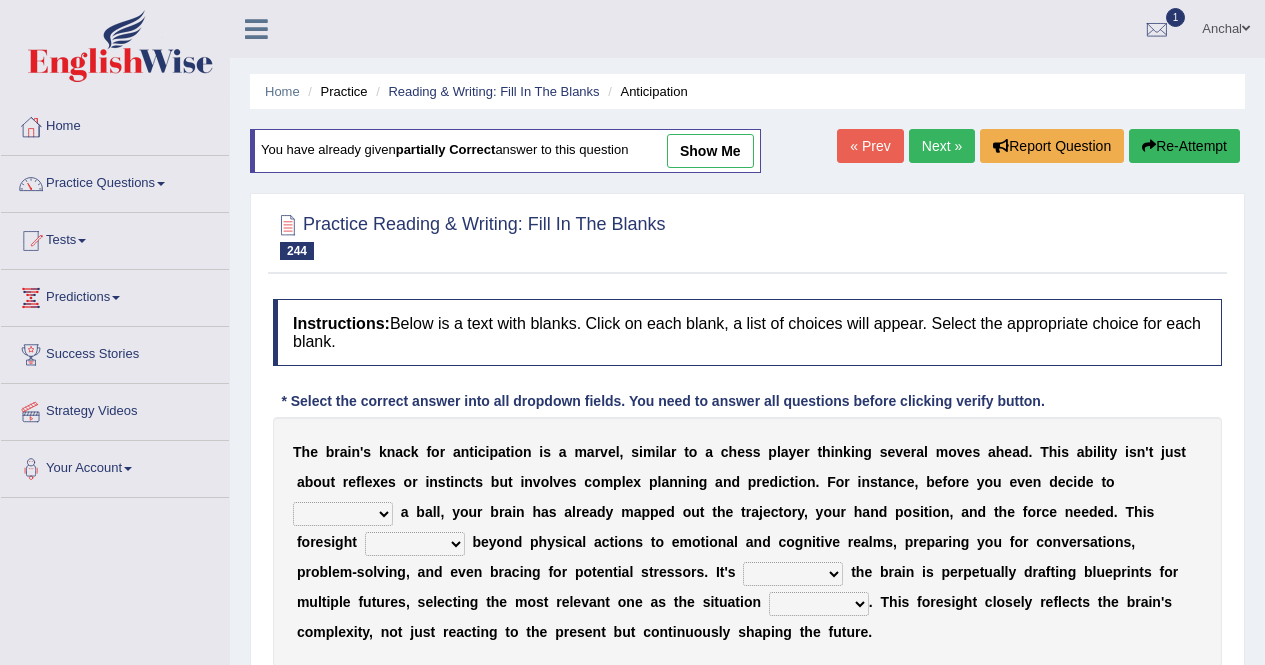 scroll, scrollTop: 276, scrollLeft: 0, axis: vertical 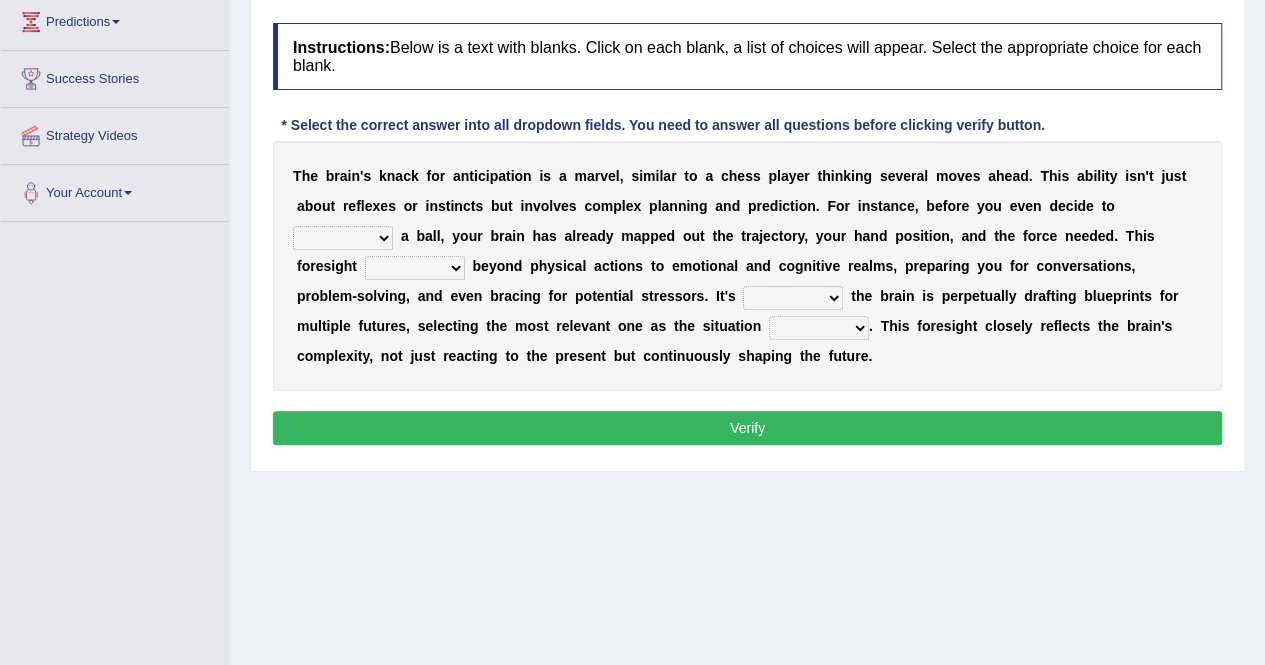 click on "catch pull take tap" at bounding box center [343, 238] 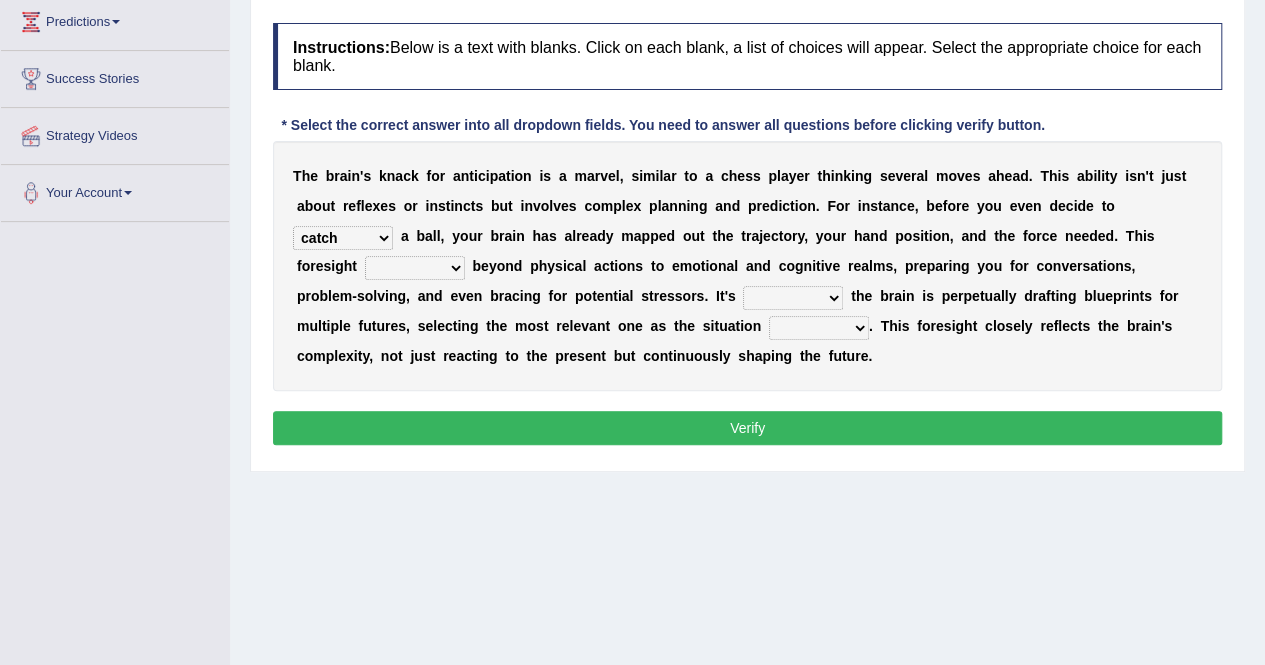 click on "catch pull take tap" at bounding box center (343, 238) 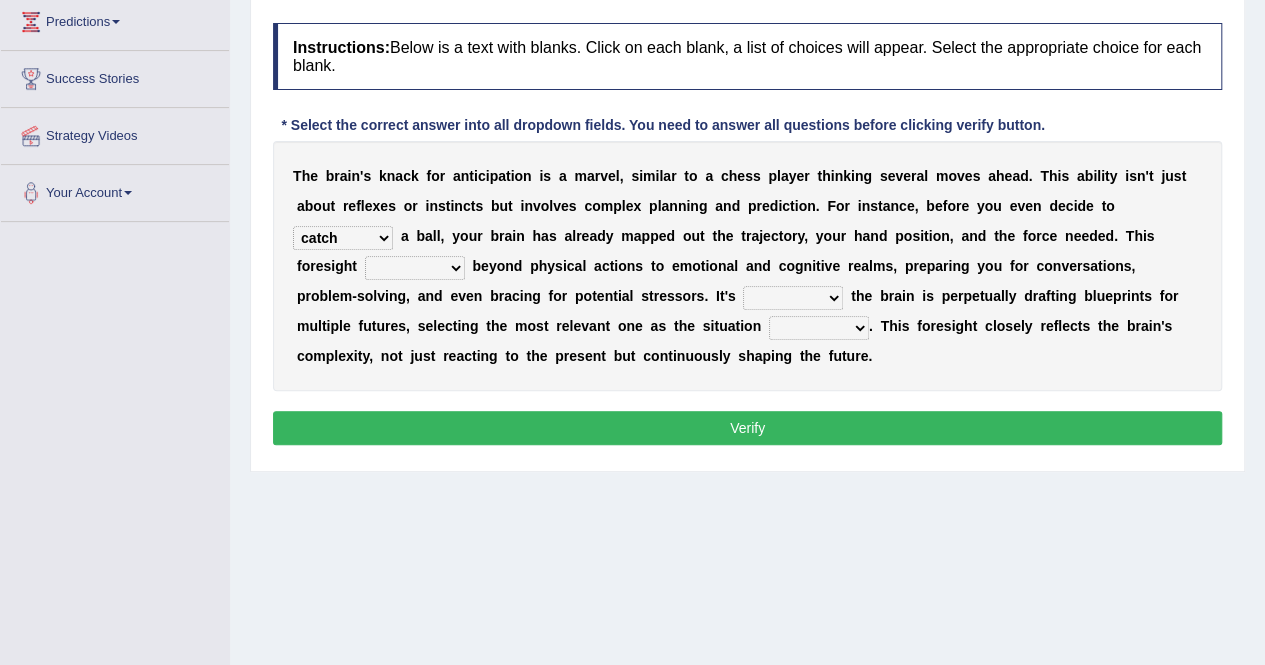 click on "locates extends supports assigns" at bounding box center [415, 268] 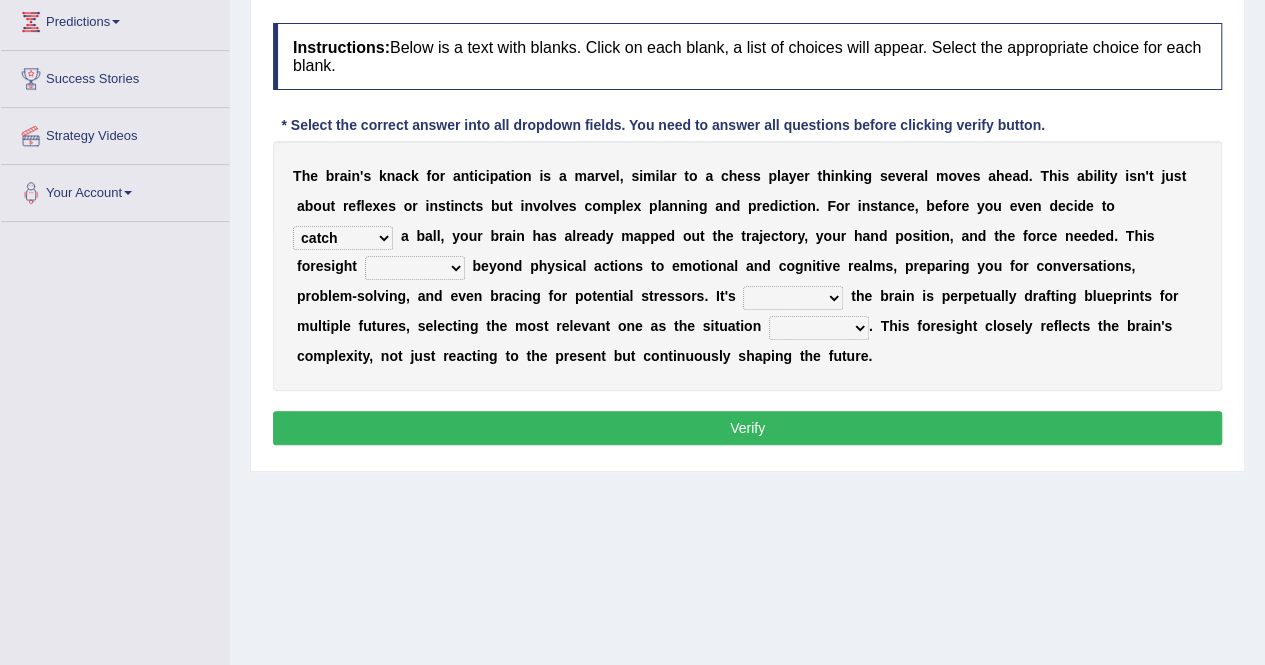 select on "extends" 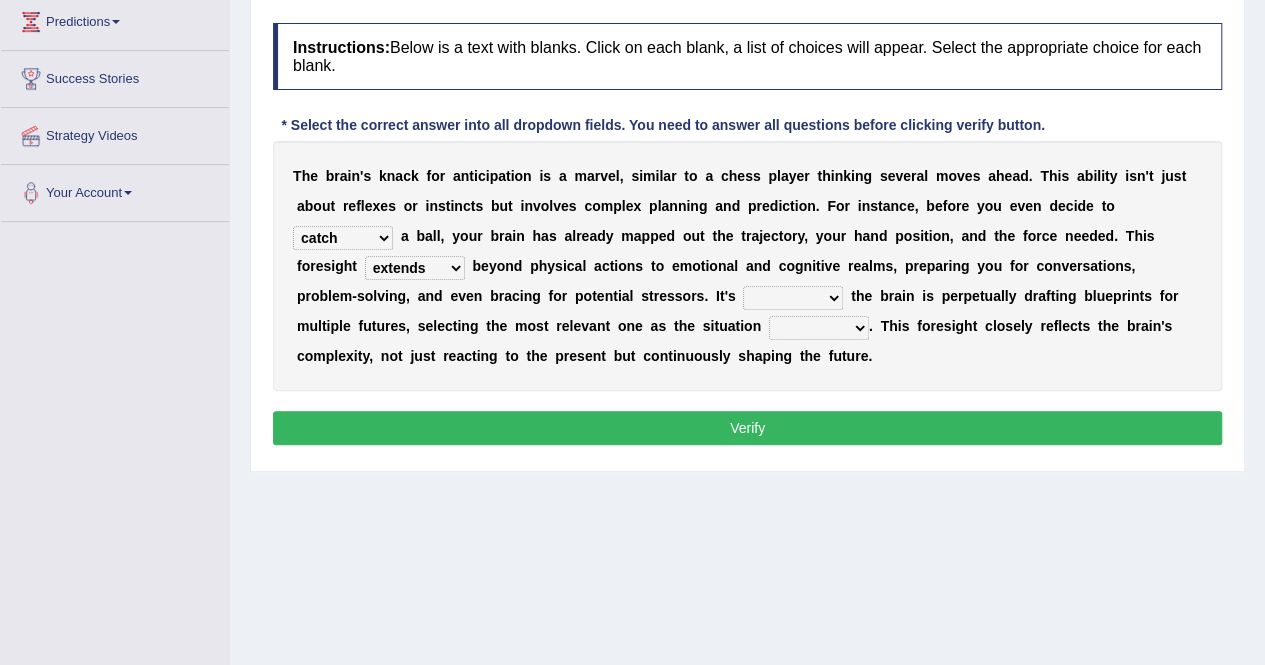 click on "locates extends supports assigns" at bounding box center [415, 268] 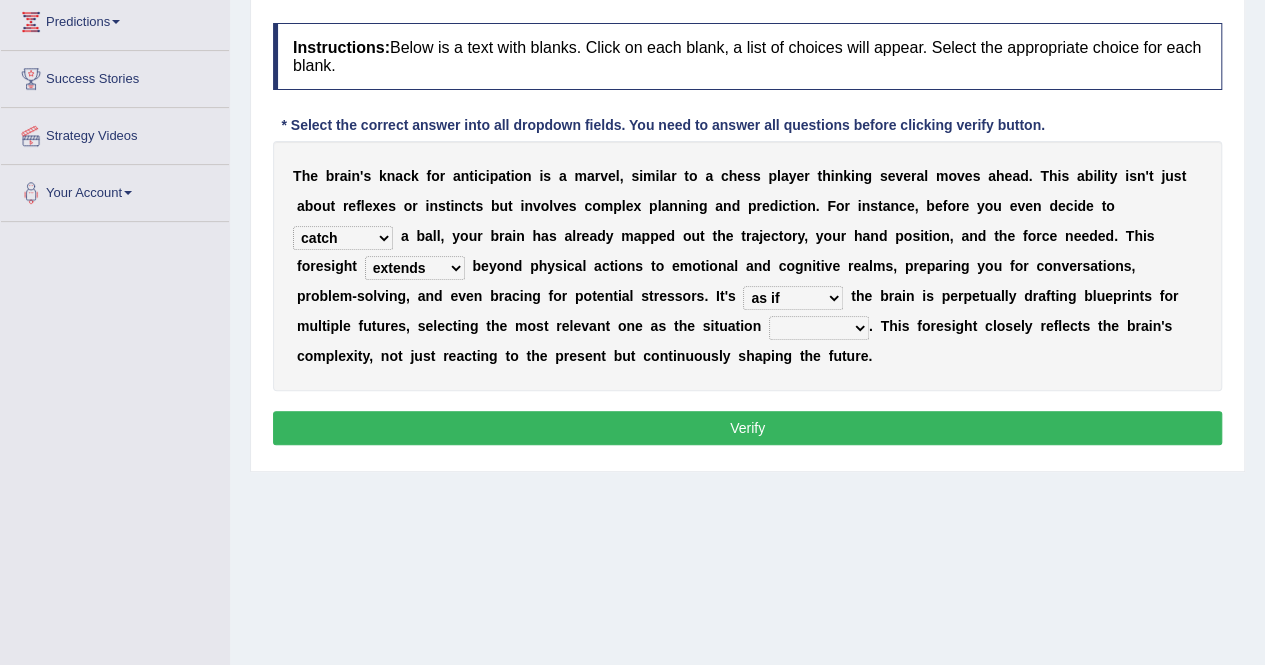 click on "contracts stagnates yields unfolds" at bounding box center [819, 328] 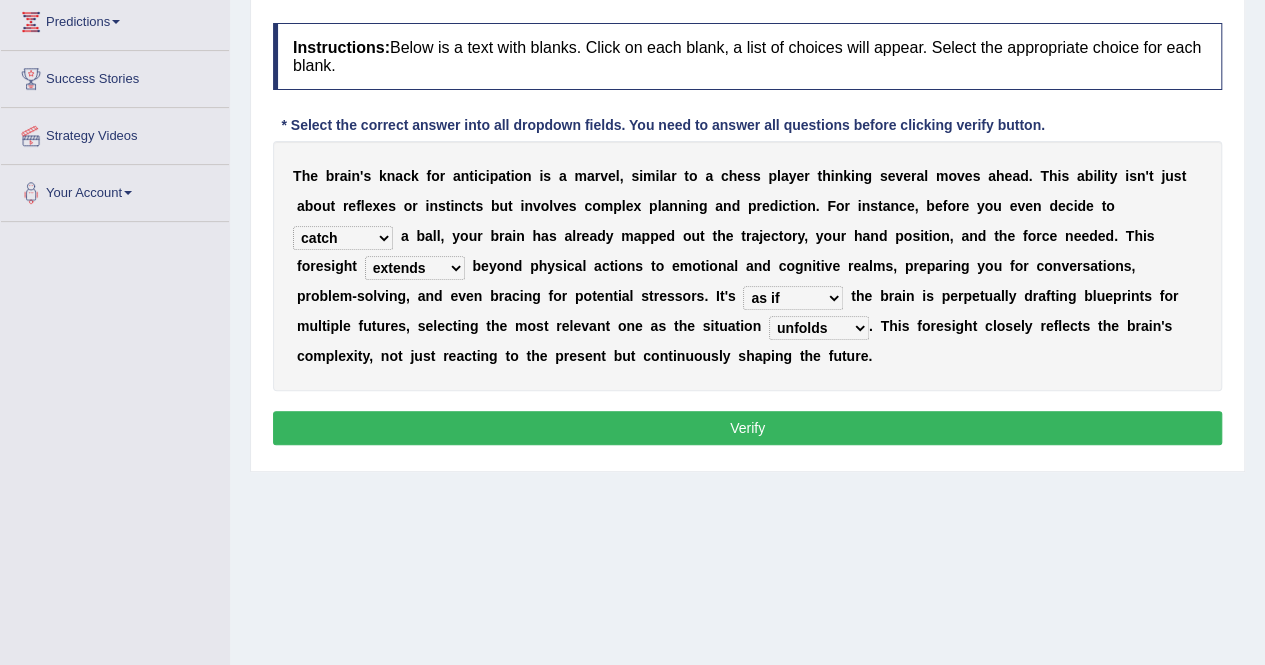 click on "contracts stagnates yields unfolds" at bounding box center [819, 328] 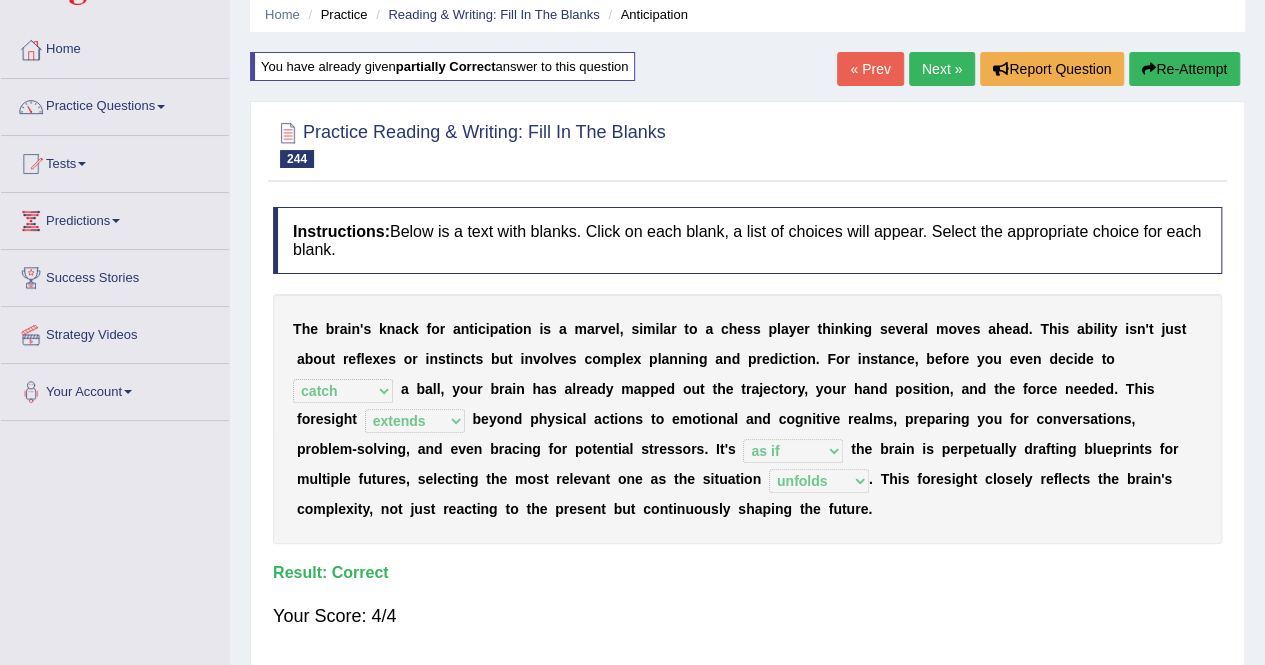 scroll, scrollTop: 86, scrollLeft: 0, axis: vertical 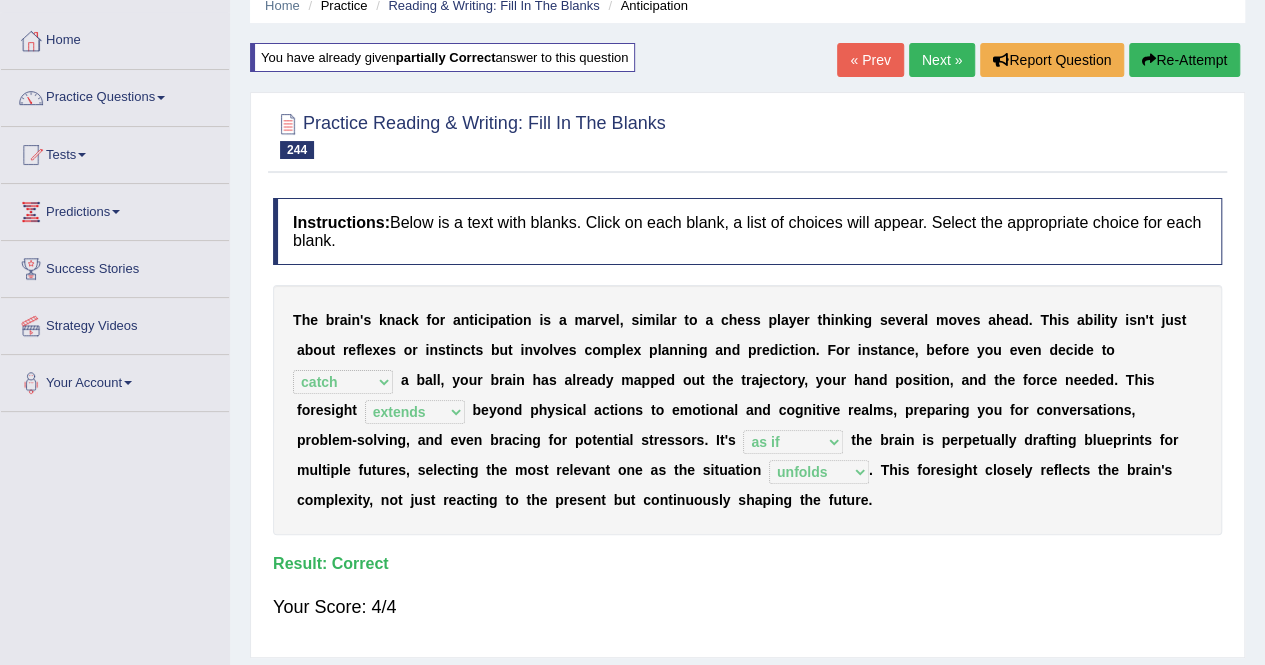 click on "Re-Attempt" at bounding box center (1184, 60) 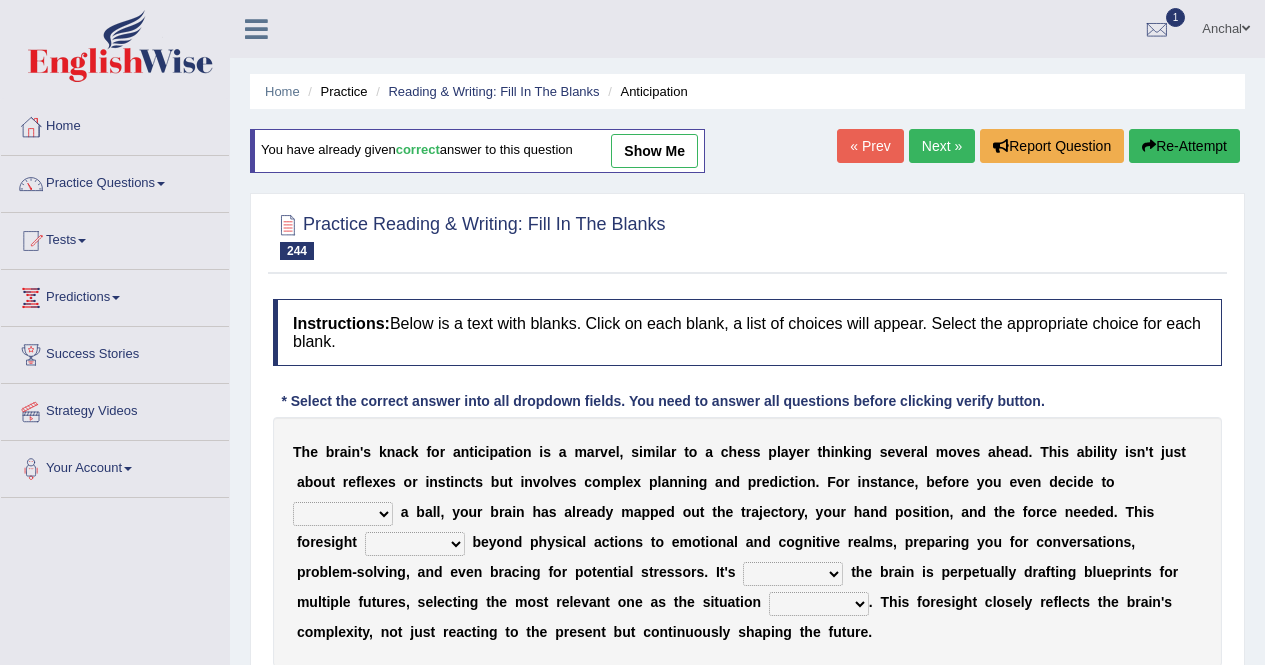 scroll, scrollTop: 210, scrollLeft: 0, axis: vertical 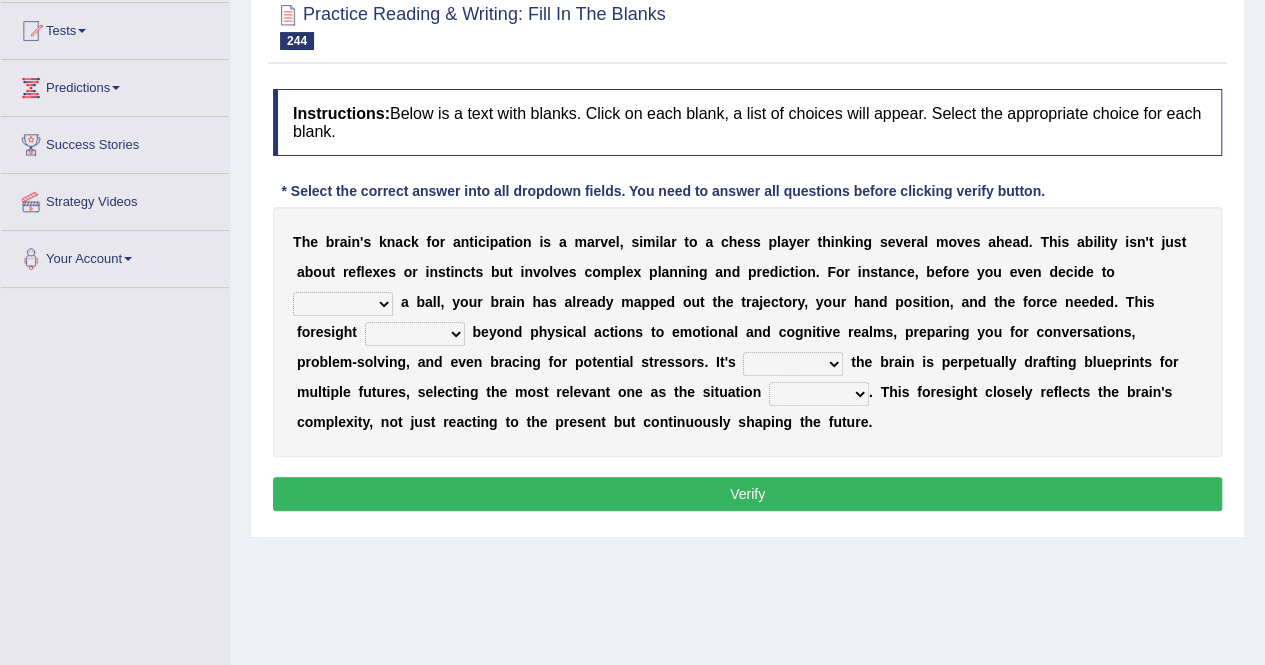click on "catch pull take tap" at bounding box center (343, 304) 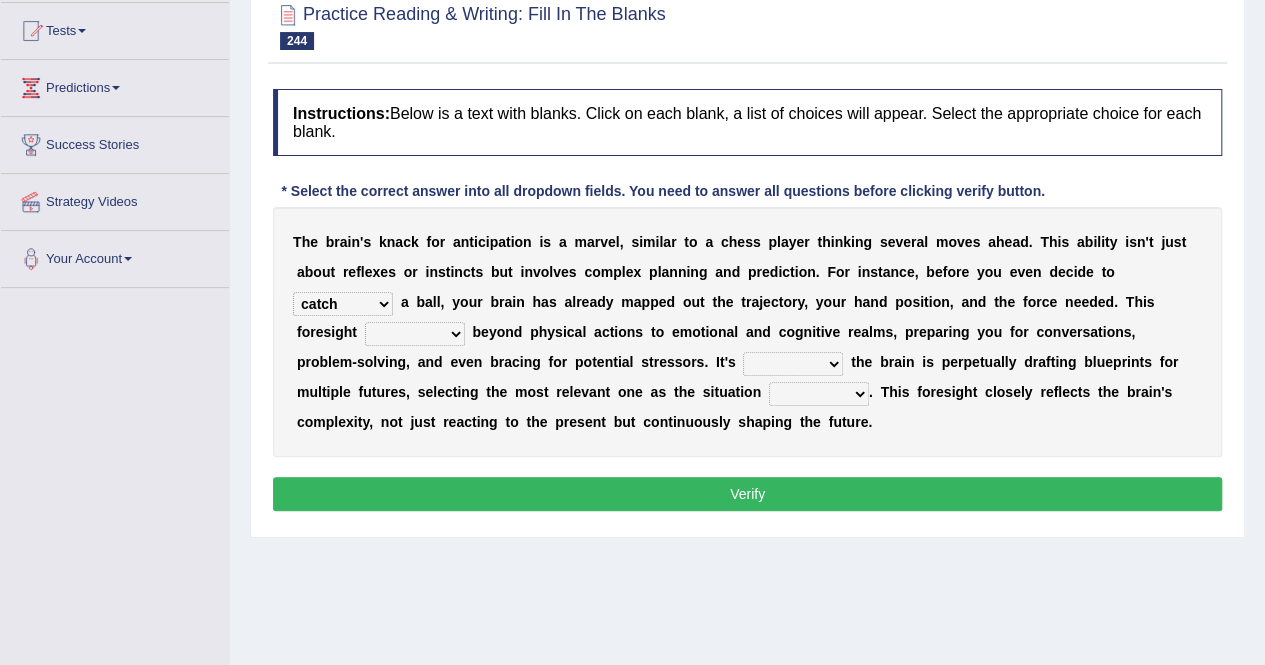 click on "catch pull take tap" at bounding box center (343, 304) 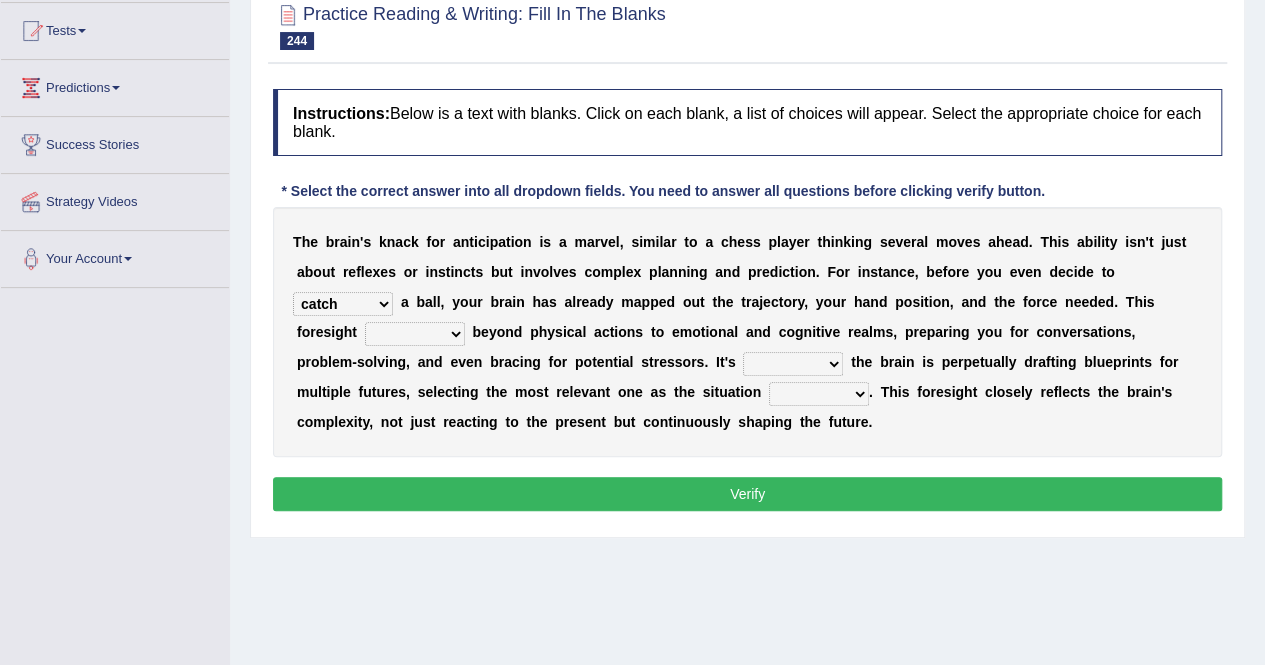 click on "locates extends supports assigns" at bounding box center (415, 334) 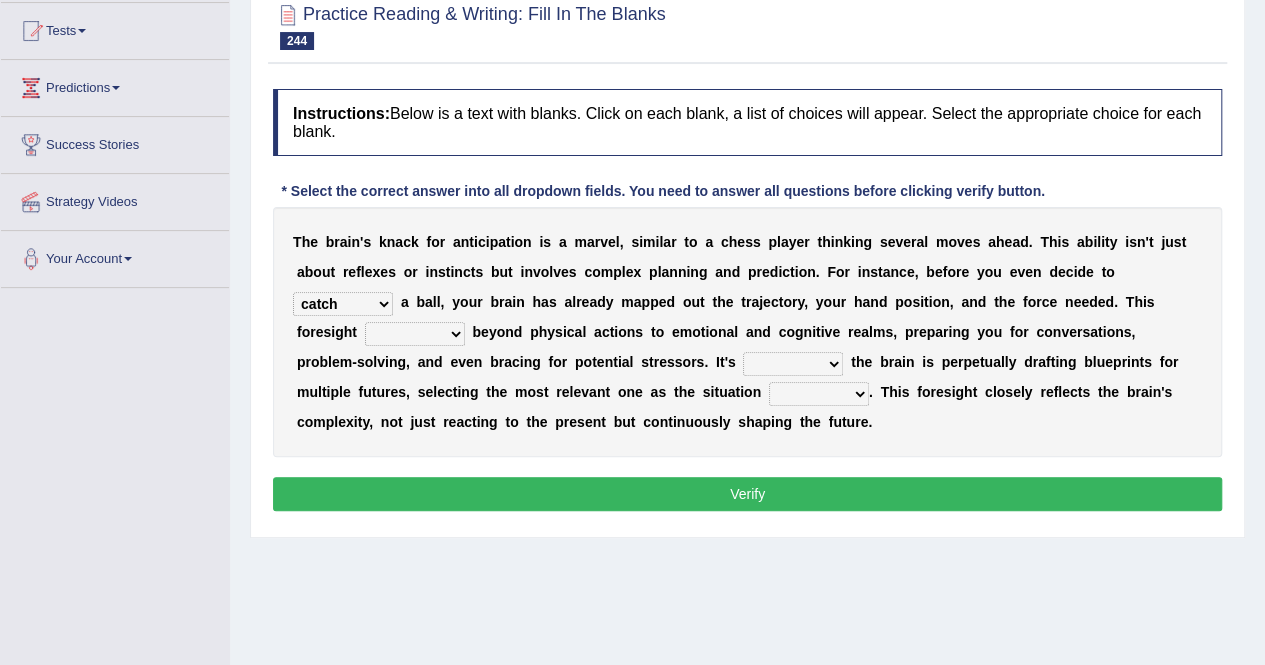 select on "extends" 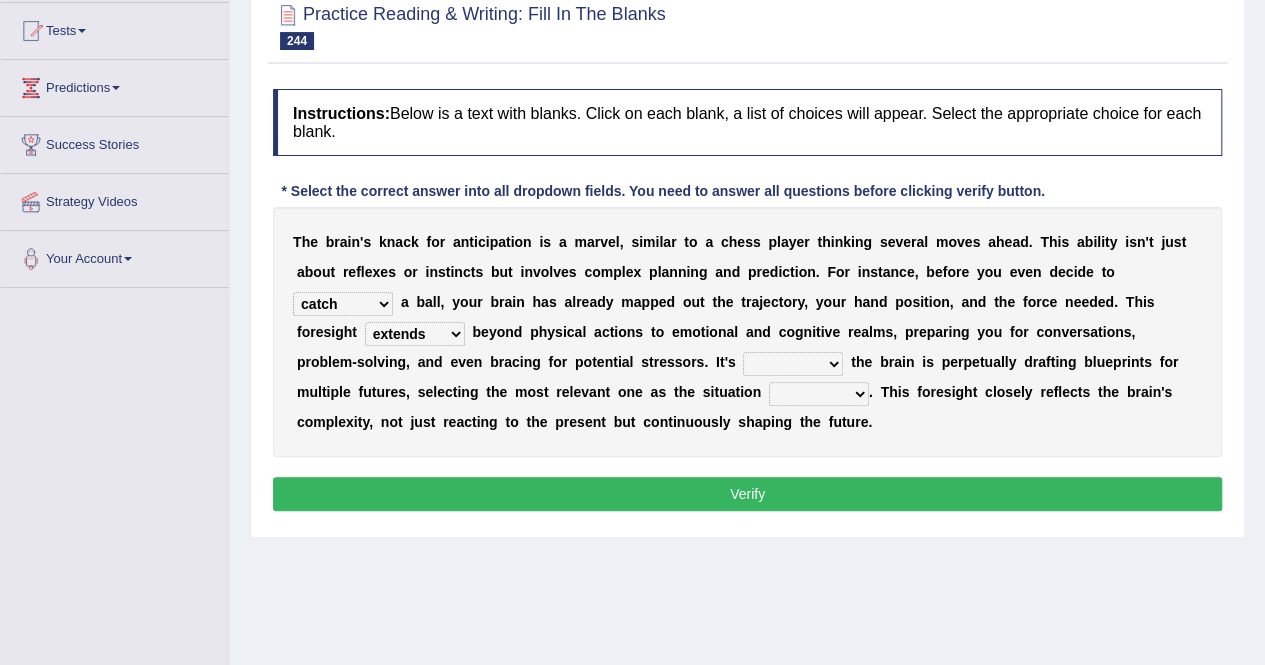 click on "locates extends supports assigns" at bounding box center [415, 334] 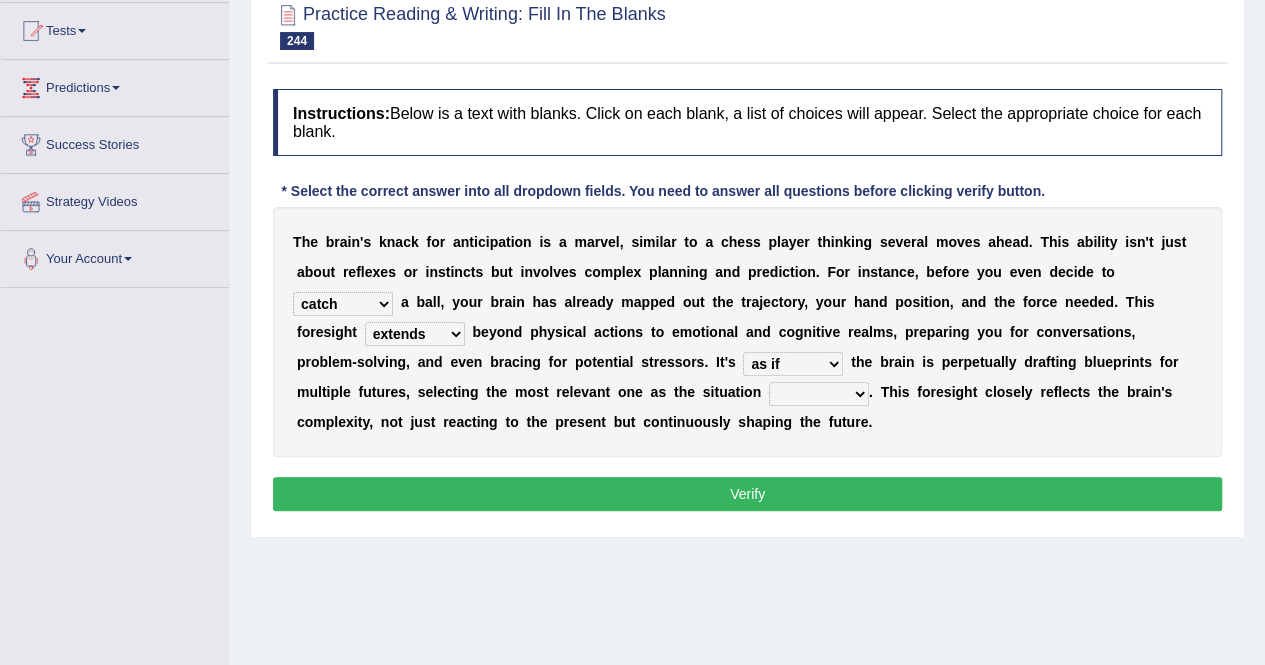 click on "though as if so that even if" at bounding box center [793, 364] 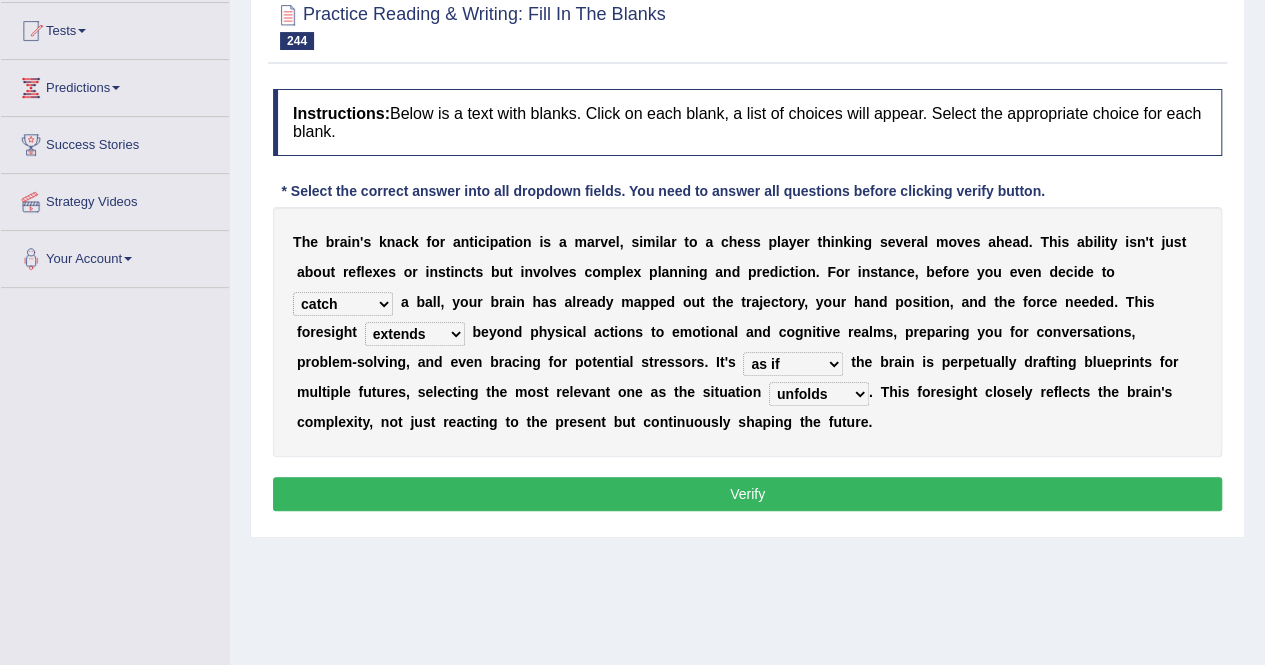 click on "Verify" at bounding box center (747, 494) 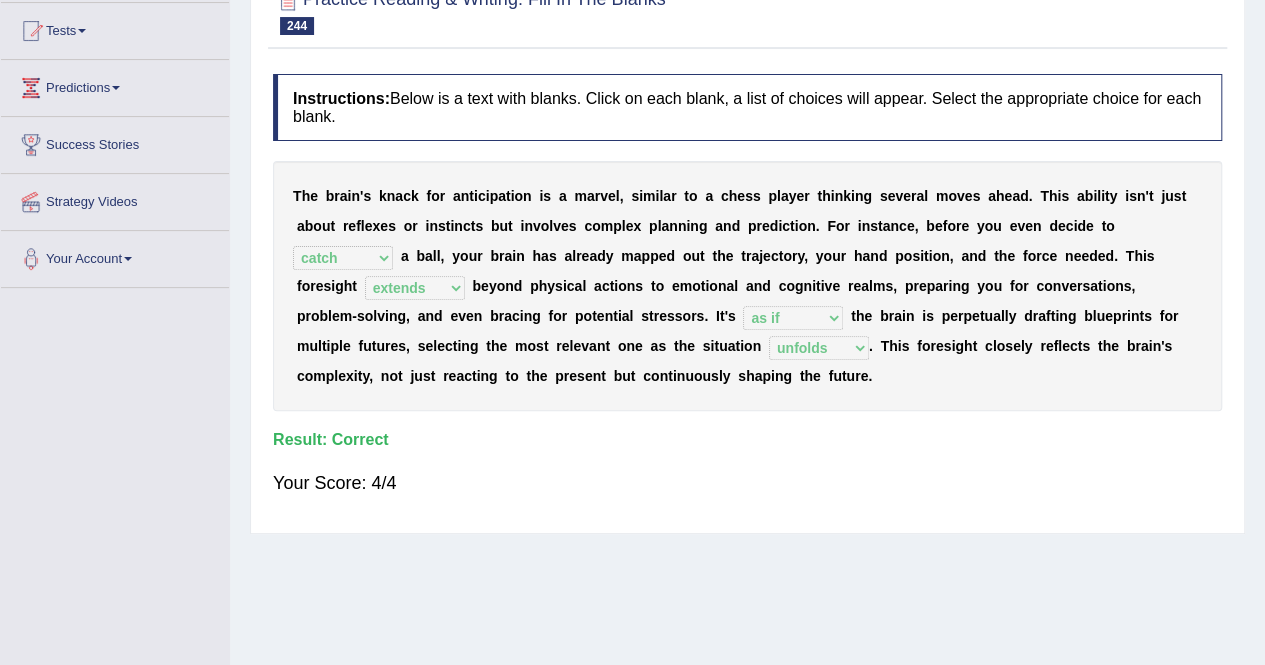 scroll, scrollTop: 0, scrollLeft: 0, axis: both 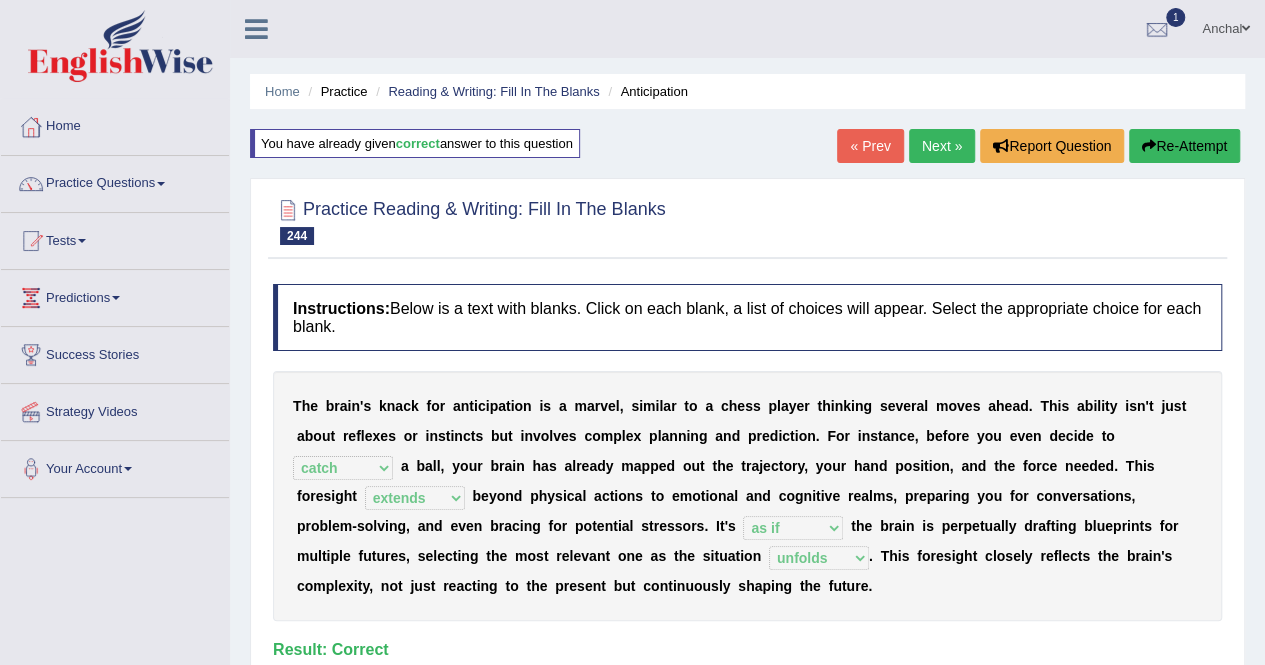 click on "Next »" at bounding box center [942, 146] 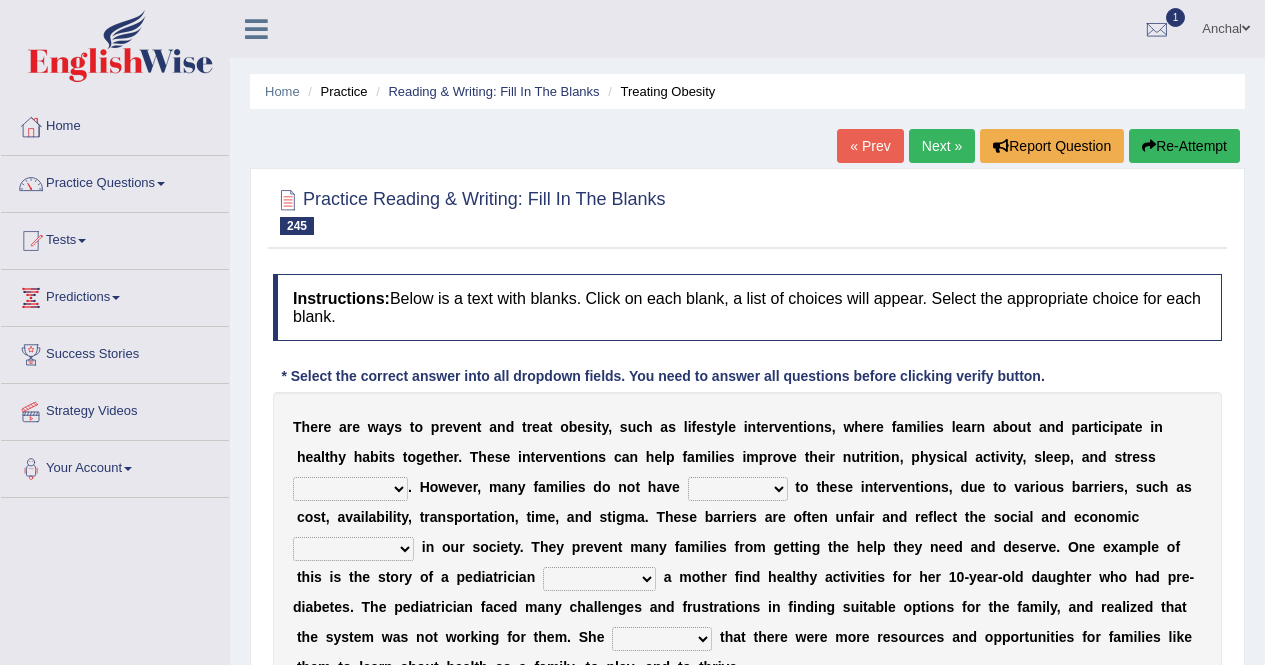 scroll, scrollTop: 273, scrollLeft: 0, axis: vertical 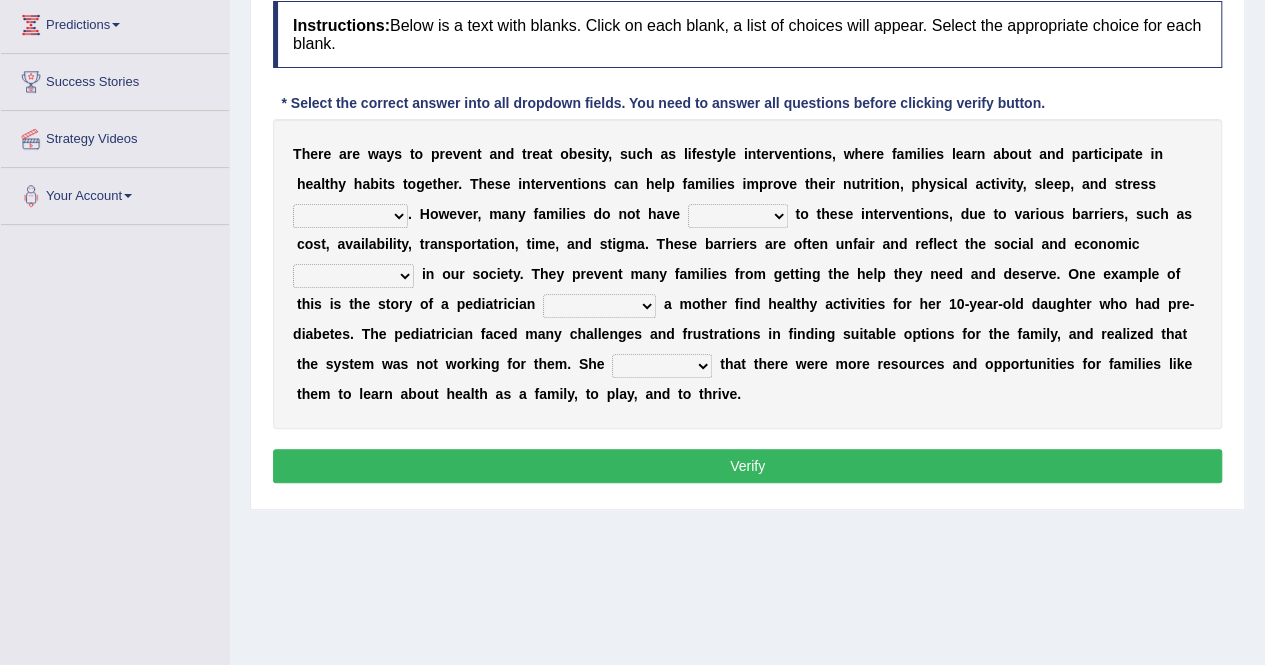 click on "management allocation decree speculation" at bounding box center [350, 216] 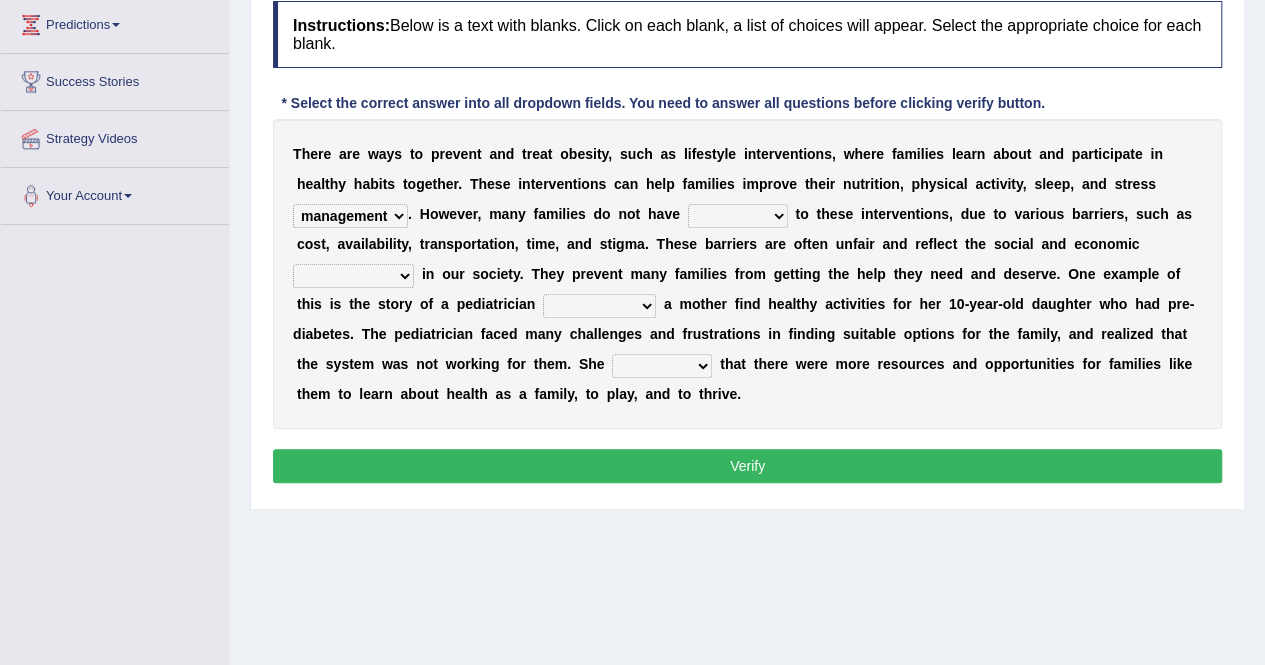 click on "management allocation decree speculation" at bounding box center (350, 216) 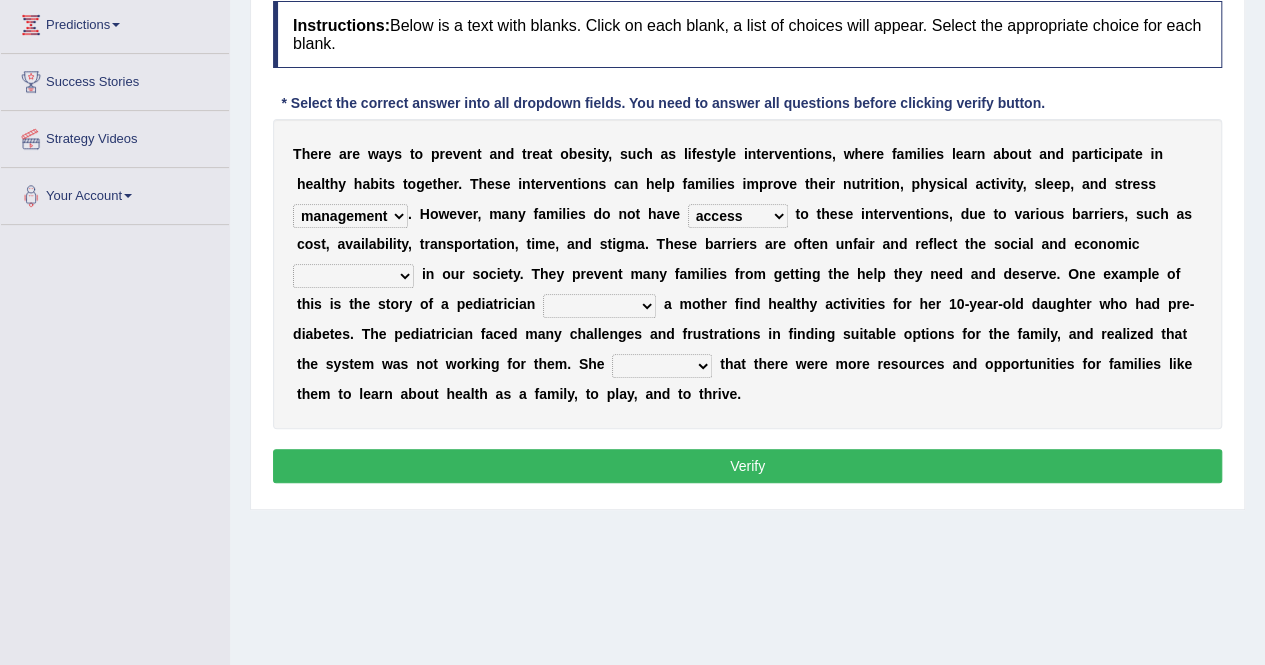 click on "access attention solutions objections" at bounding box center (738, 216) 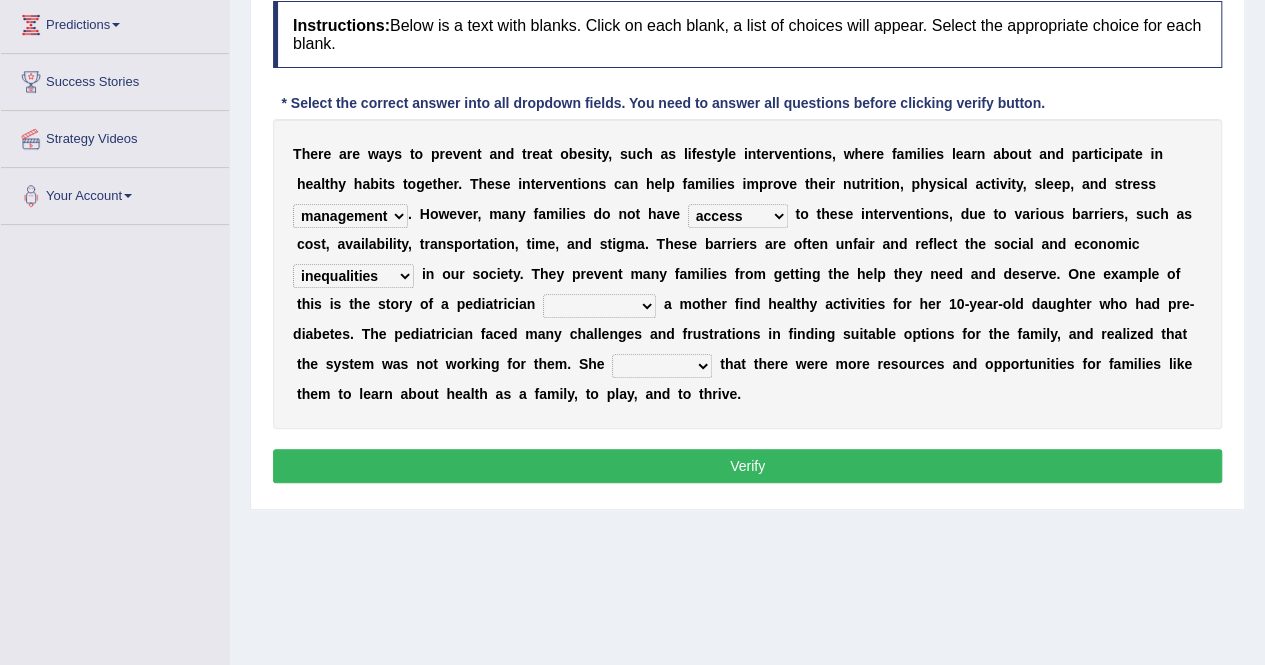 click on "when helped who helped as helping to be helped" at bounding box center [599, 306] 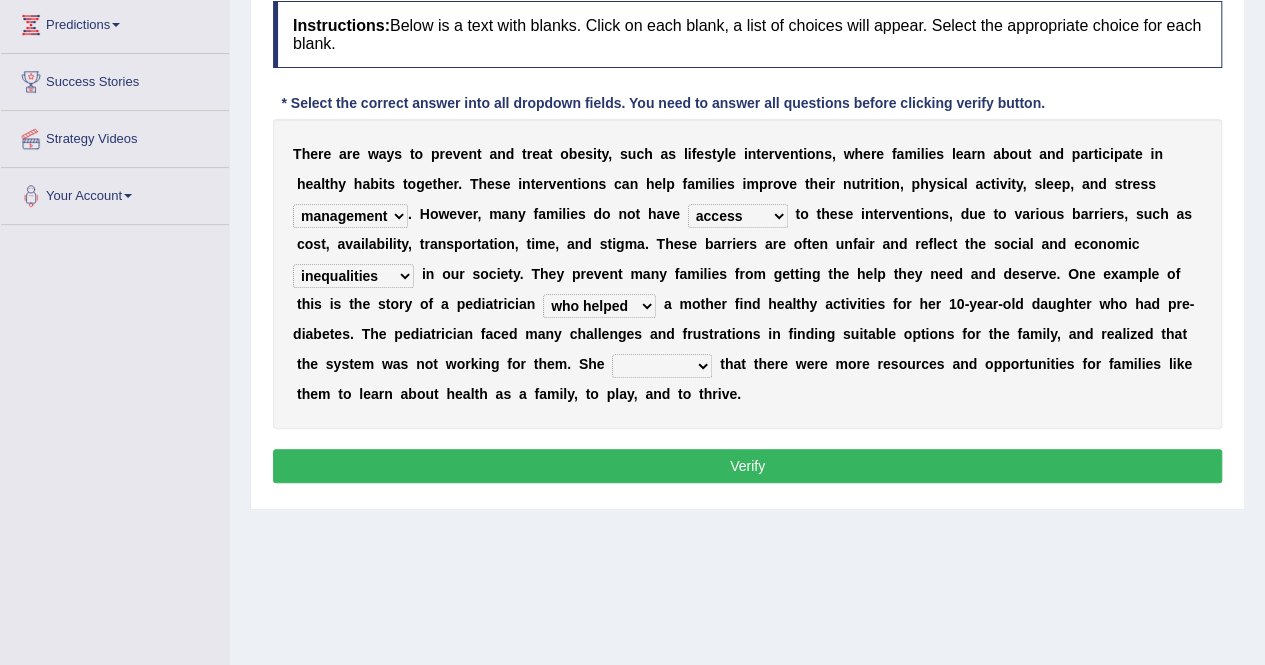 click on "when helped who helped as helping to be helped" at bounding box center (599, 306) 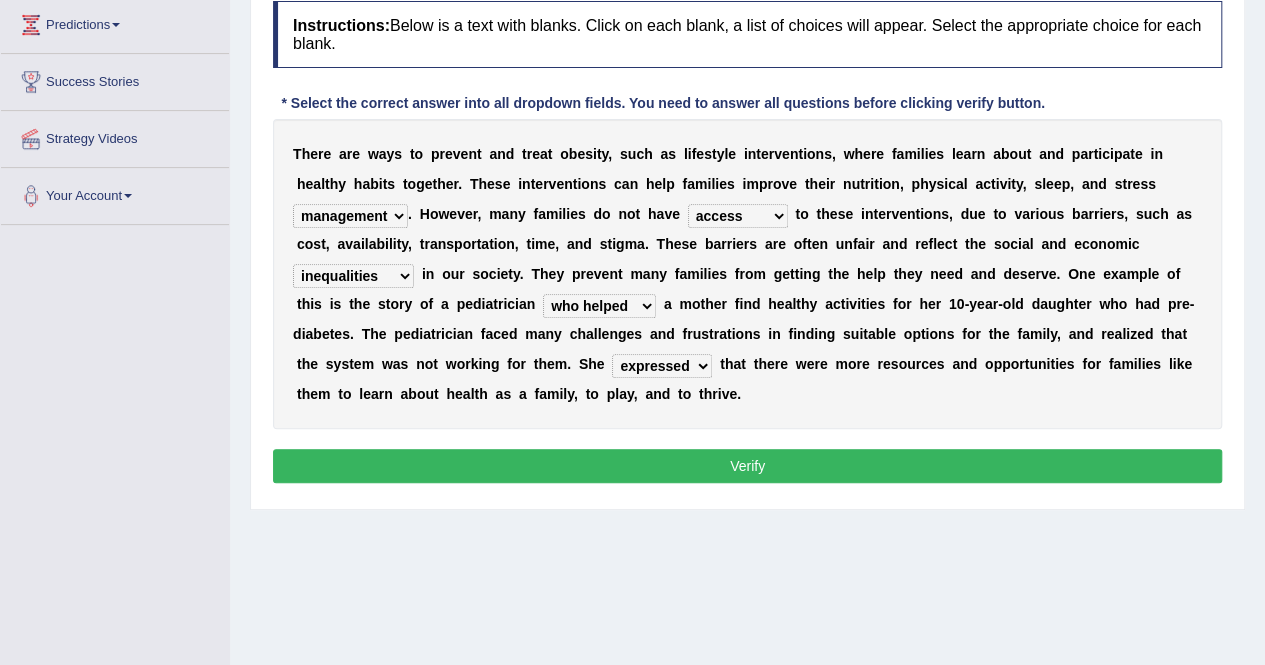 click on "expressed wished worried debated" at bounding box center [662, 366] 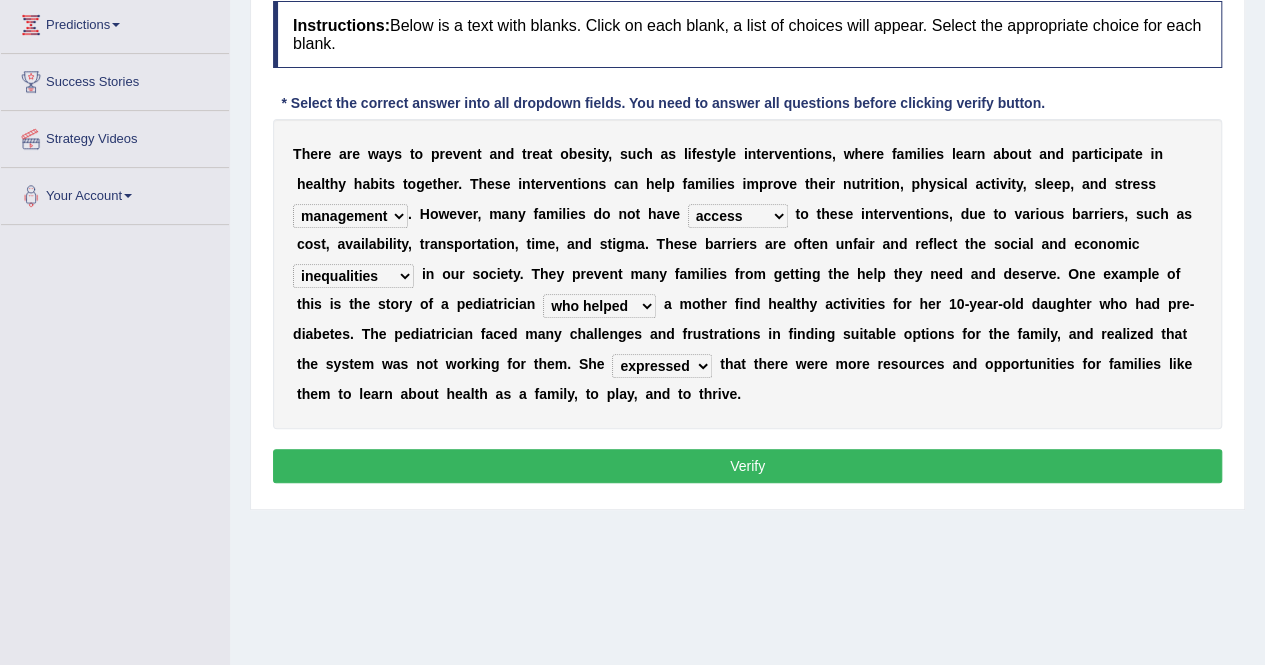 click on "Verify" at bounding box center [747, 466] 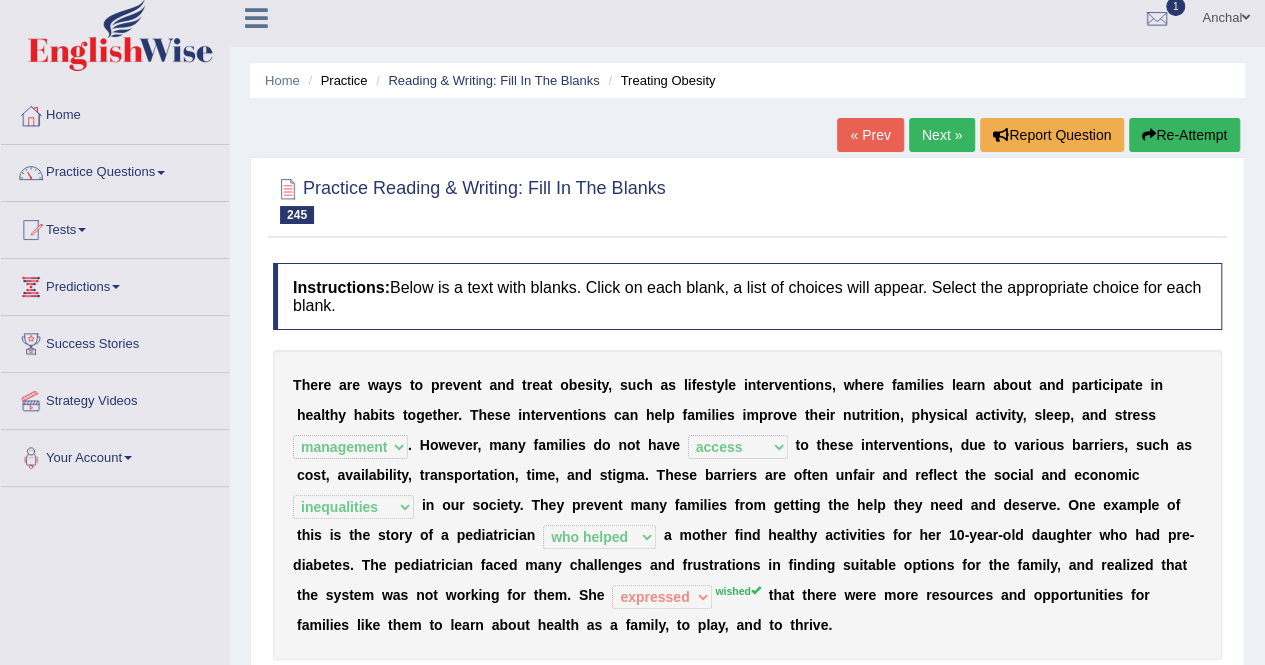 scroll, scrollTop: 0, scrollLeft: 0, axis: both 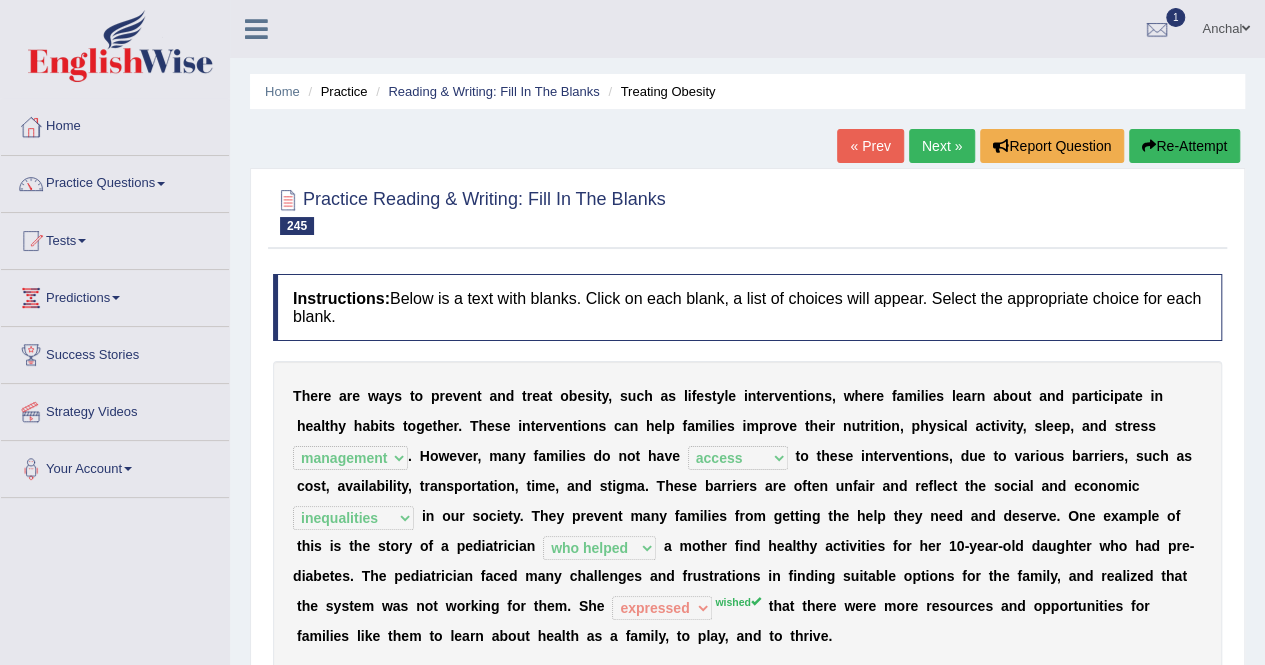 click on "Re-Attempt" at bounding box center [1184, 146] 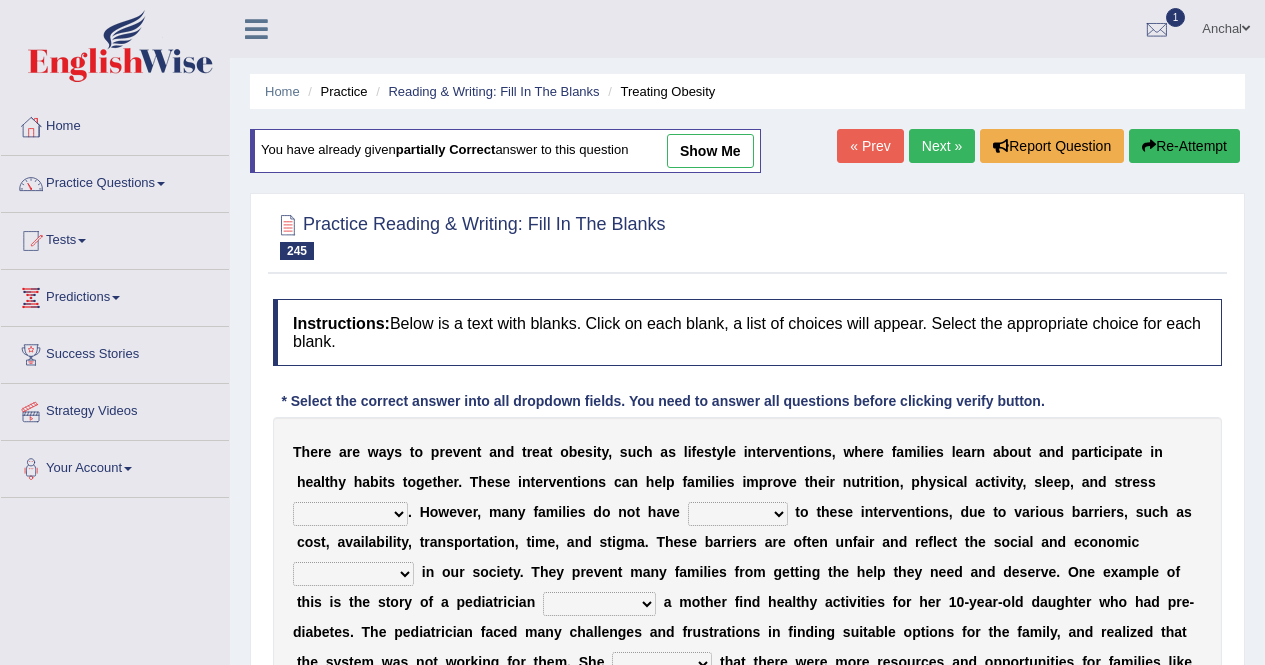 scroll, scrollTop: 0, scrollLeft: 0, axis: both 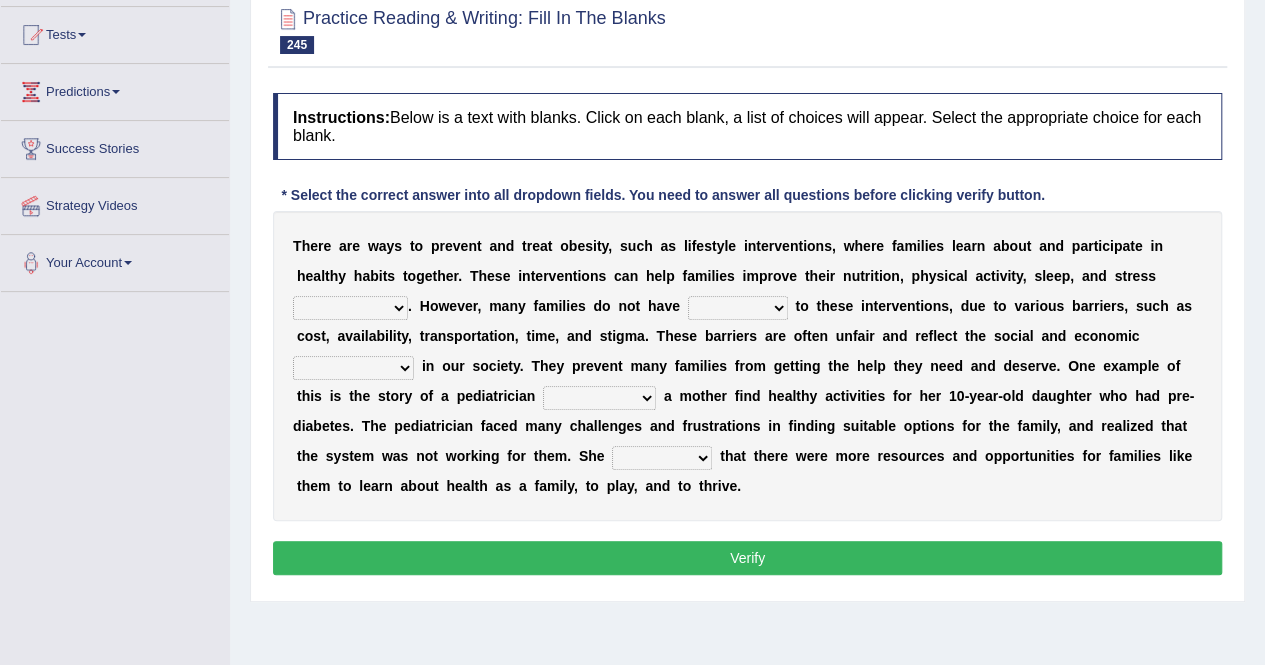 click on "management allocation decree speculation" at bounding box center [350, 308] 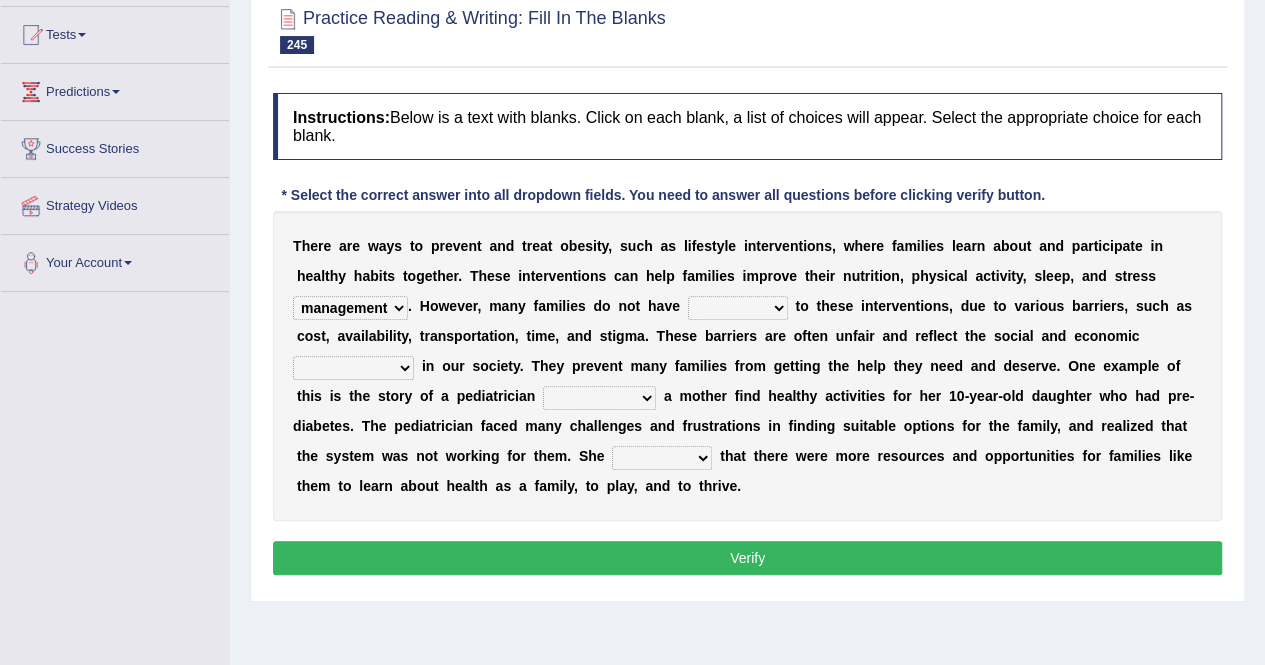 click on "management allocation decree speculation" at bounding box center [350, 308] 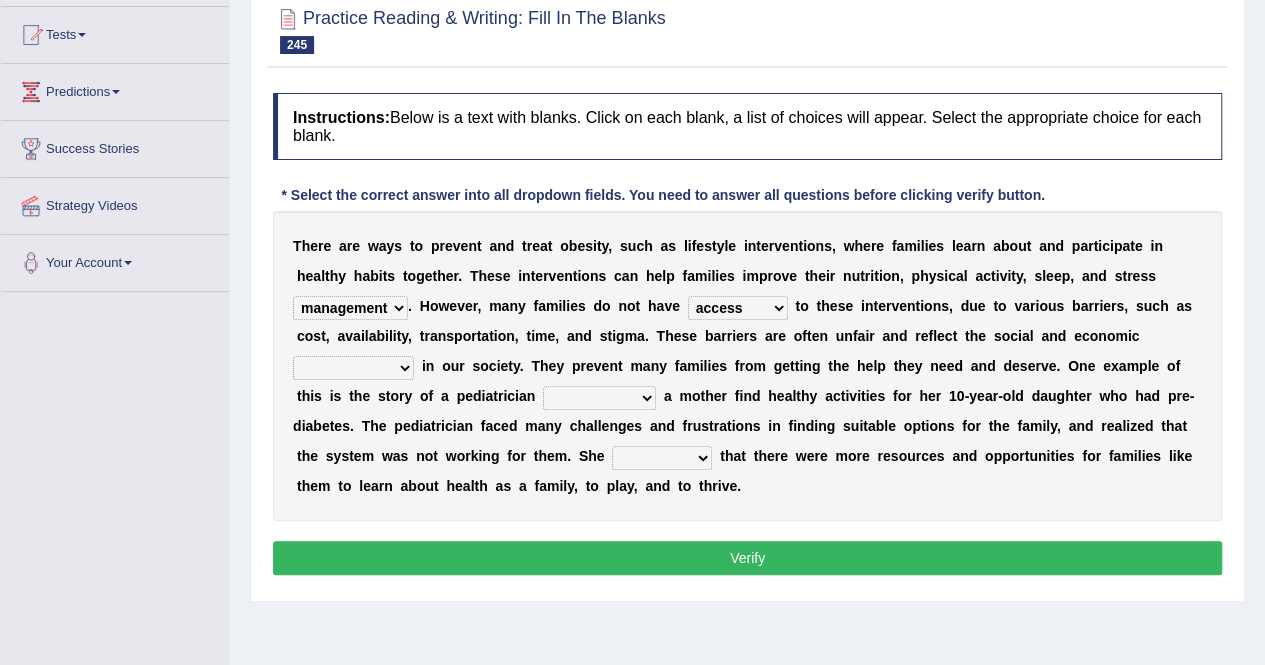 click on "access attention solutions objections" at bounding box center [738, 308] 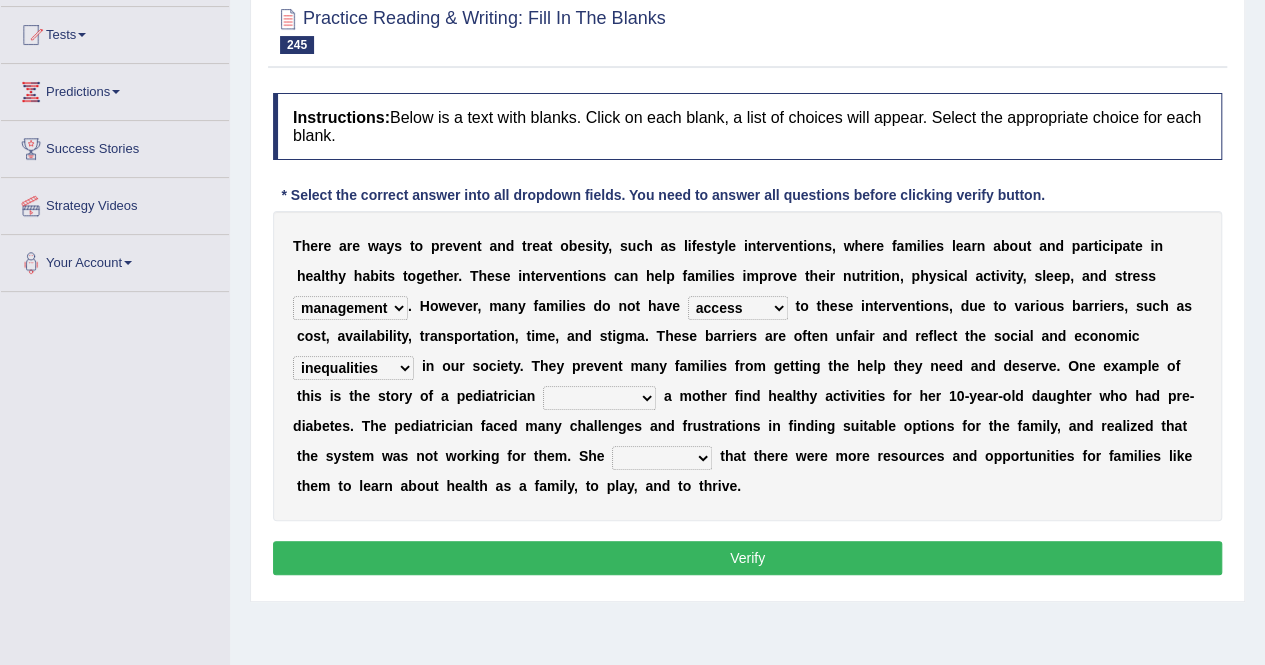 click on "when helped who helped as helping to be helped" at bounding box center (599, 398) 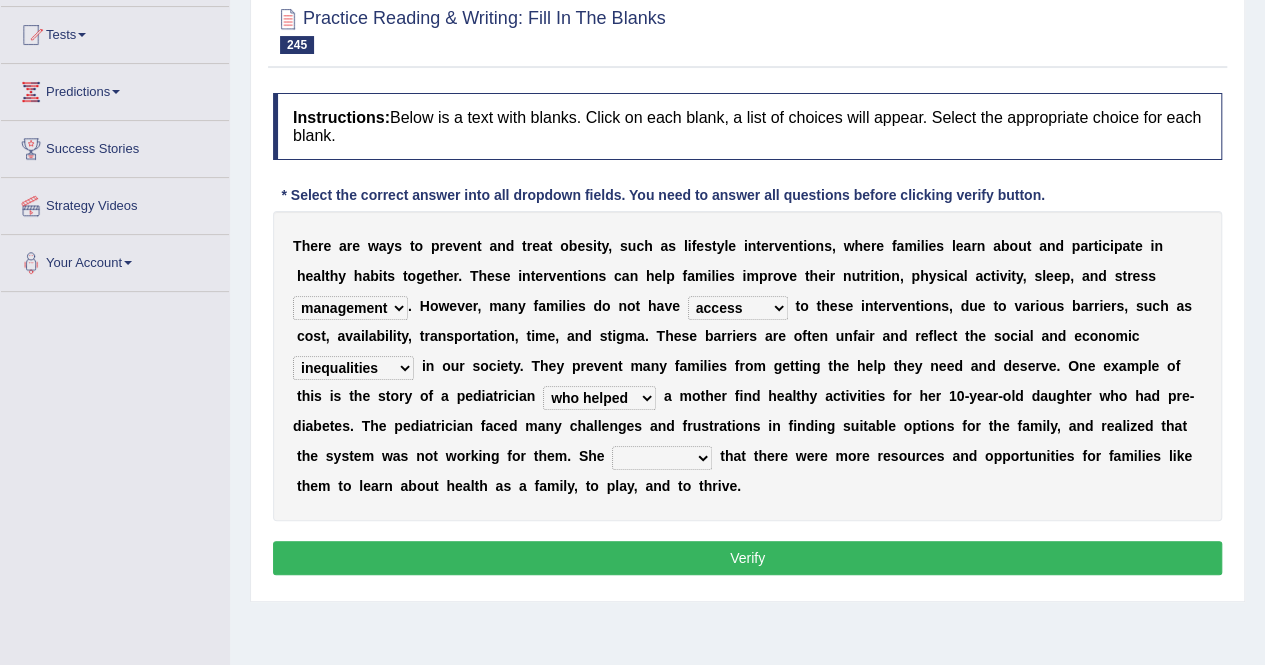 click on "when helped who helped as helping to be helped" at bounding box center [599, 398] 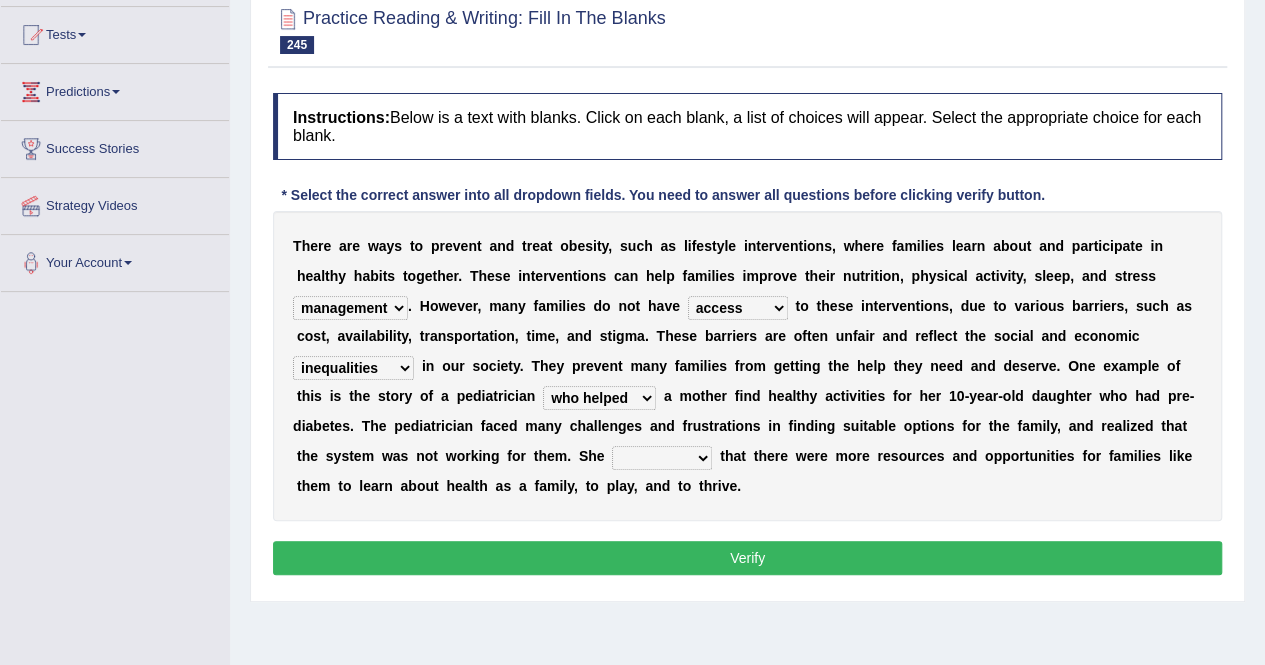 click on "expressed wished worried debated" at bounding box center [662, 458] 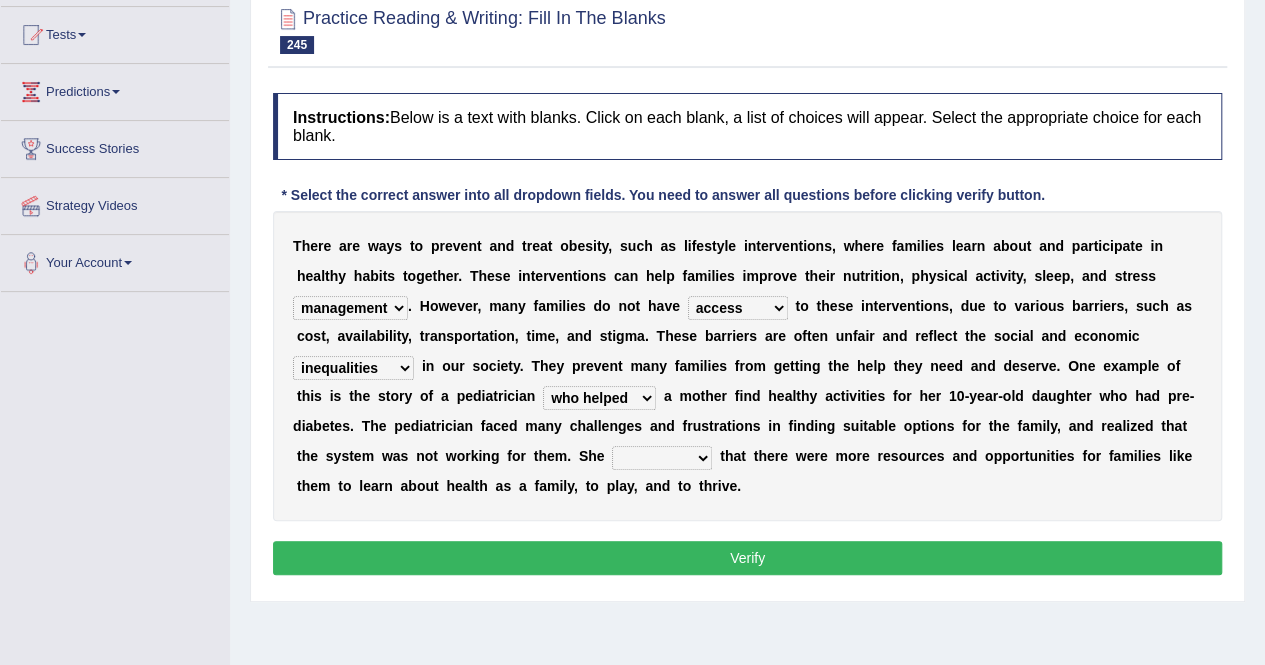 select on "wished" 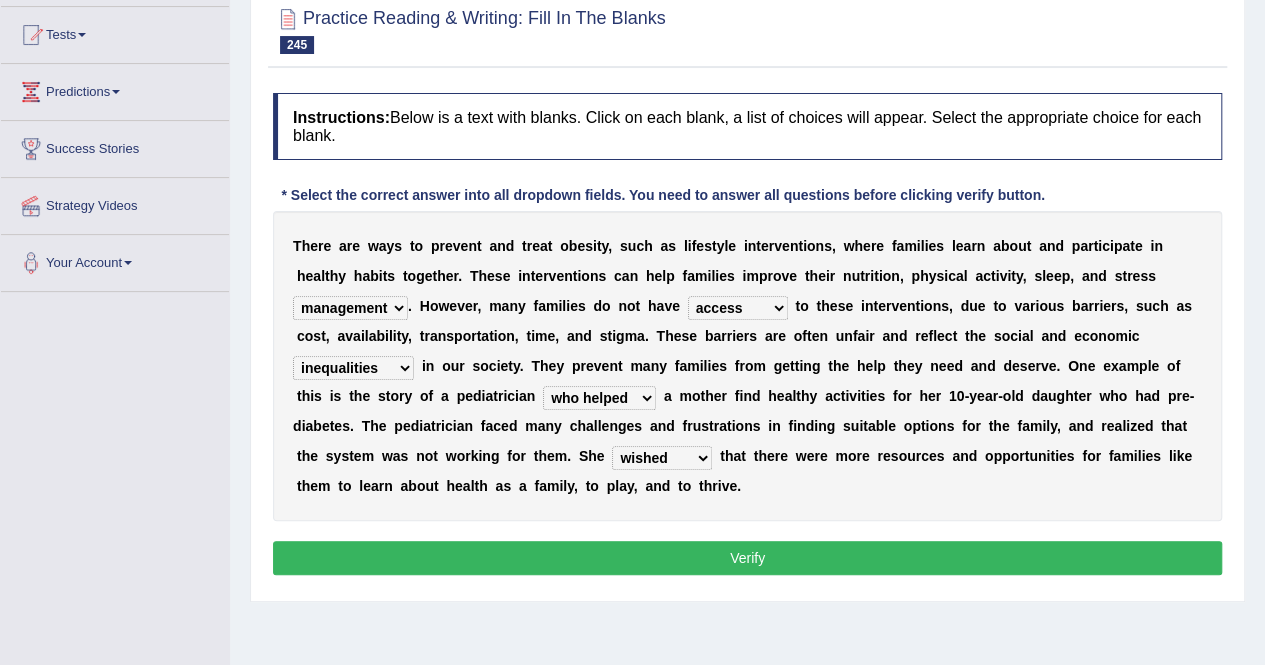 click on "expressed wished worried debated" at bounding box center [662, 458] 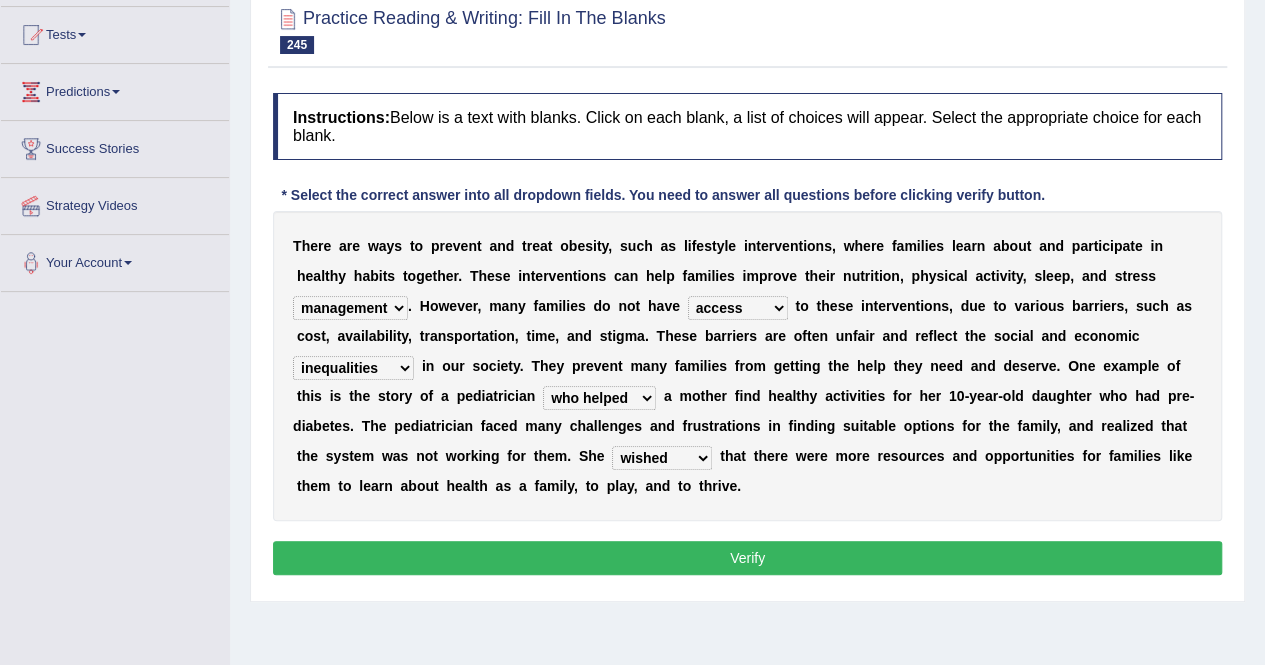 click on "Verify" at bounding box center [747, 558] 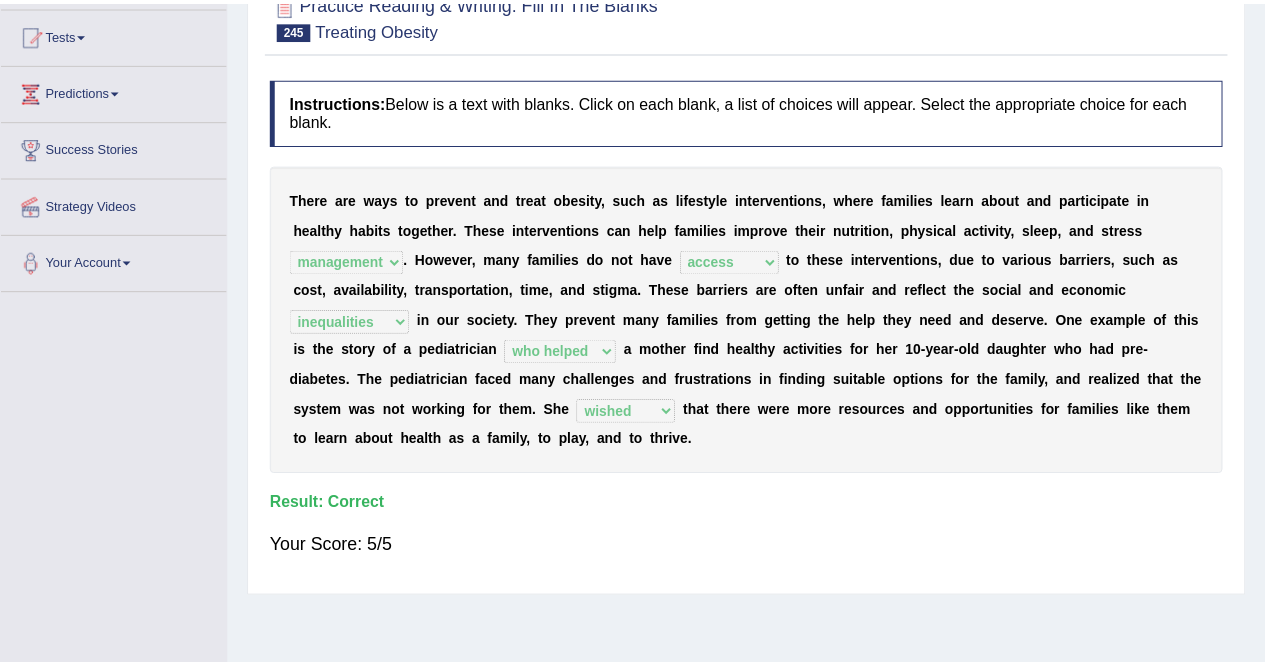 scroll, scrollTop: 0, scrollLeft: 0, axis: both 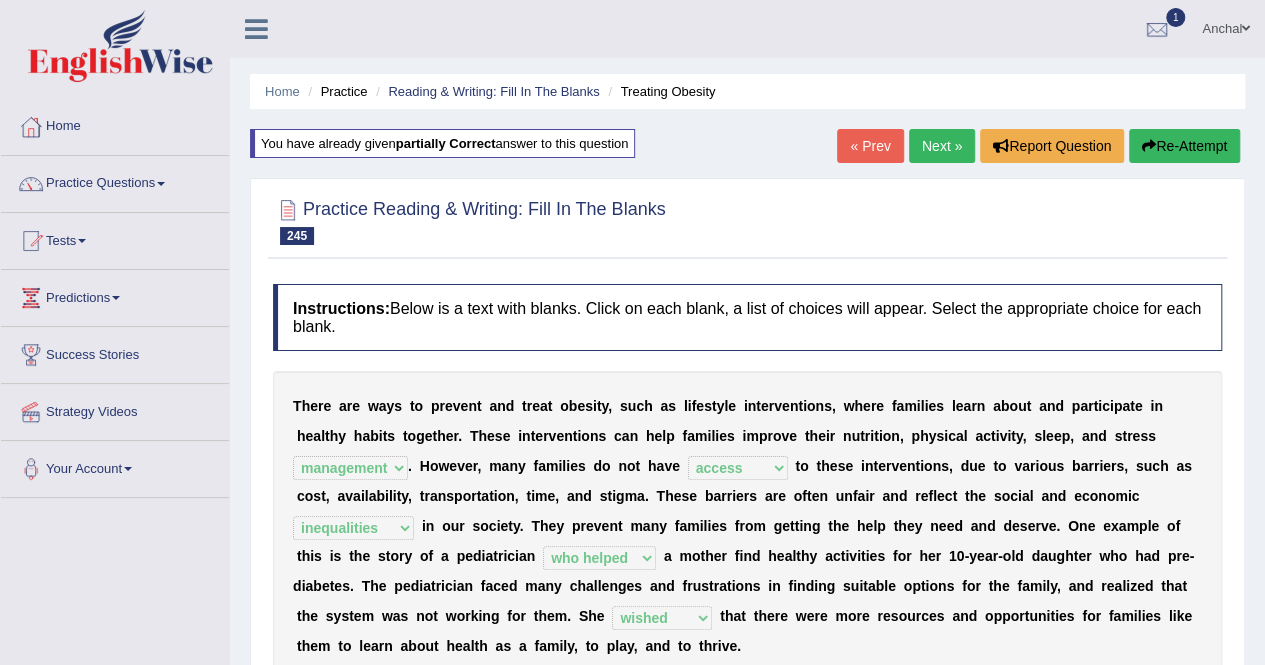 click on "Next »" at bounding box center (942, 146) 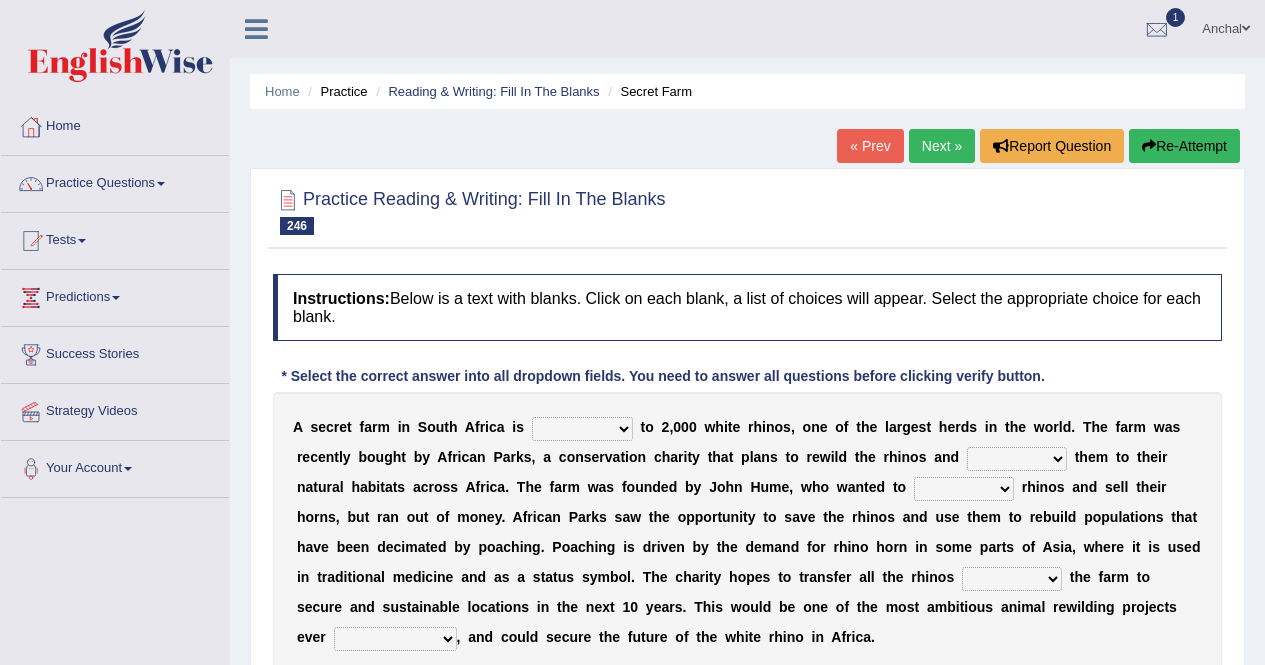 scroll, scrollTop: 232, scrollLeft: 0, axis: vertical 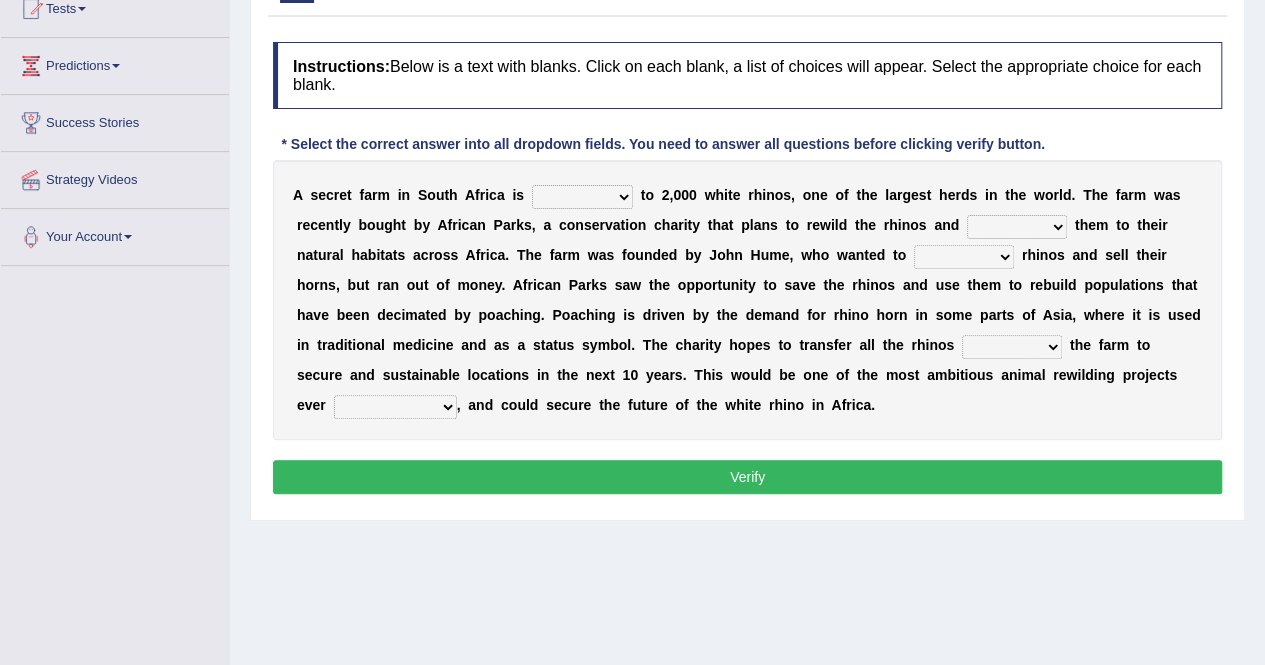 click on "ecosystem reserve home guardian" at bounding box center [582, 197] 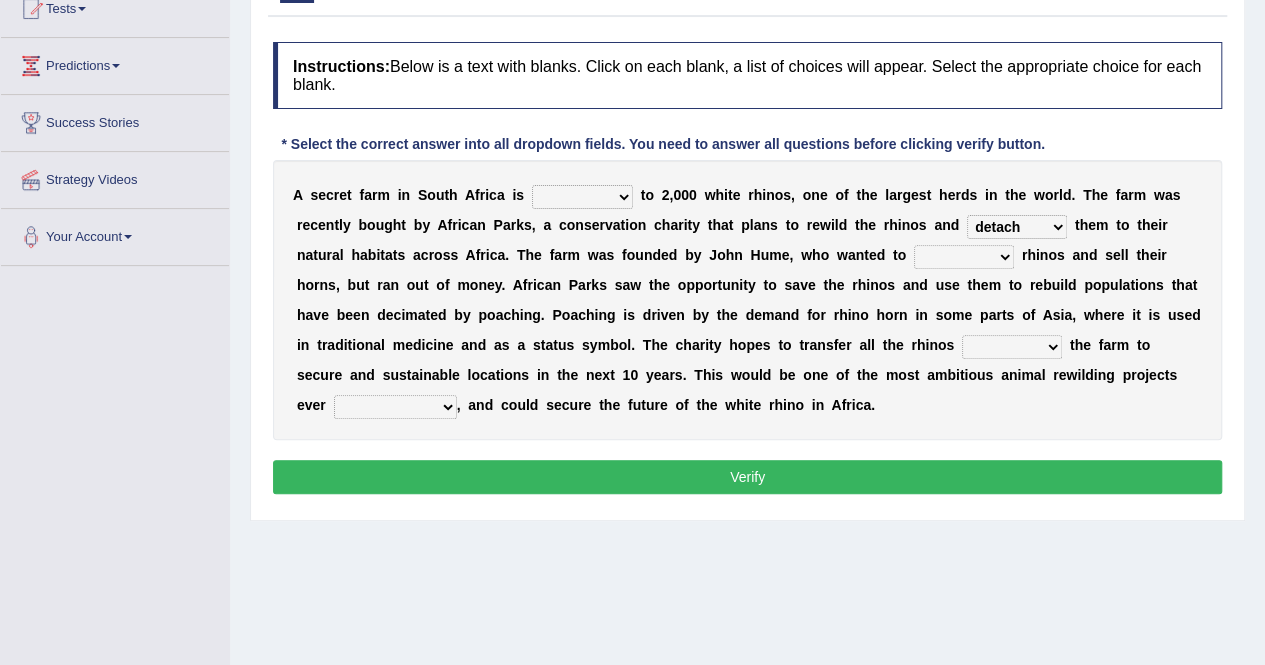 click on "detach expel restore withdraw" at bounding box center [1017, 227] 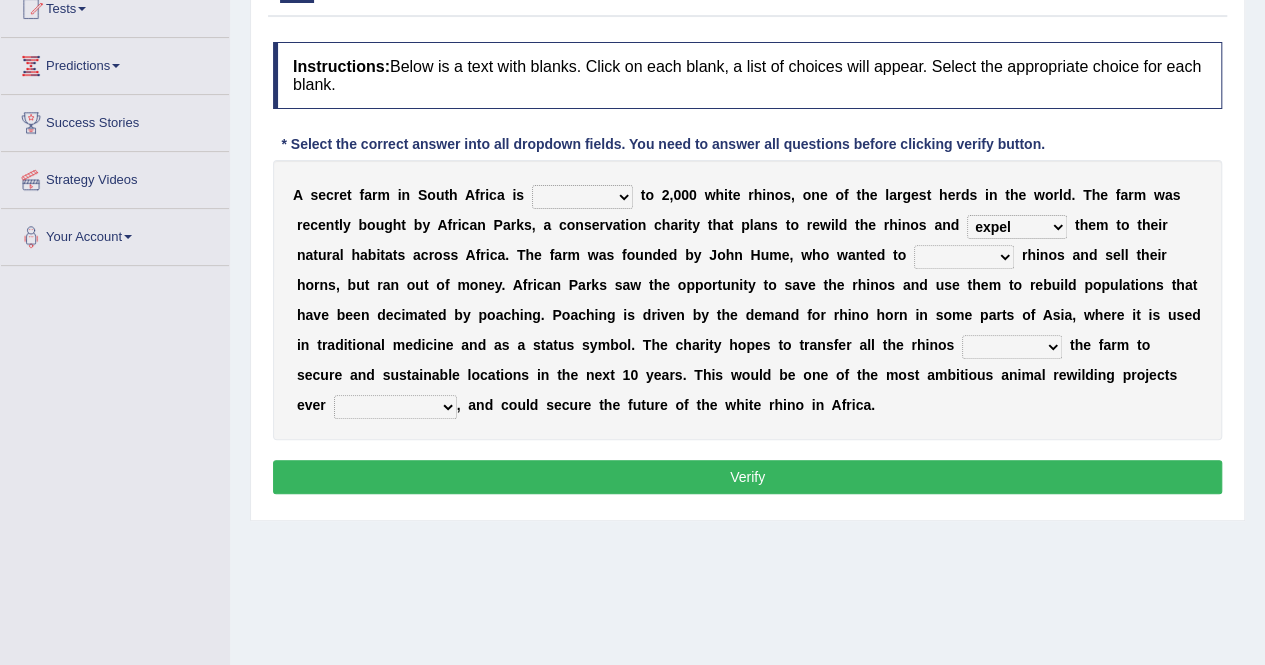 click on "detach expel restore withdraw" at bounding box center (1017, 227) 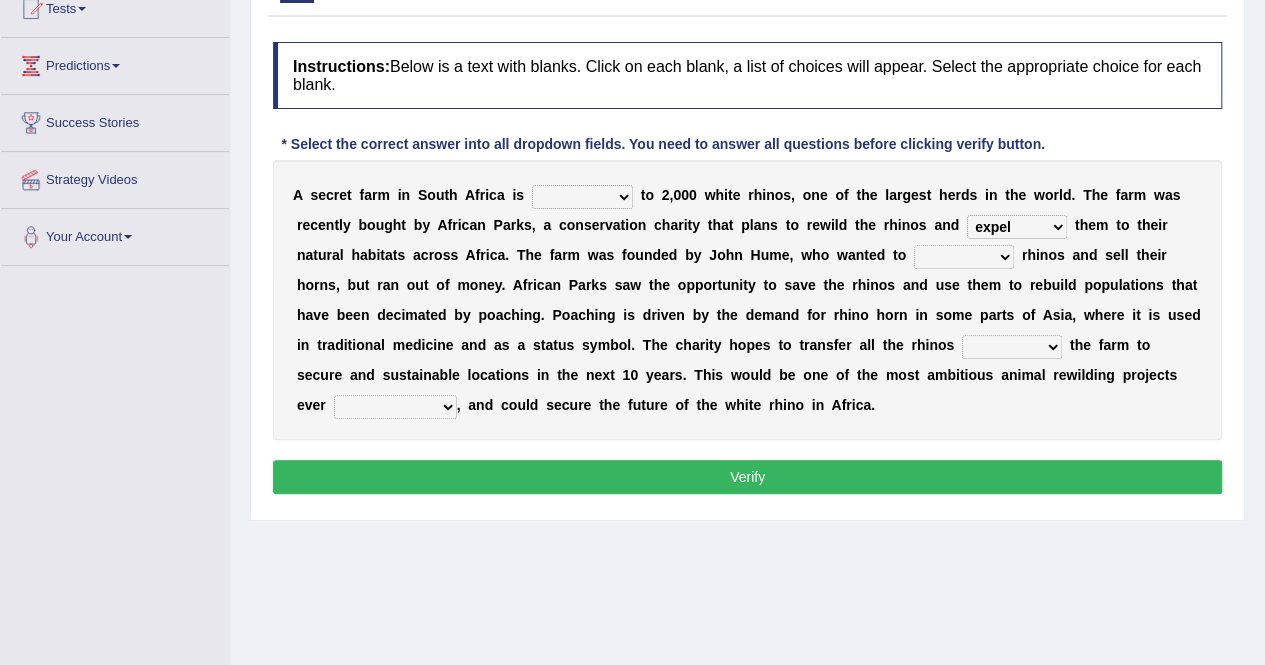 click on "covet breed disguise dismantle" at bounding box center [964, 257] 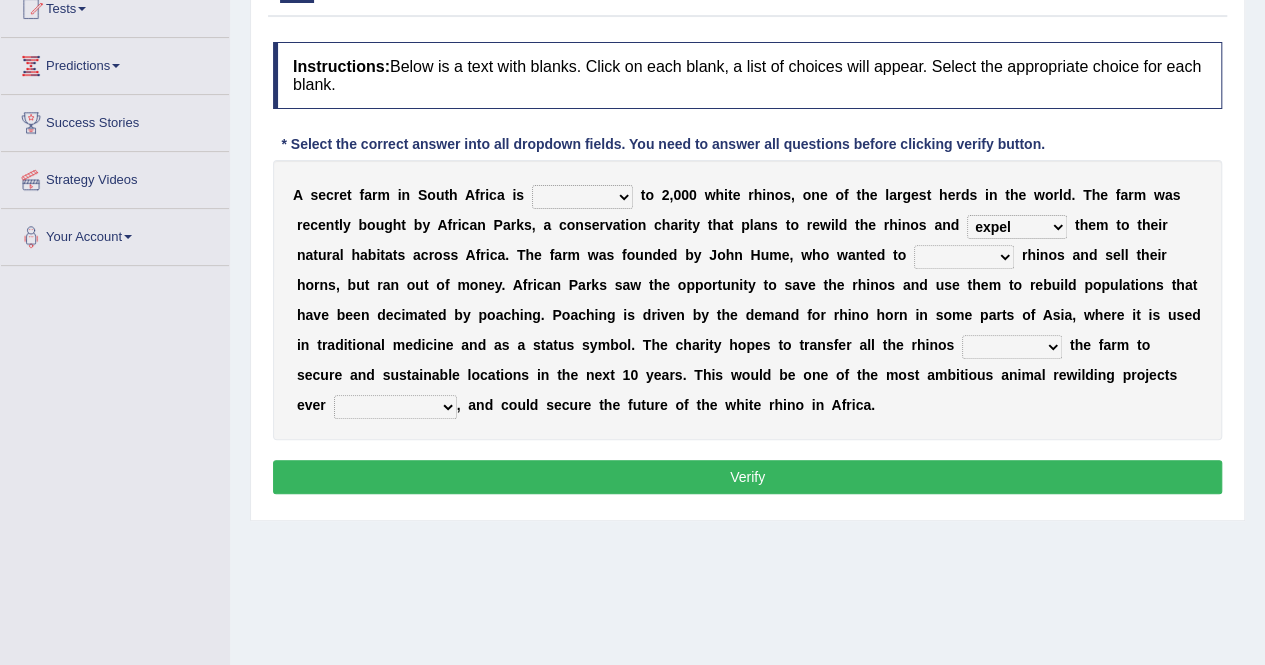 select on "breed" 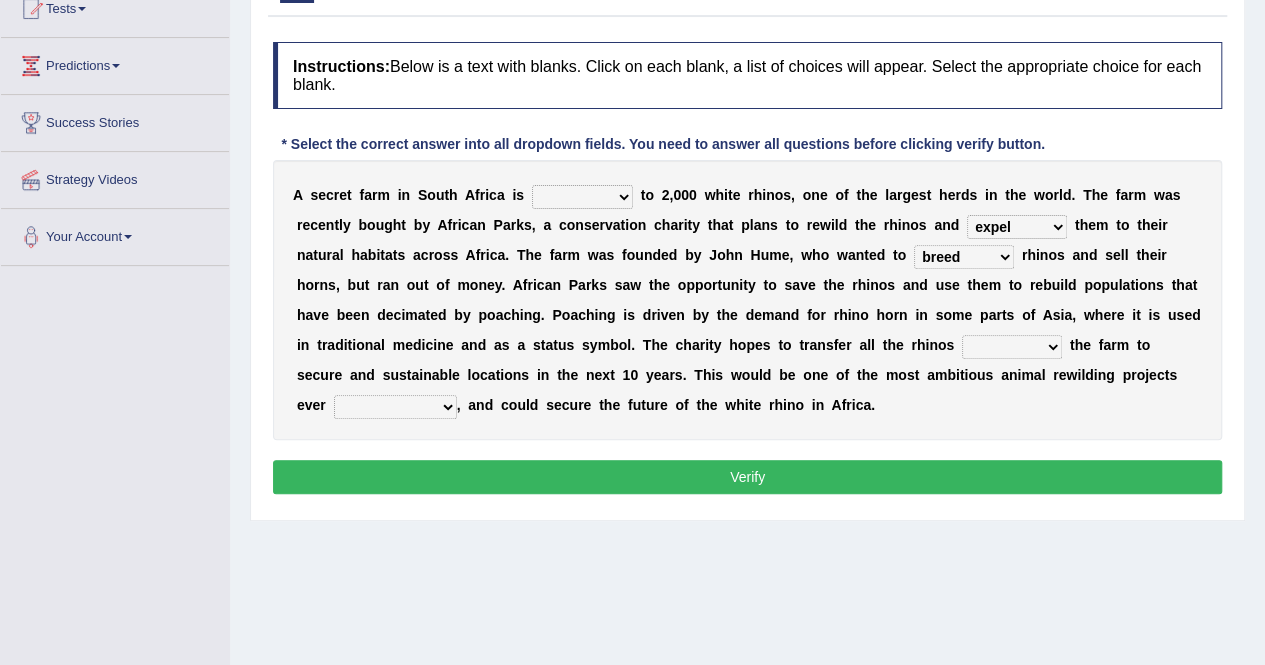 click on "from away until toward" at bounding box center [1012, 347] 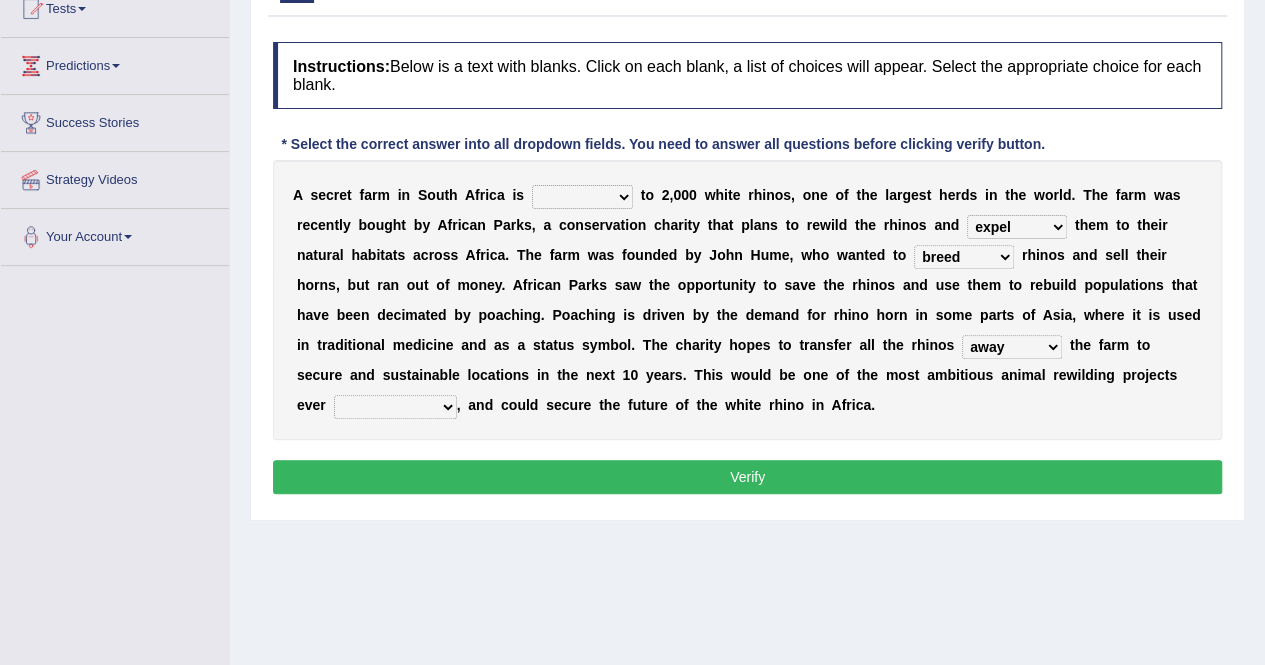 click on "A    s e c r e t    f a r m    i n    S o u t h    A f r i c a    i s    ecosystem reserve home guardian    t o    2 , 0 0 0    w h i t e    r h i n o s ,    o n e    o f    t h e    l a r g e s t    h e r d s    i n    t h e    w o r l d .    T h e    f a r m    w a s    r e c e n t l y    b o u g h t    b y    A f r i c a n    P a r k s ,    a    c o n s e r v a t i o n    c h a r i t y    t h a t    p l a n s    t o    r e w i l d    t h e    r h i n o s    a n d    detach expel restore withdraw    t h e m    t o    t h e i r    n a t u r a l    h a b i t a t s    a c r o s s    A f r i c a .    T h e    f a r m    w a s    f o u n d e d    b y    J o h n    H u m e ,    w h o    w a n t e d    t o    covet breed disguise dismantle    r h i n o s    a n d    s e l l    t h e i r    h o r n s ,    b u t    r a n    o u t    o f    m o n e y .    A f r i c a n    P a r k s    s a w    t h e    o p p o r t u n i t y    t o    s a v e" at bounding box center [747, 300] 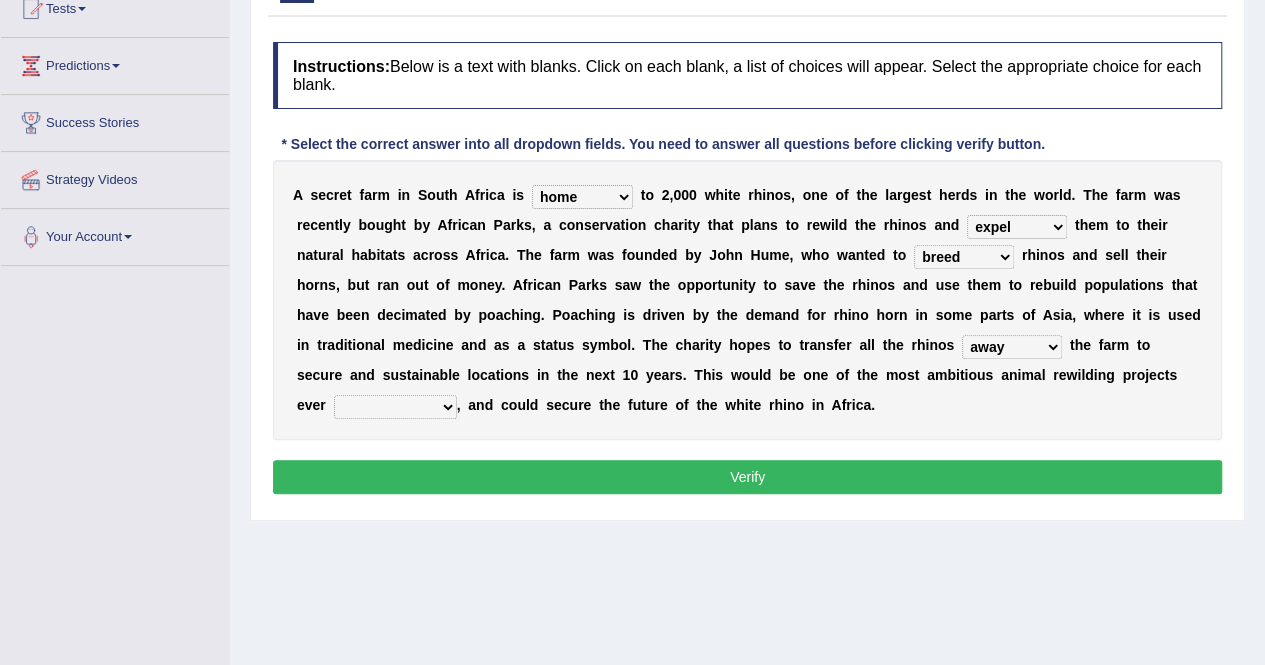 click on "bypassed undertaken overestimated emigrated" at bounding box center (395, 407) 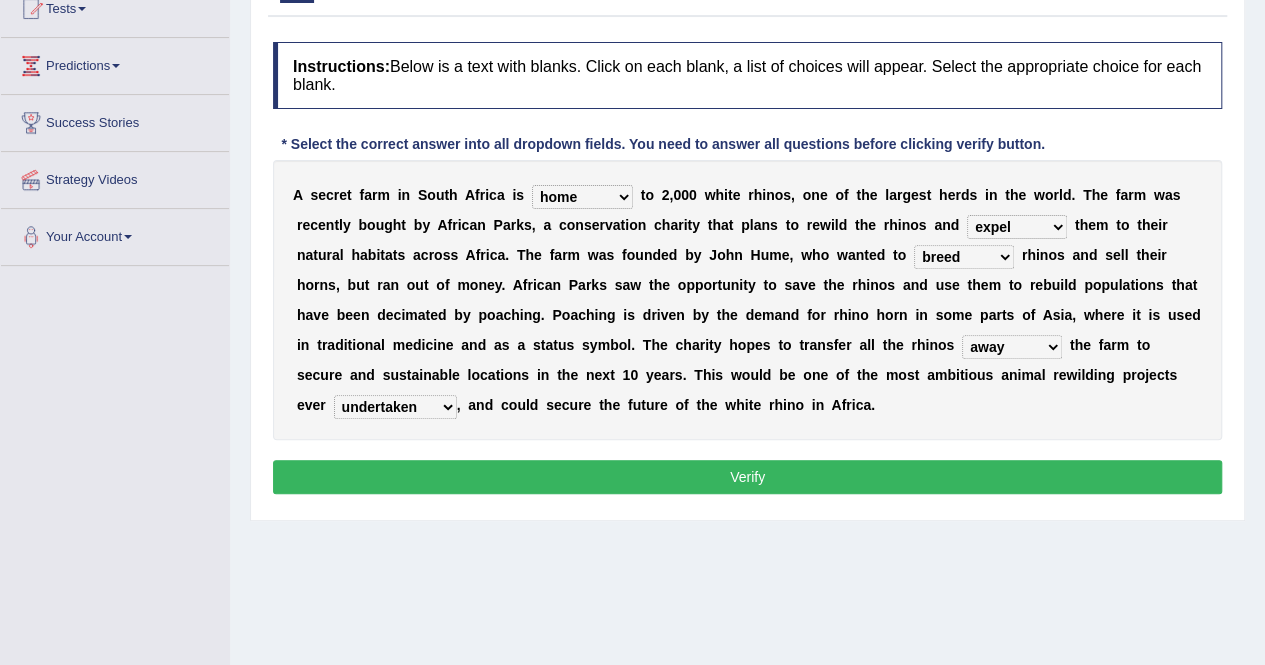 click on "Verify" at bounding box center [747, 477] 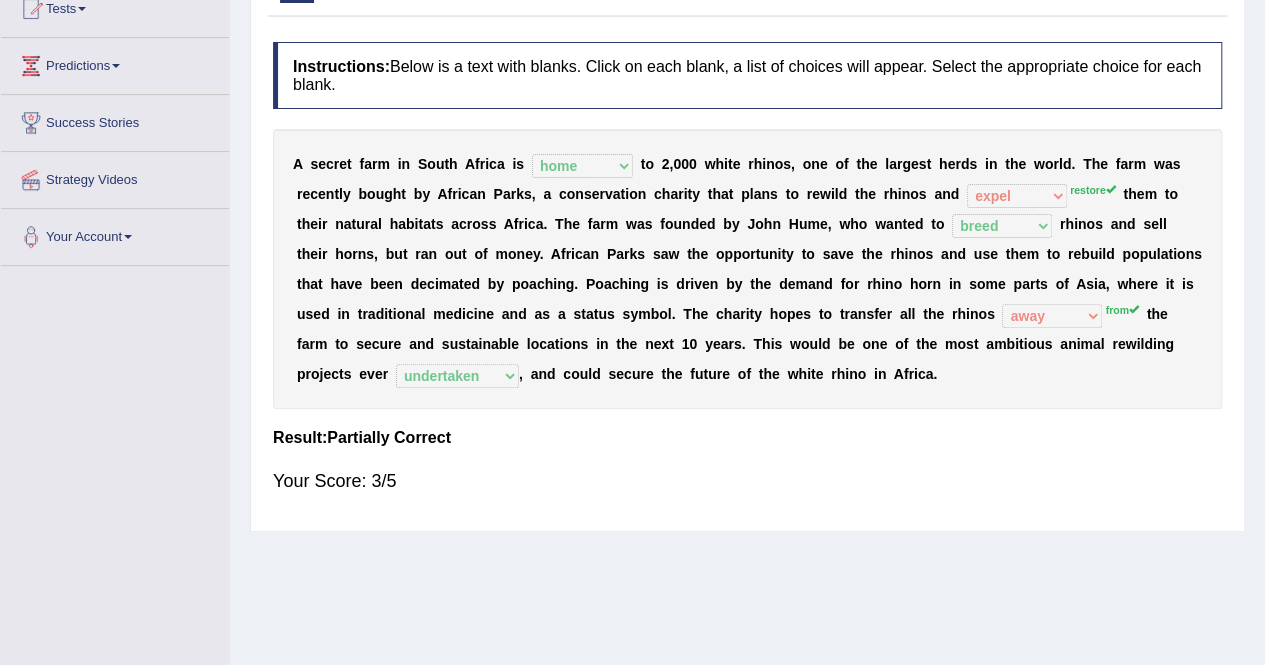 click on "Your Score: 3/5" at bounding box center [747, 481] 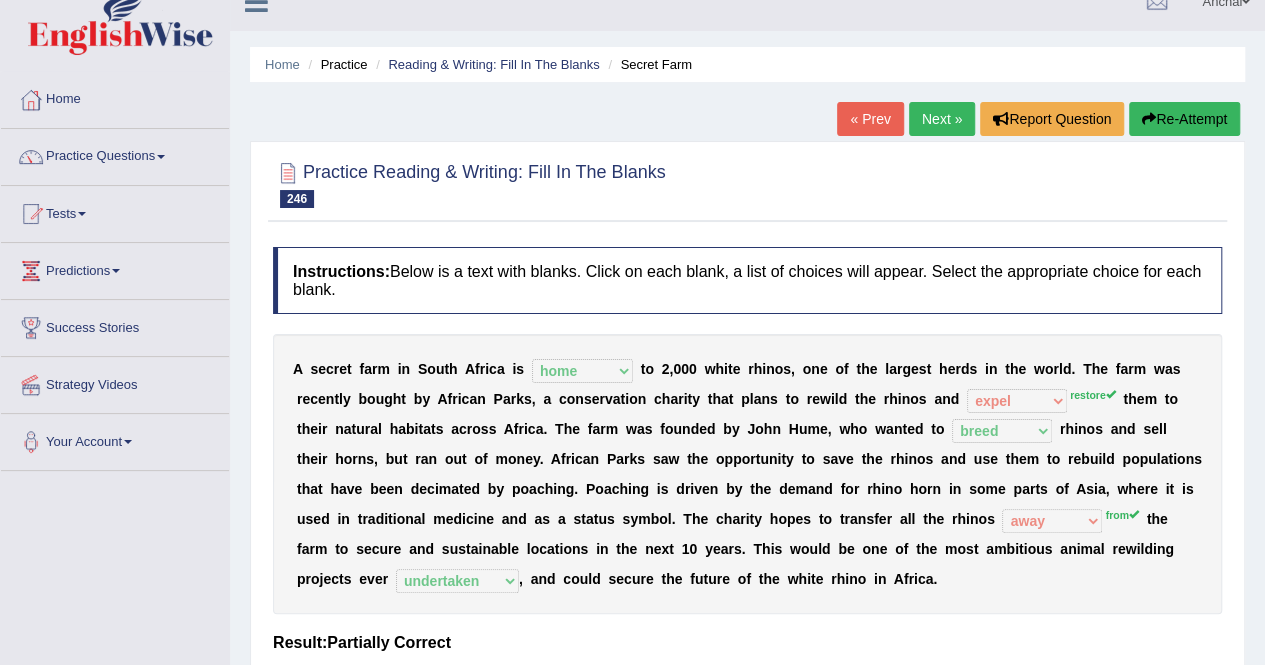 scroll, scrollTop: 26, scrollLeft: 0, axis: vertical 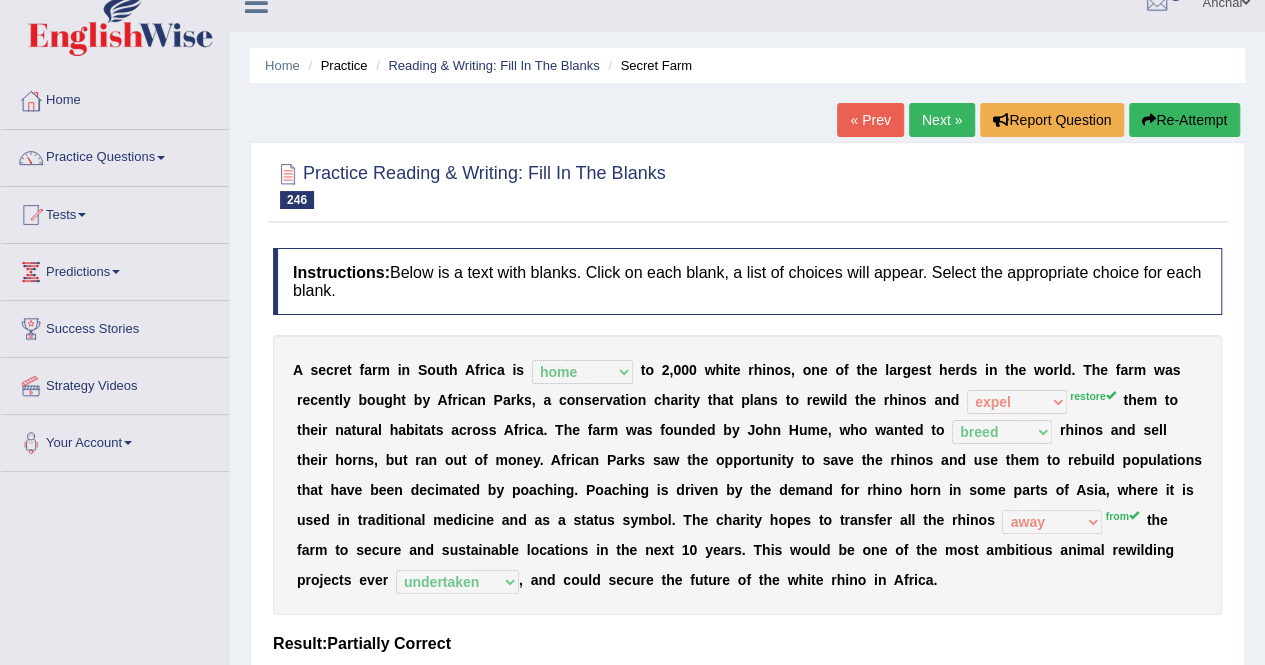 click on "Re-Attempt" at bounding box center [1184, 120] 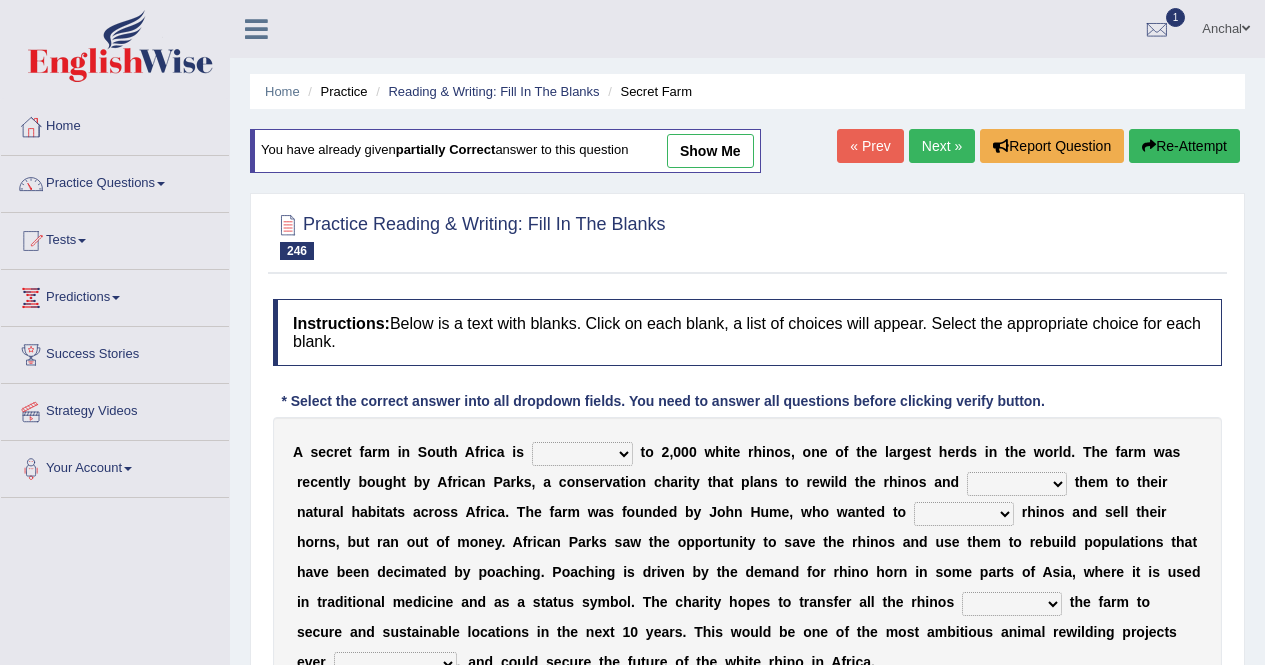 scroll, scrollTop: 218, scrollLeft: 0, axis: vertical 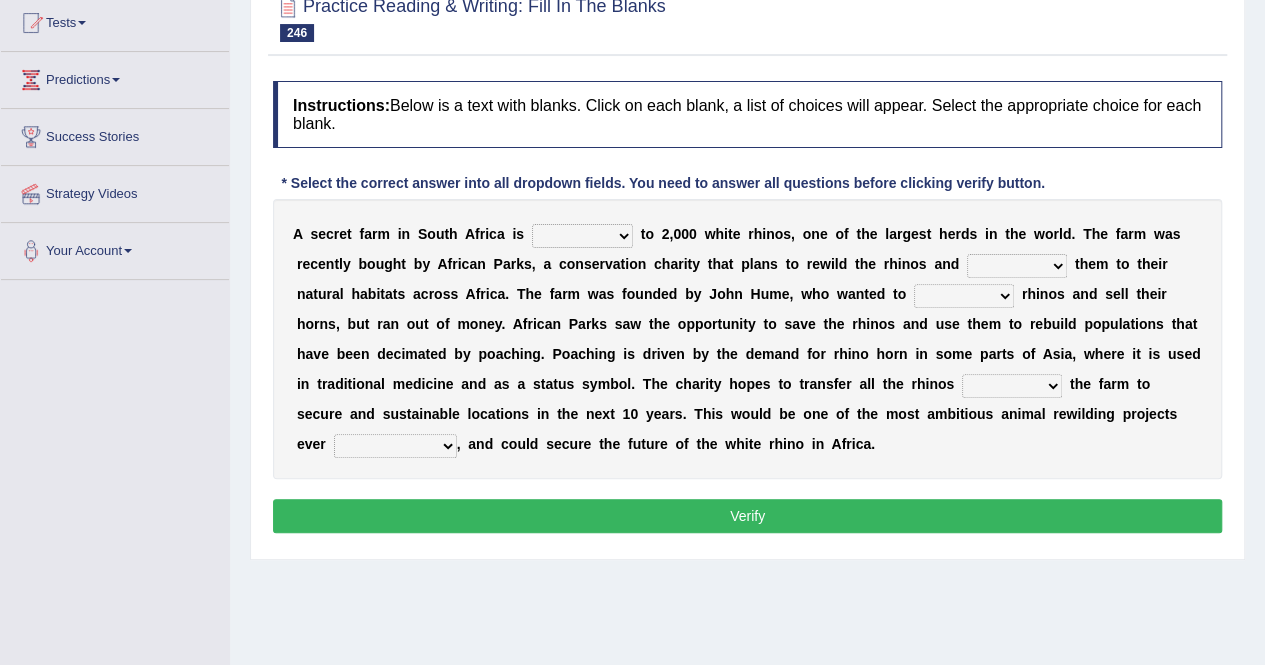 click on "ecosystem reserve home guardian" at bounding box center (582, 236) 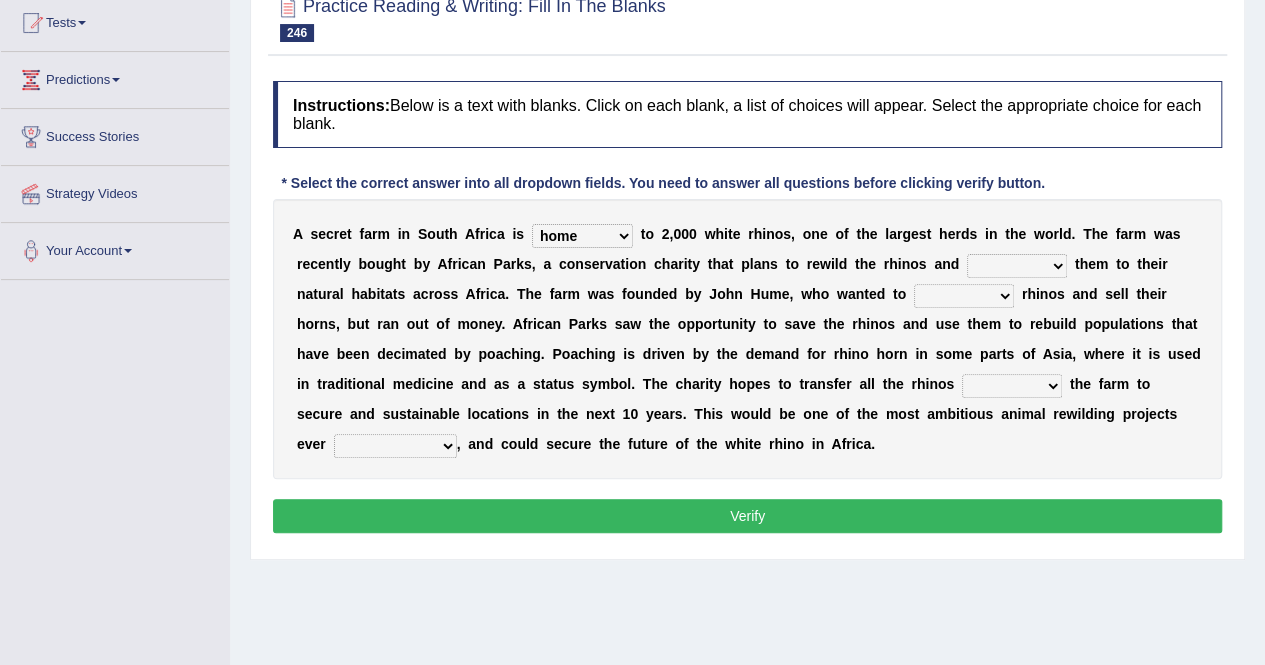 click on "ecosystem reserve home guardian" at bounding box center [582, 236] 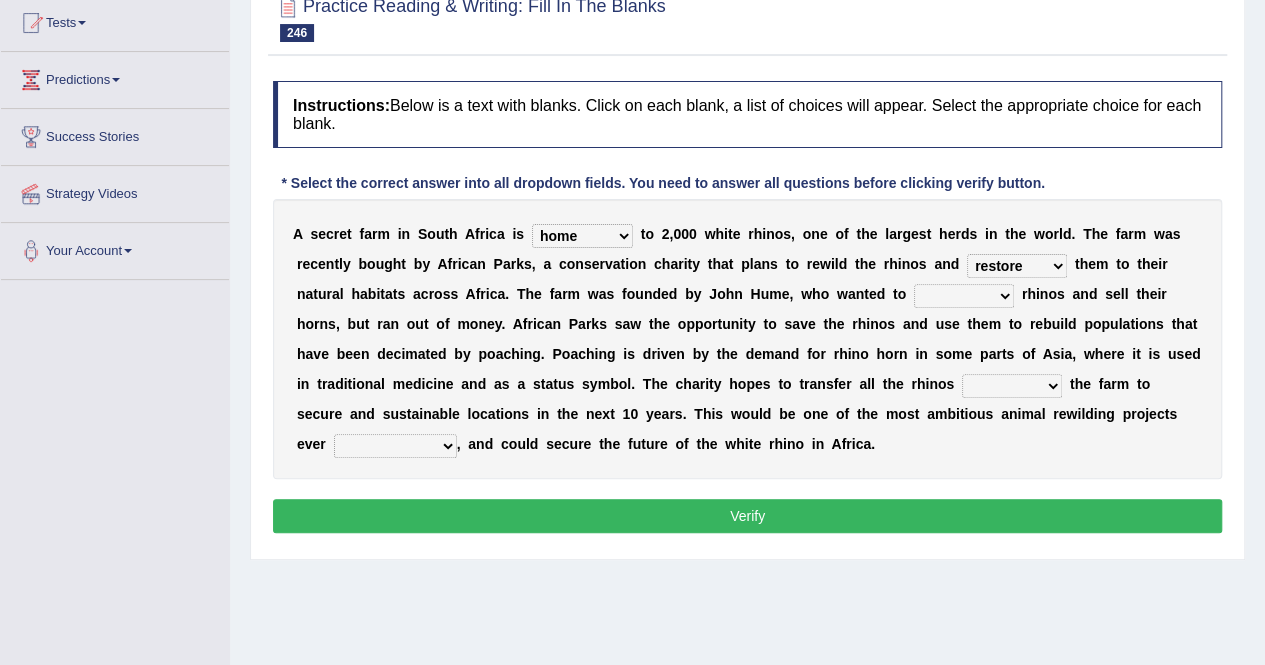 click on "covet breed disguise dismantle" at bounding box center [964, 296] 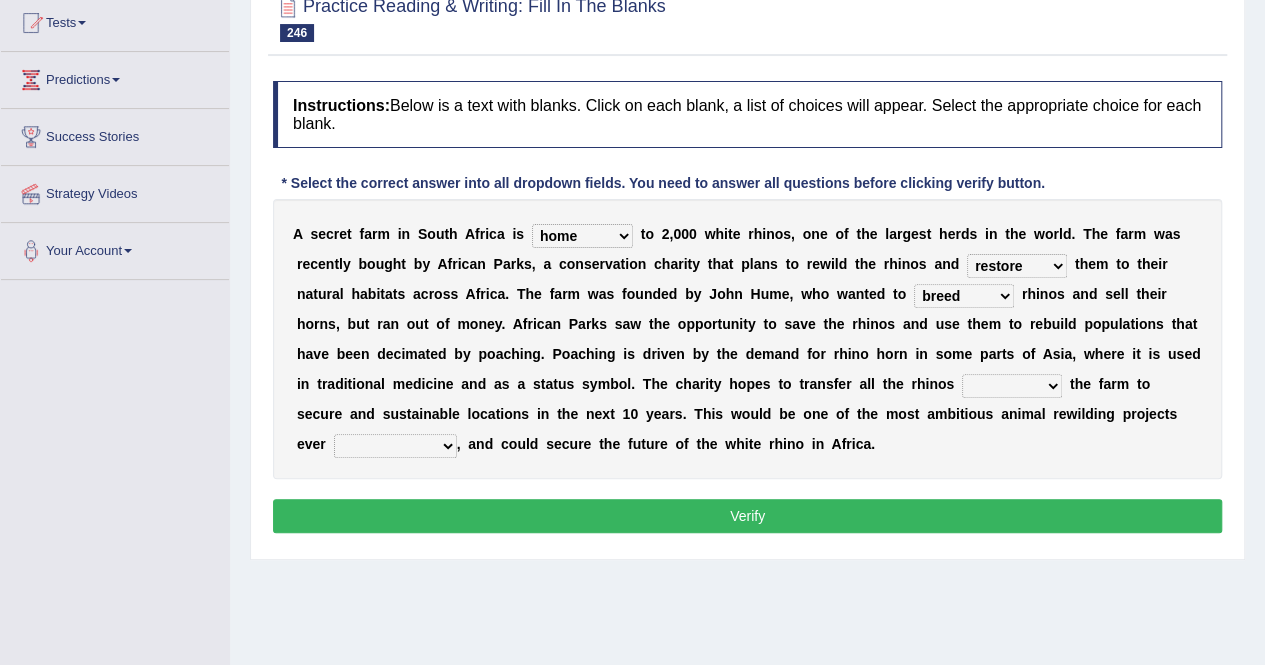 click on "from away until toward" at bounding box center (1012, 386) 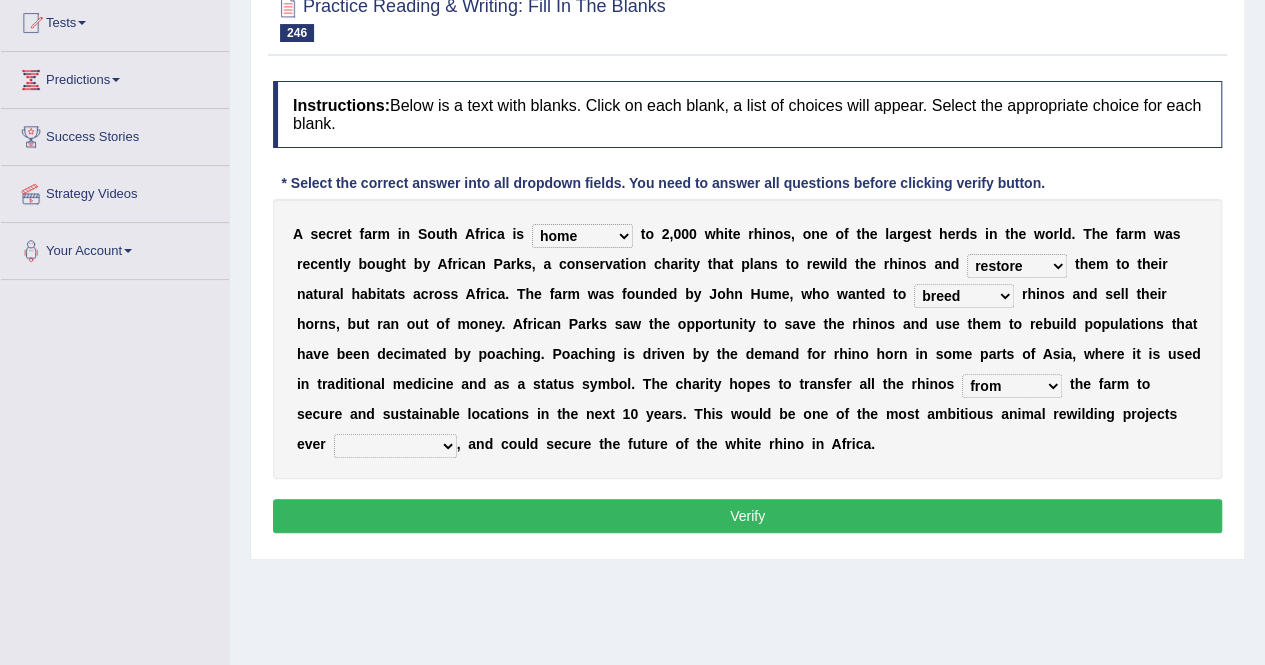 click on "bypassed undertaken overestimated emigrated" at bounding box center [395, 446] 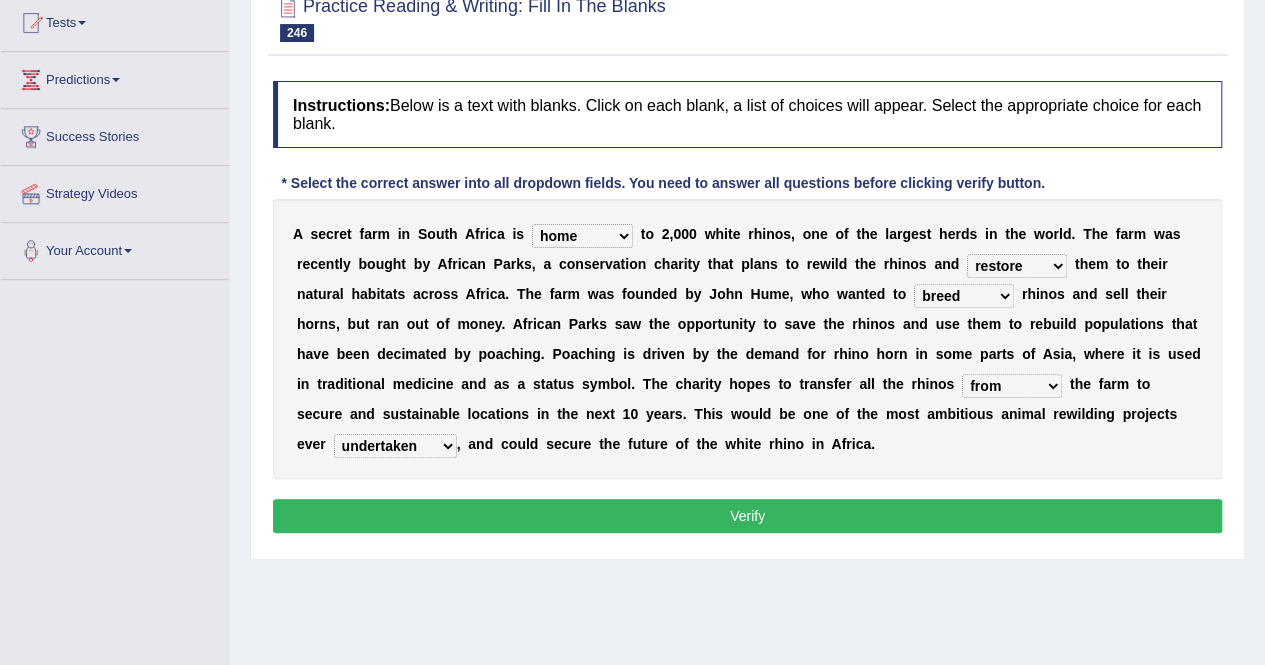 click on "Verify" at bounding box center (747, 516) 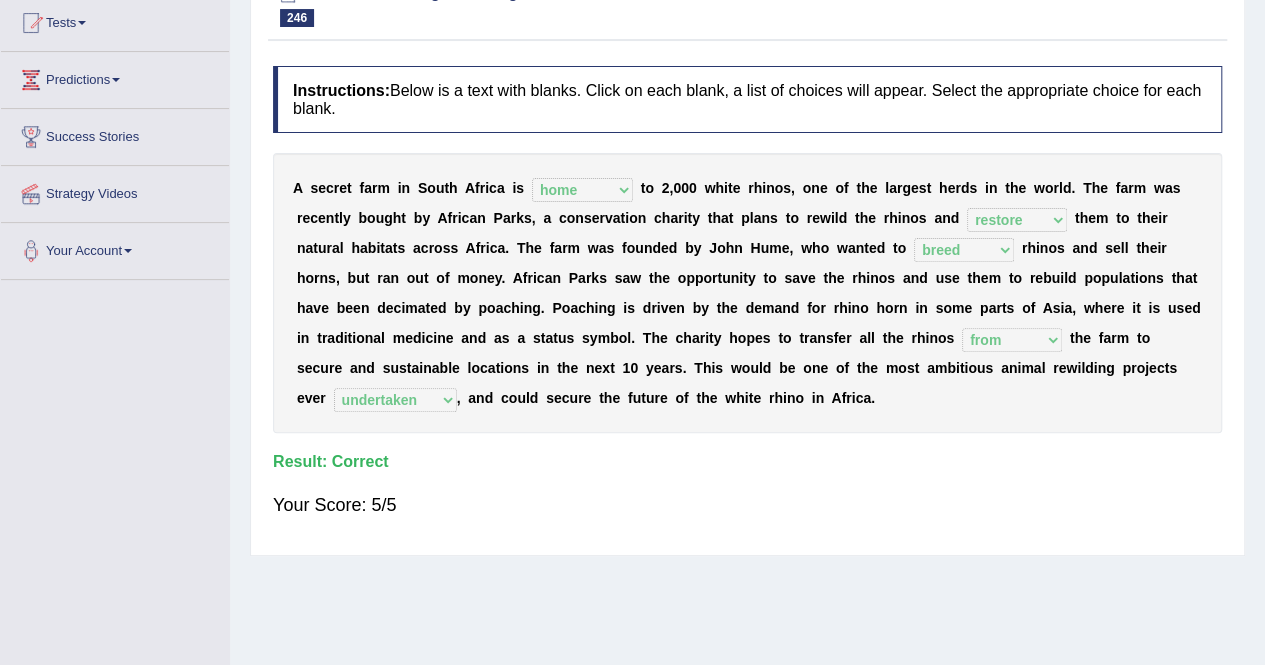 scroll, scrollTop: 0, scrollLeft: 0, axis: both 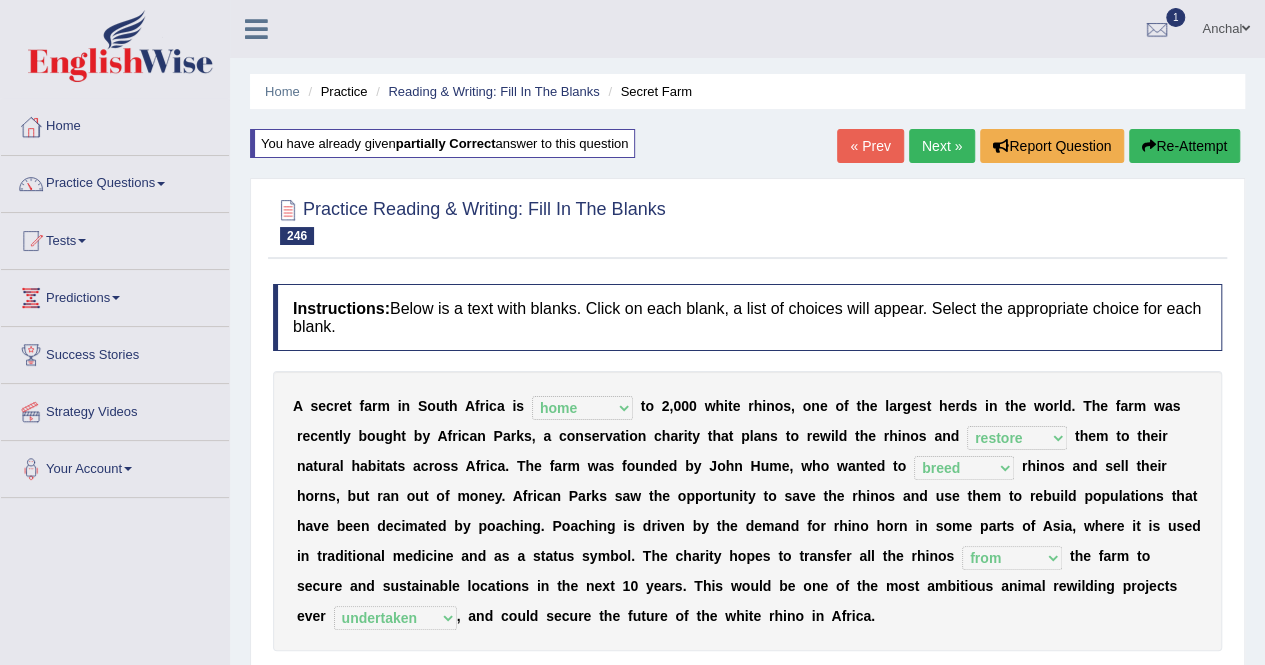click on "Next »" at bounding box center (942, 146) 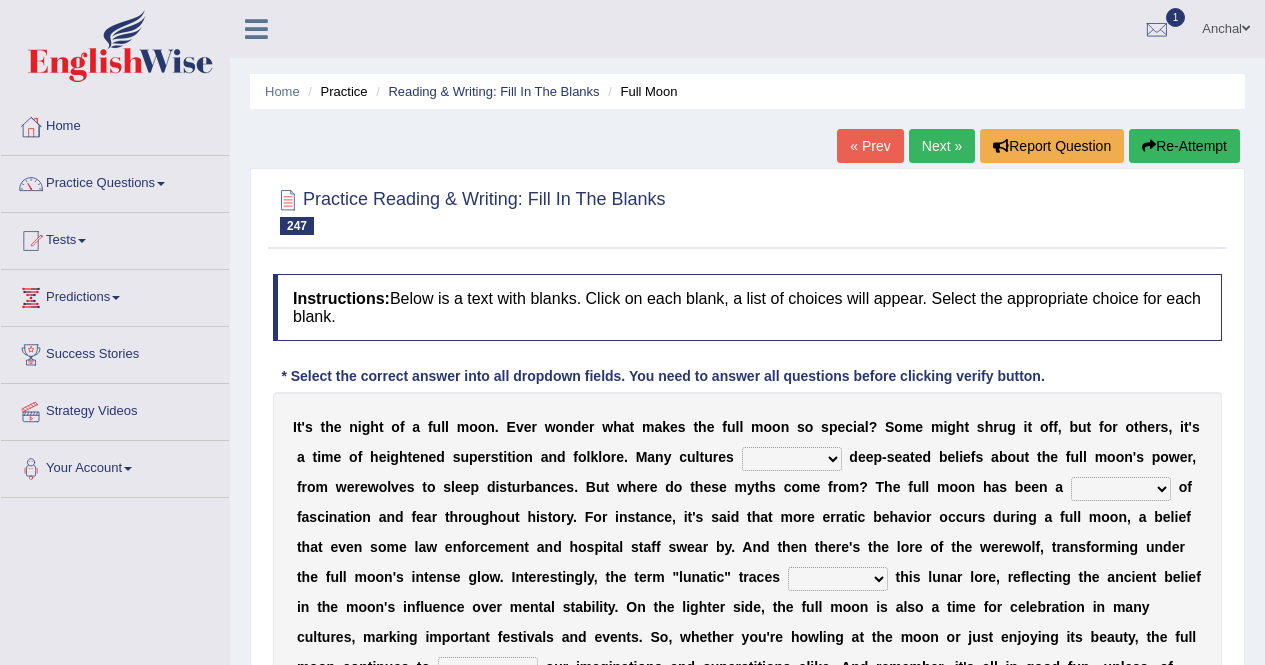 scroll, scrollTop: 184, scrollLeft: 0, axis: vertical 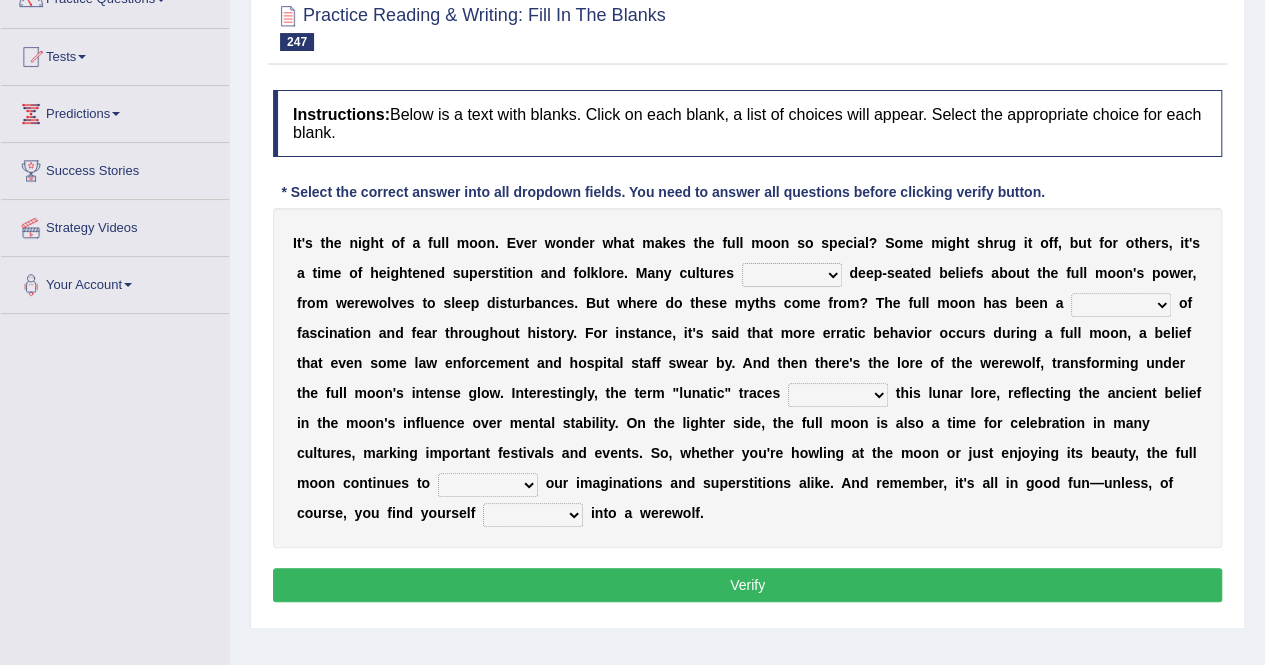 click on "hold give simulate postpone" at bounding box center [792, 275] 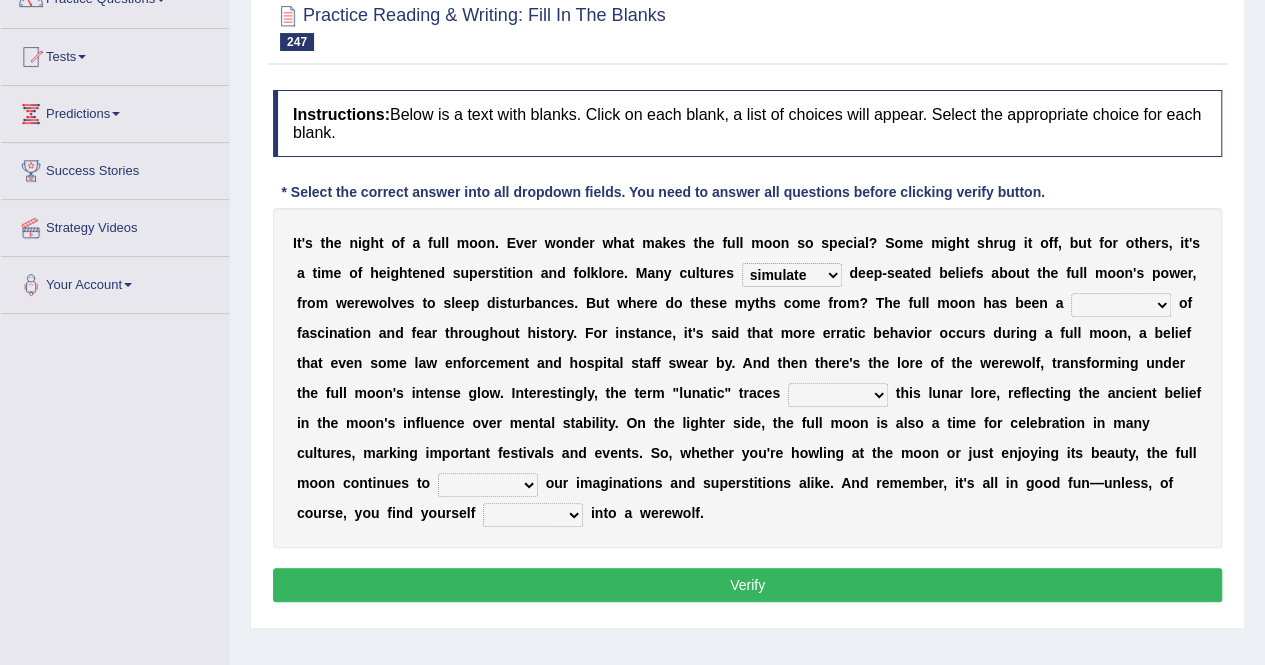 click on "hold give simulate postpone" at bounding box center (792, 275) 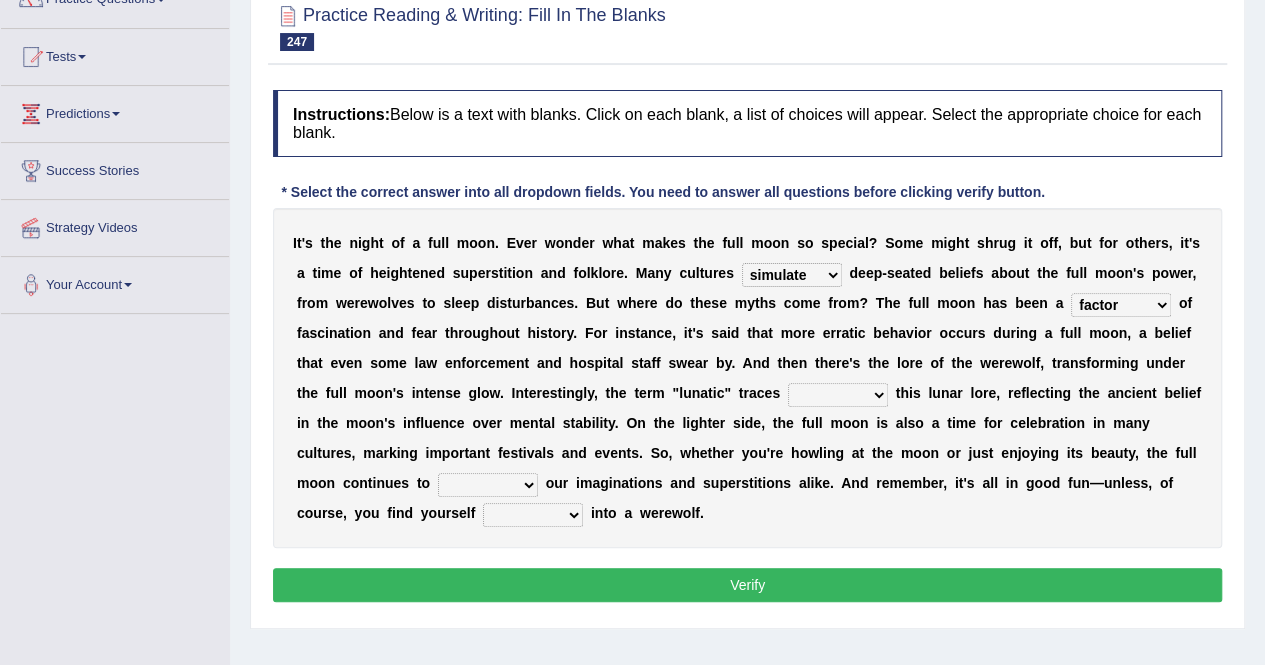 click on "into aside back to forward to" at bounding box center (838, 395) 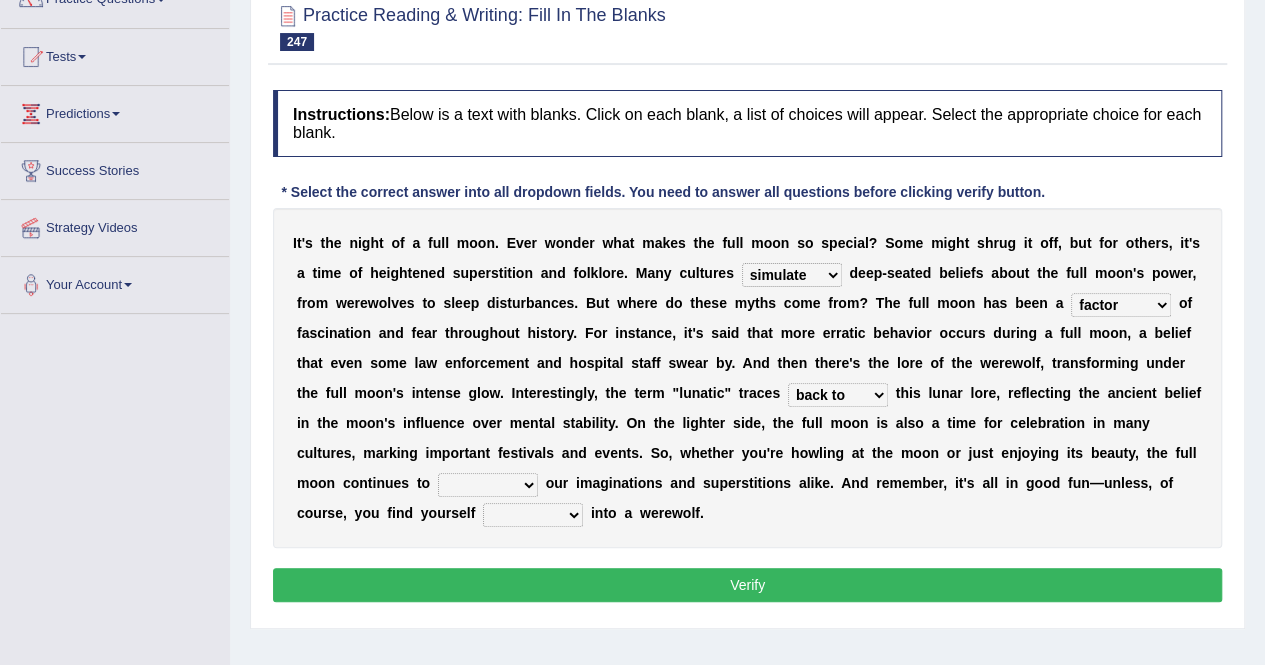 click on "release trust evade captivate" at bounding box center (488, 485) 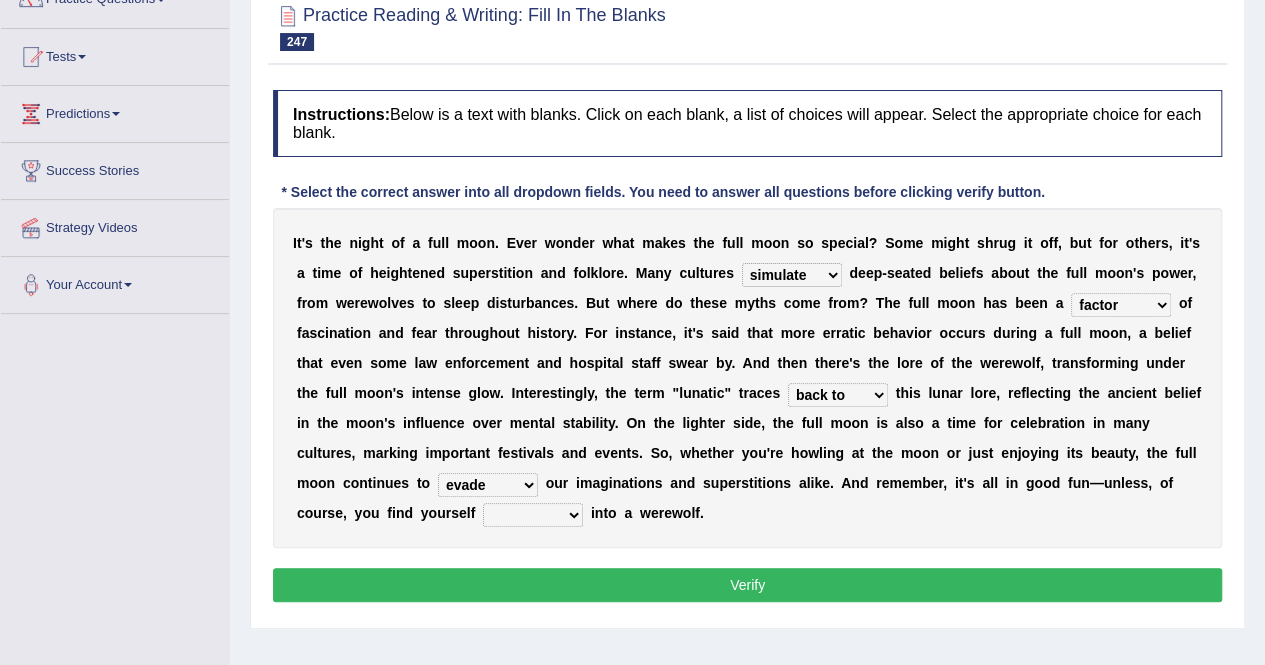 click on "release trust evade captivate" at bounding box center [488, 485] 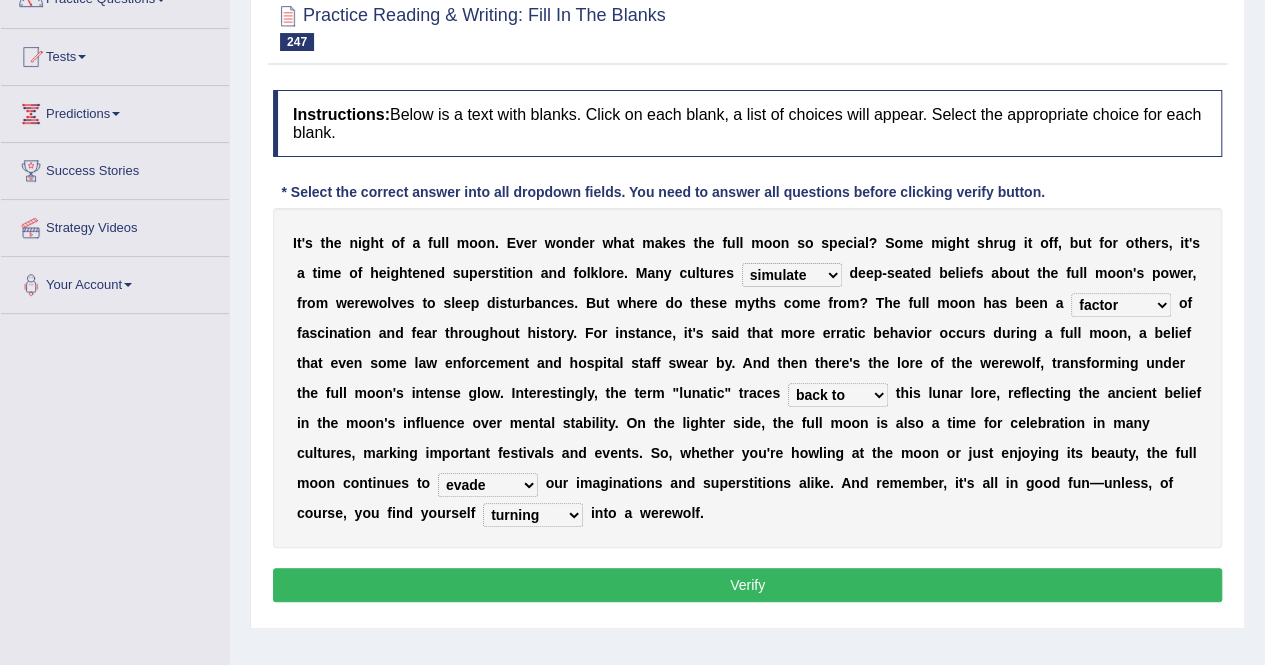 click on "that turn turning turned to turn" at bounding box center (533, 515) 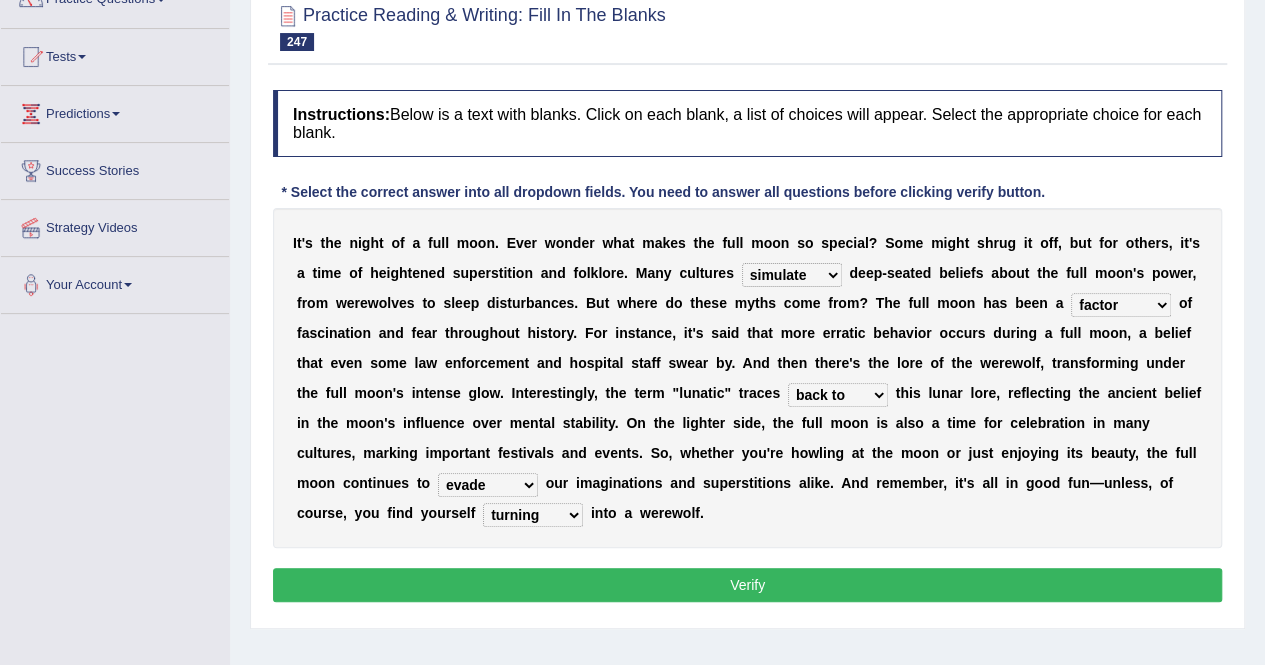 click on "Verify" at bounding box center (747, 585) 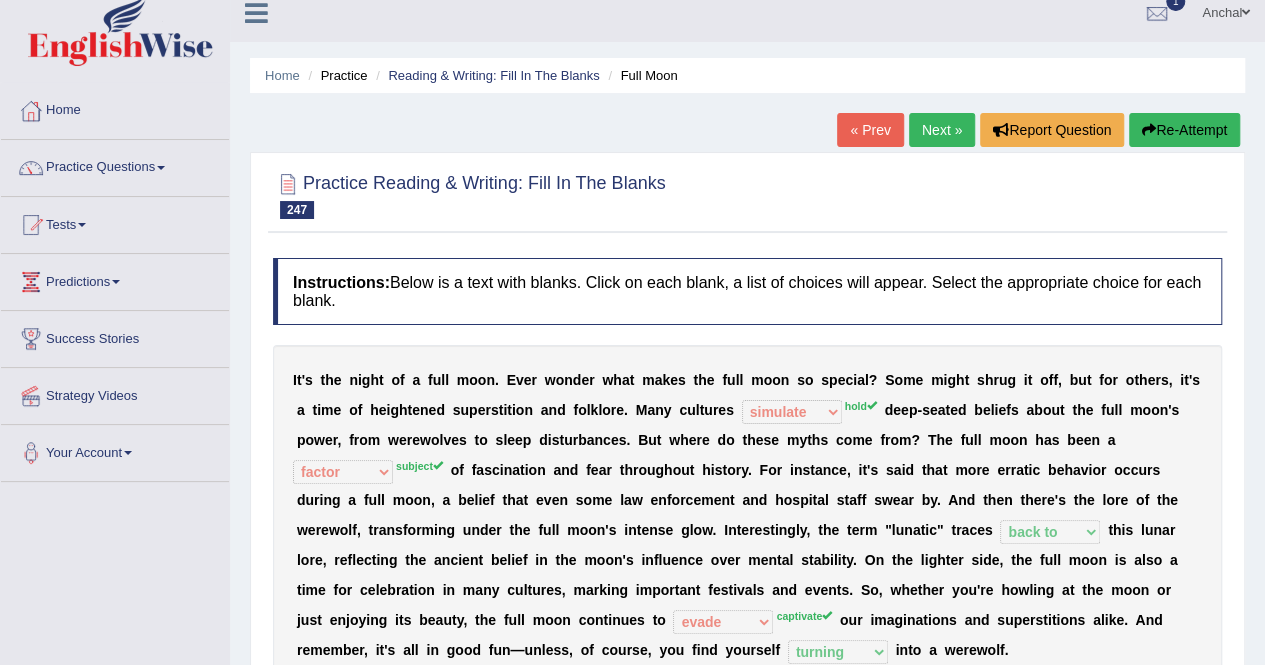 scroll, scrollTop: 0, scrollLeft: 0, axis: both 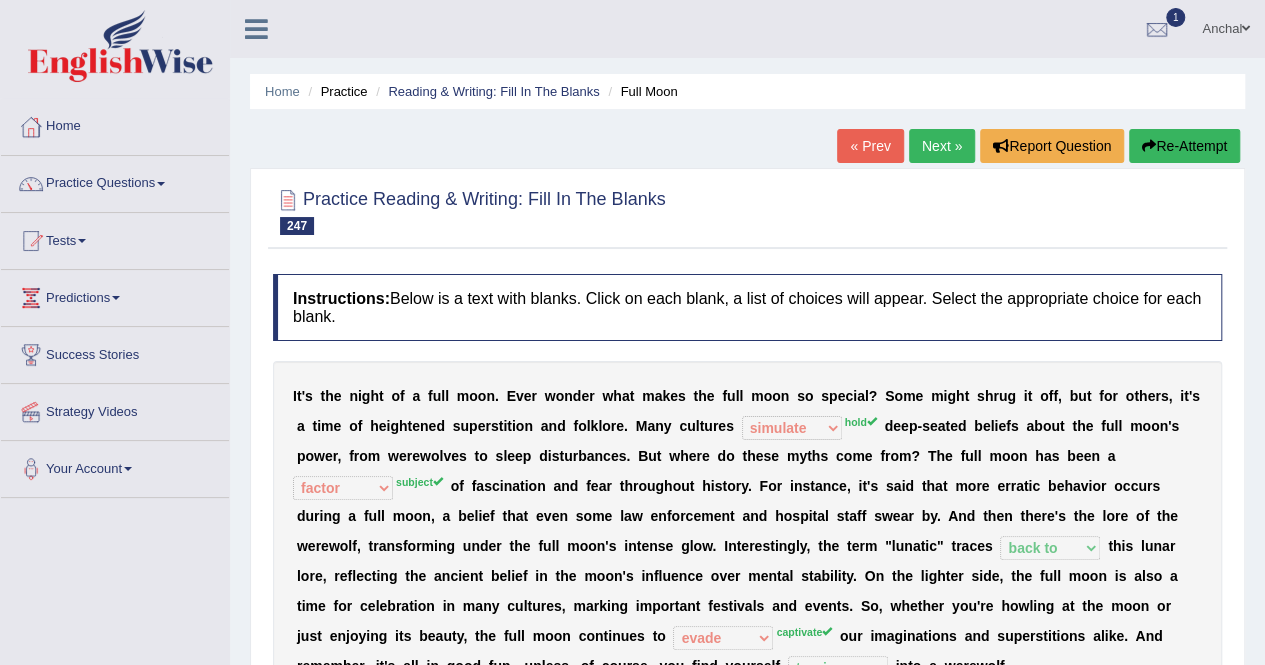 click on "Re-Attempt" at bounding box center (1184, 146) 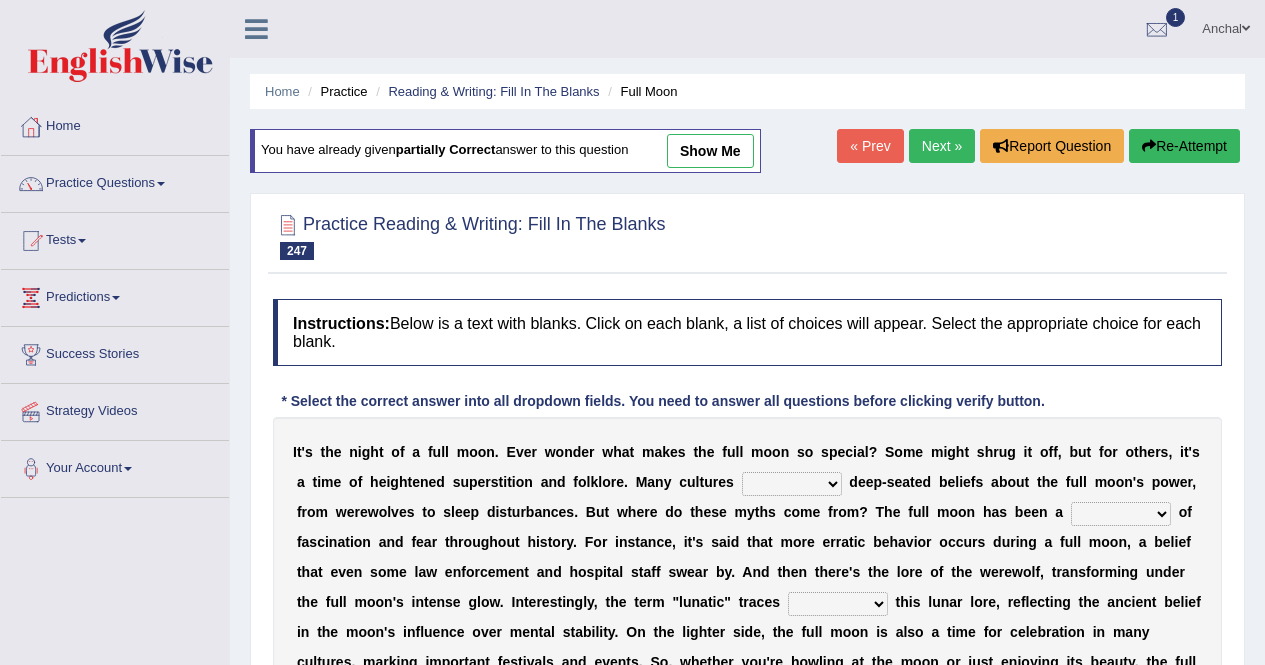 scroll, scrollTop: 160, scrollLeft: 0, axis: vertical 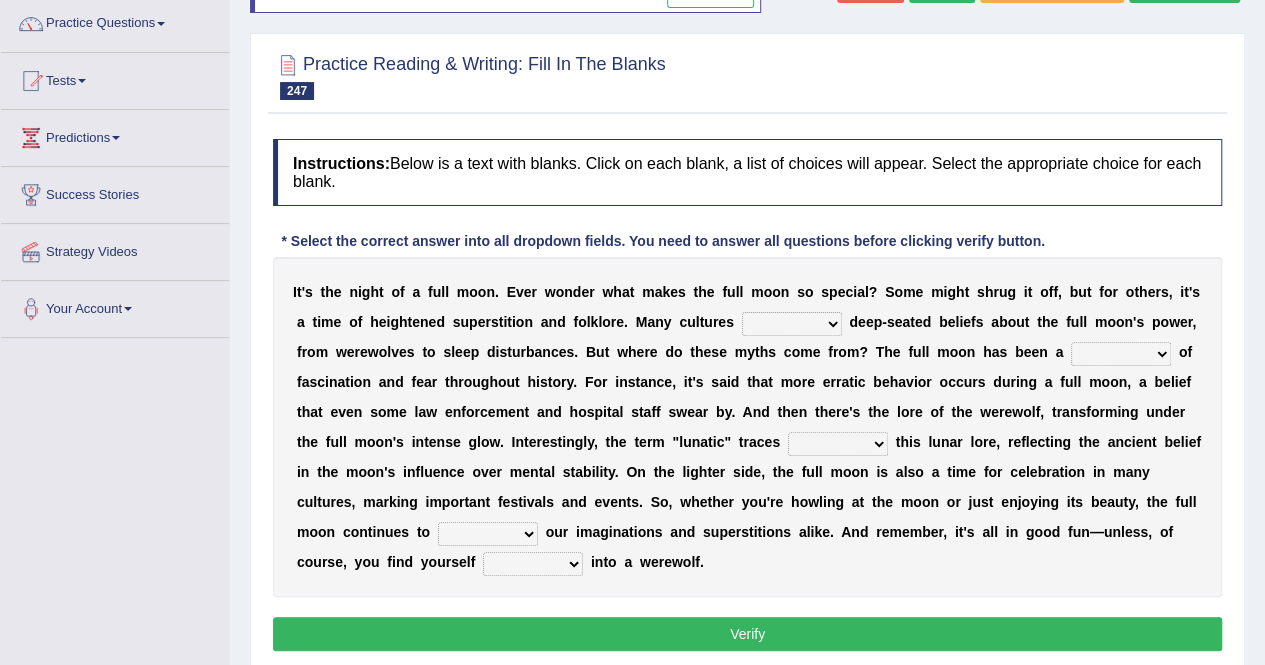 click on "hold give simulate postpone" at bounding box center (792, 324) 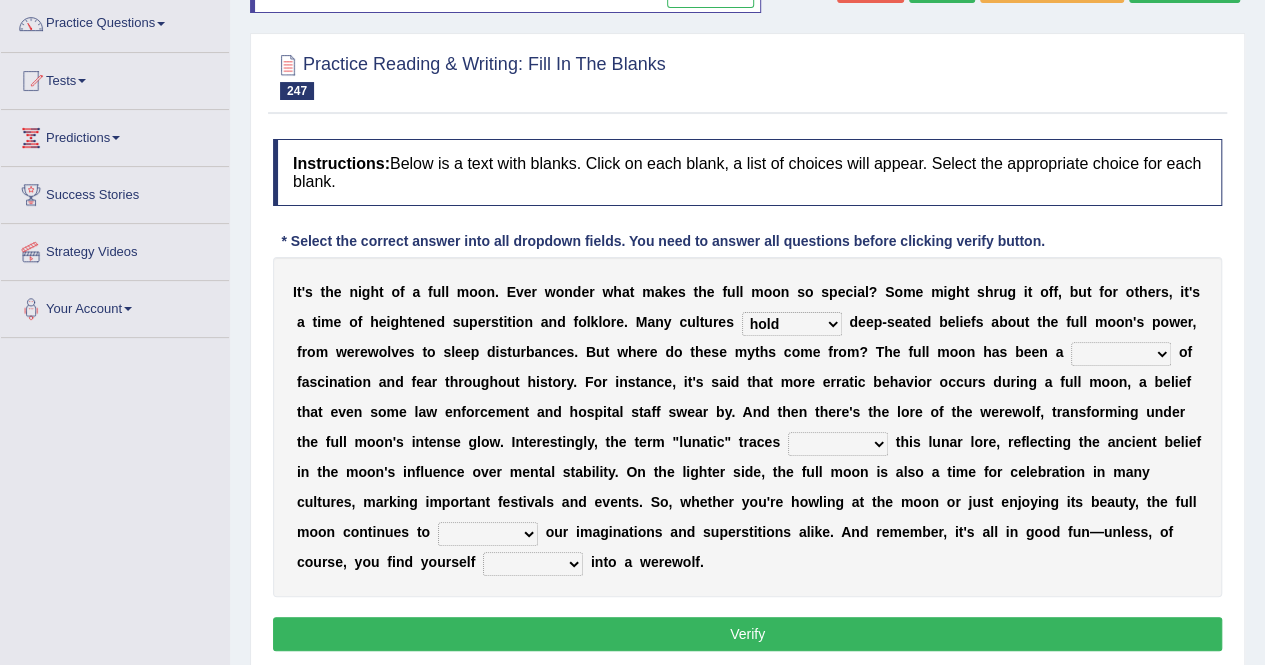 click on "hold give simulate postpone" at bounding box center (792, 324) 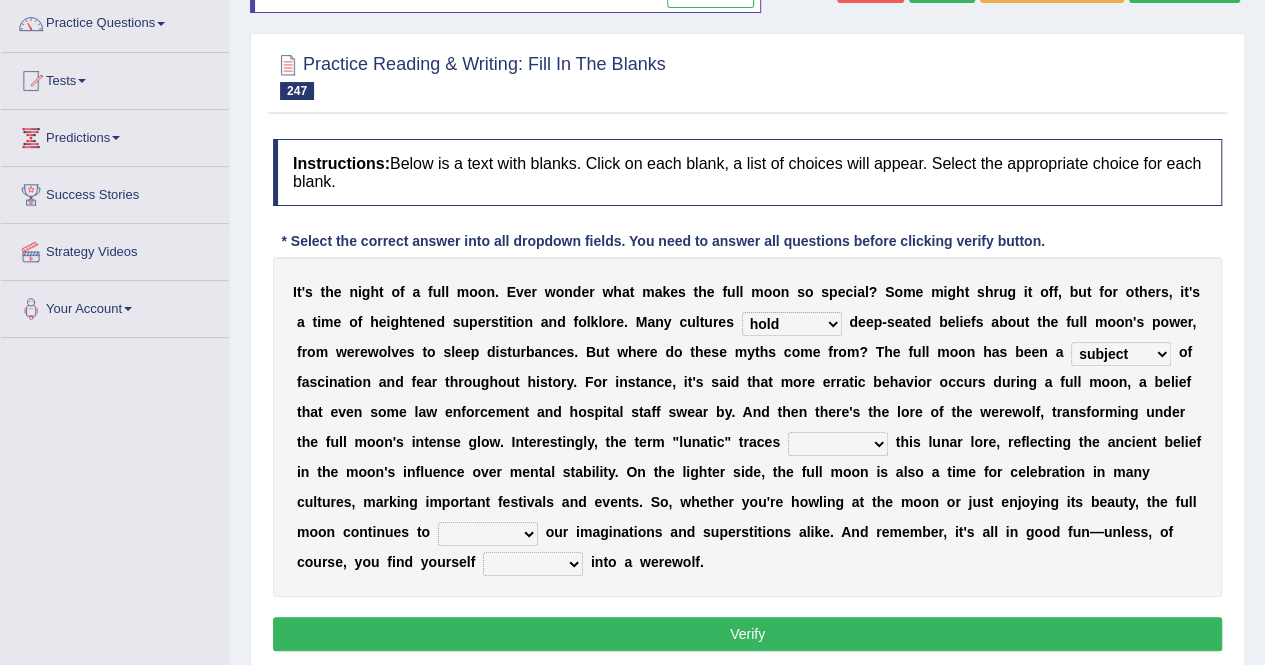 click on "into aside back to forward to" at bounding box center (838, 444) 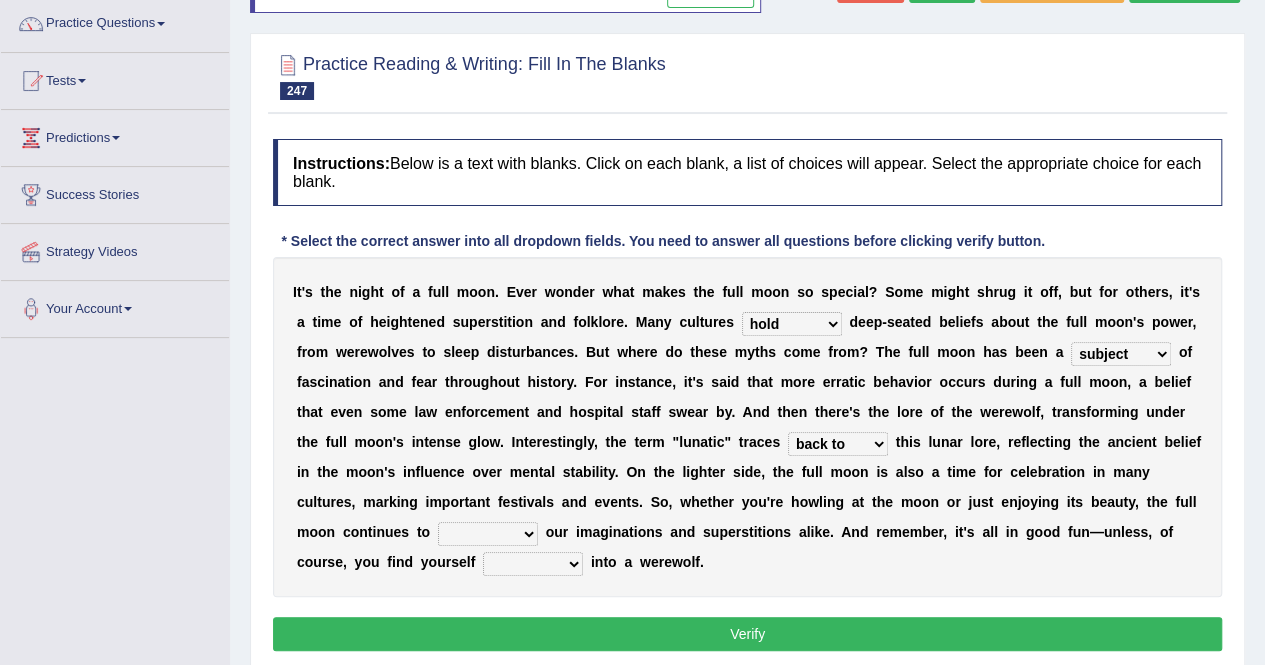 click on "into aside back to forward to" at bounding box center [838, 444] 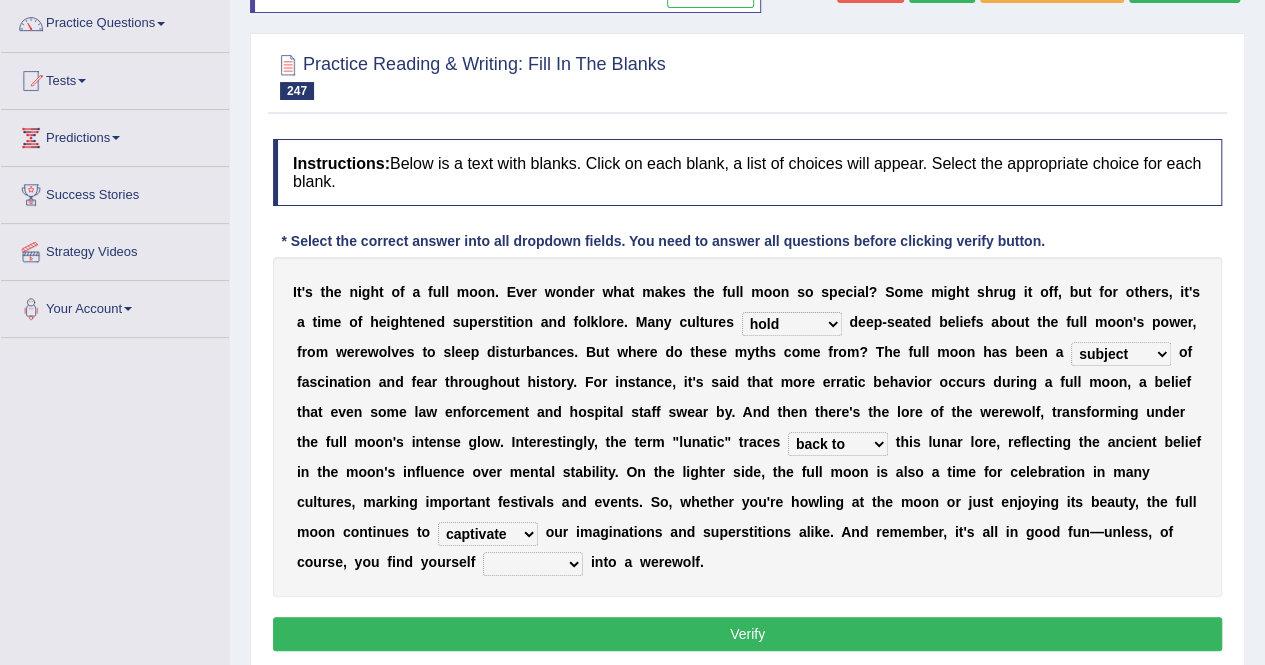 click on "release trust evade captivate" at bounding box center [488, 534] 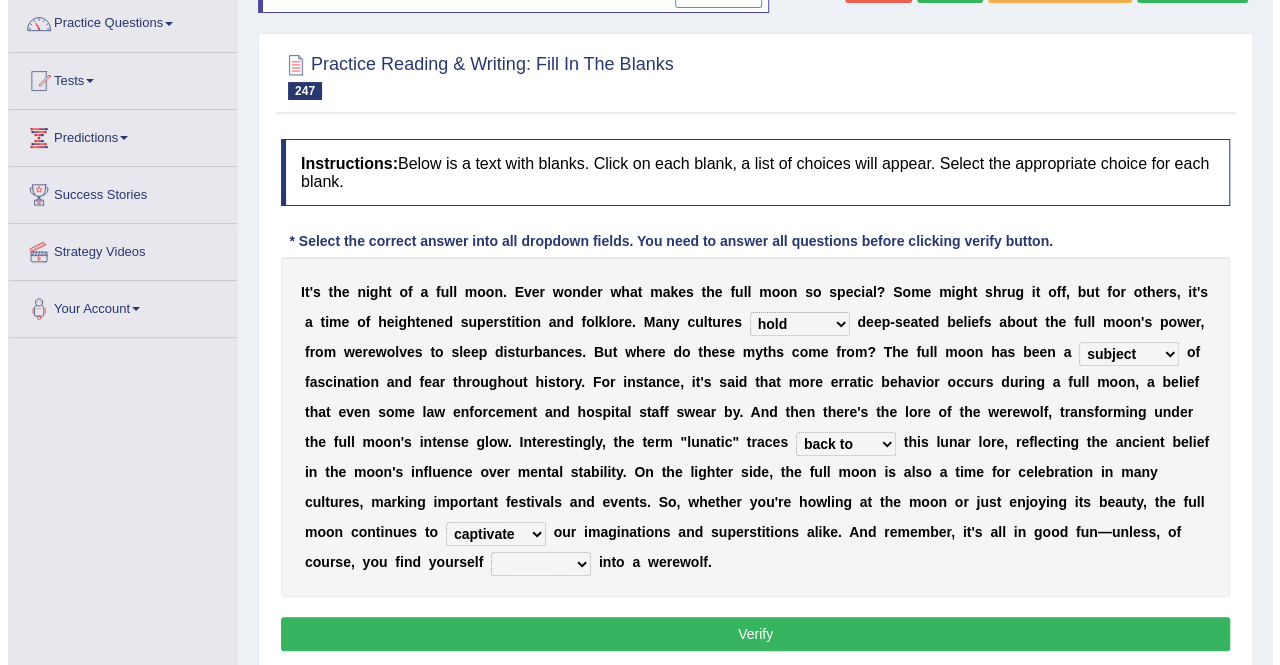 scroll, scrollTop: 265, scrollLeft: 0, axis: vertical 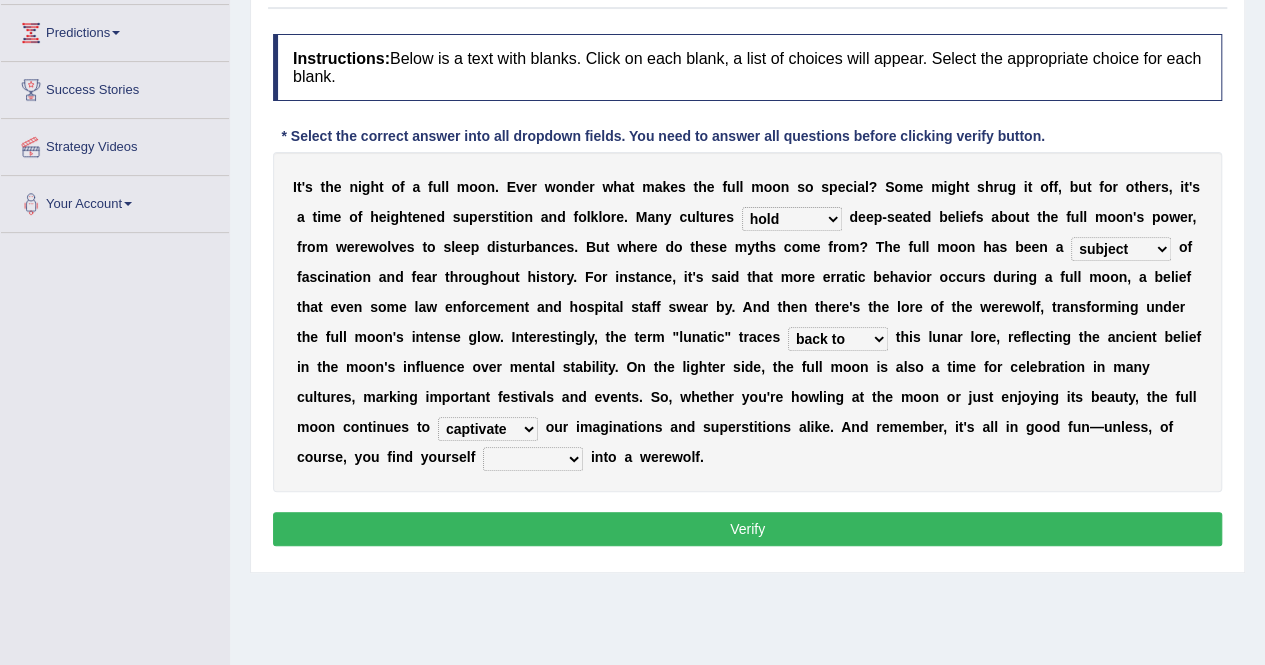 click on "that turn turning turned to turn" at bounding box center [533, 459] 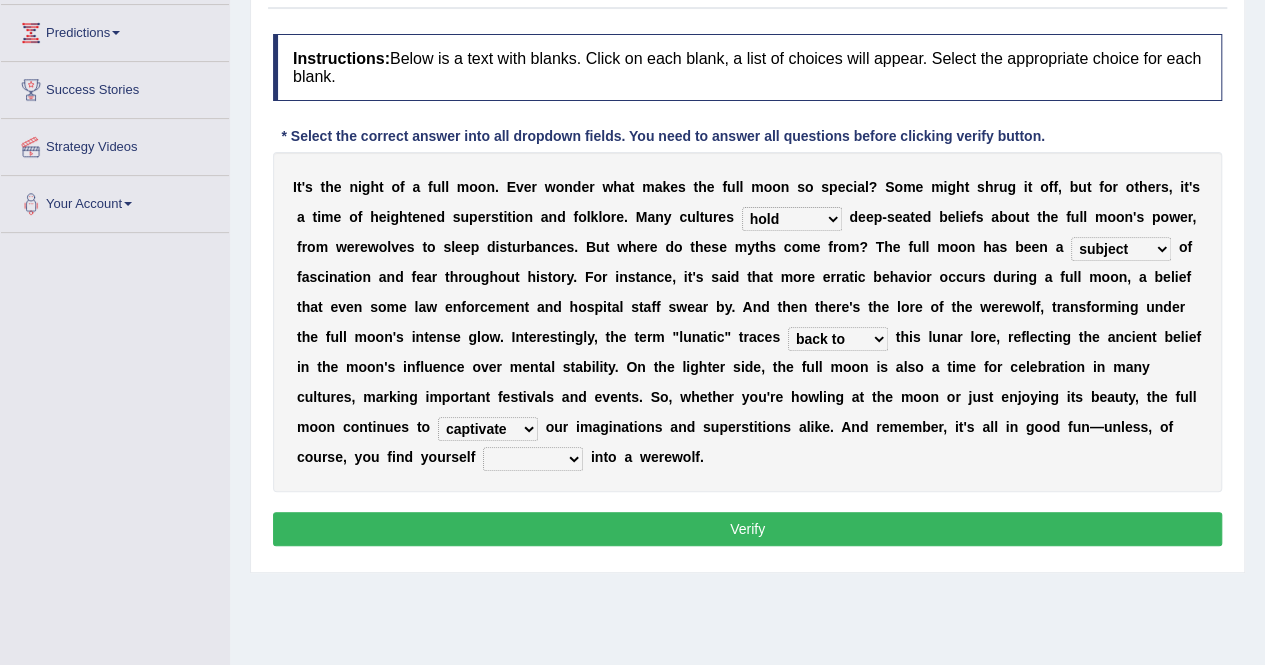 select on "turning" 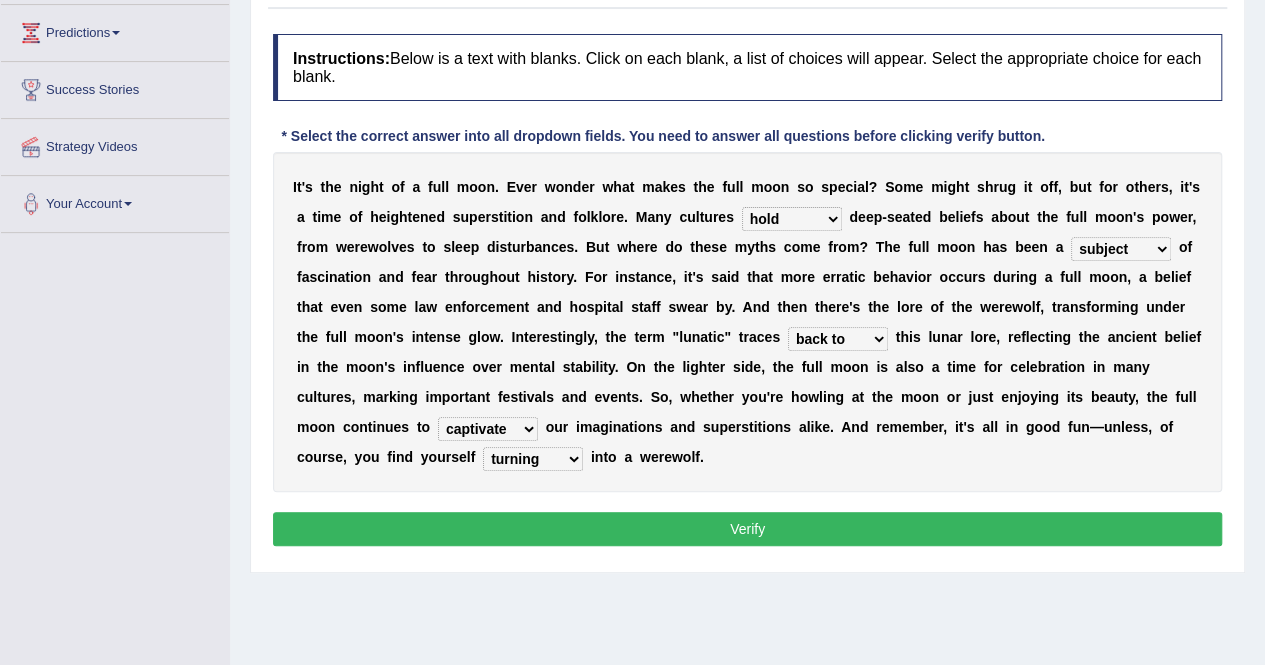 click on "that turn turning turned to turn" at bounding box center [533, 459] 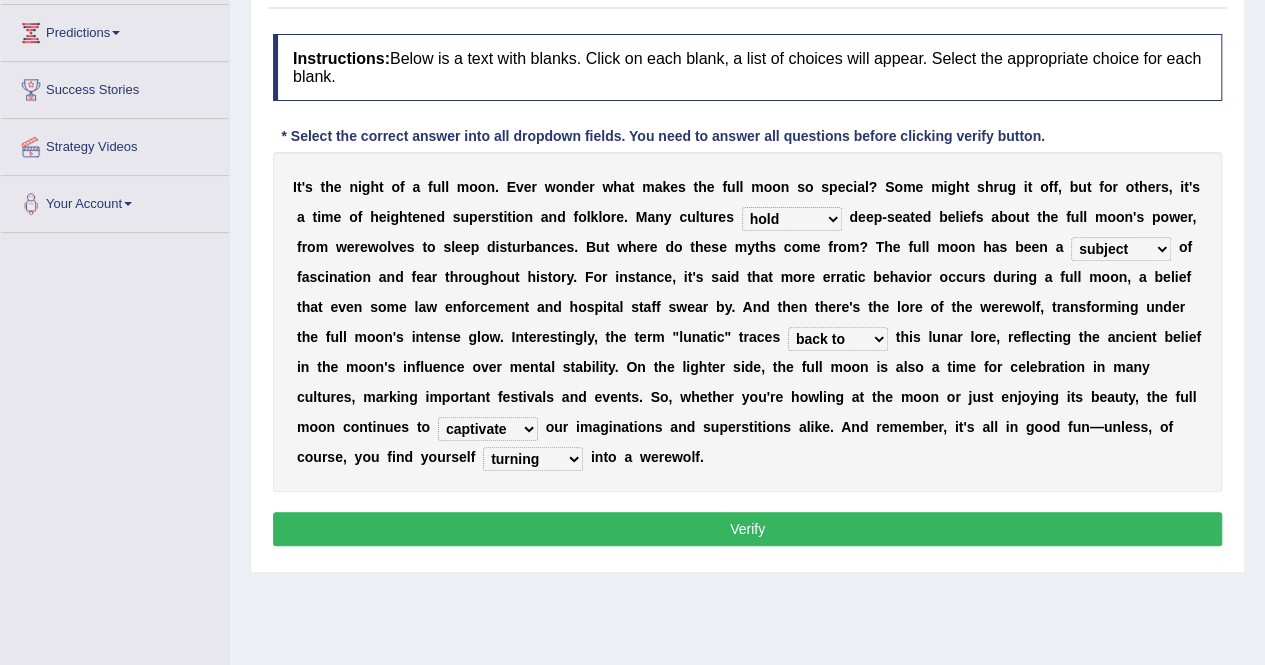 click on "Verify" at bounding box center (747, 529) 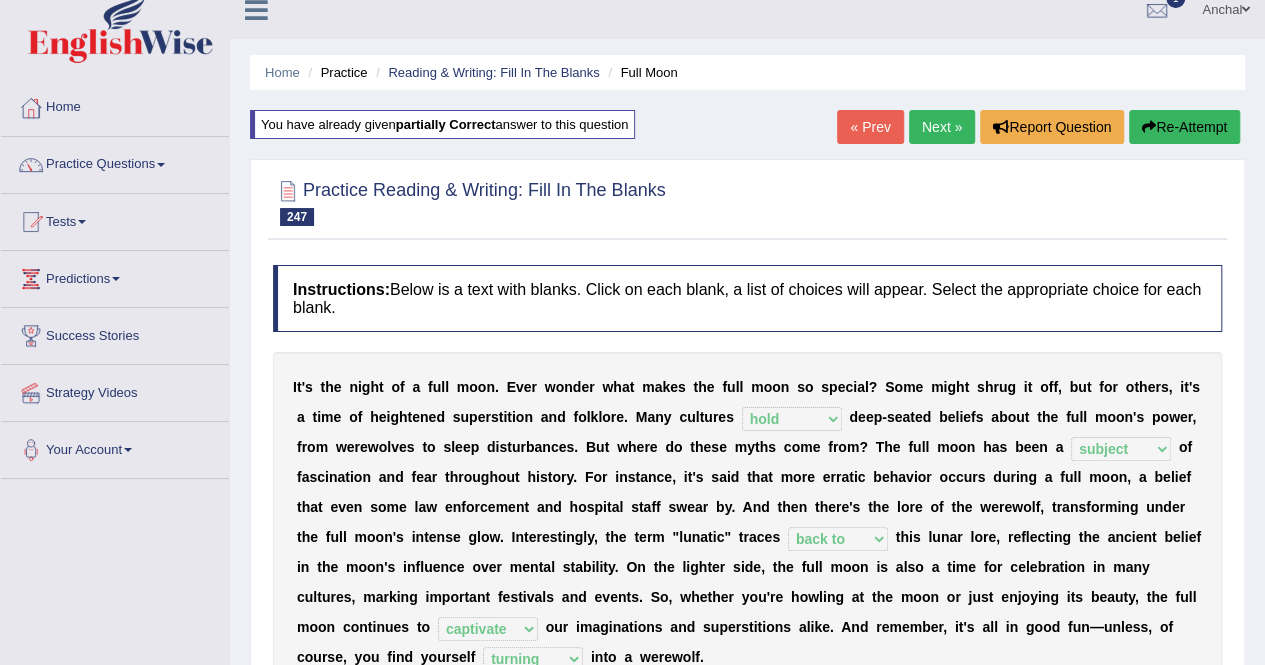 scroll, scrollTop: 0, scrollLeft: 0, axis: both 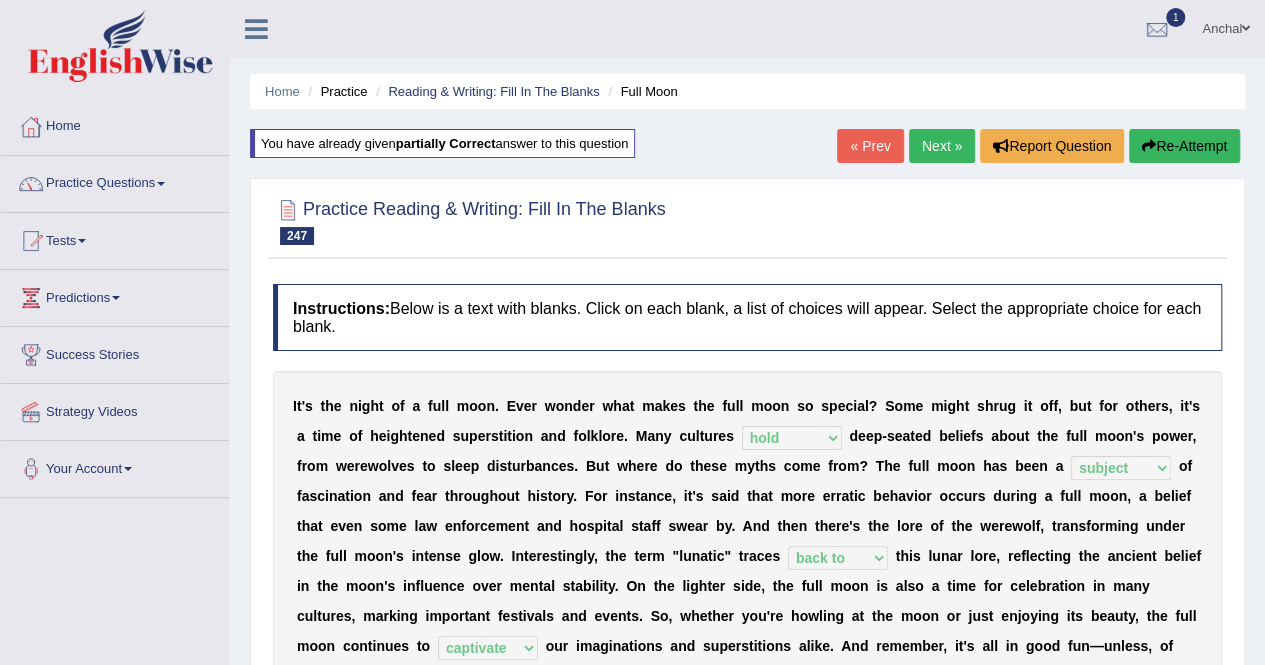 click on "Next »" at bounding box center (942, 146) 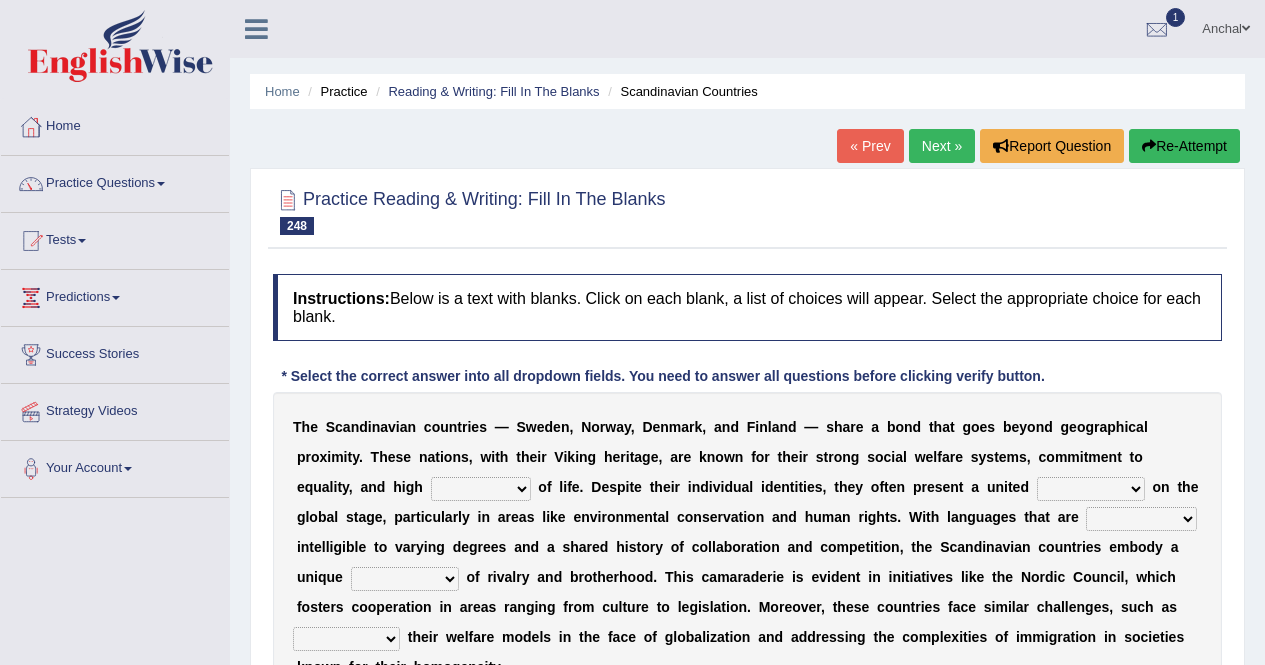 scroll, scrollTop: 249, scrollLeft: 0, axis: vertical 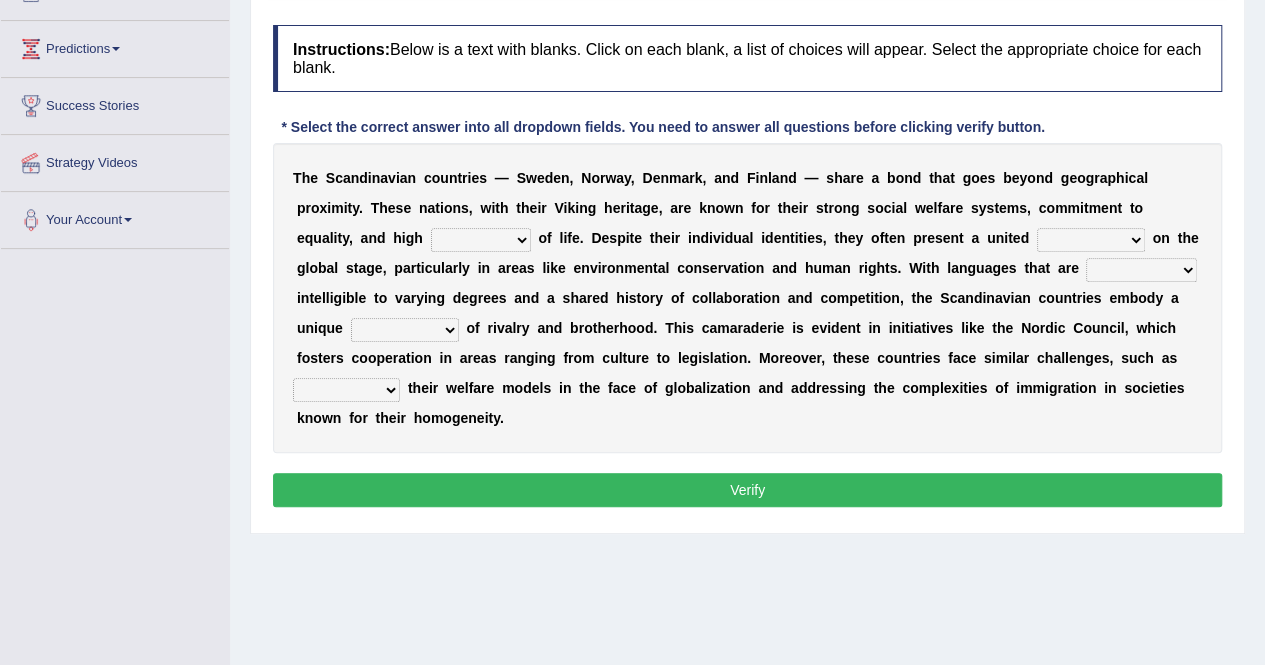 click on "density quality magnitude frequency" at bounding box center (481, 240) 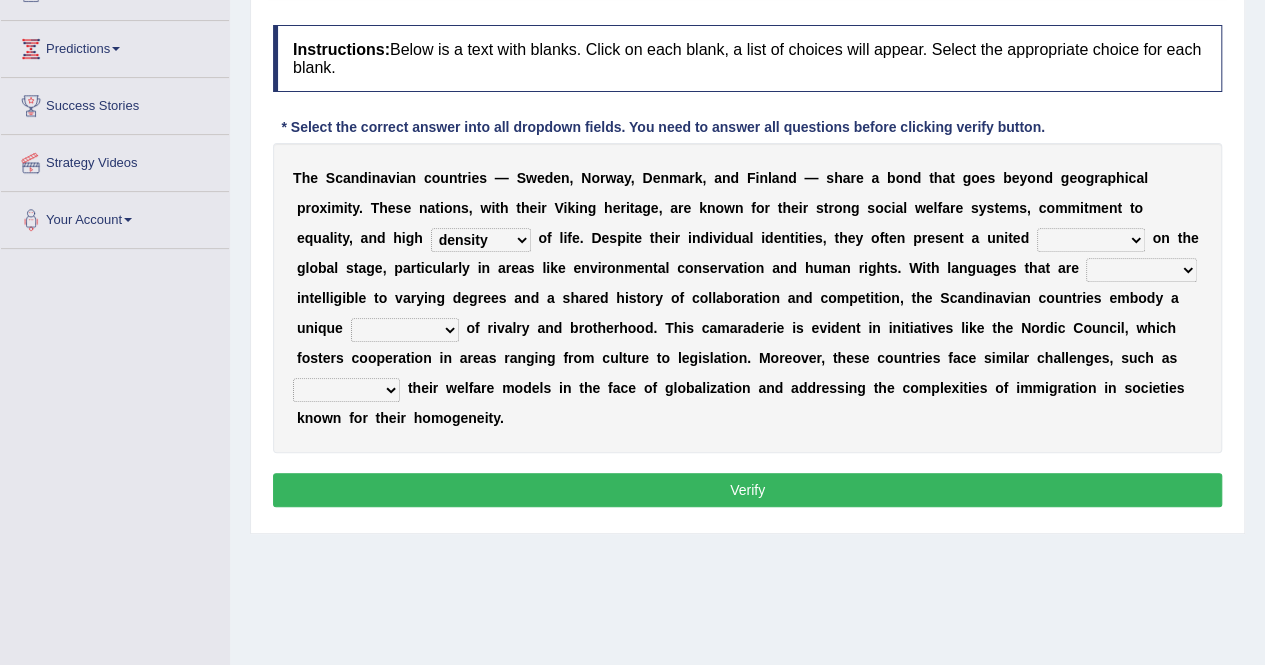 click on "density quality magnitude frequency" at bounding box center [481, 240] 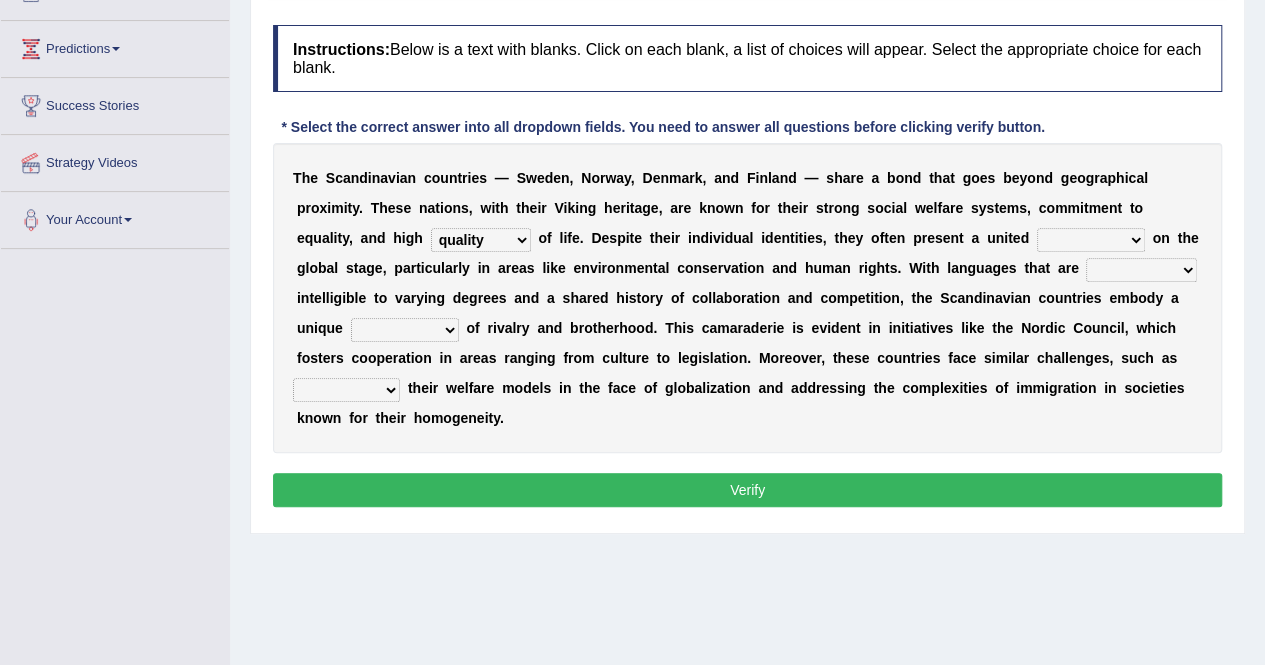 click on "density quality magnitude frequency" at bounding box center (481, 240) 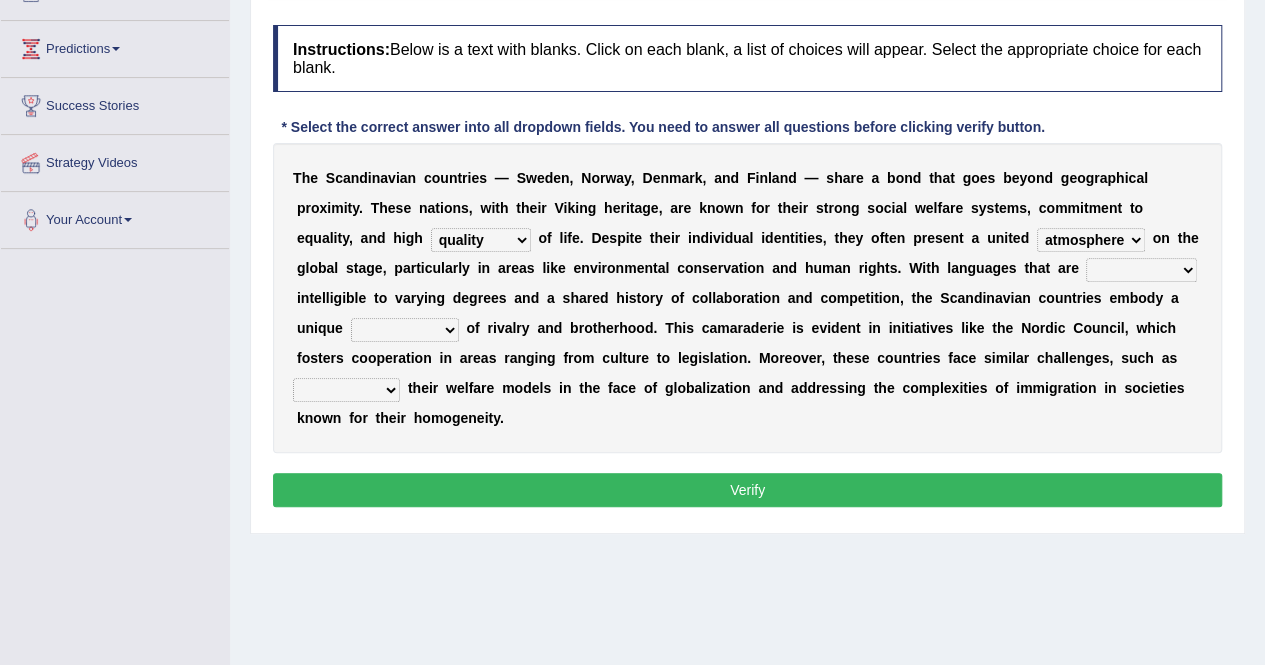 click on "similarly accurately mutually dependently" at bounding box center [1141, 270] 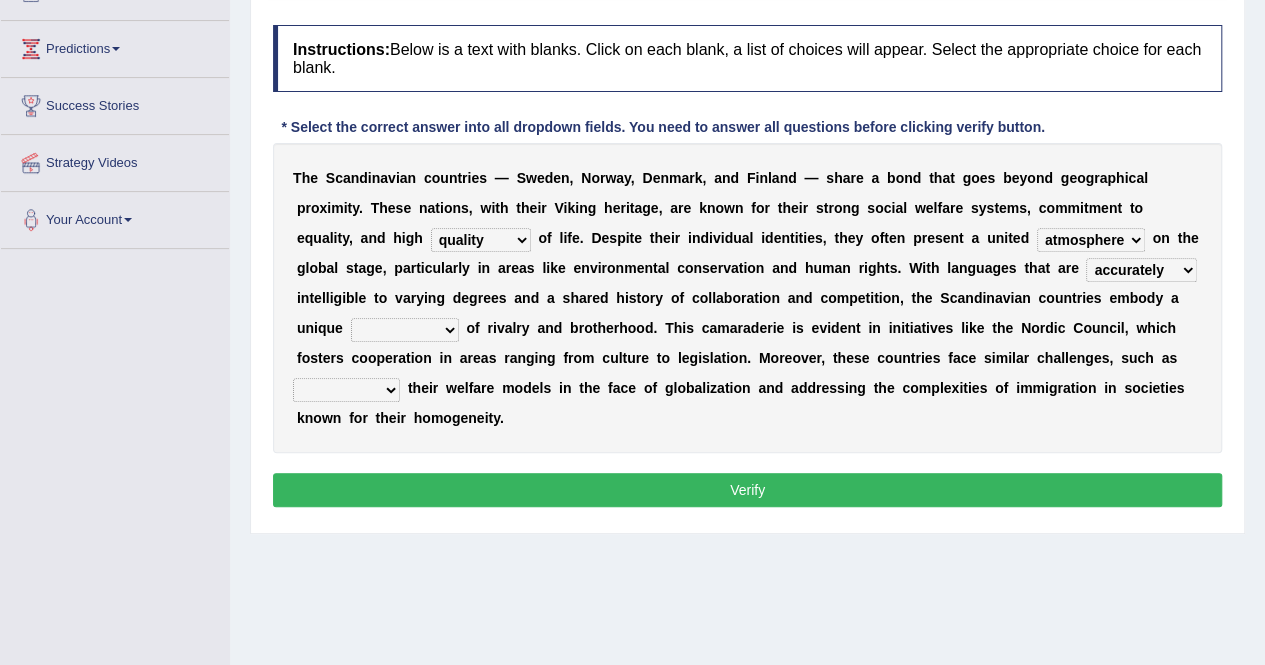 click on "similarly accurately mutually dependently" at bounding box center (1141, 270) 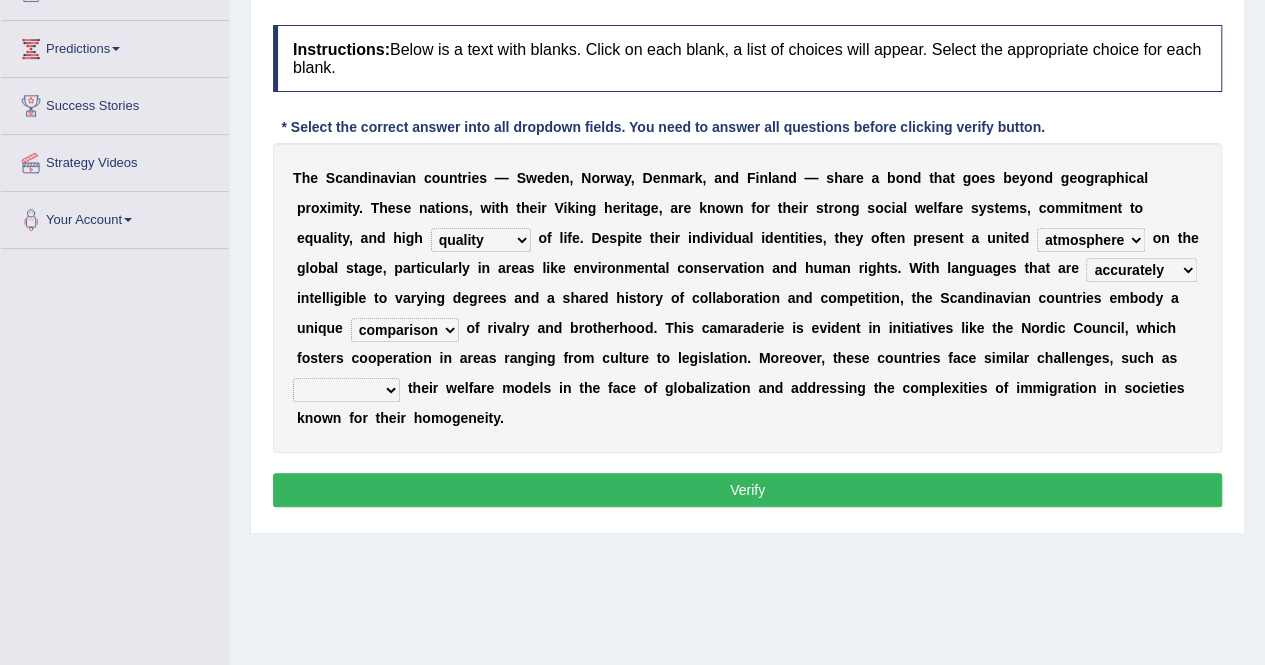 click on "blend stair turnover comparison" at bounding box center (405, 330) 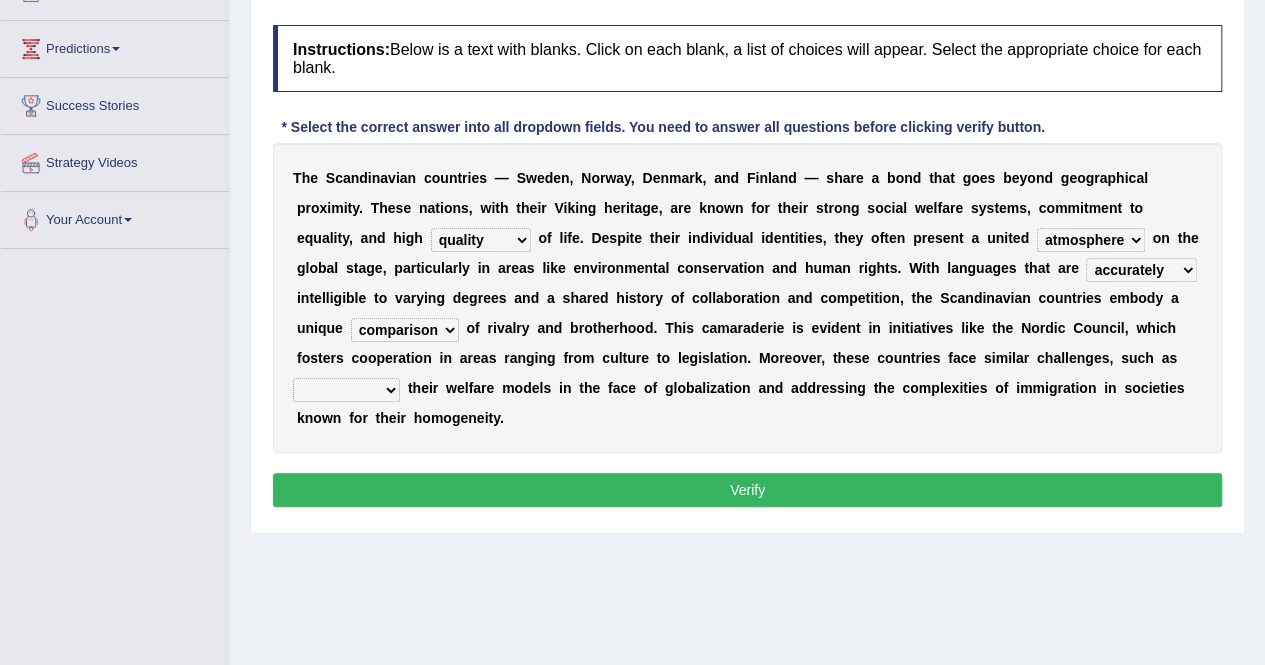 click on "pertaining maintaining repainting remaining" at bounding box center (346, 390) 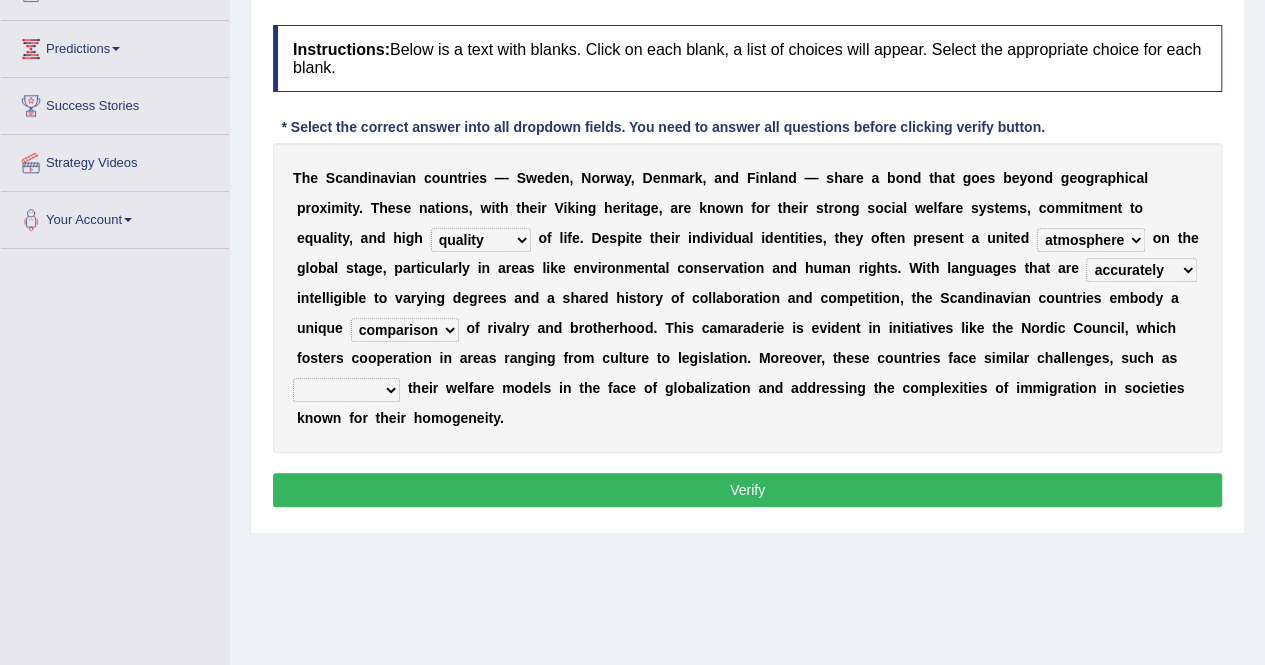 select on "maintaining" 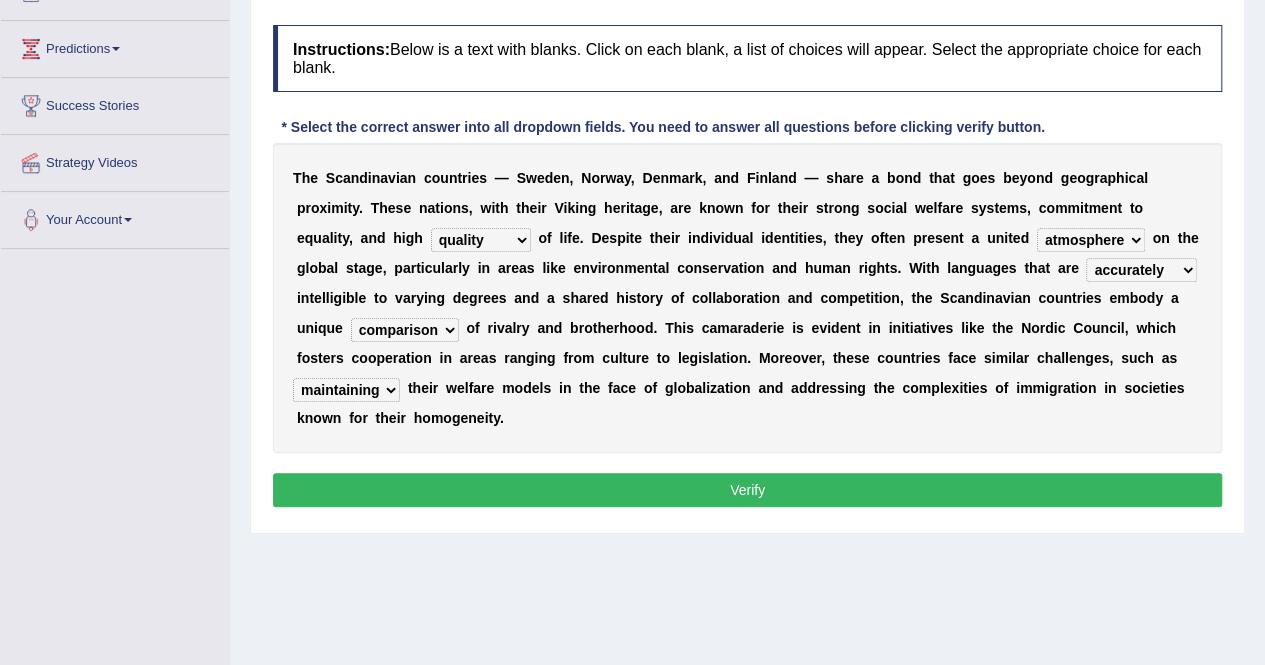 click on "Verify" at bounding box center [747, 490] 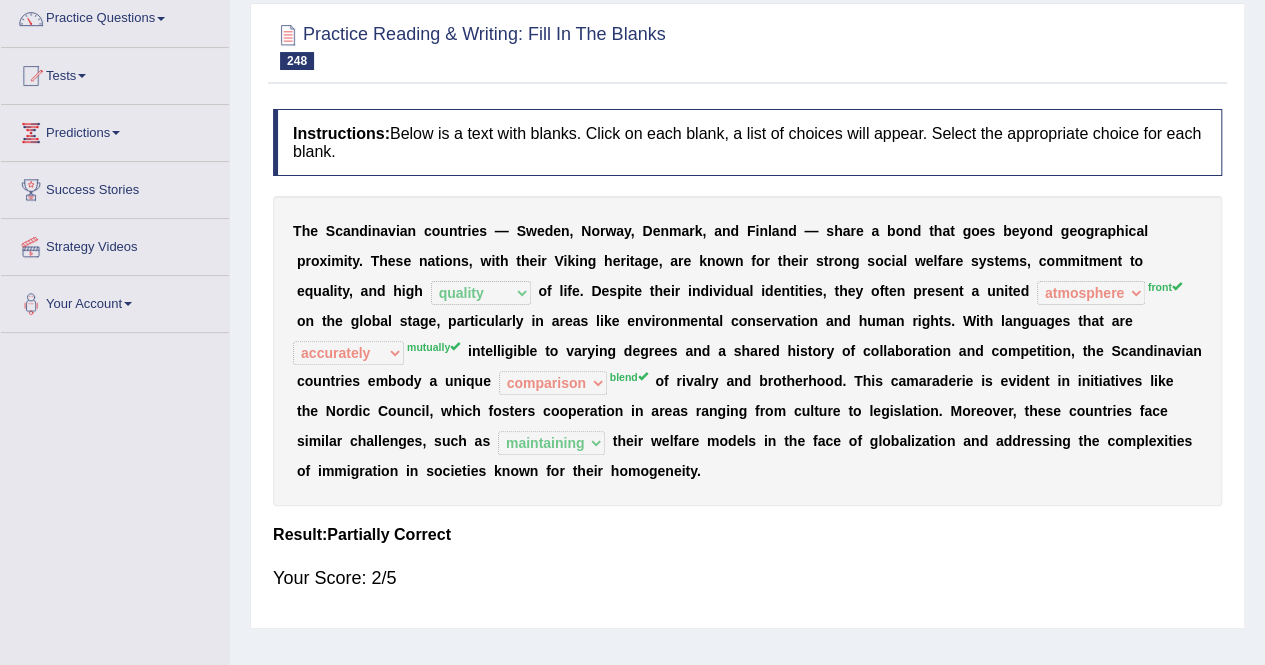 scroll, scrollTop: 36, scrollLeft: 0, axis: vertical 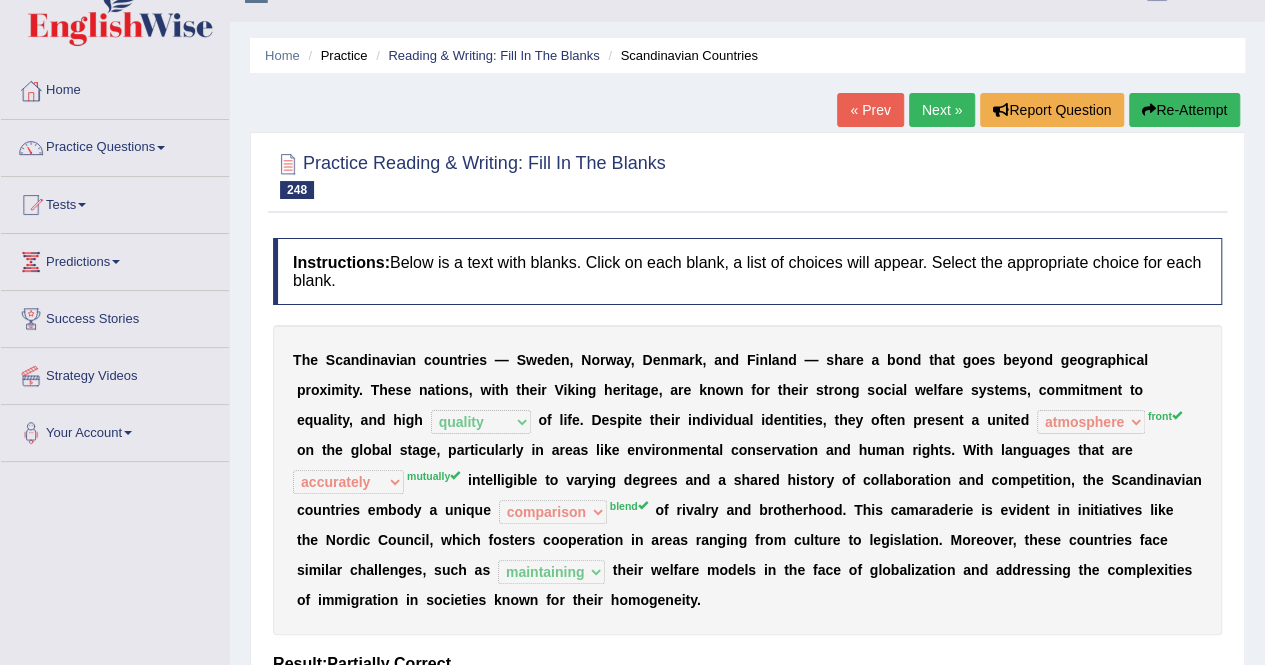 click on "Re-Attempt" at bounding box center [1184, 110] 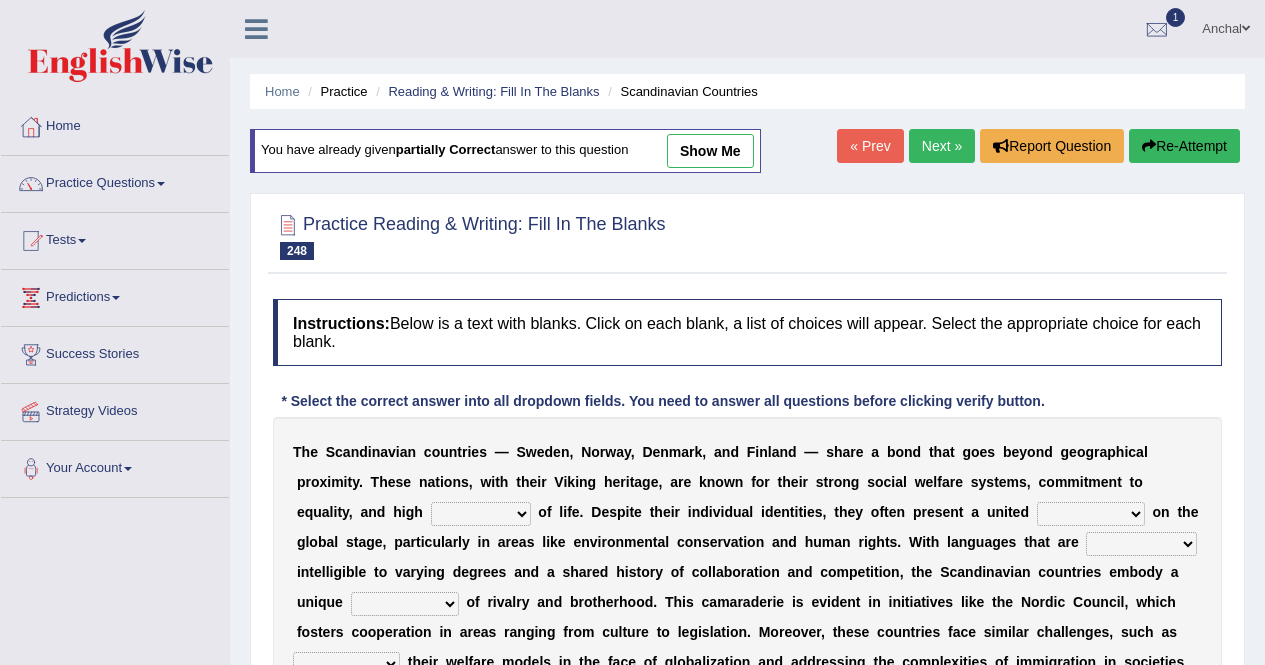 scroll, scrollTop: 174, scrollLeft: 0, axis: vertical 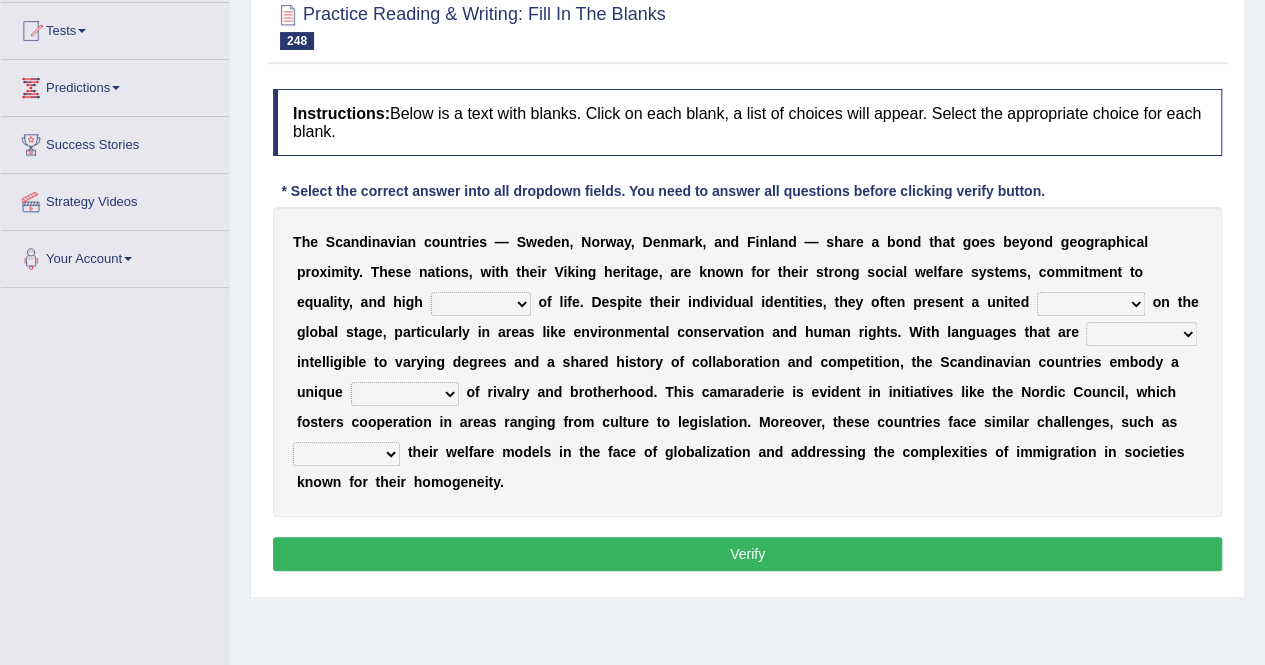 click on "density quality magnitude frequency" at bounding box center [481, 304] 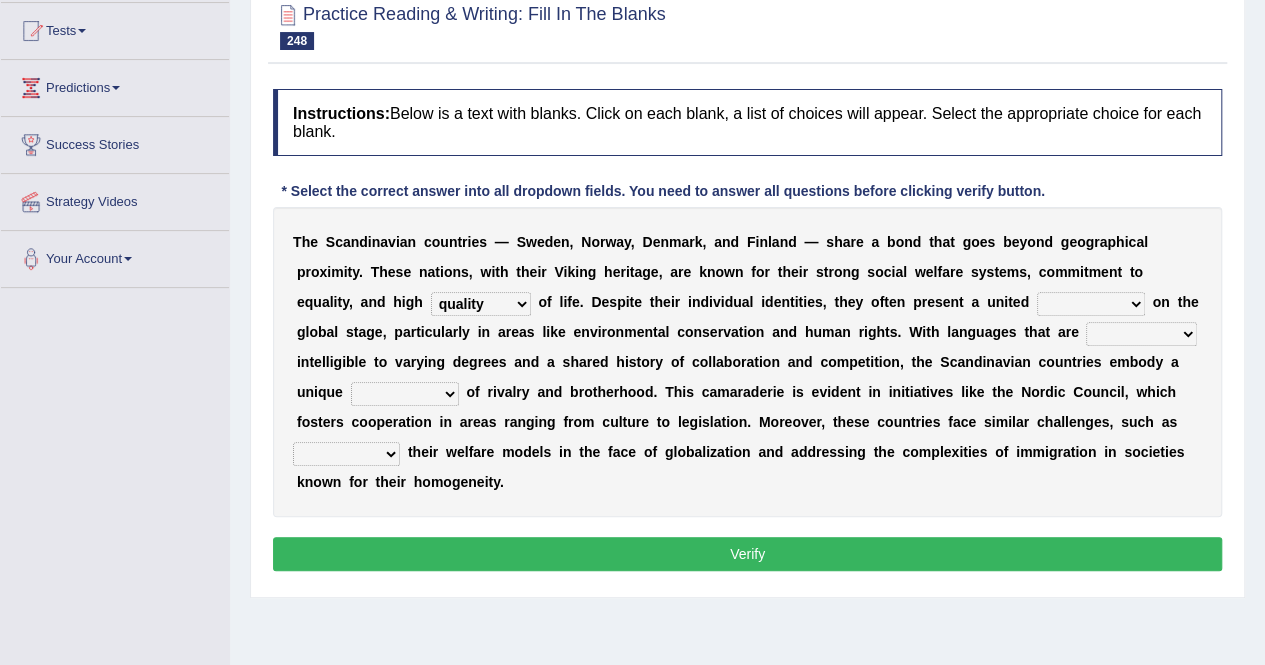 click on "density quality magnitude frequency" at bounding box center (481, 304) 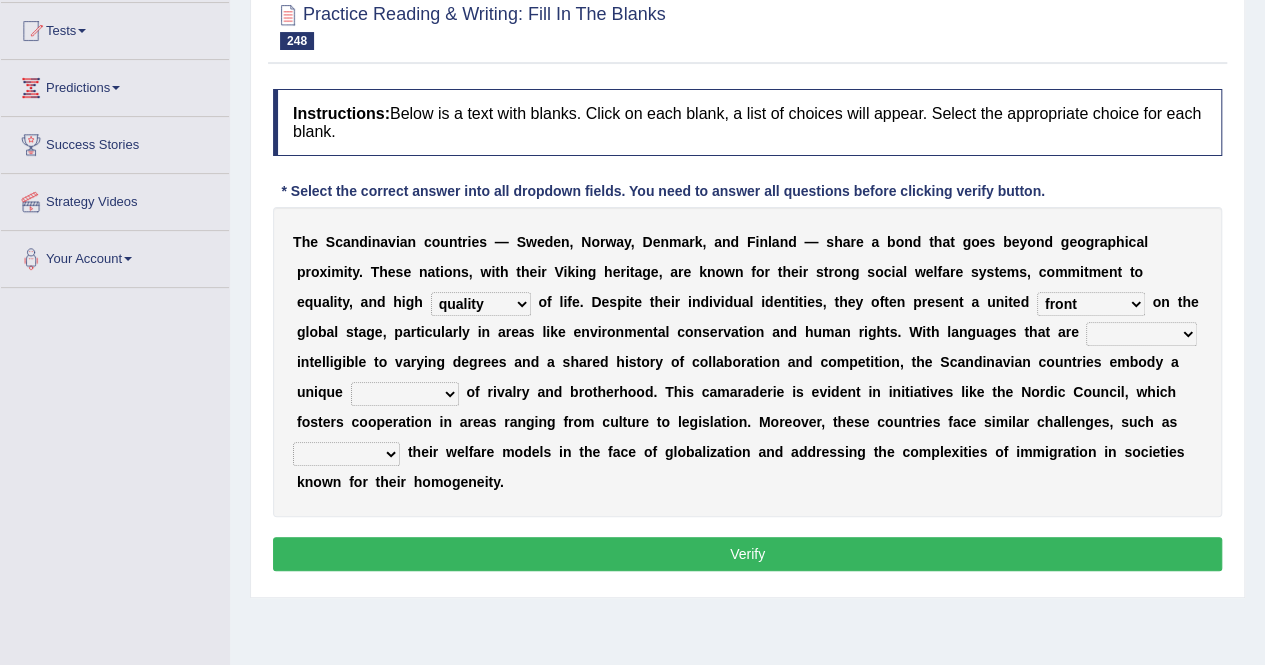 click on "edge border front atmosphere" at bounding box center [1091, 304] 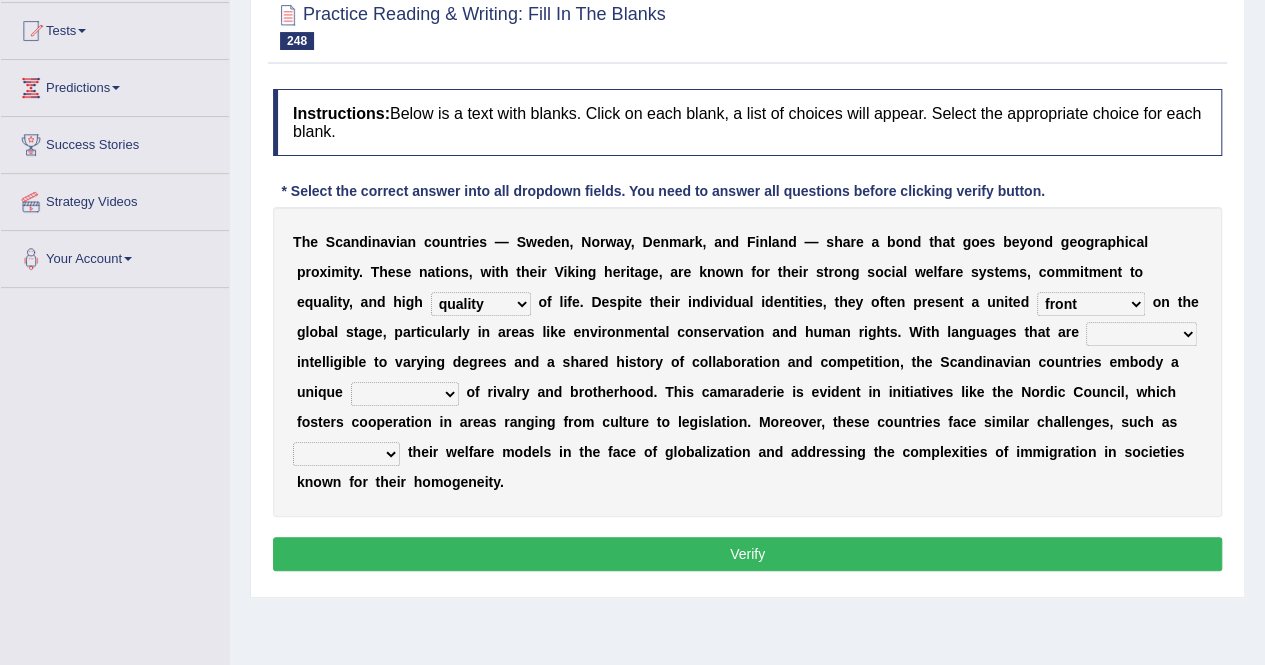 click on "similarly accurately mutually dependently" at bounding box center [1141, 334] 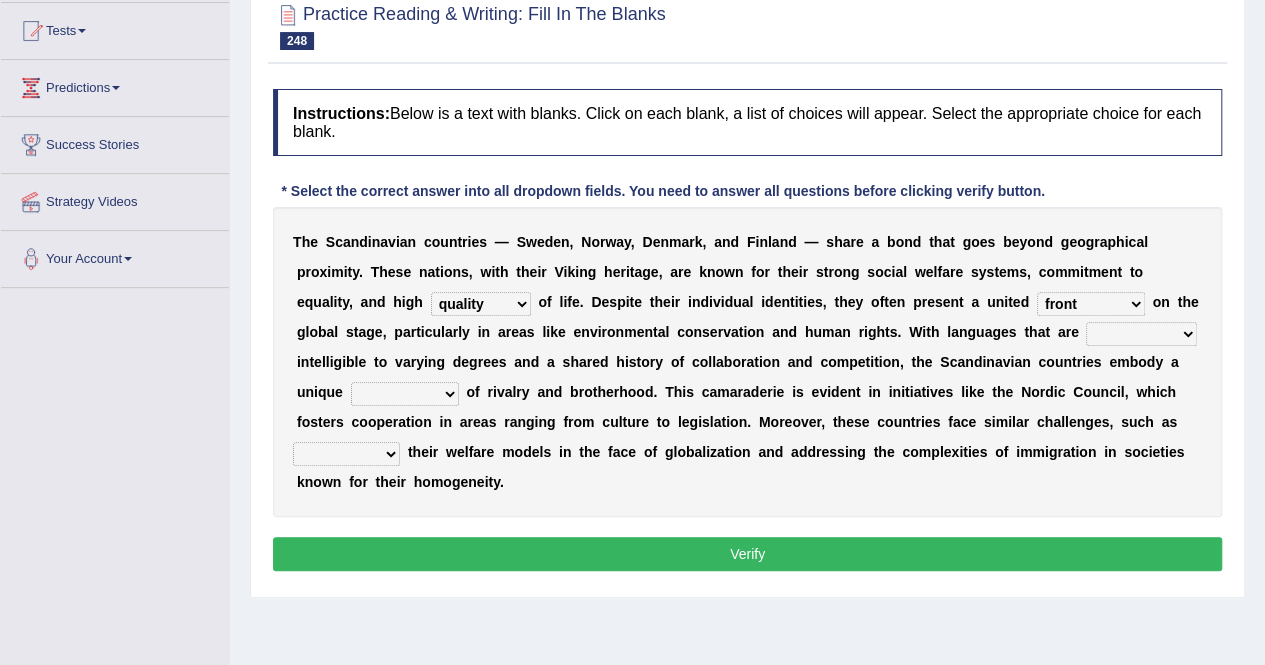 click on "similarly accurately mutually dependently" at bounding box center [1141, 334] 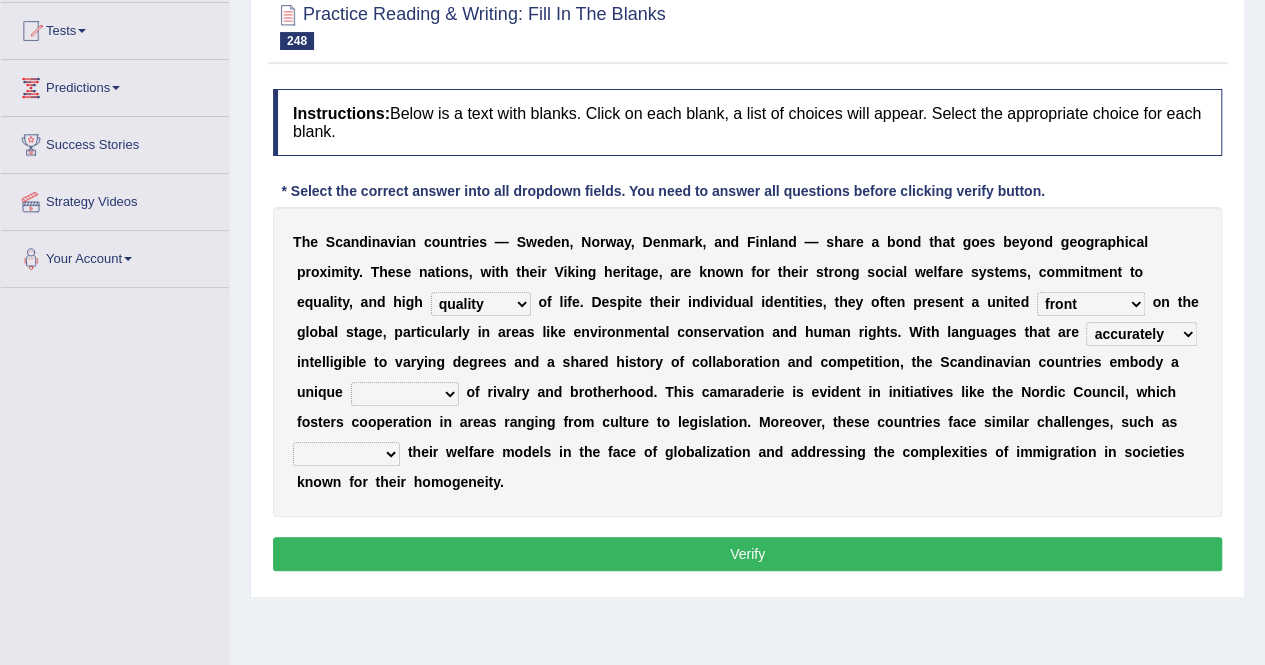 click on "similarly accurately mutually dependently" at bounding box center (1141, 334) 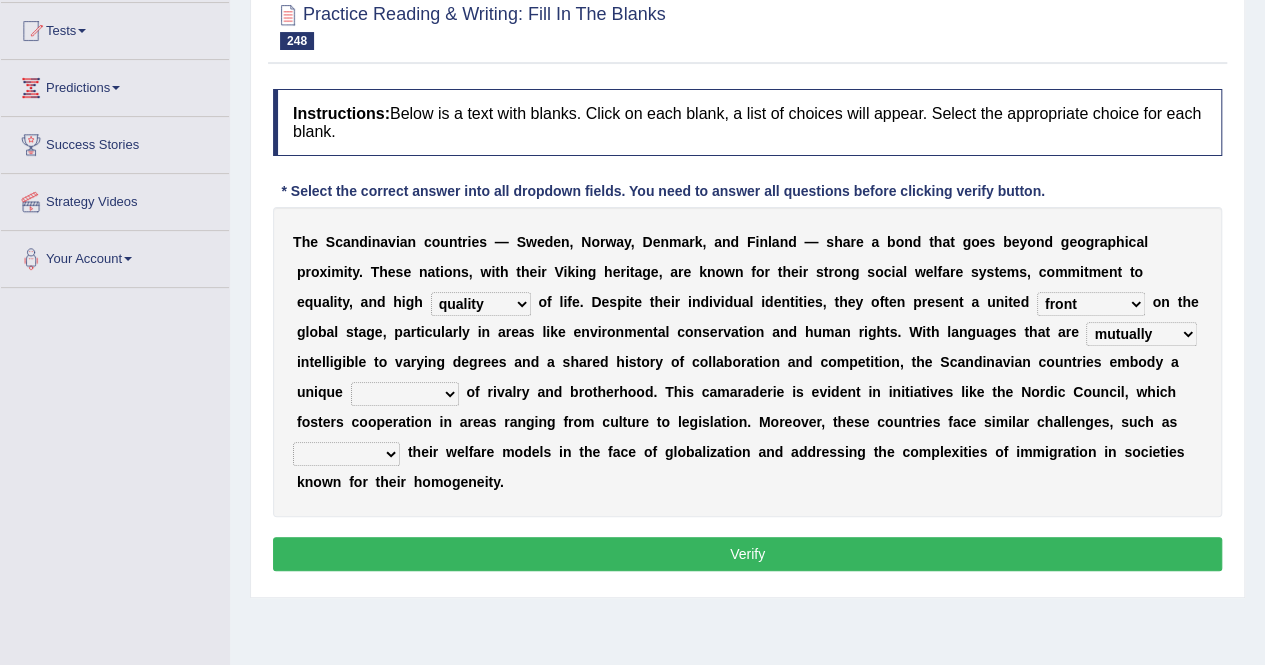 click on "similarly accurately mutually dependently" at bounding box center [1141, 334] 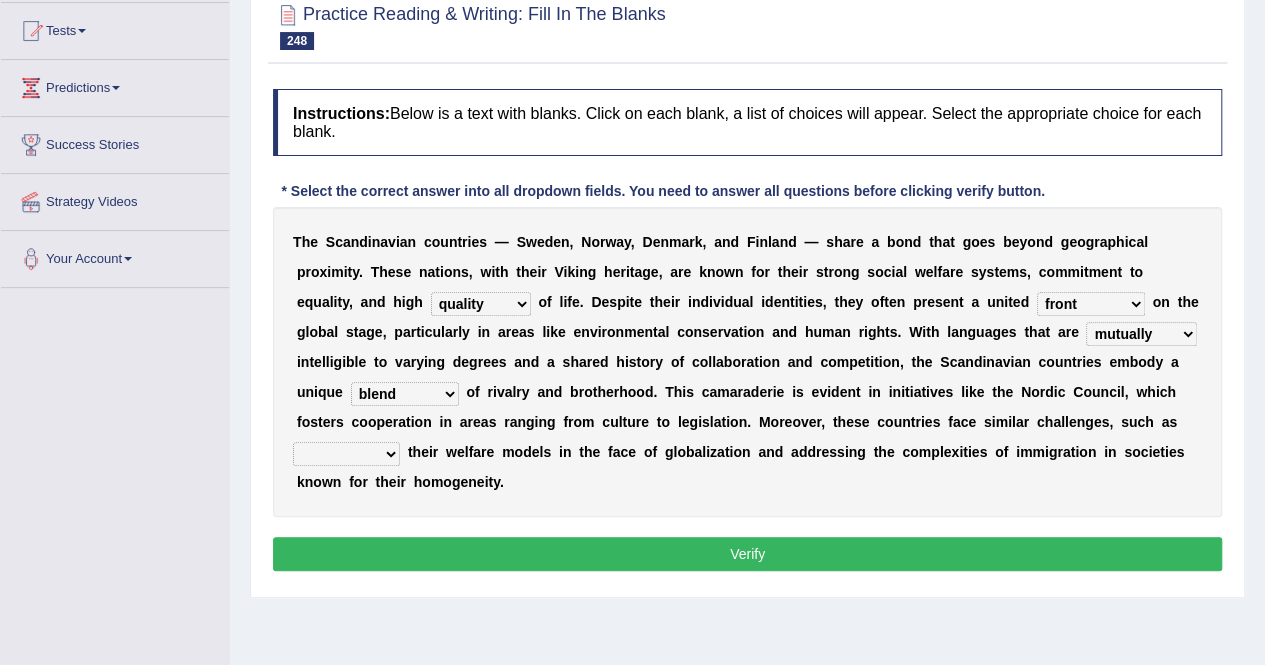 click on "pertaining maintaining repainting remaining" at bounding box center (346, 454) 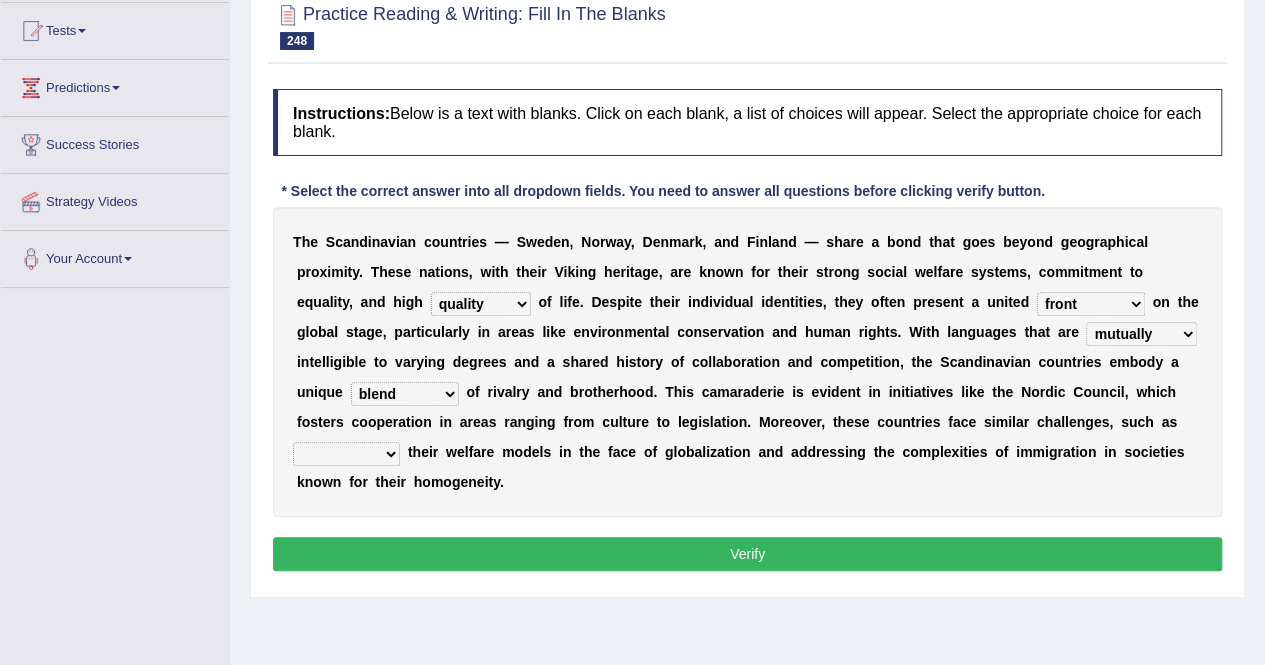 select on "maintaining" 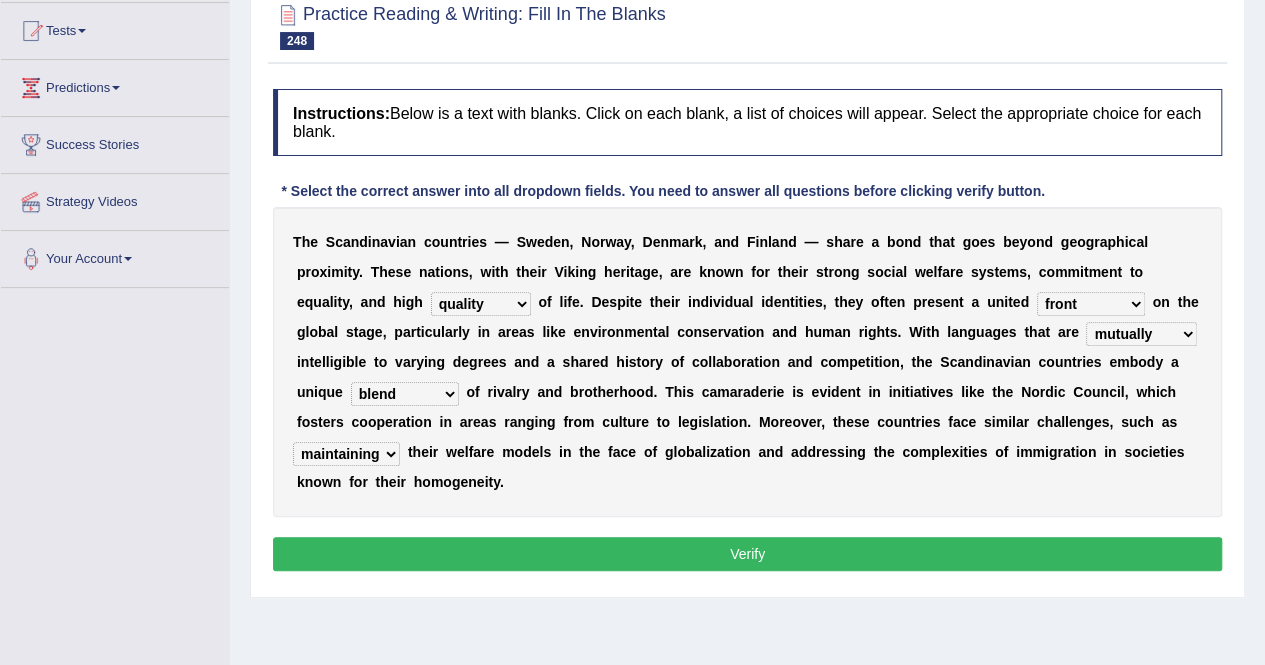 click on "Verify" at bounding box center [747, 554] 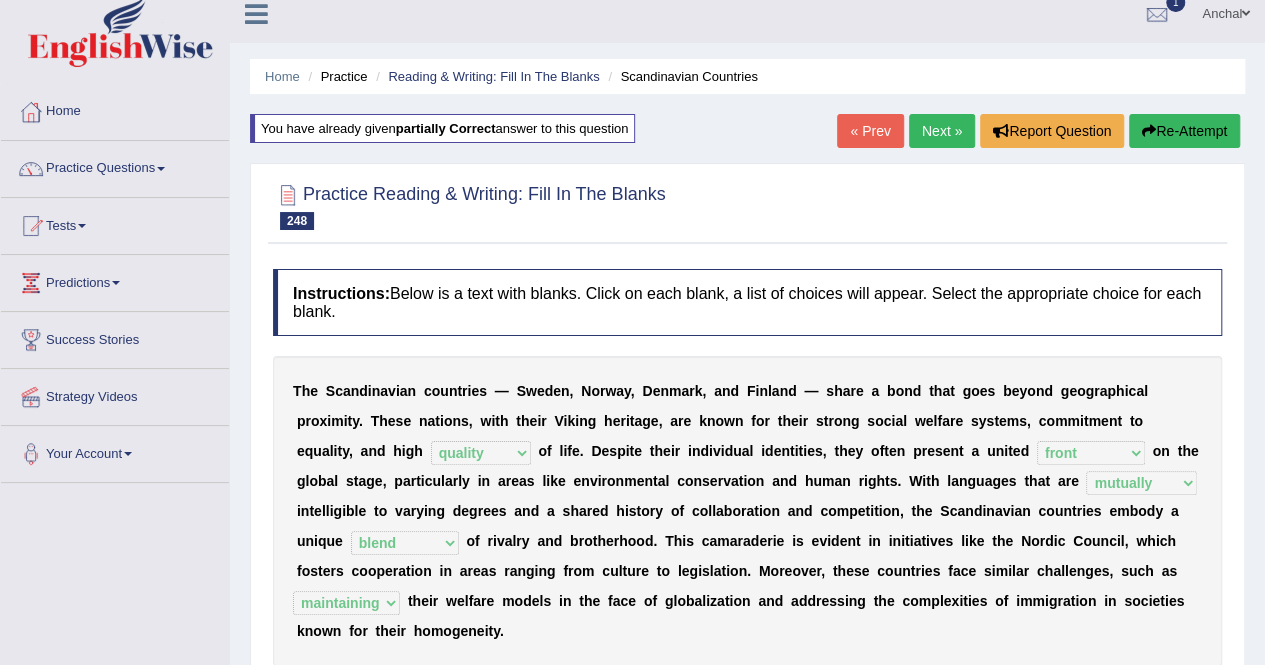 scroll, scrollTop: 11, scrollLeft: 0, axis: vertical 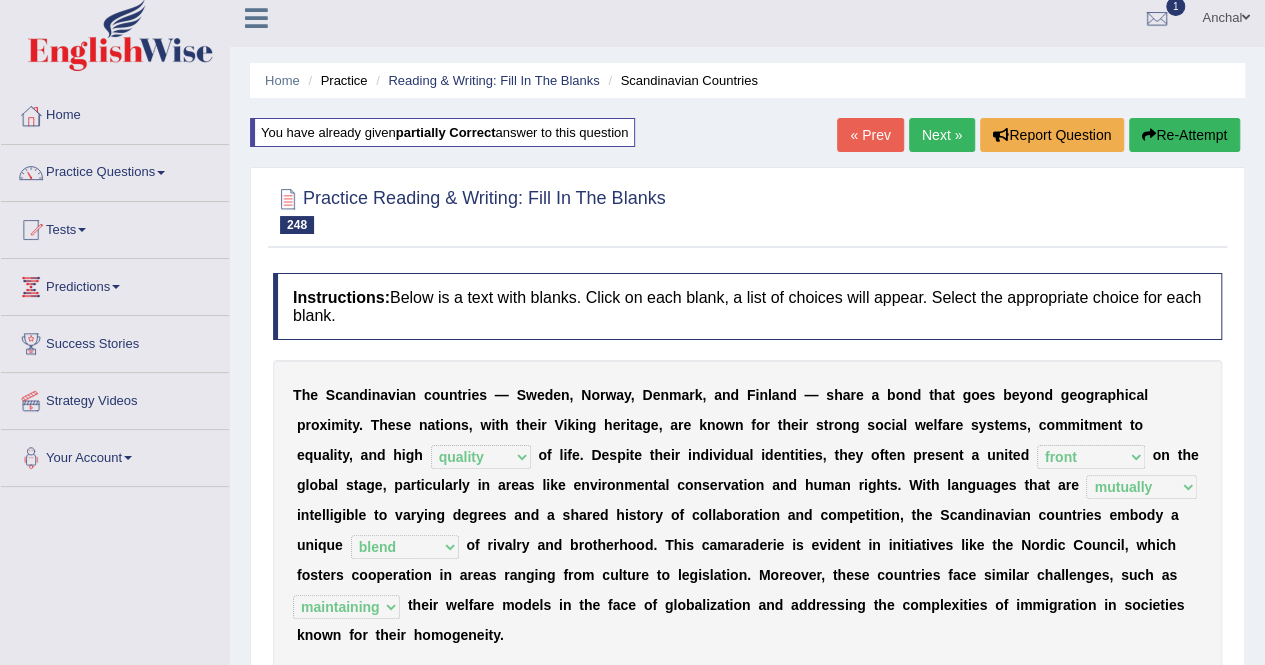 click on "Next »" at bounding box center [942, 135] 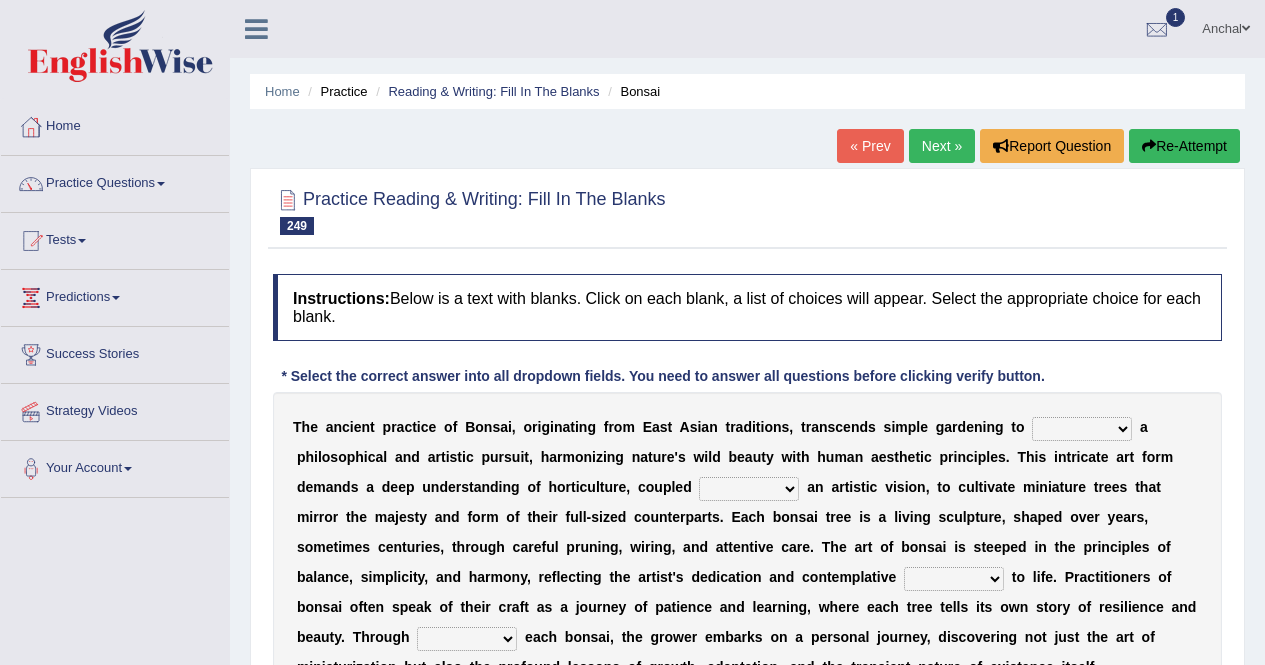 scroll, scrollTop: 155, scrollLeft: 0, axis: vertical 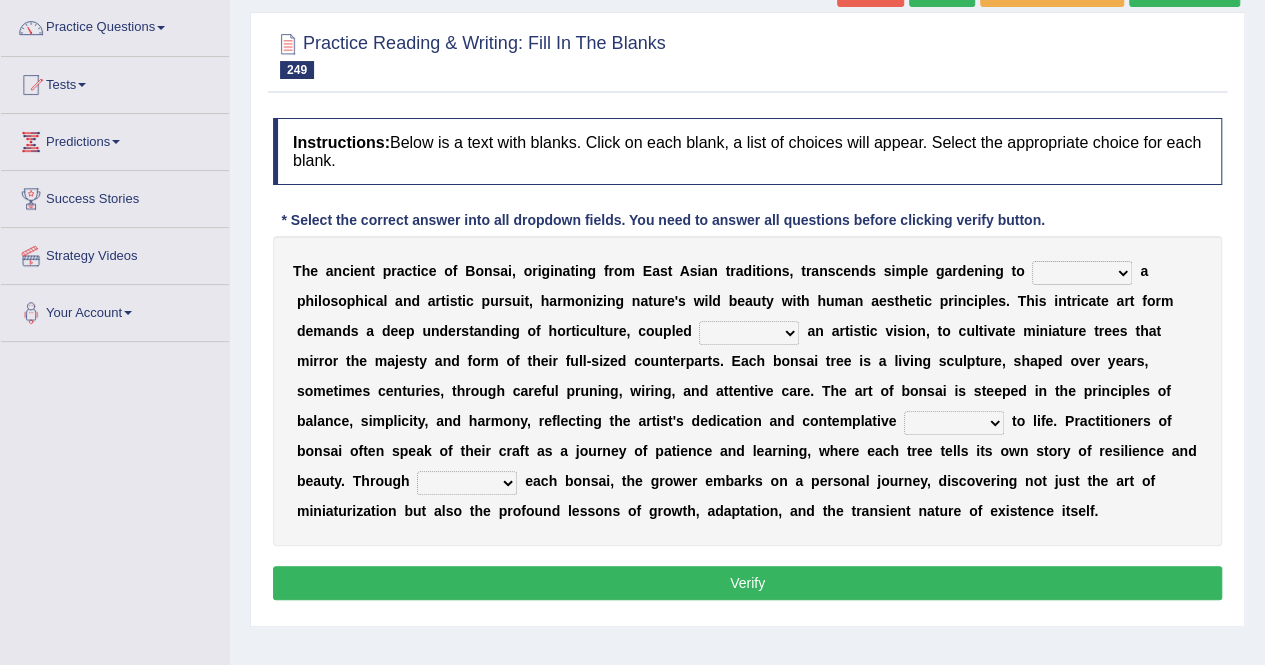 click on "pertain embody attach prosper" at bounding box center (1082, 273) 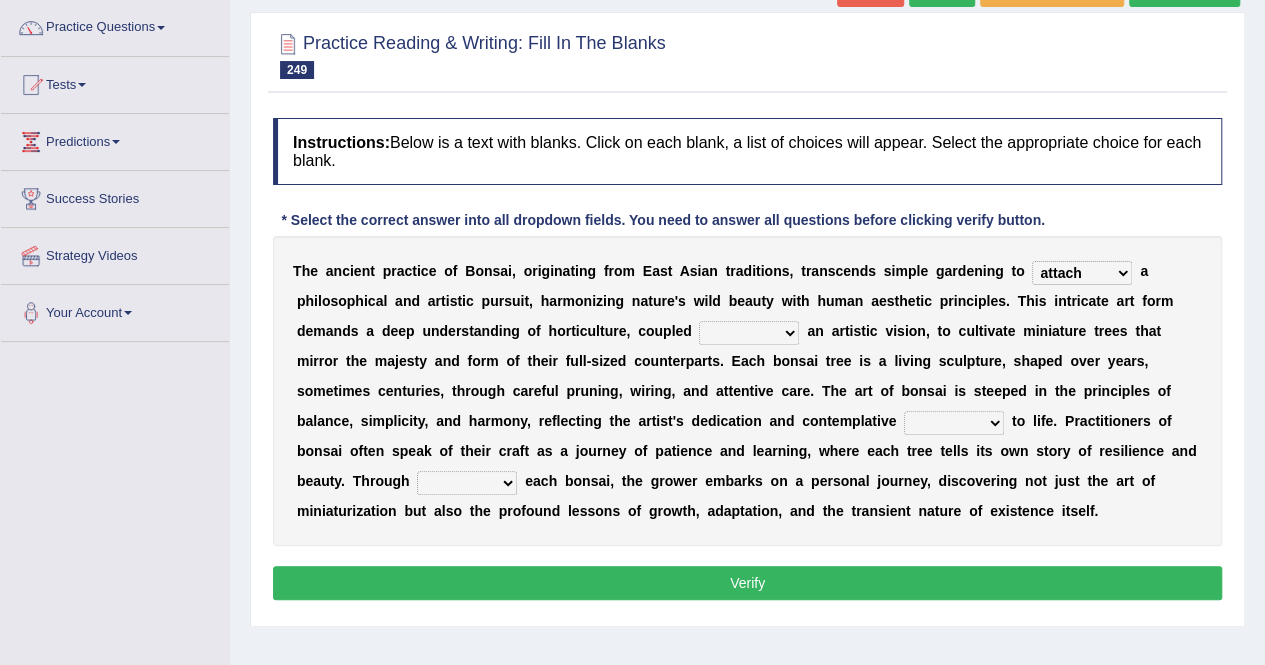 click on "with beside from in" at bounding box center [749, 333] 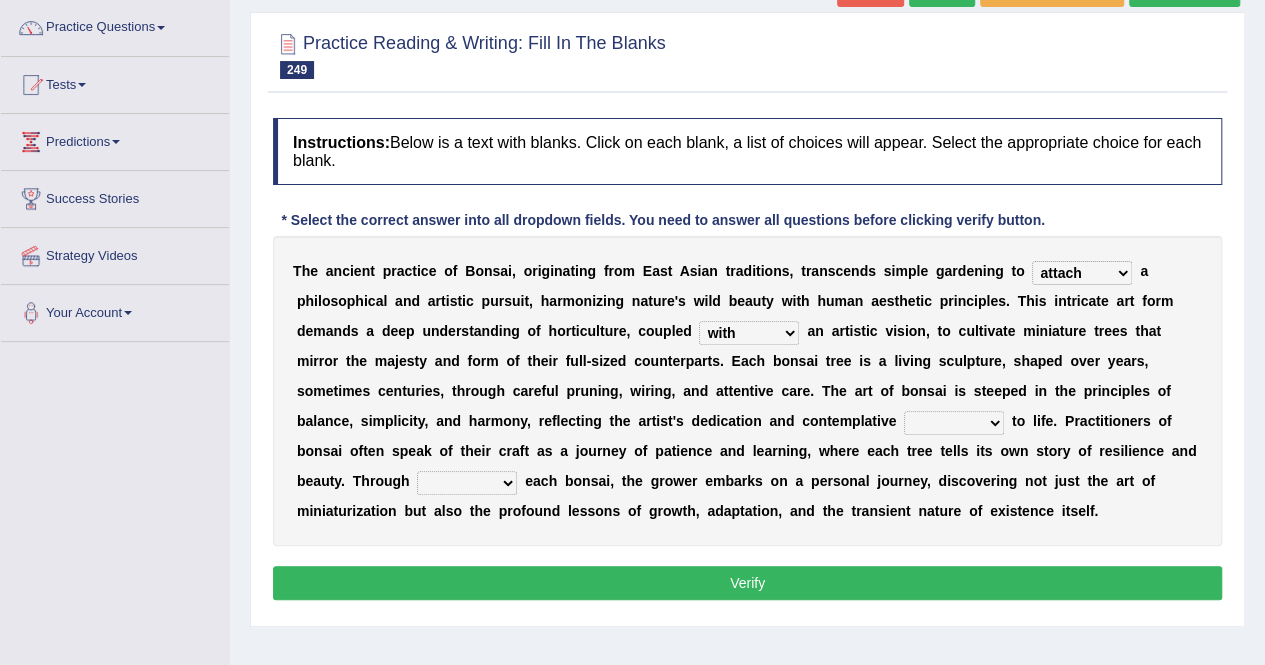 click on "with beside from in" at bounding box center (749, 333) 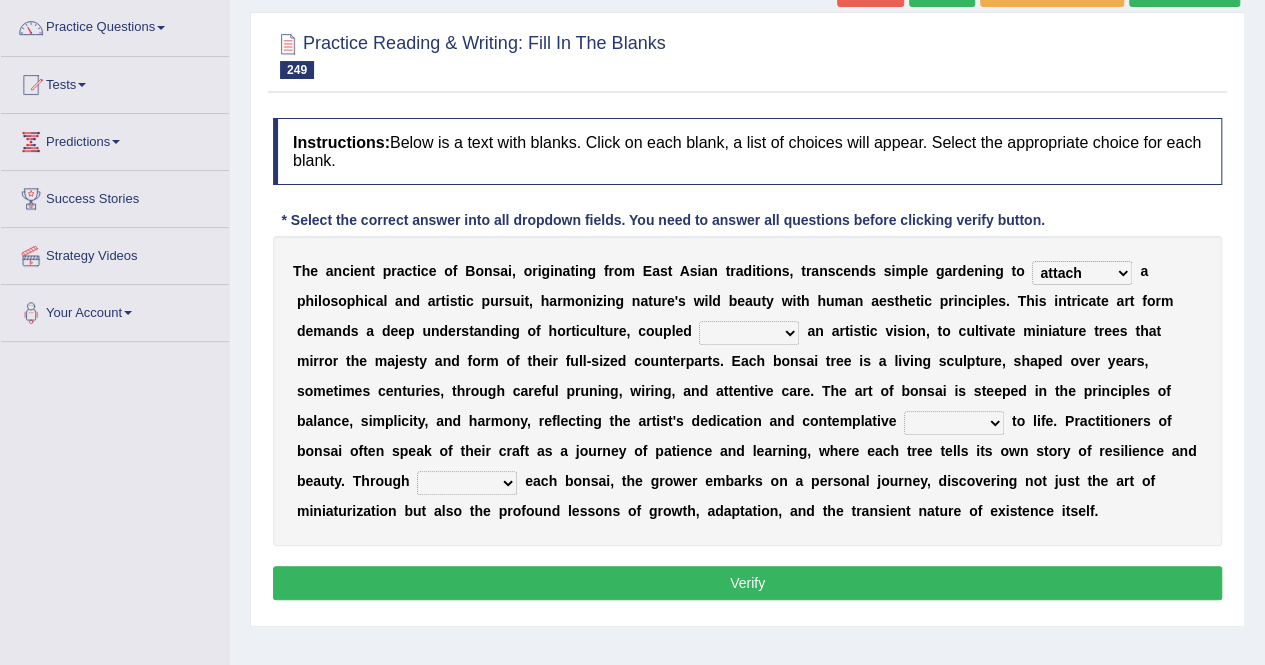click on "with beside from in" at bounding box center (749, 333) 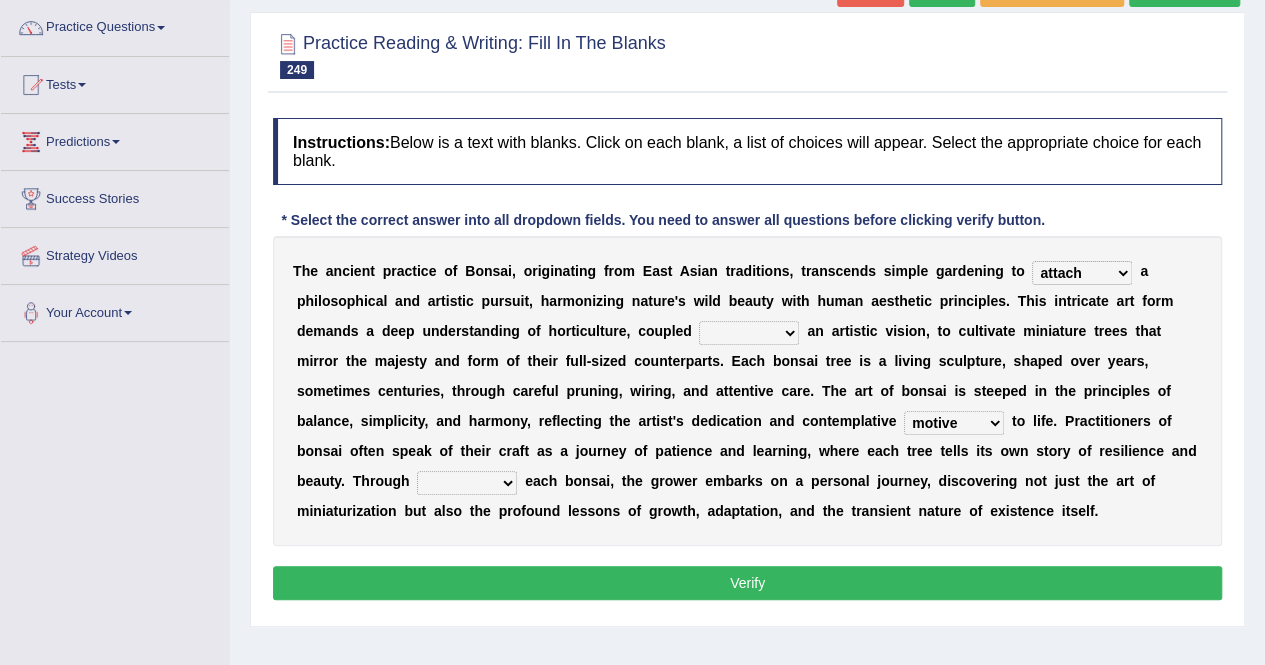 click on "motive resolution action approach" at bounding box center [954, 423] 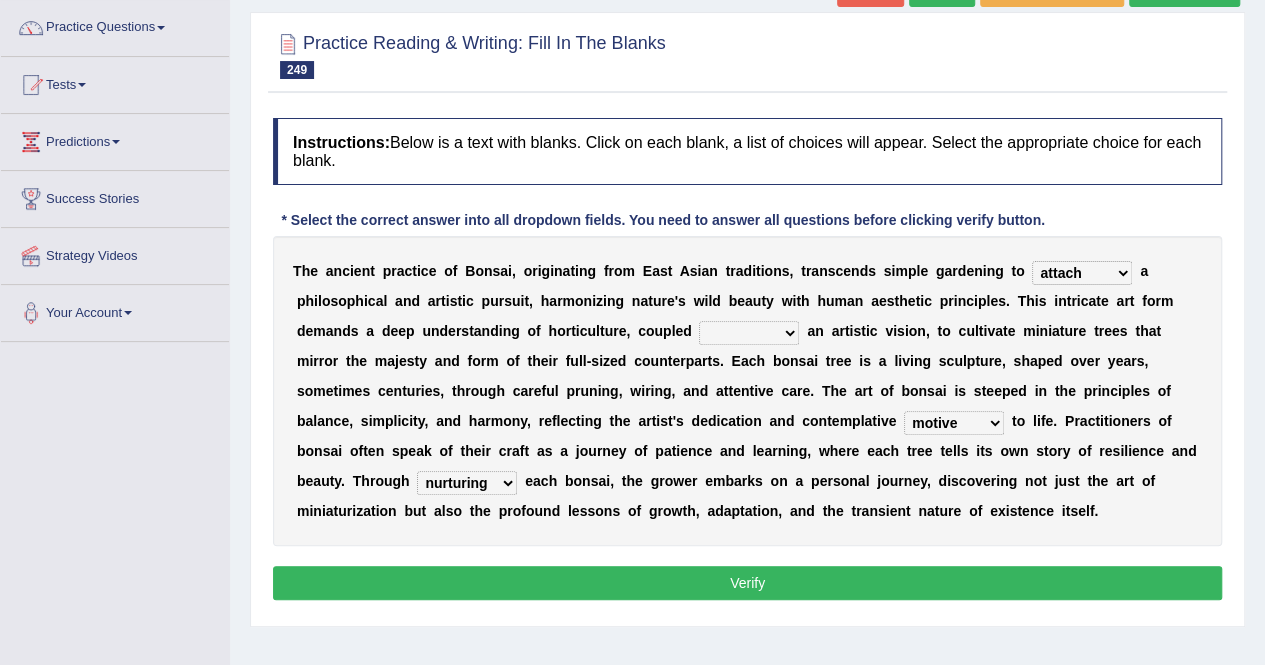 click on "serving rising nurturing retreating" at bounding box center (467, 483) 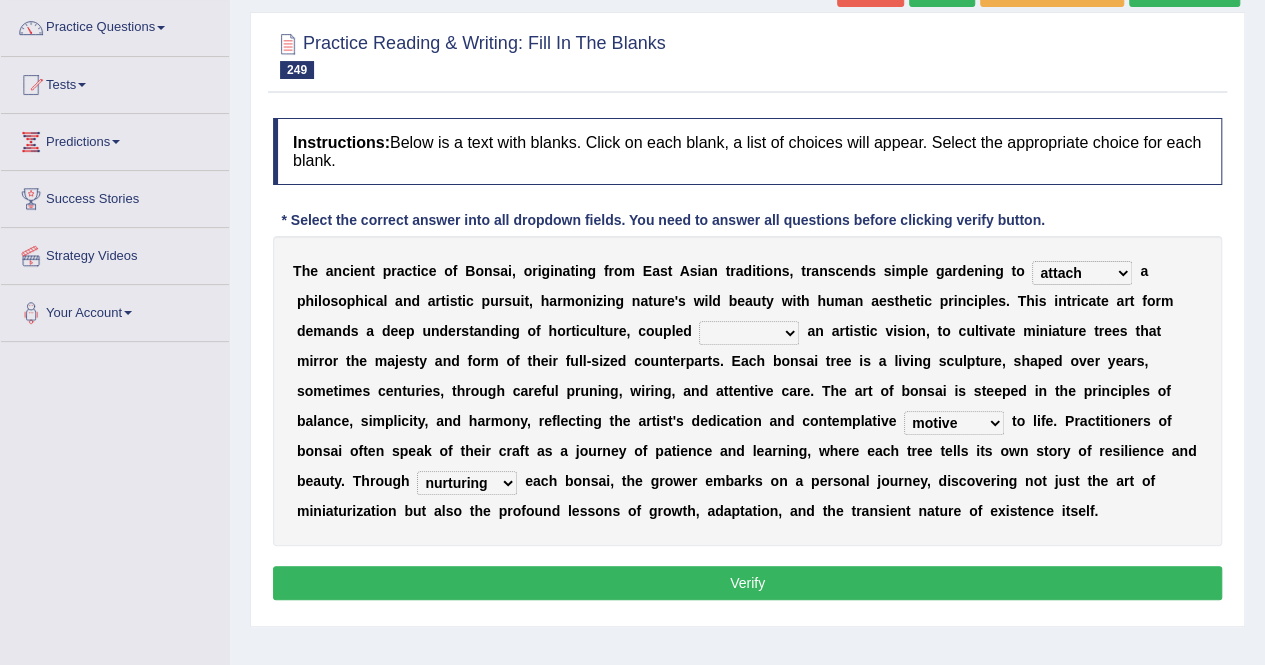 click on "Verify" at bounding box center [747, 583] 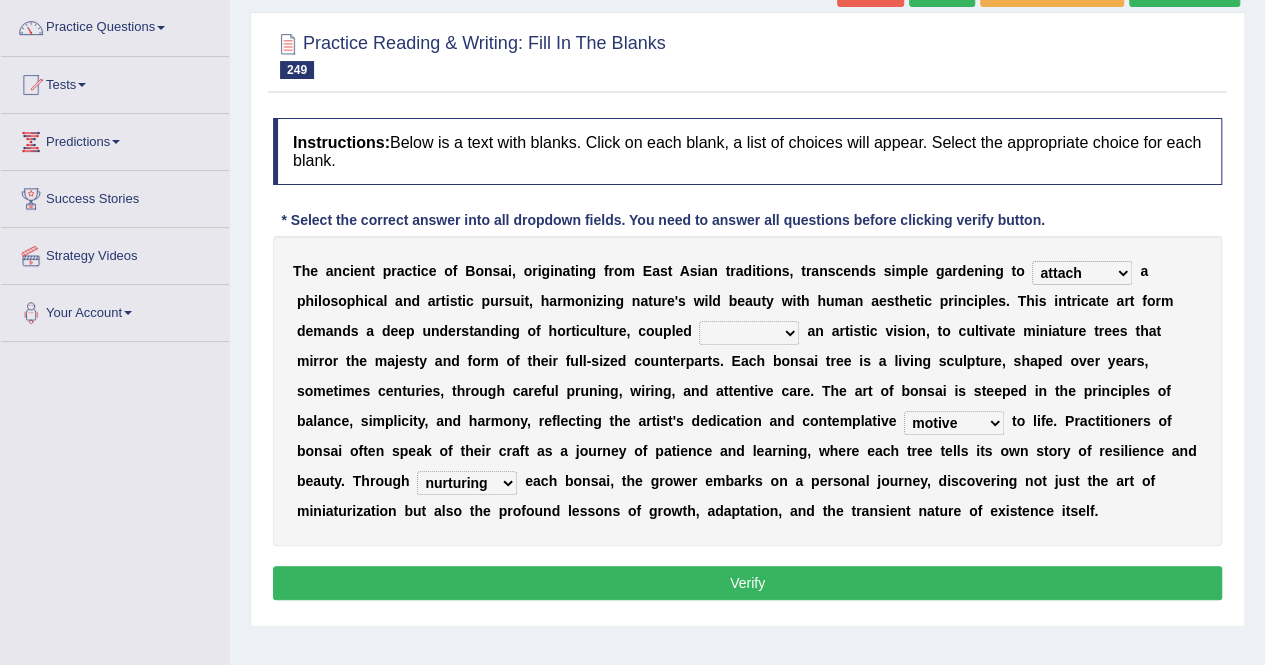 click on "with beside from in" at bounding box center (749, 333) 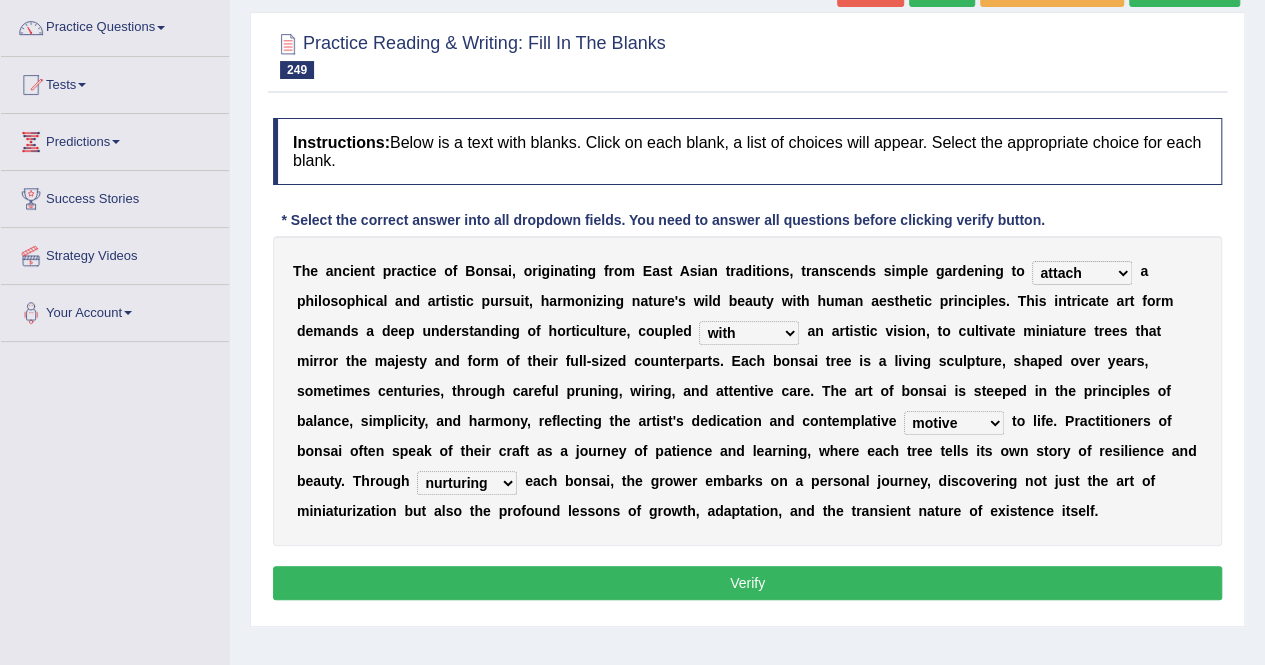 click on "Verify" at bounding box center (747, 583) 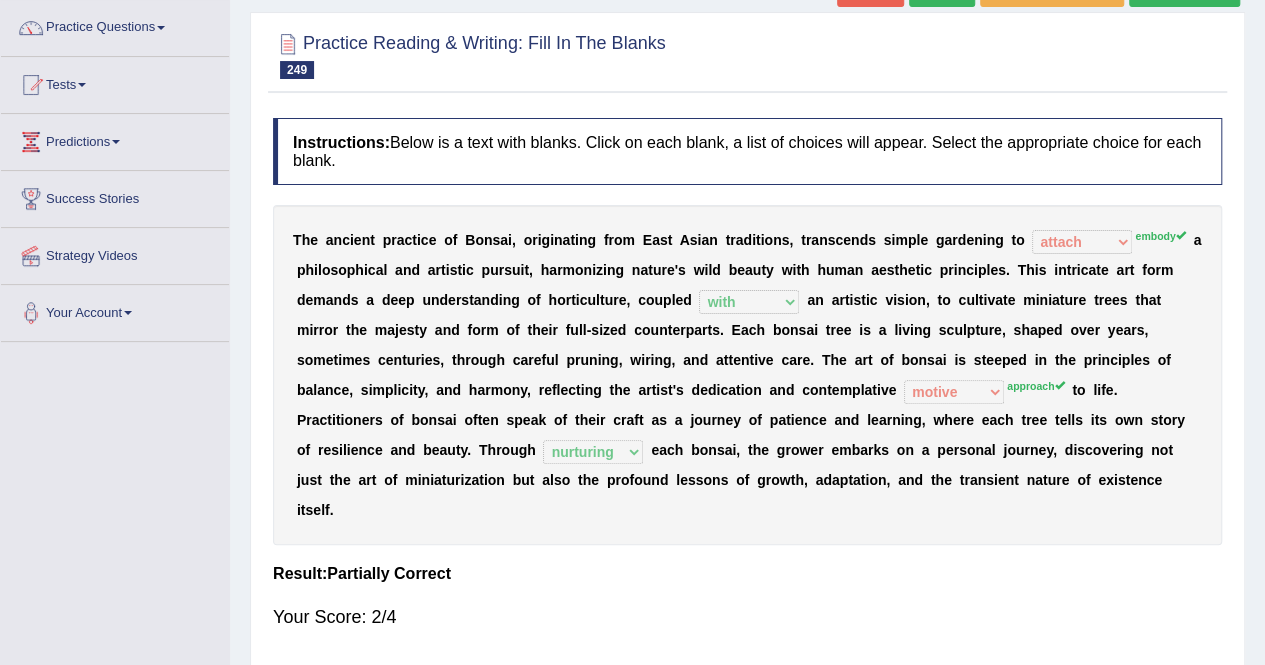 scroll, scrollTop: 0, scrollLeft: 0, axis: both 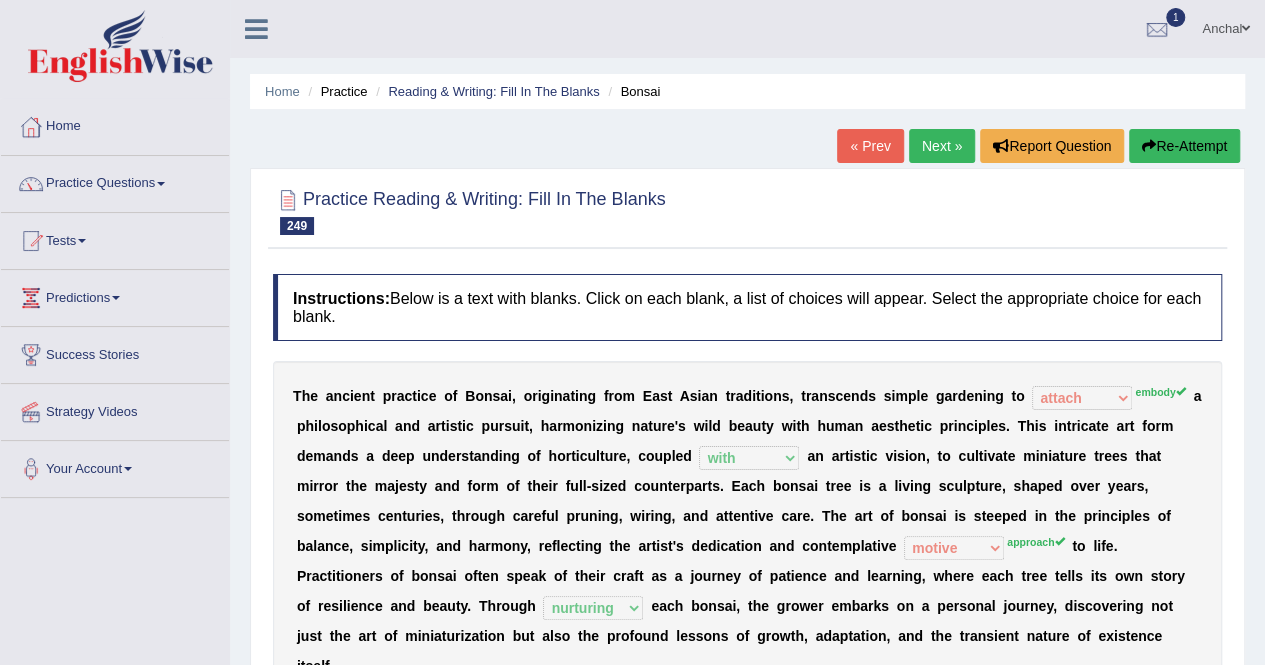 click on "Re-Attempt" at bounding box center (1184, 146) 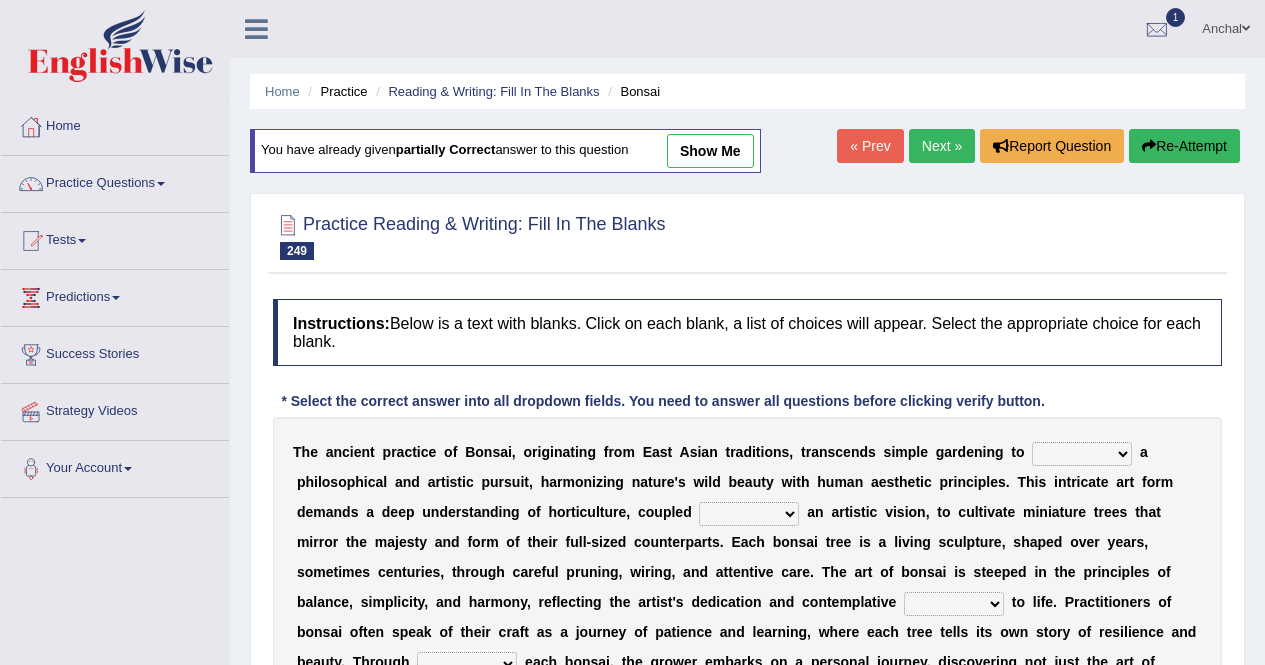 scroll, scrollTop: 148, scrollLeft: 0, axis: vertical 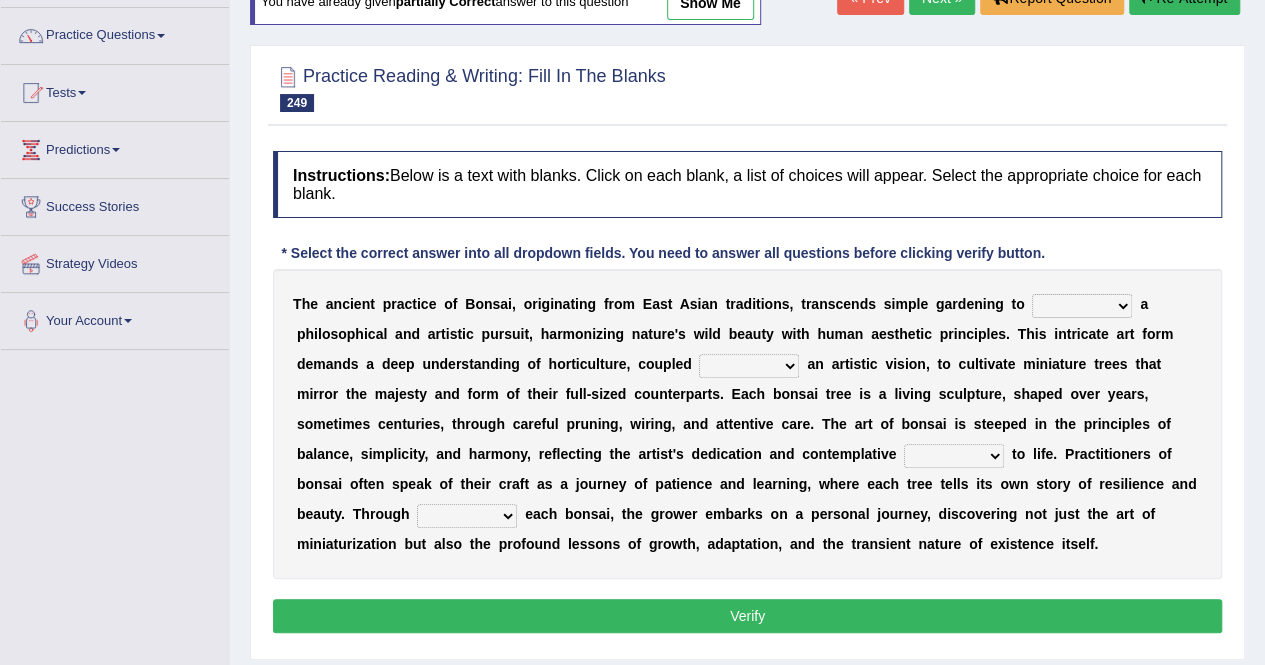 click on "pertain embody attach prosper" at bounding box center (1082, 306) 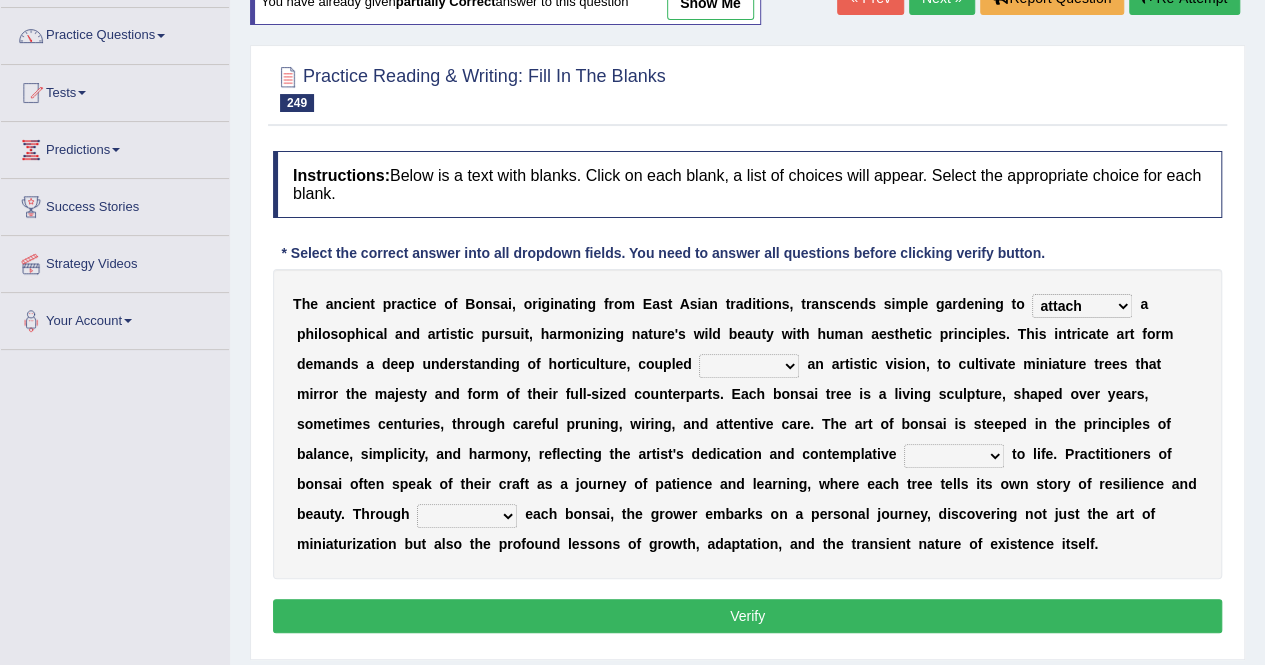 click on "pertain embody attach prosper" at bounding box center (1082, 306) 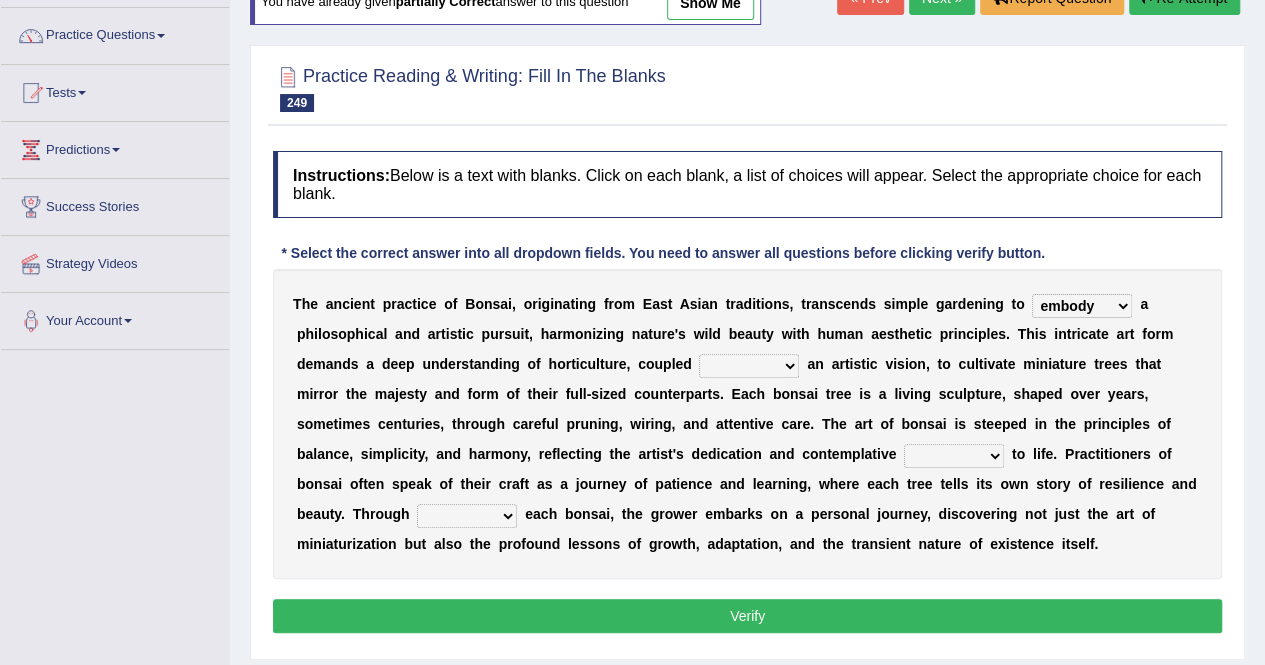 click on "with beside from in" at bounding box center [749, 366] 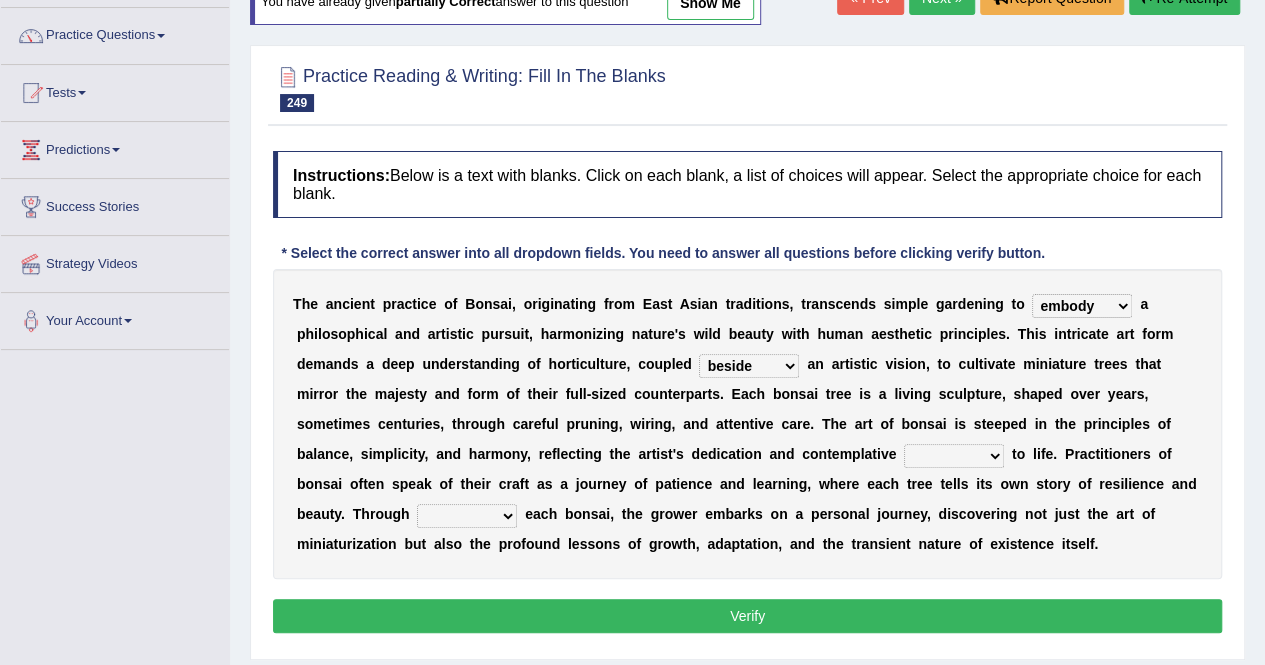 click on "with beside from in" at bounding box center [749, 366] 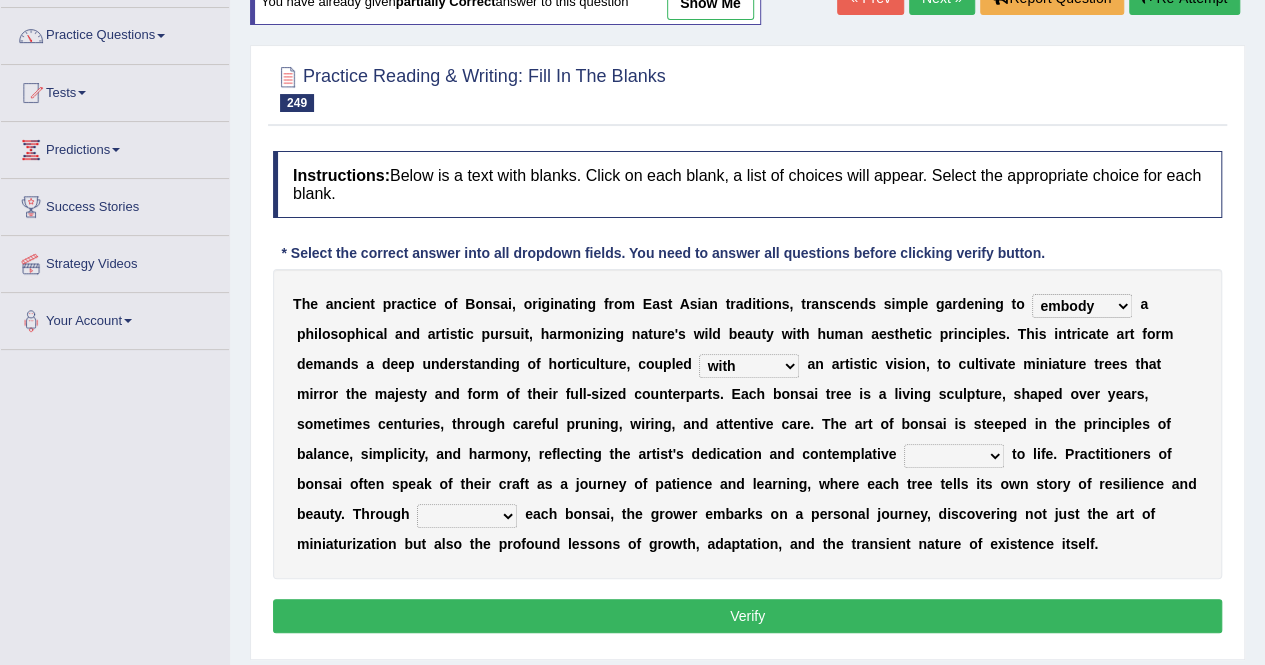 click on "motive resolution action approach" at bounding box center [954, 456] 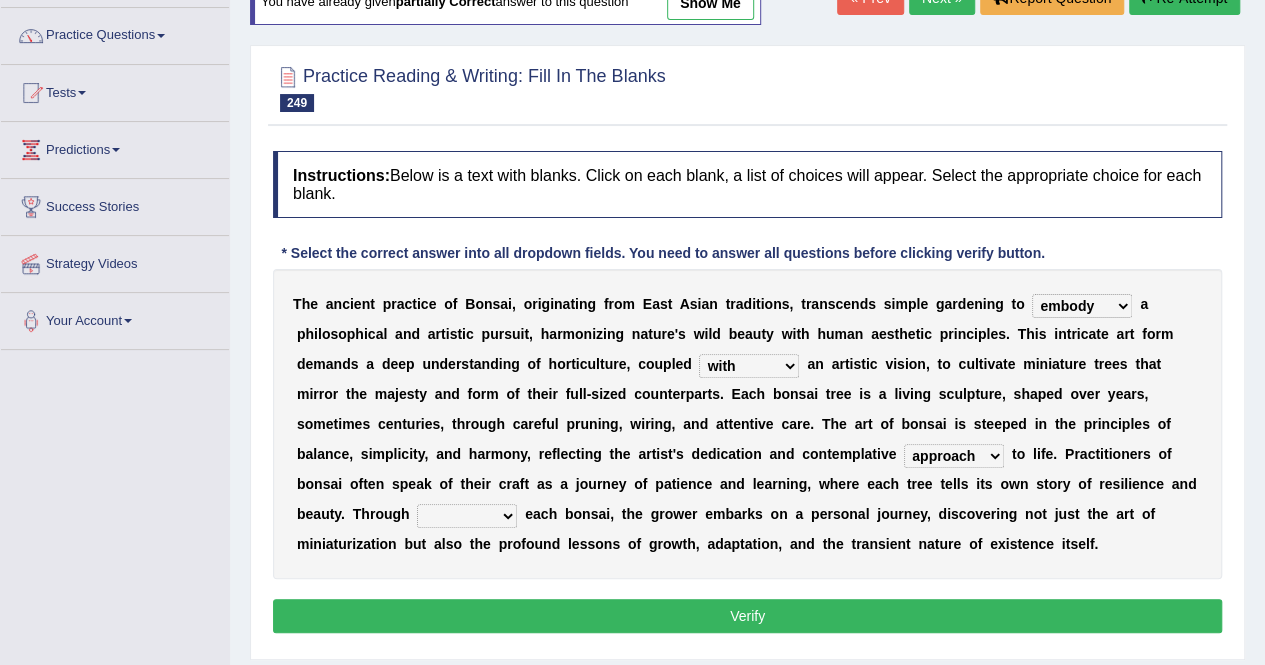 click on "serving rising nurturing retreating" at bounding box center [467, 516] 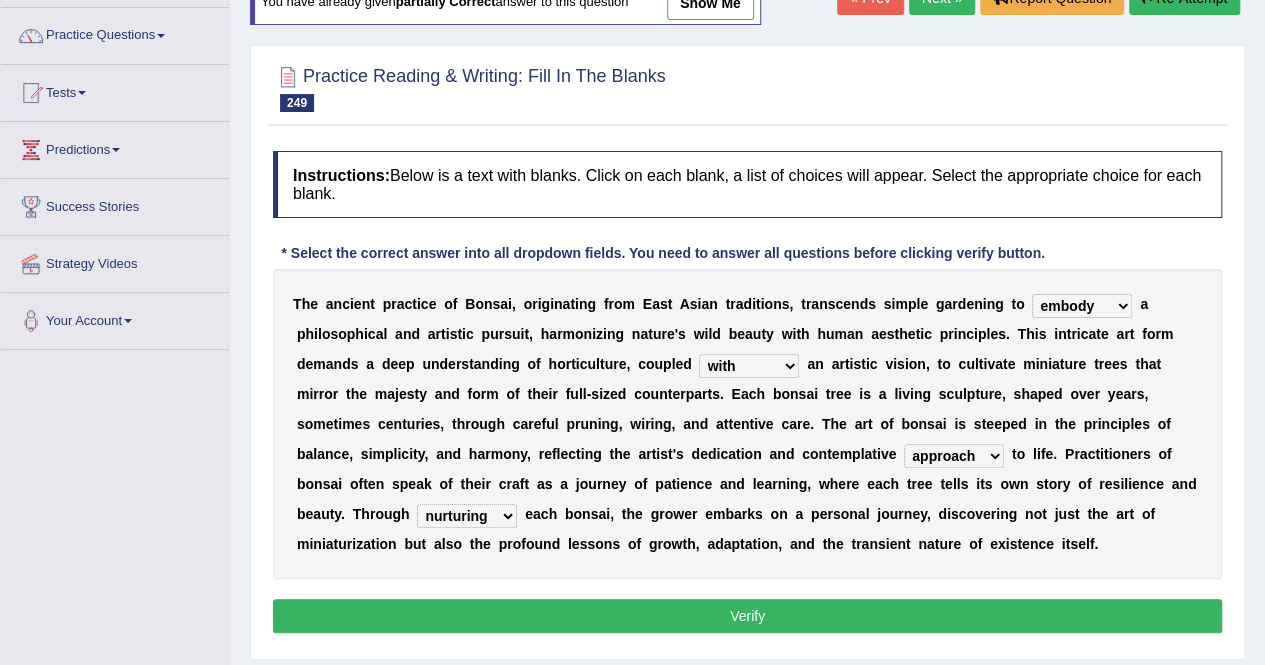 click on "serving rising nurturing retreating" at bounding box center (467, 516) 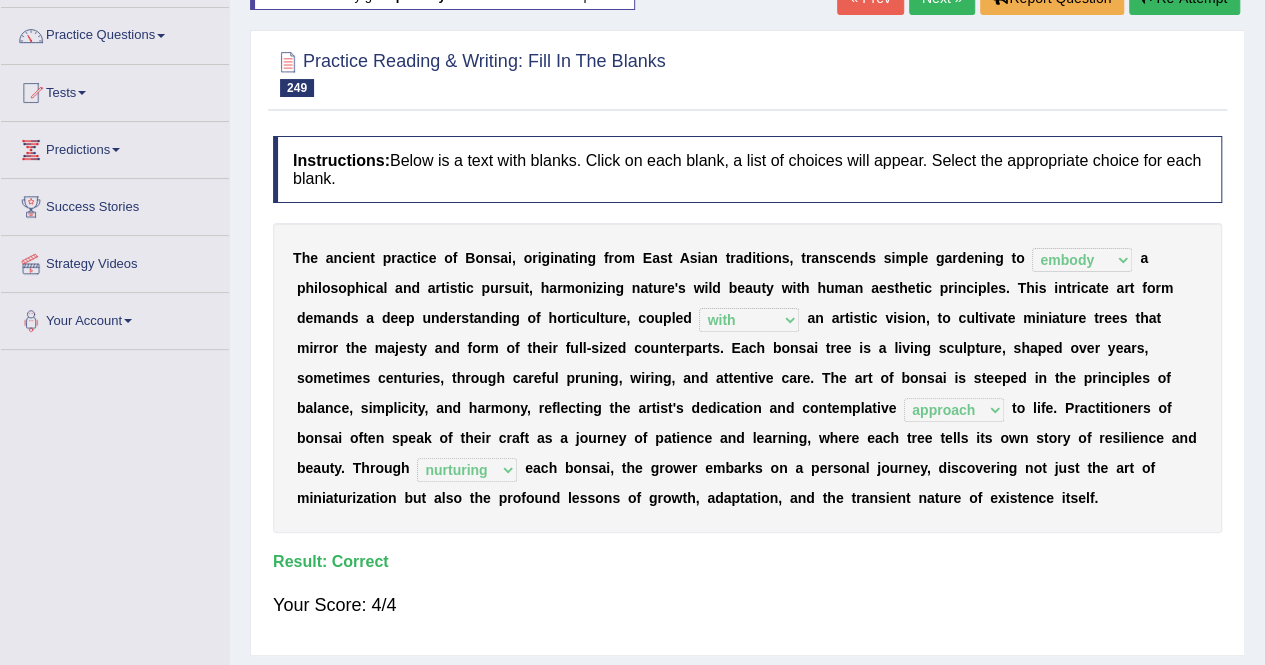 scroll, scrollTop: 0, scrollLeft: 0, axis: both 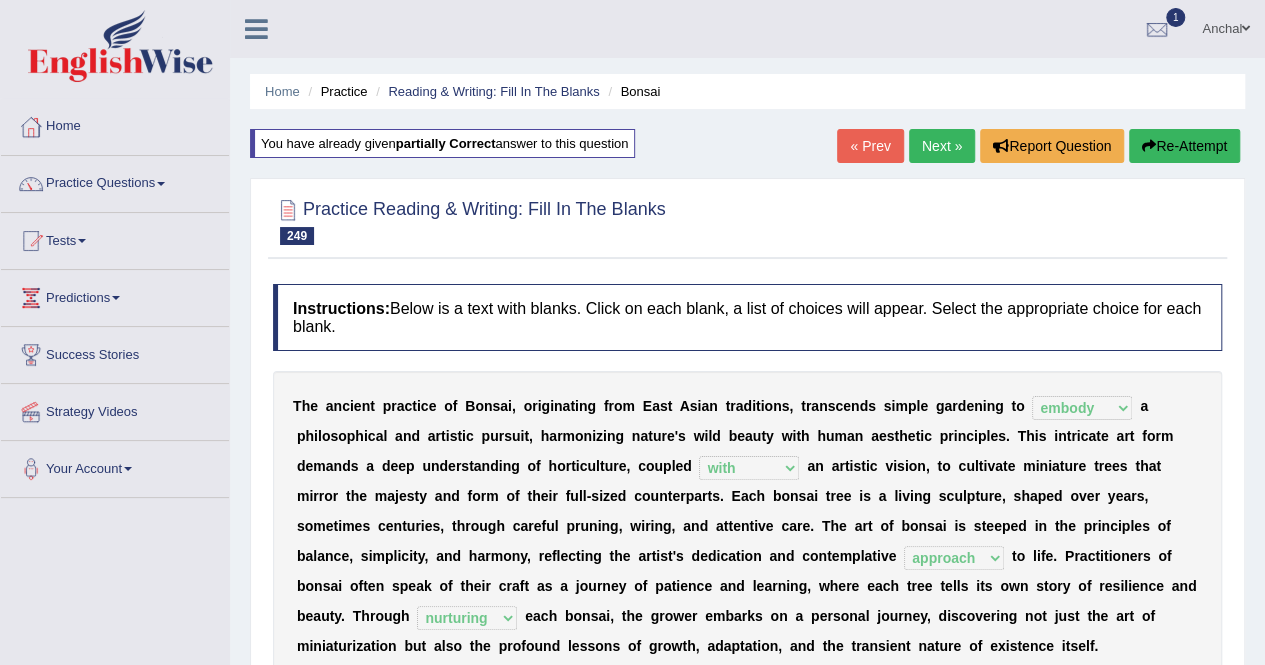 click on "Next »" at bounding box center (942, 146) 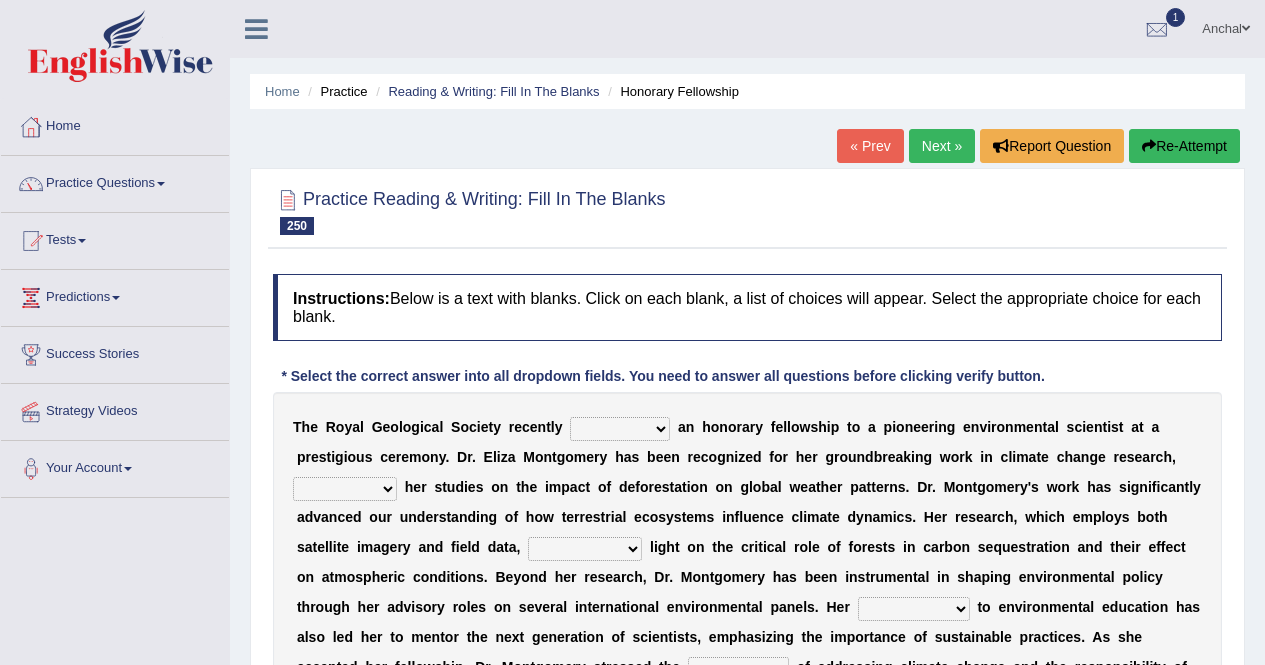 scroll, scrollTop: 0, scrollLeft: 0, axis: both 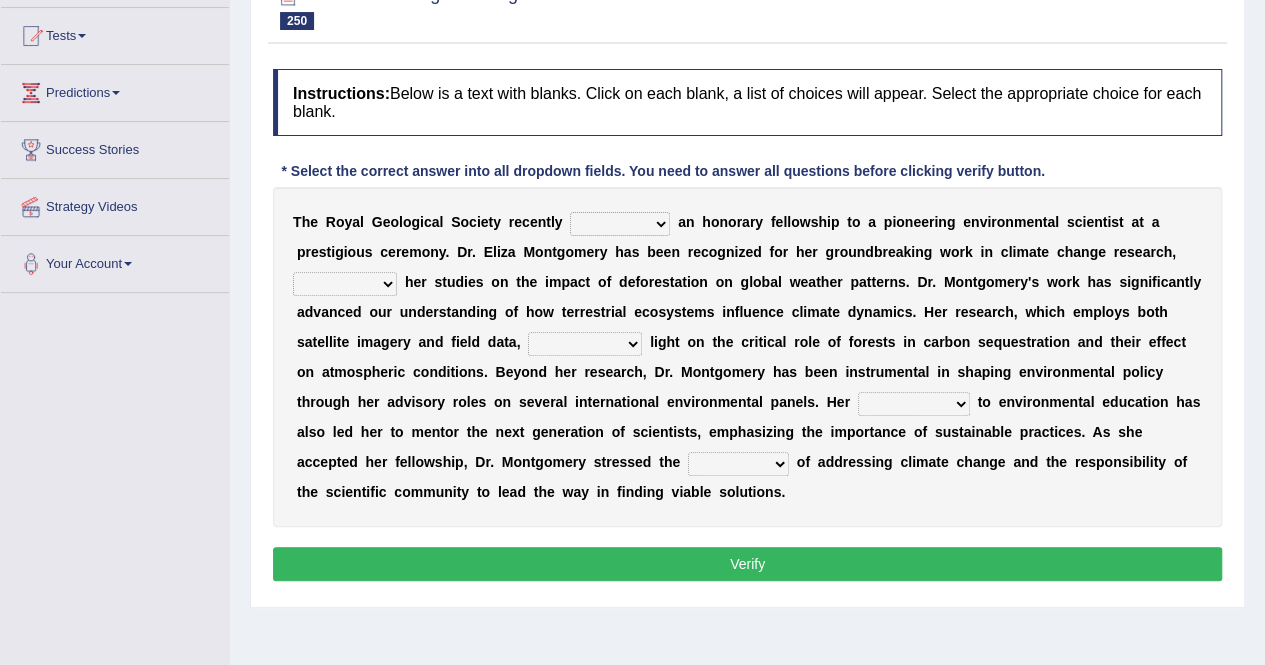 click on "awarded sought validated assessed" at bounding box center (620, 224) 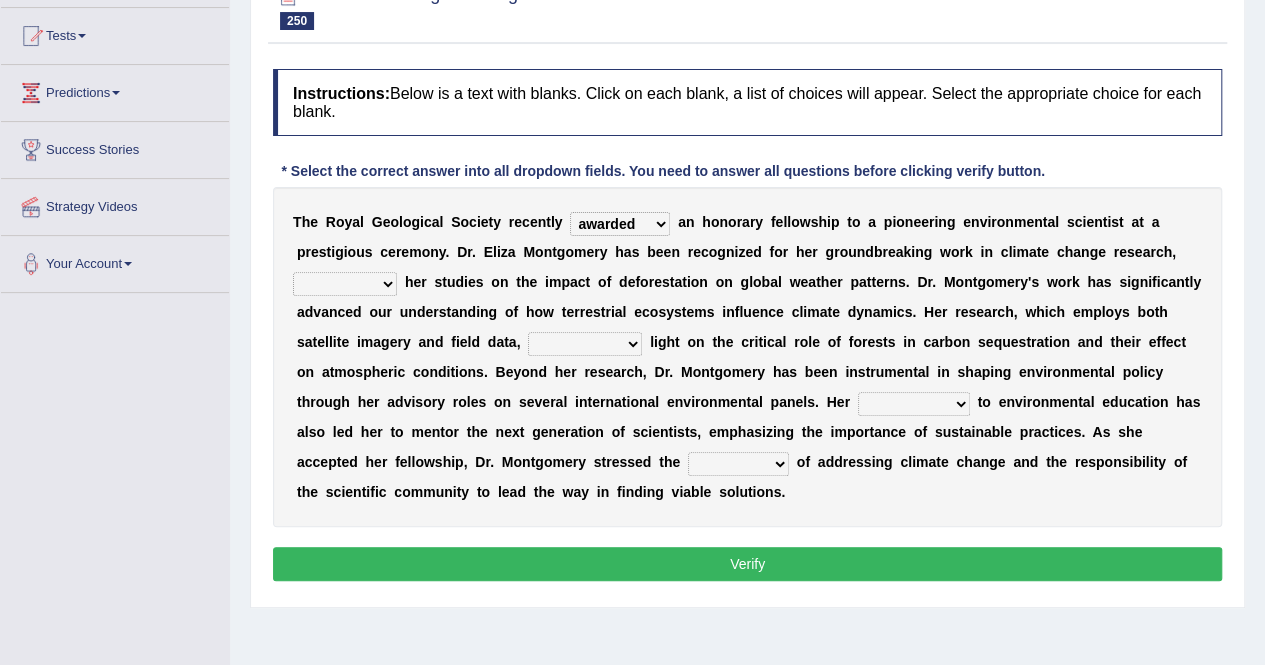 click on "awarded sought validated assessed" at bounding box center [620, 224] 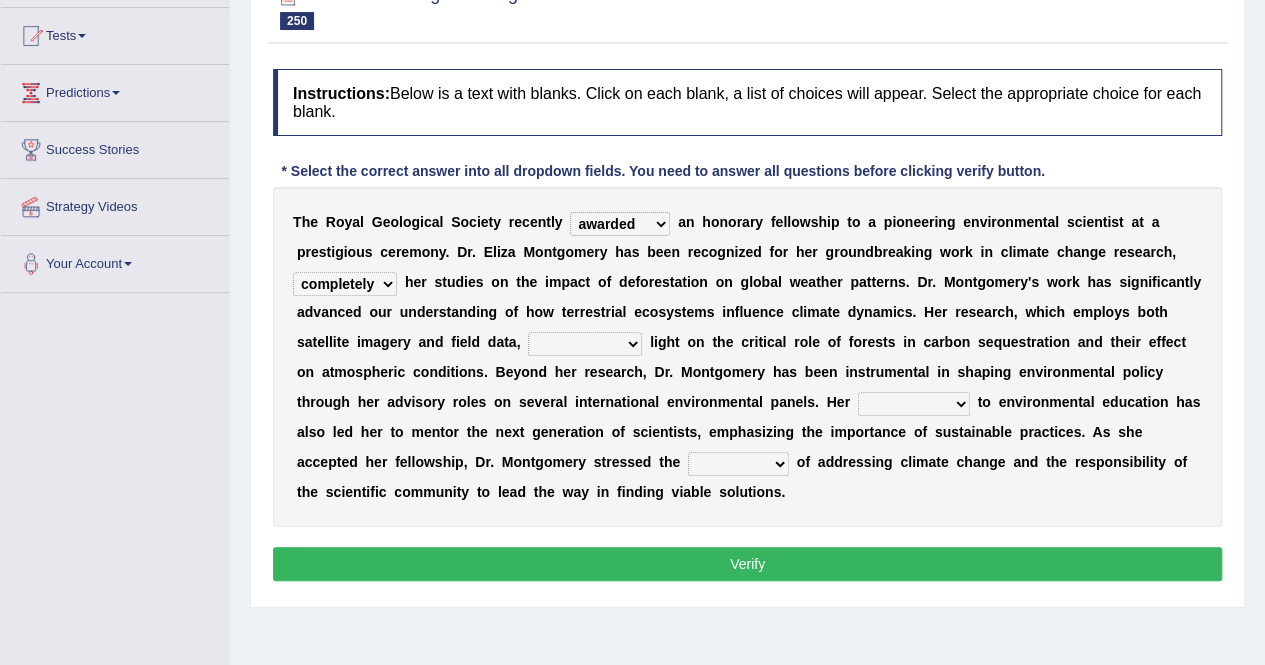 click on "particularly primarily extremely completely" at bounding box center [345, 284] 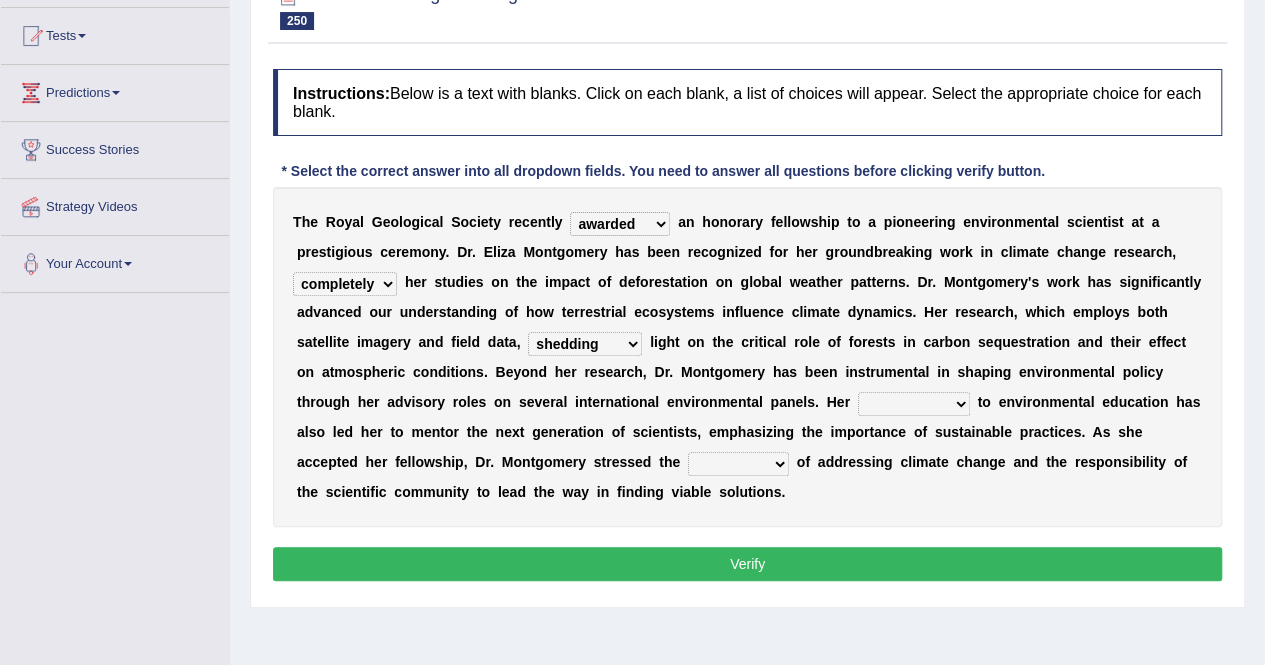 click on "is shed to have shed has shed shedding" at bounding box center [585, 344] 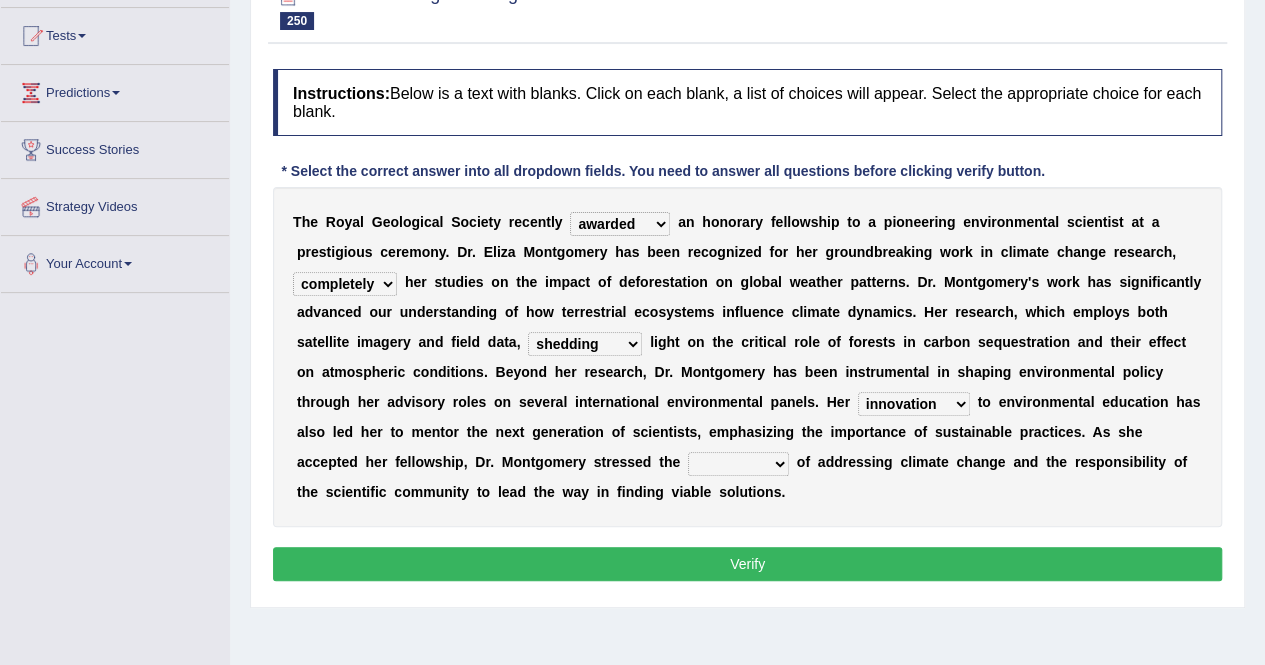 click on "joy innovation commitment reluctance" at bounding box center (914, 404) 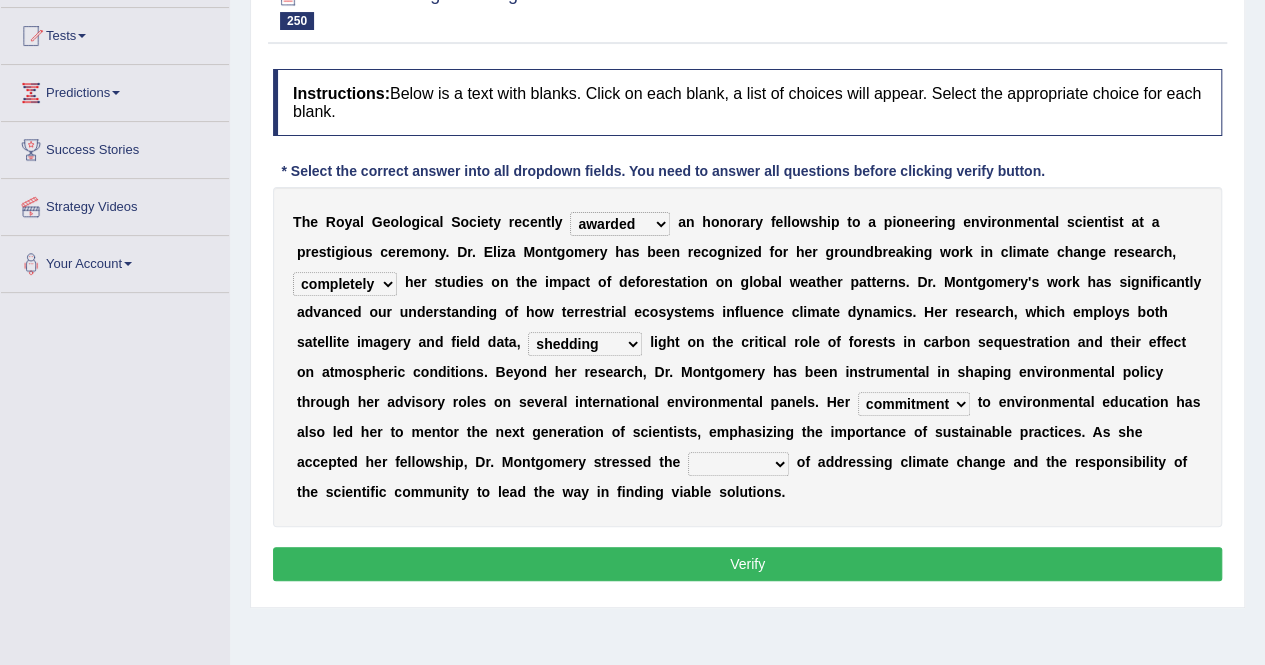 click on "errand urgency foundation degree" at bounding box center [738, 464] 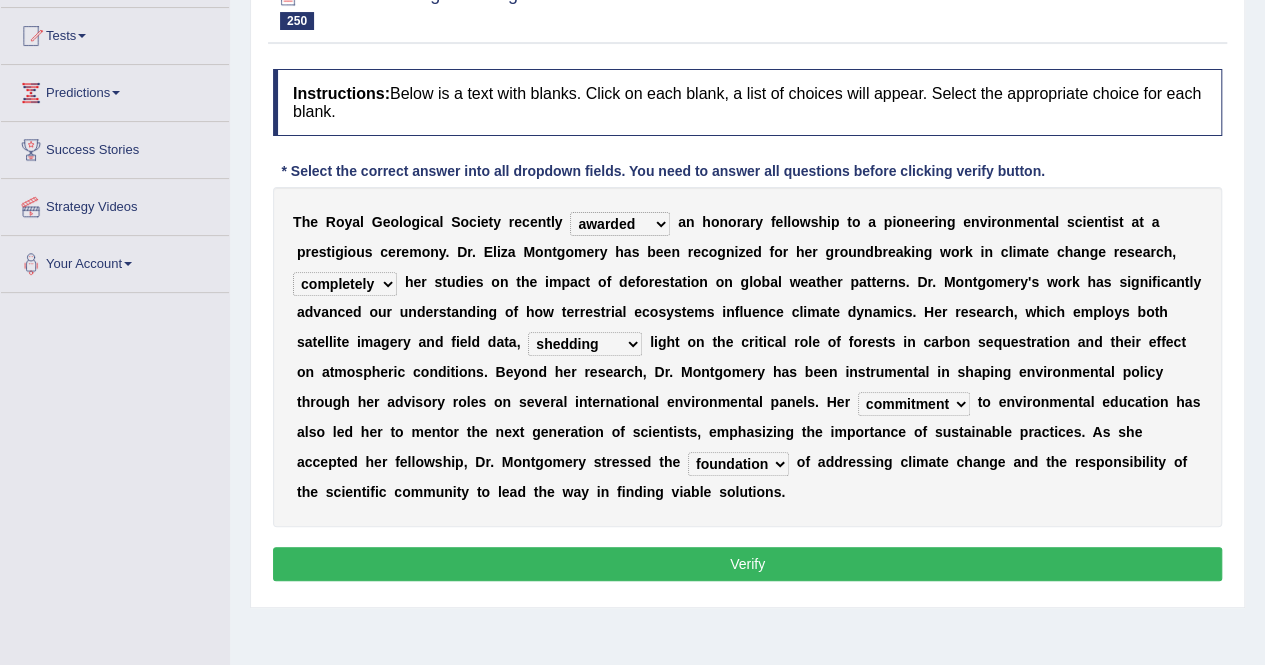 click on "errand urgency foundation degree" at bounding box center [738, 464] 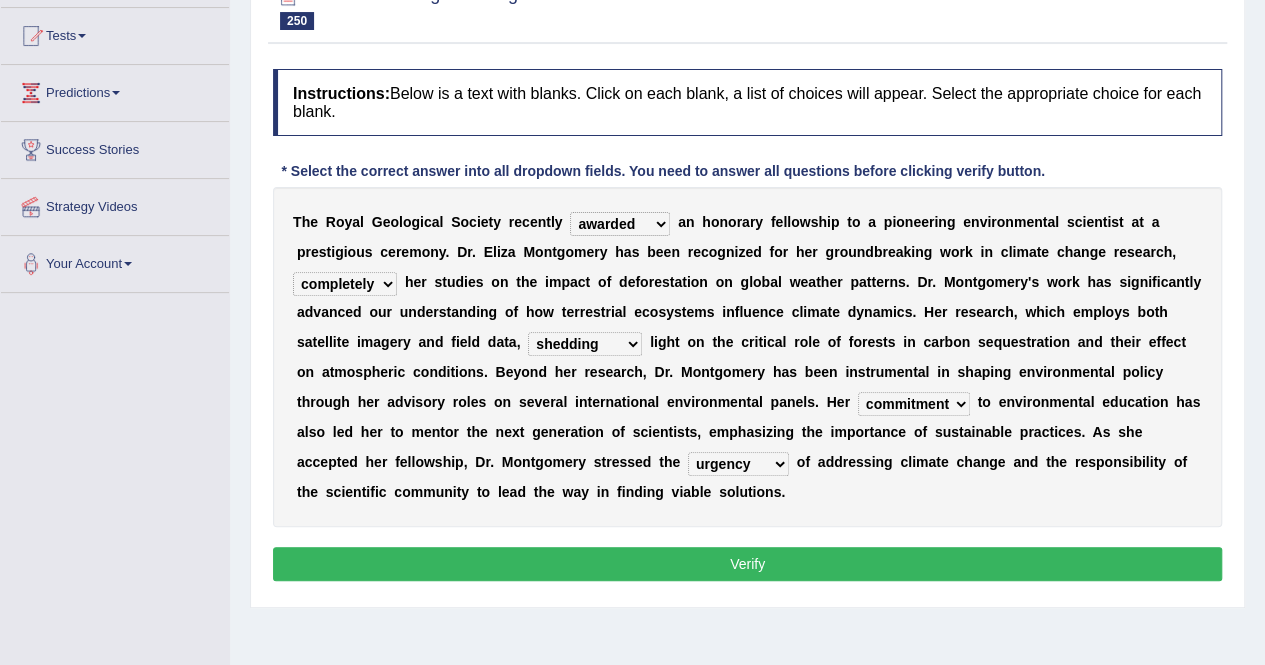 click on "errand urgency foundation degree" at bounding box center (738, 464) 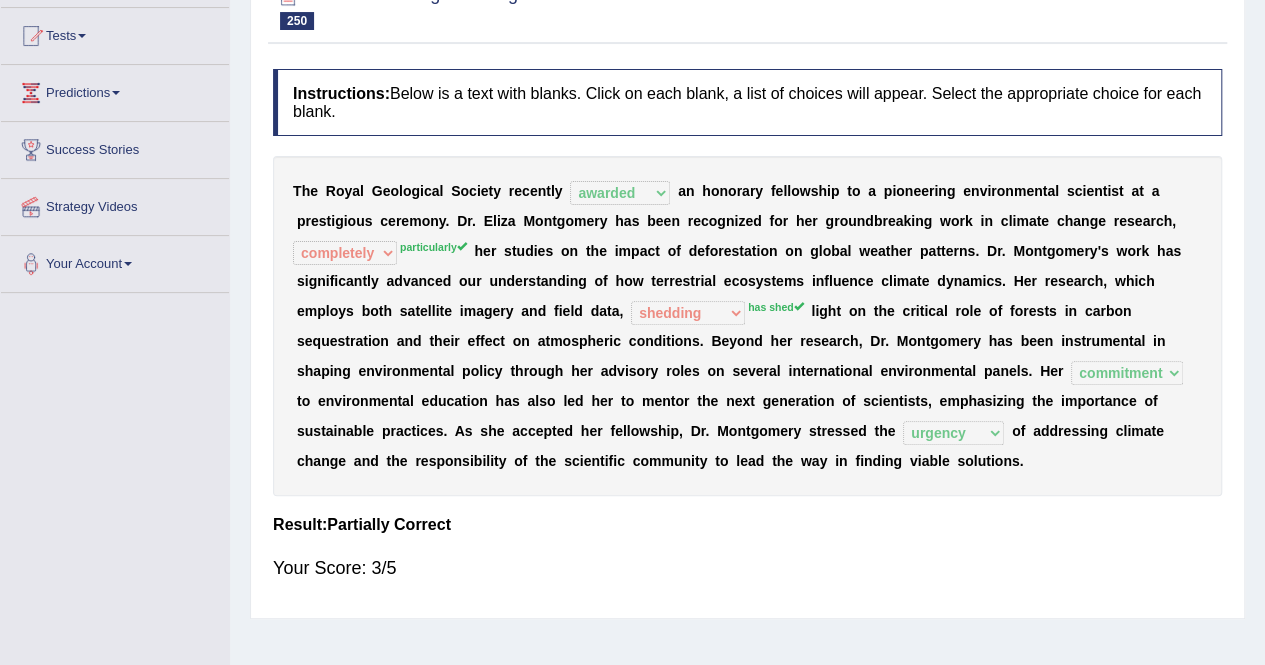 click on "Your Score: 3/5" at bounding box center (747, 568) 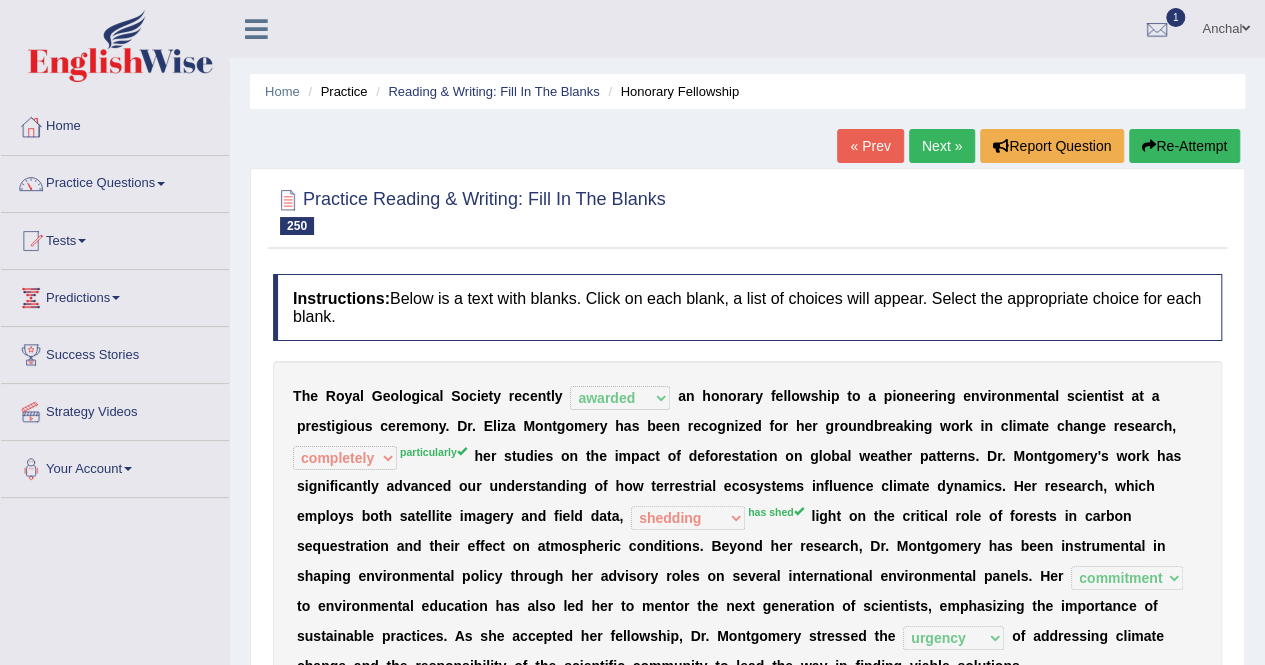 click on "Re-Attempt" at bounding box center [1184, 146] 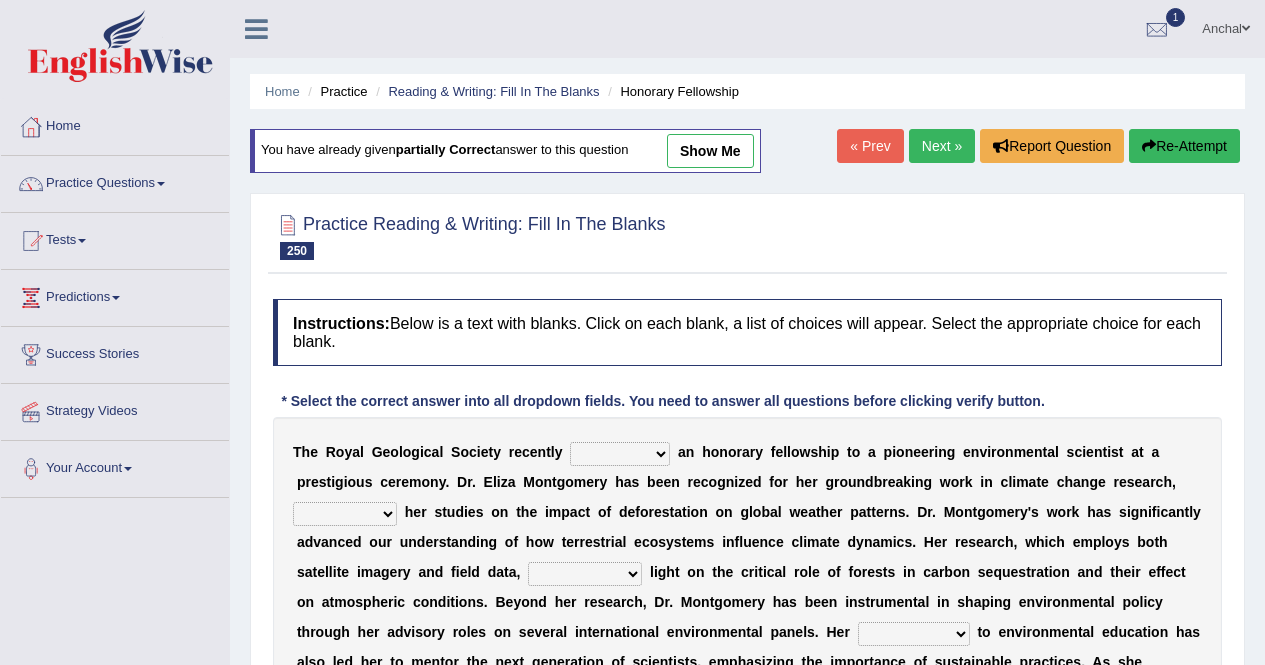 scroll, scrollTop: 240, scrollLeft: 0, axis: vertical 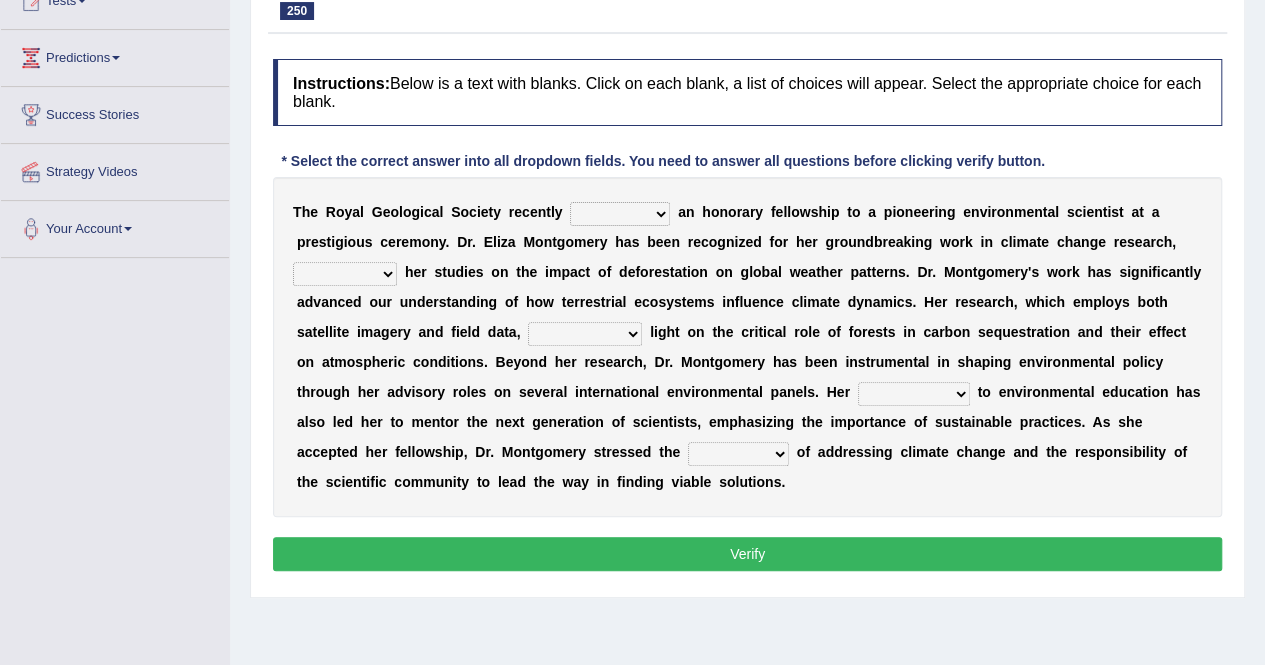 click on "awarded sought validated assessed" at bounding box center [620, 214] 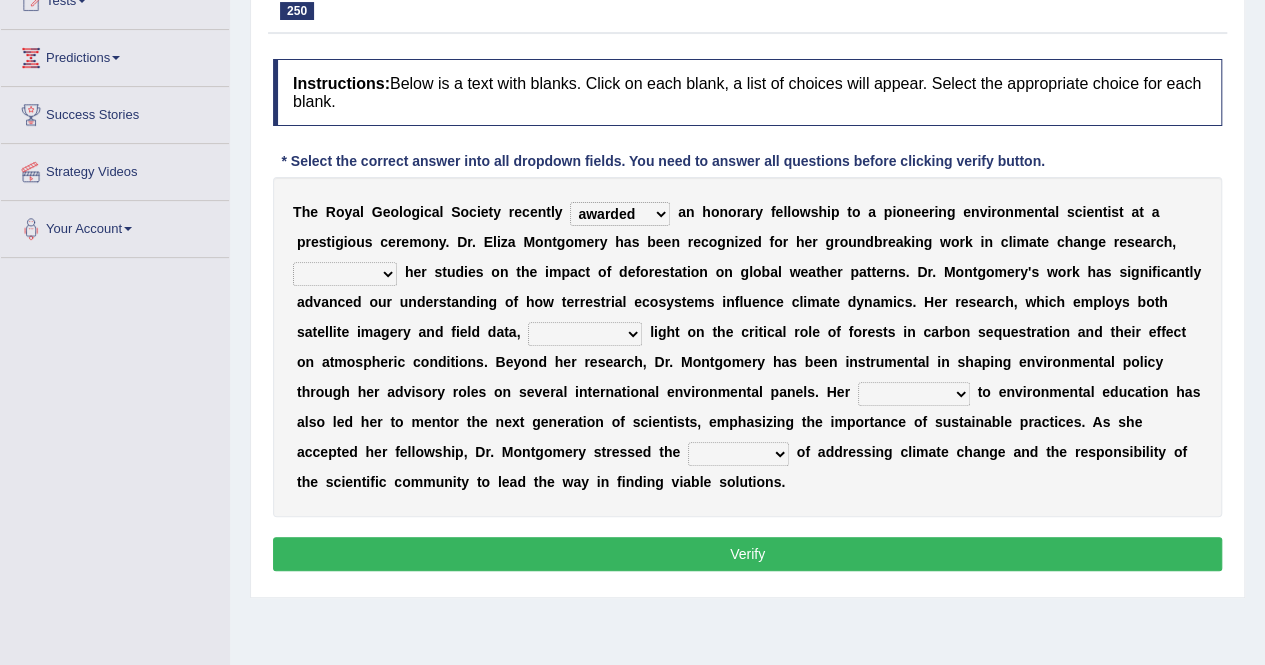click on "particularly primarily extremely completely" at bounding box center [345, 274] 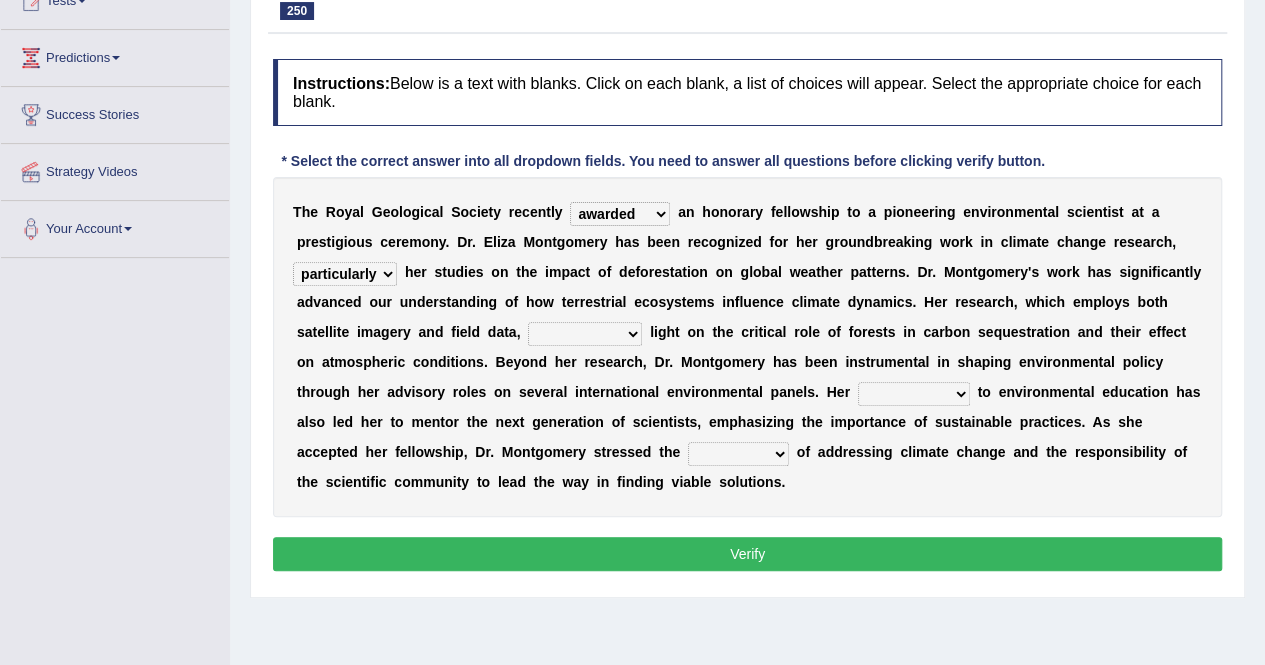 click on "particularly primarily extremely completely" at bounding box center (345, 274) 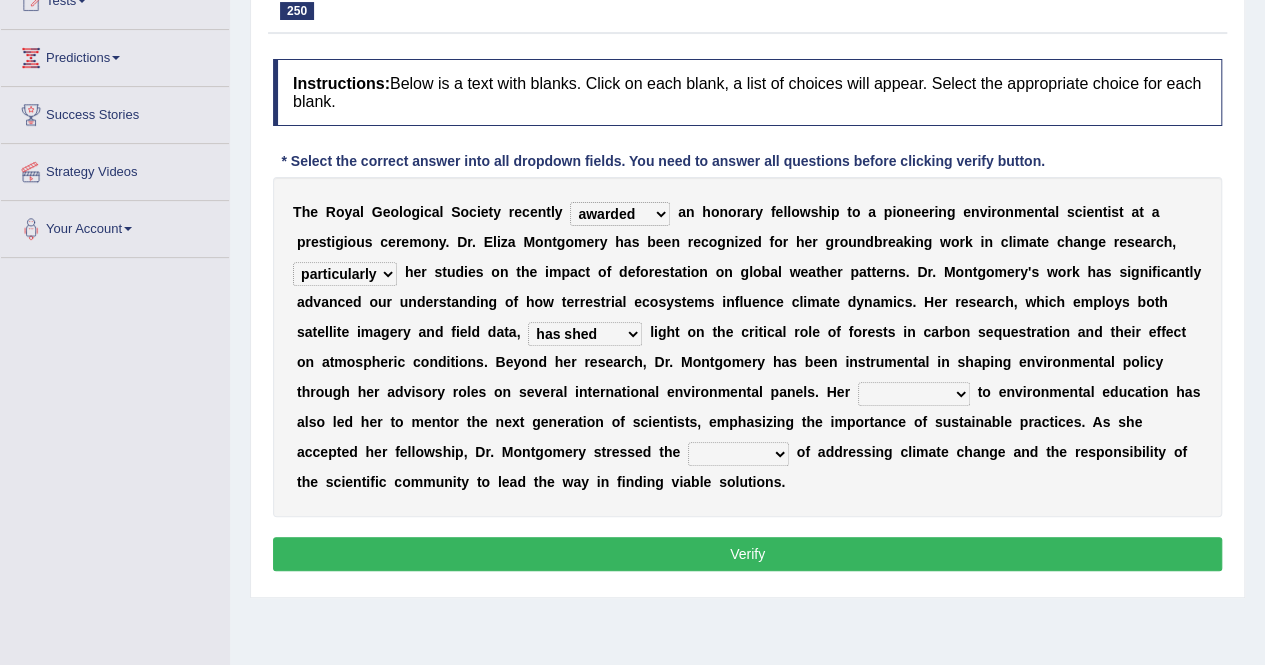 click on "is shed to have shed has shed shedding" at bounding box center [585, 334] 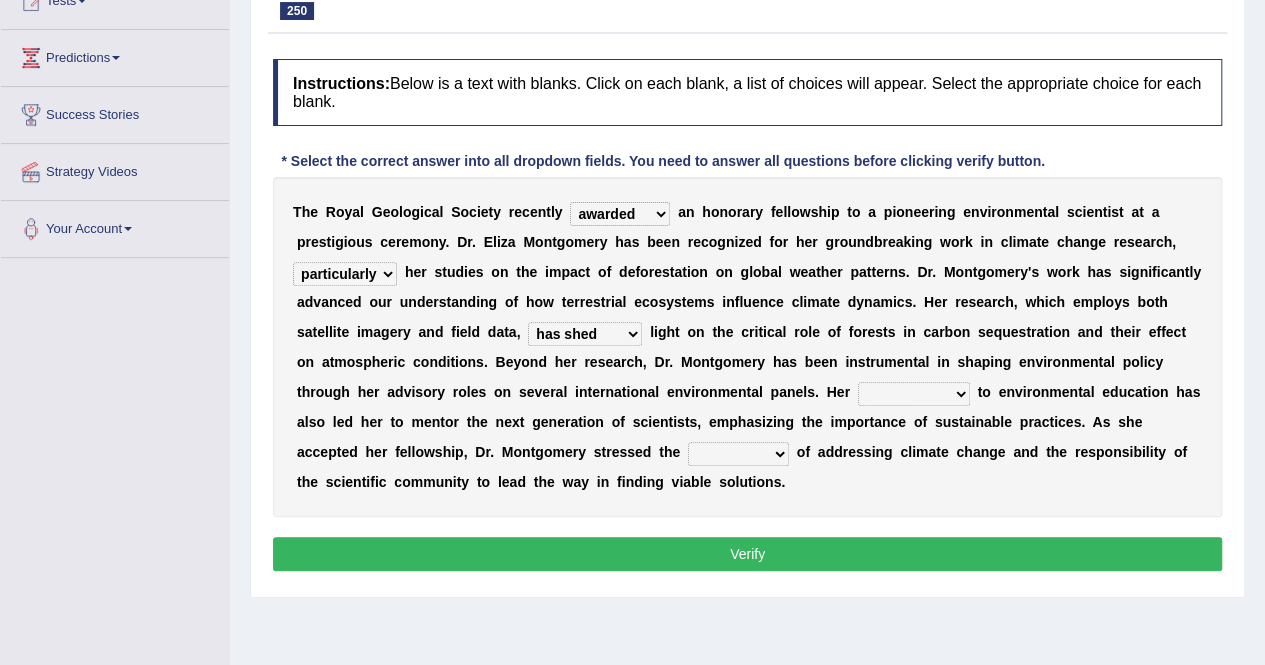click on "joy innovation commitment reluctance" at bounding box center (914, 394) 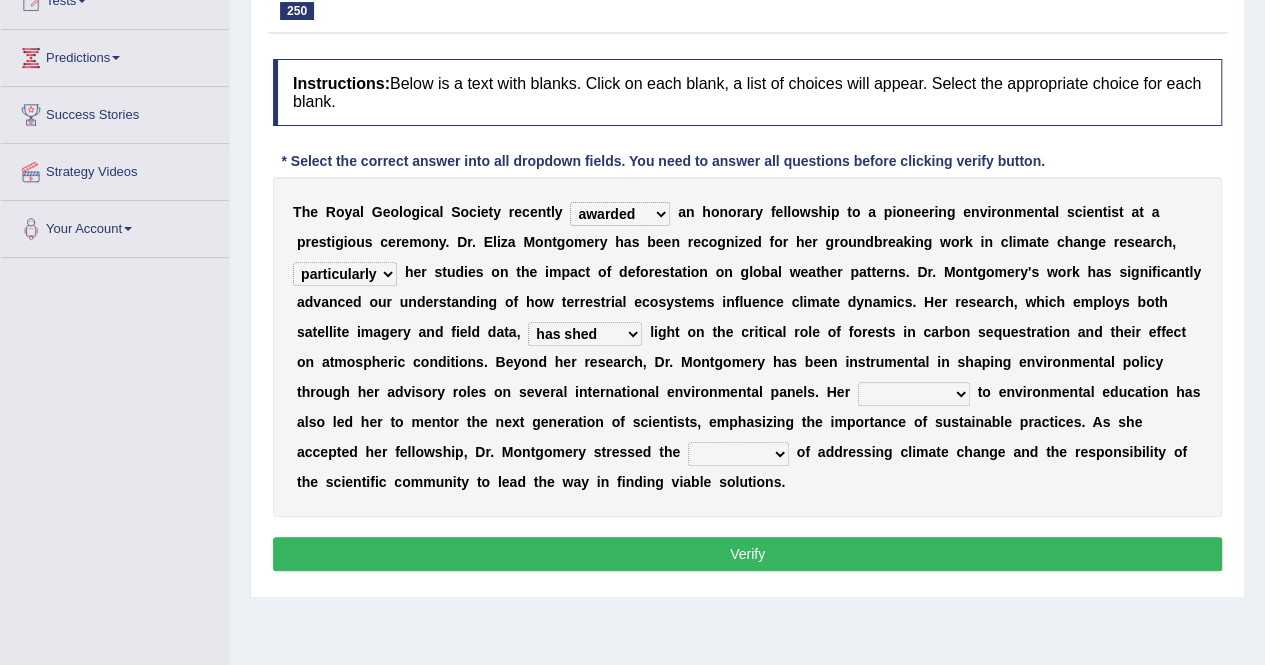 select on "commitment" 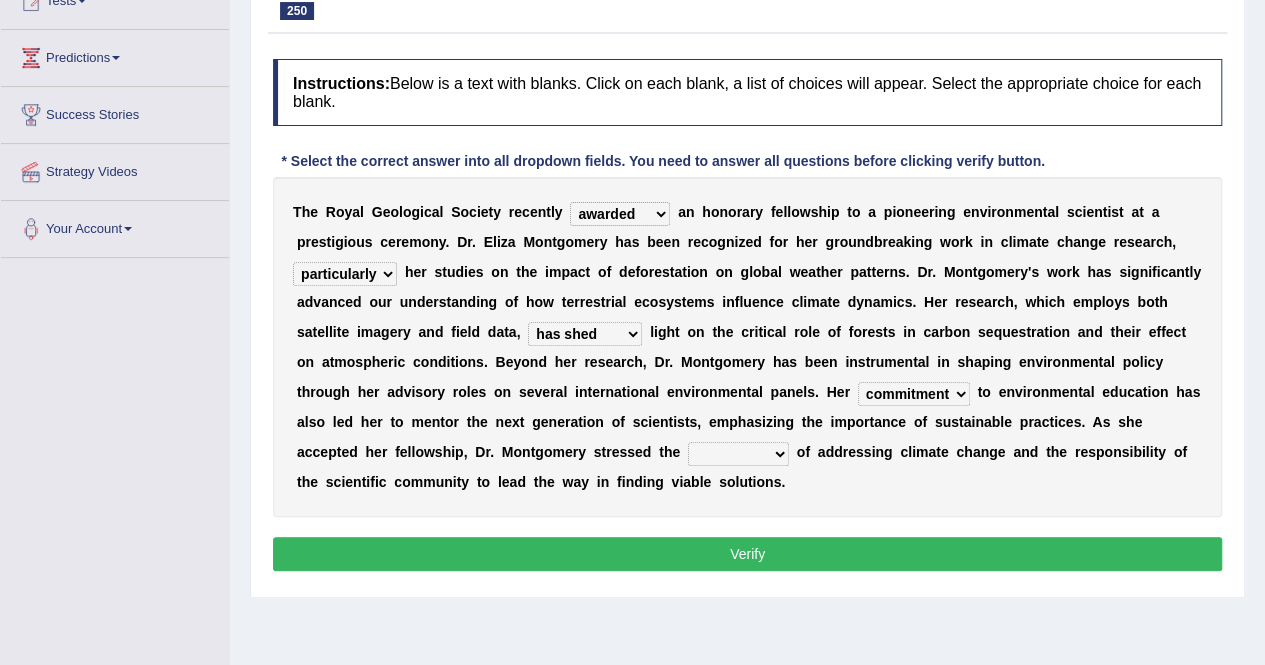 click on "errand urgency foundation degree" at bounding box center (738, 454) 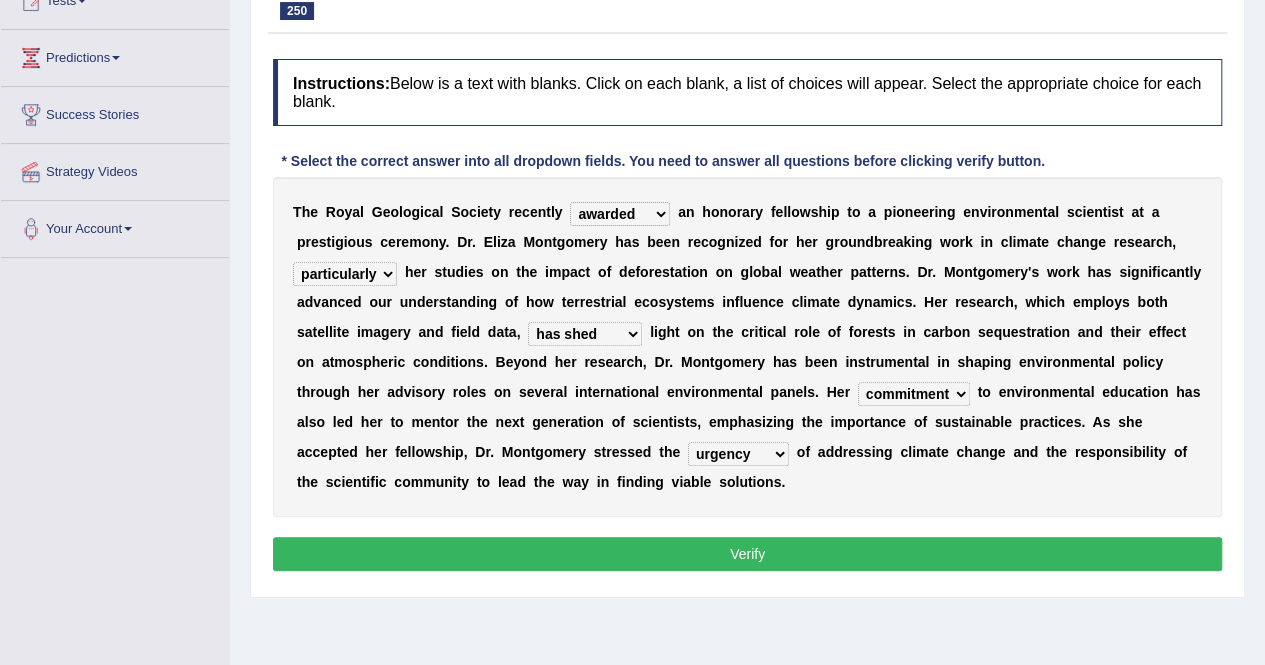 click on "errand urgency foundation degree" at bounding box center (738, 454) 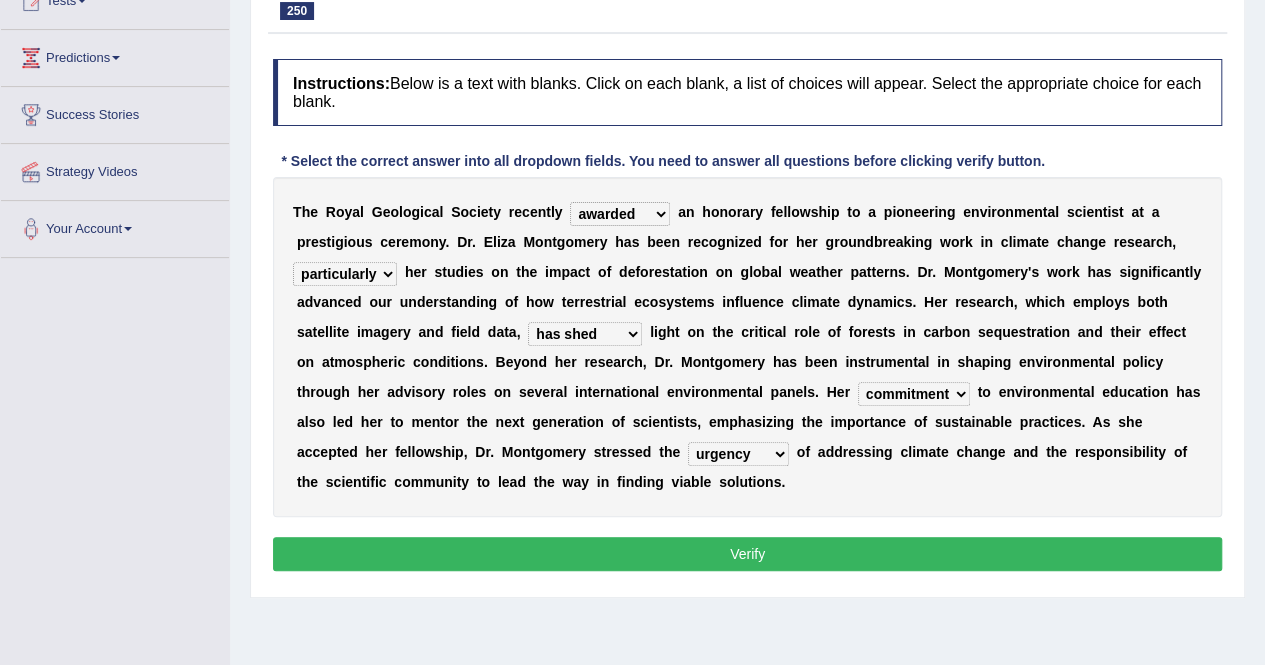 click on "Verify" at bounding box center [747, 554] 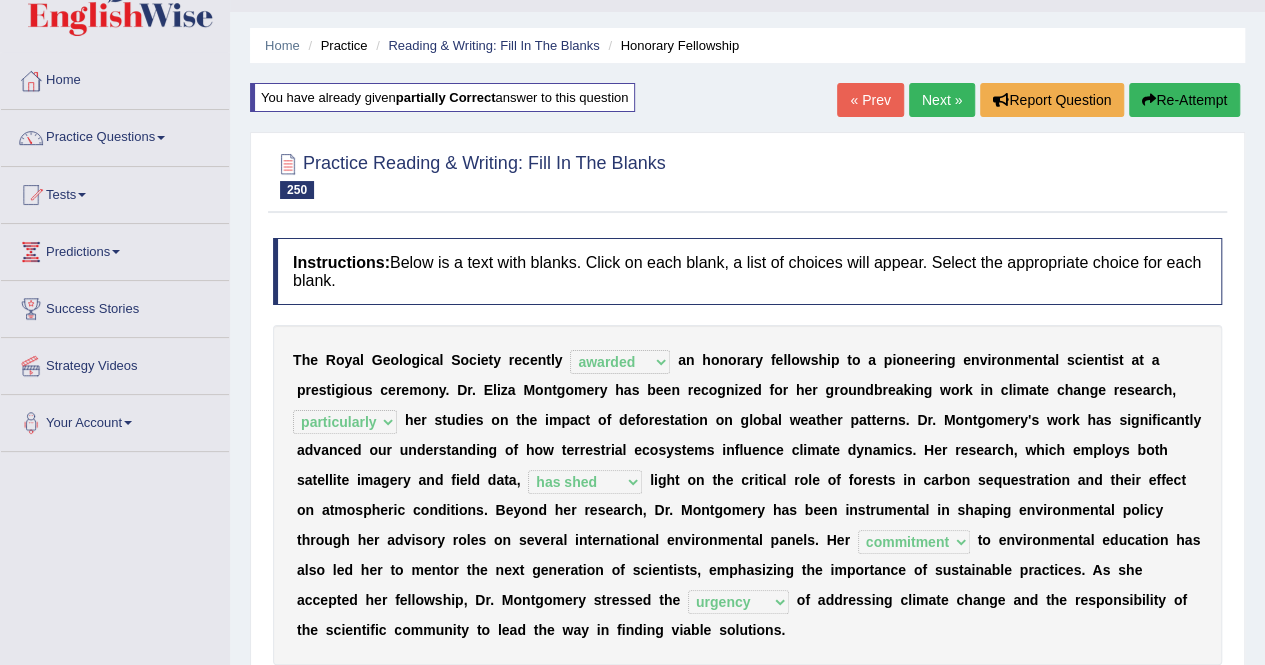 scroll, scrollTop: 42, scrollLeft: 0, axis: vertical 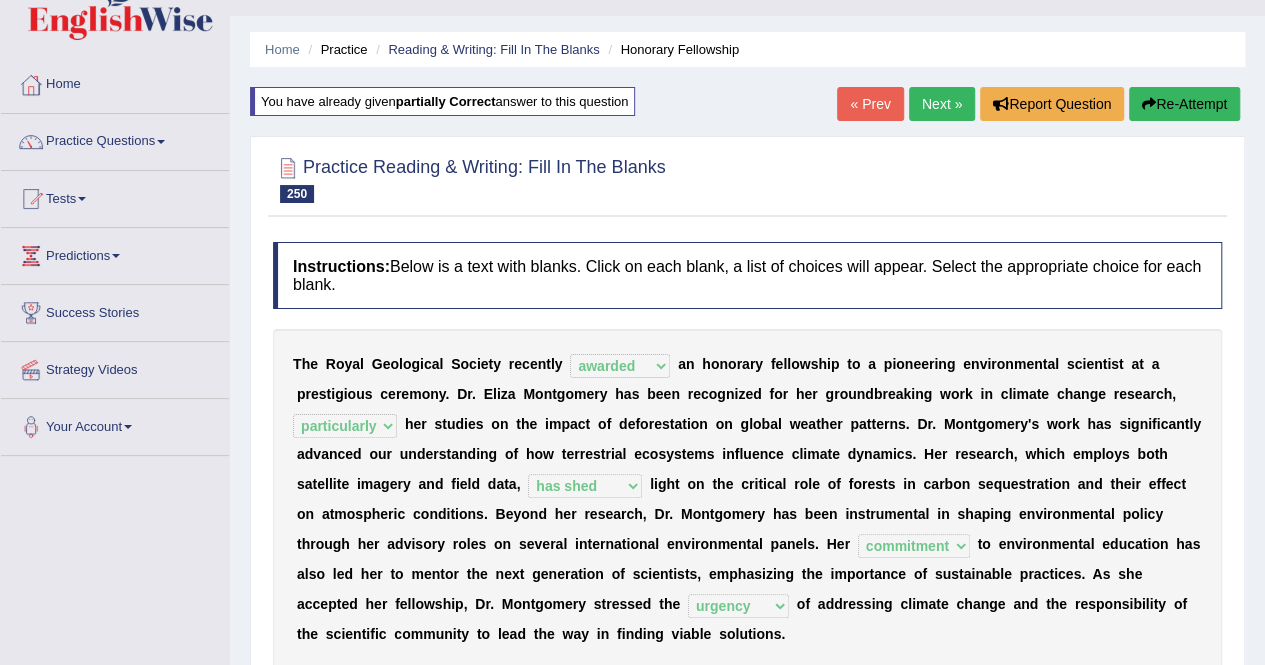 click on "Re-Attempt" at bounding box center [1184, 104] 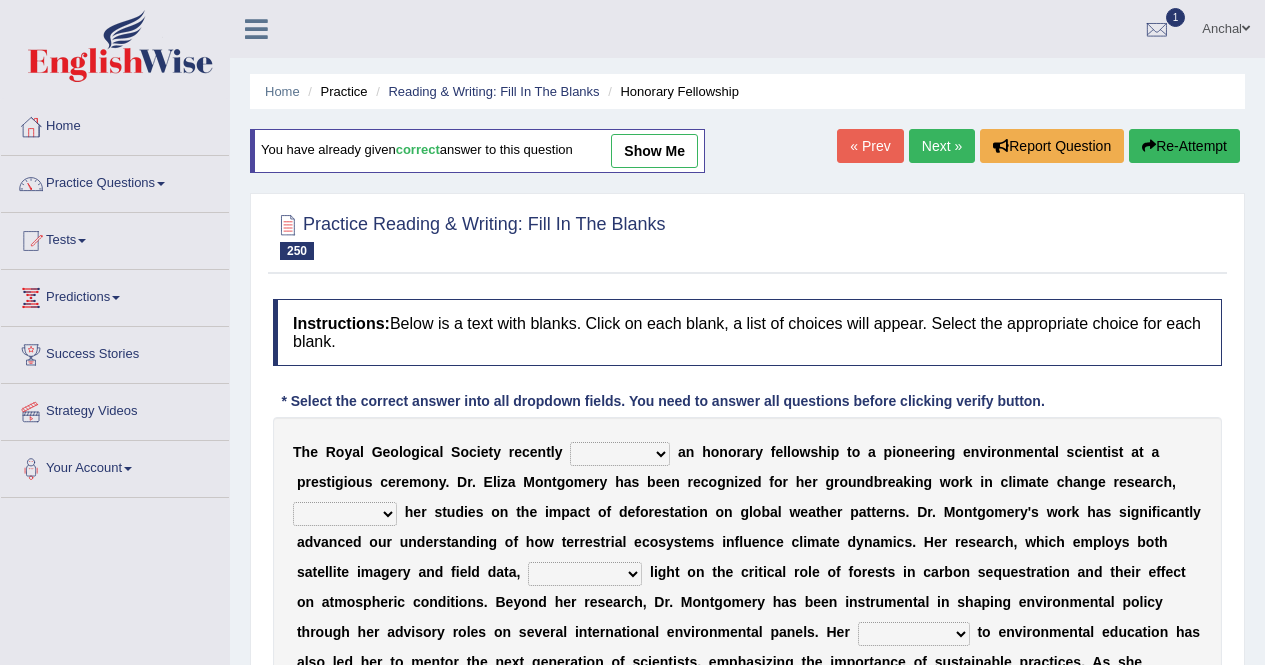 scroll, scrollTop: 356, scrollLeft: 0, axis: vertical 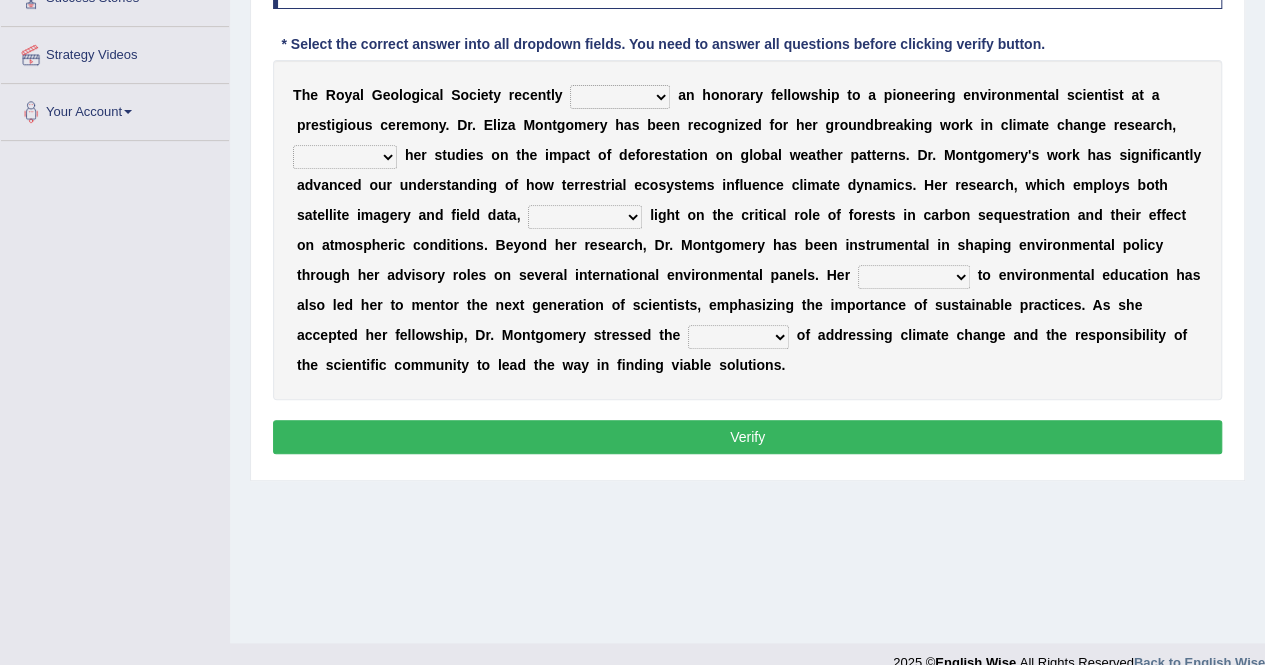 click on "errand urgency foundation degree" at bounding box center [738, 337] 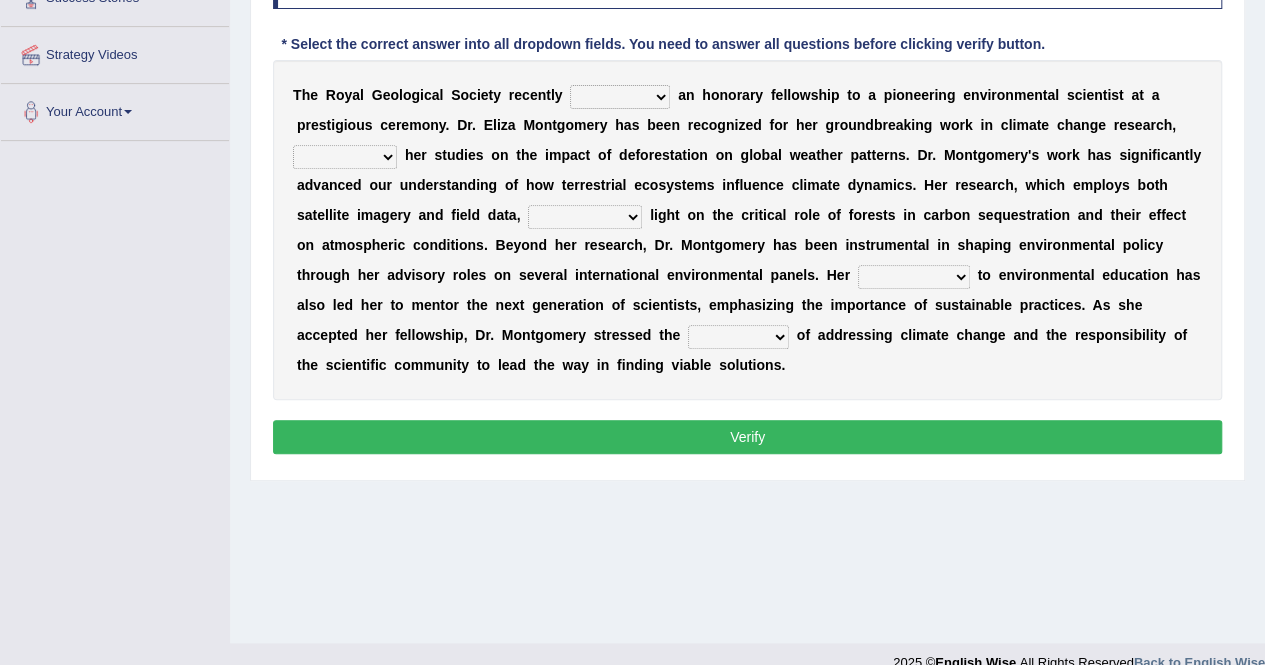 click on "T h e    R o y a l    G e o l o g i c a l    S o c i e t y    r e c e n t l y    awarded sought validated assessed    a n    h o n o r a r y    f e l l o w s h i p    t o    a    p i o n e e r i n g    e n v i r o n m e n t a l    s c i e n t i s t    a t    a    p r e s t i g i o u s    c e r e m o n y .    D r .    E l i z a    M o n t g o m e r y    h a s    b e e n    r e c o g n i z e d    f o r    h e r    g r o u n d b r e a k i n g    w o r k    i n    c l i m a t e    c h a n g e    r e s e a r c h ,    particularly primarily extremely completely    h e r    s t u d i e s    o n    t h e    i m p a c t    o f    d e f o r e s t a t i o n    o n    g l o b a l    w e a t h e r    p a t t e r n s .    D r .    M o n t g o m e r y ' s    w o r k    h a s    s i g n i f i c a n t l y    a d v a n c e d    o u r    u n d e r s t a n d i n g    o f    h o w    t e r r e s t r i a l    e c o s y s t e m s    i n f l u e n c e    c l i m a t e    d y" at bounding box center [747, 230] 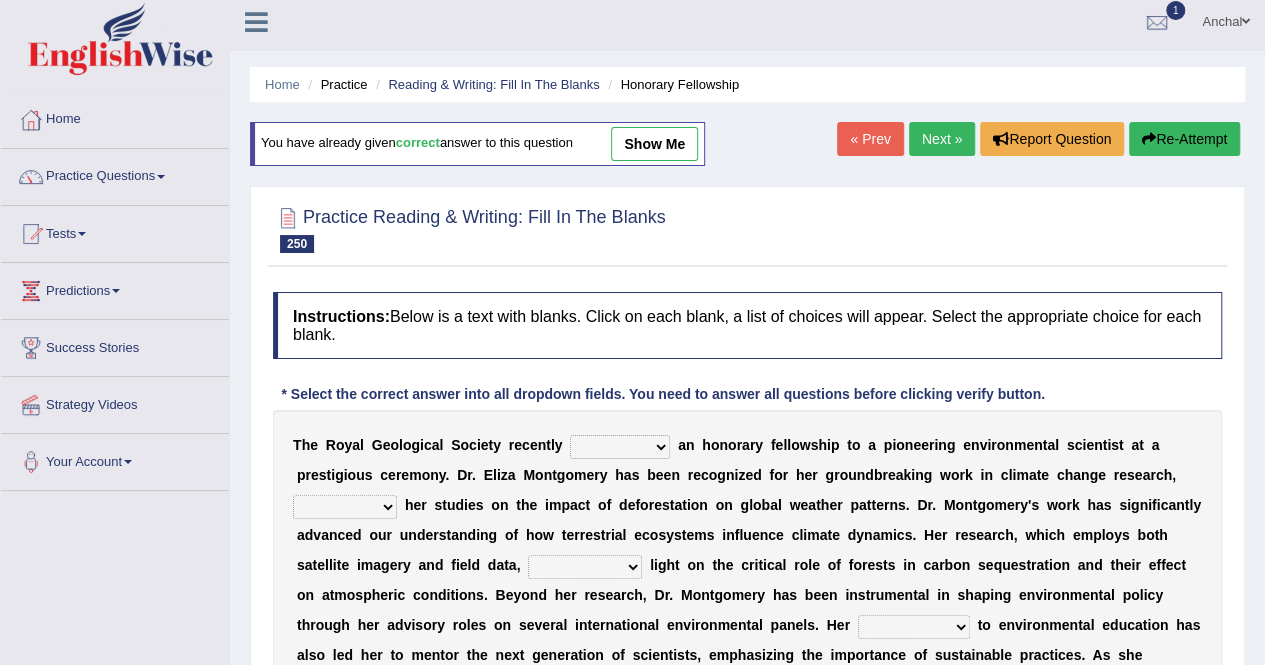 scroll, scrollTop: 0, scrollLeft: 0, axis: both 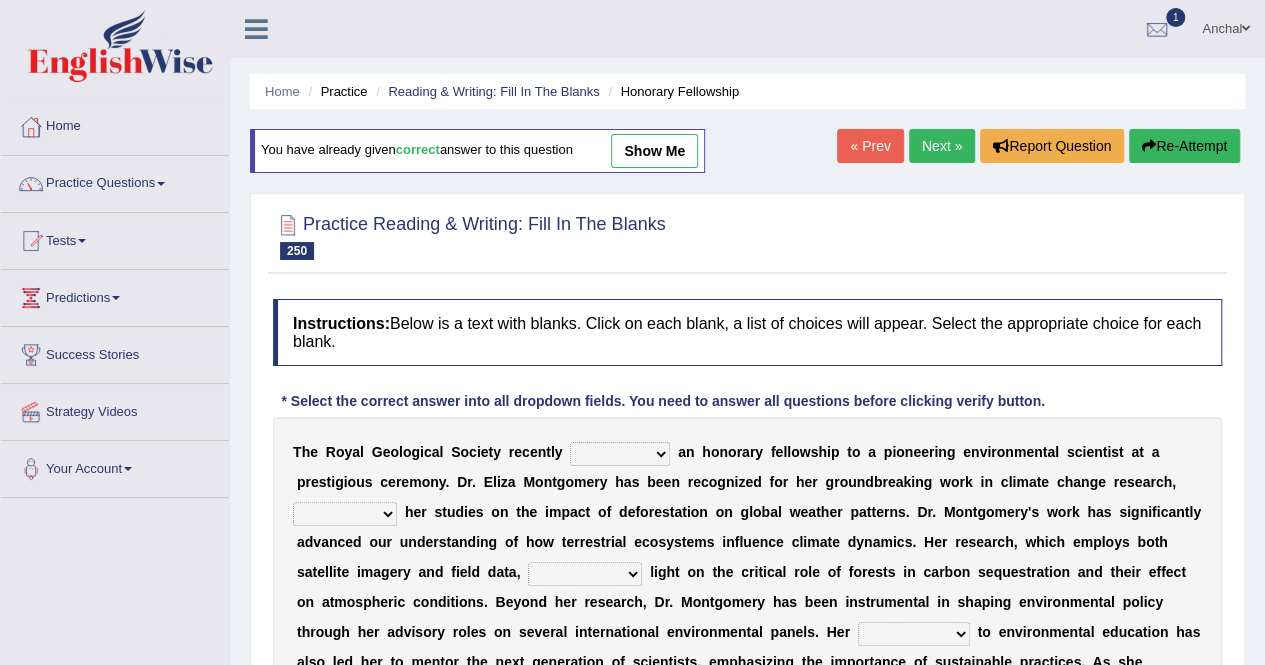 click on "Next »" at bounding box center [942, 146] 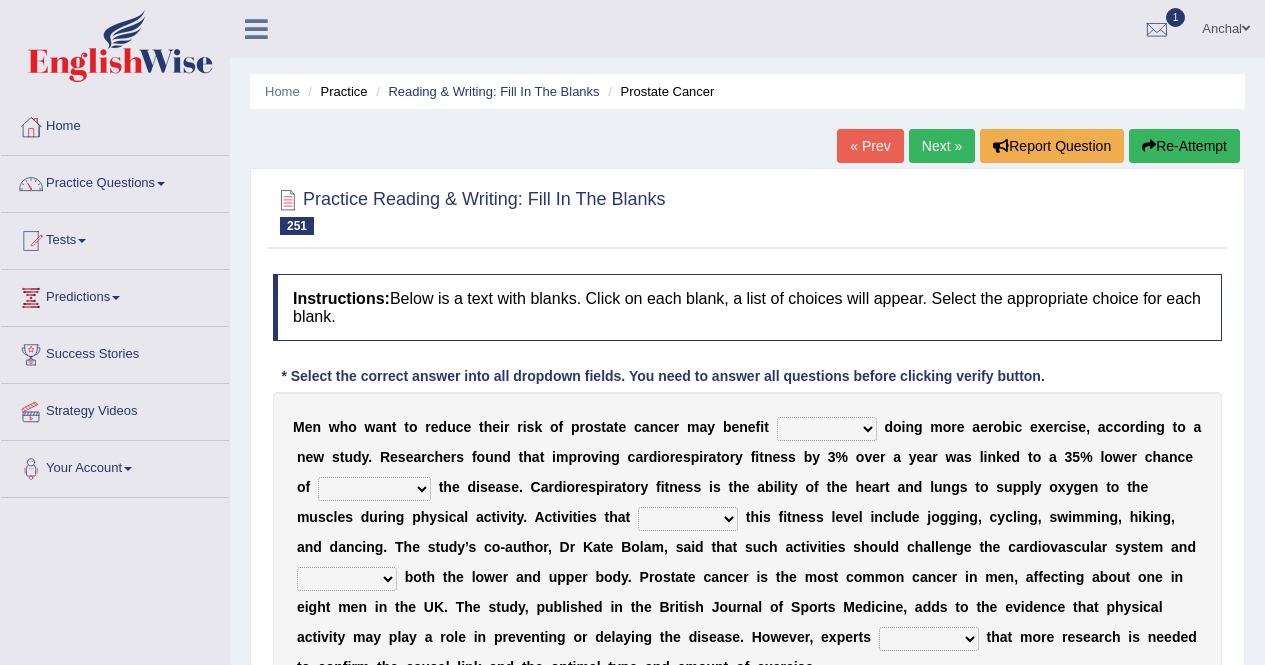 scroll, scrollTop: 0, scrollLeft: 0, axis: both 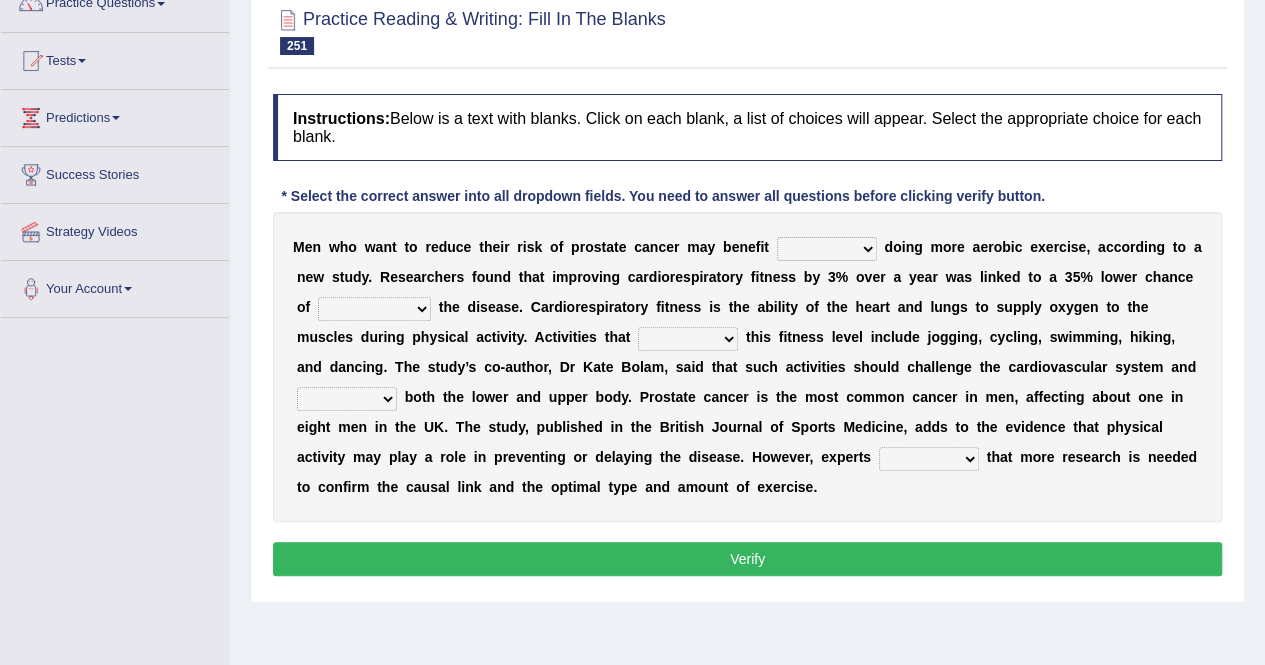 click on "of from if in" at bounding box center [827, 249] 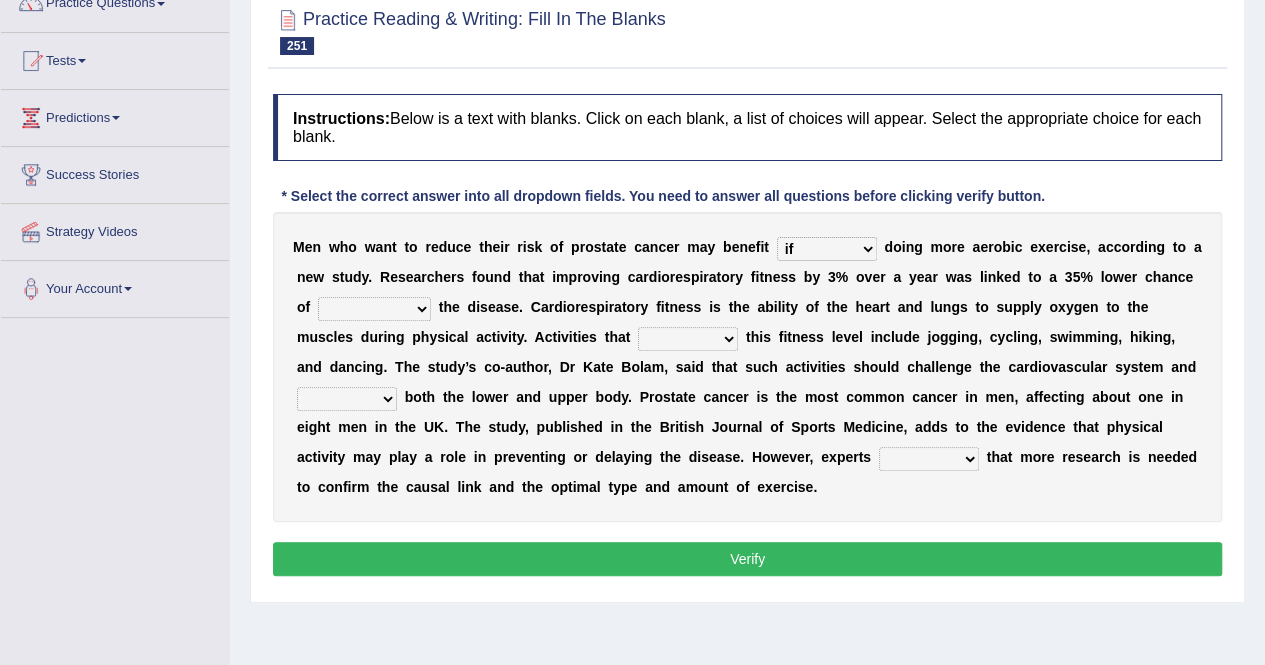 click on "of from if in" at bounding box center [827, 249] 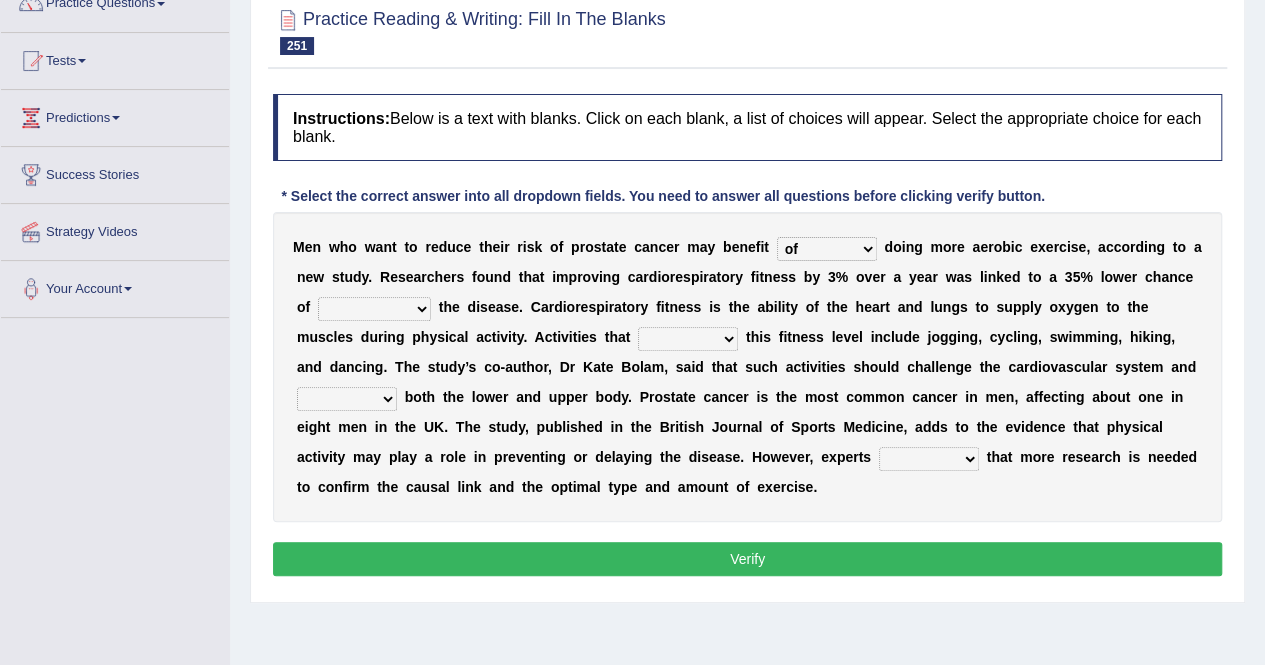 click on "of from if in" at bounding box center (827, 249) 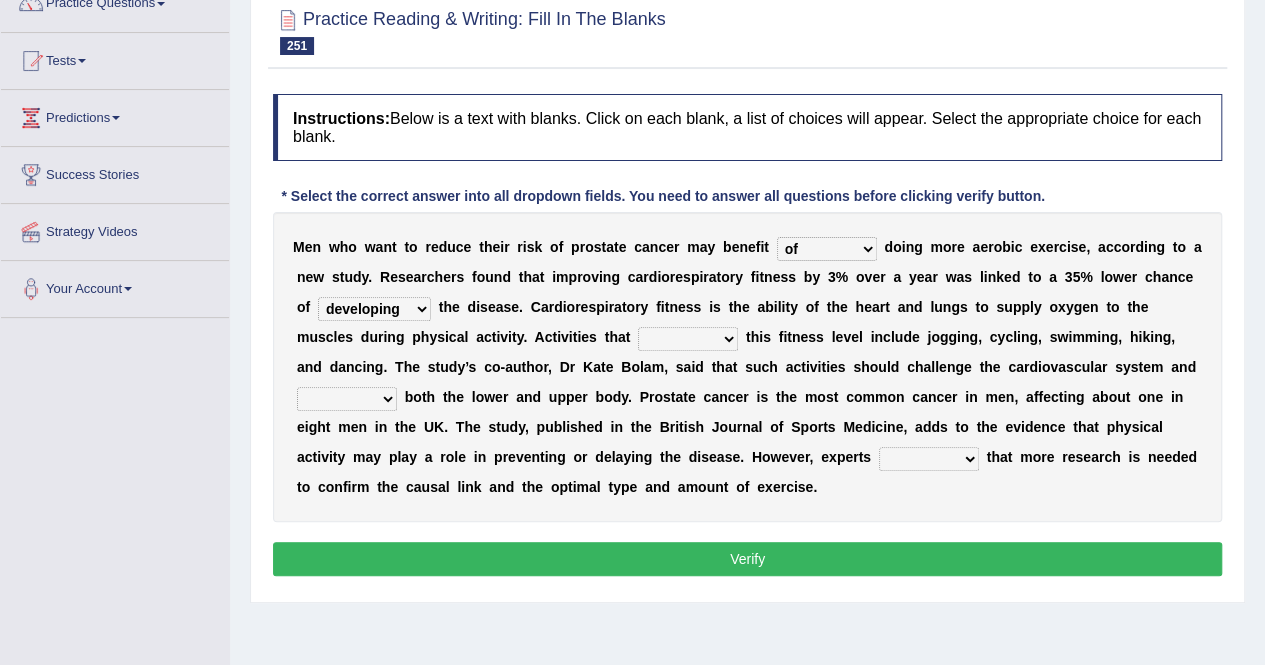 click on "evading constructing developing sustaining" at bounding box center (374, 309) 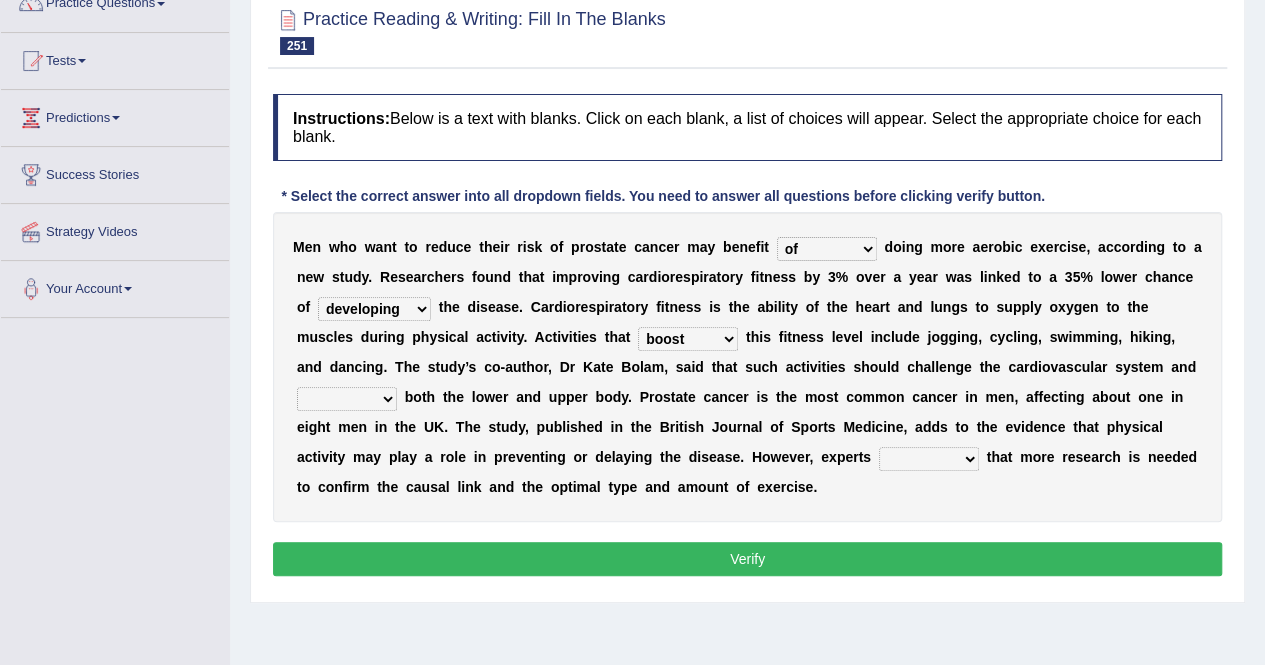 click on "input invent involve infer" at bounding box center (347, 399) 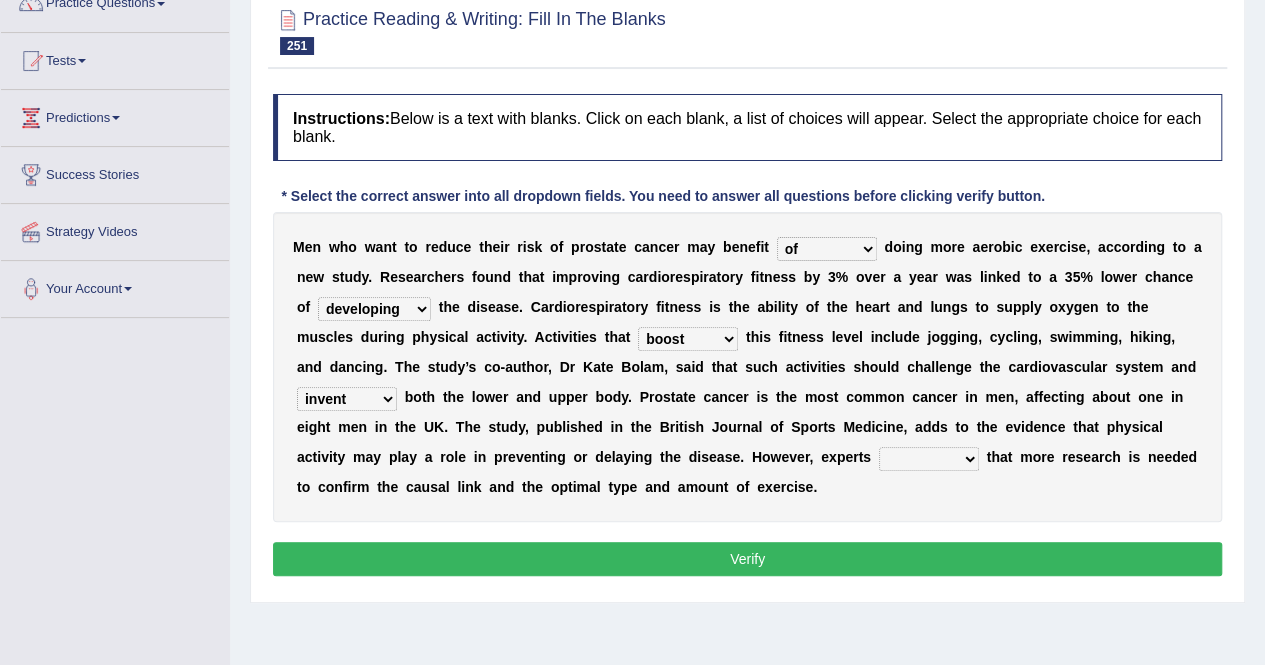 click on "input invent involve infer" at bounding box center [347, 399] 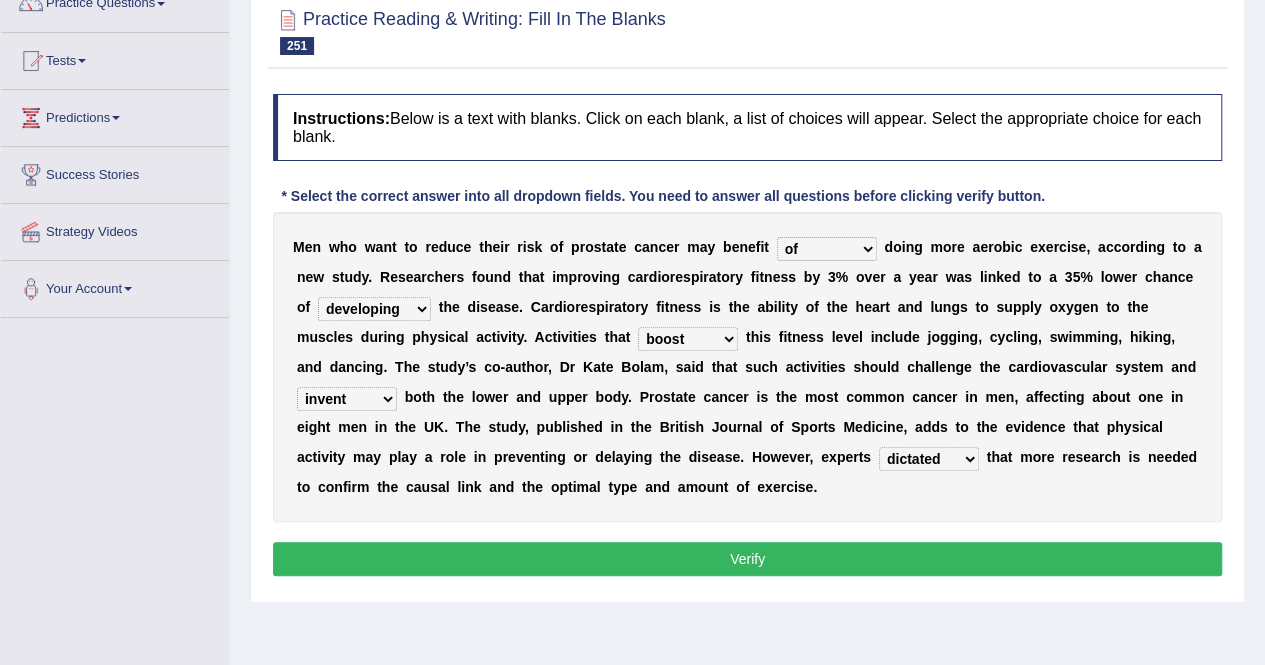 click on "Verify" at bounding box center [747, 559] 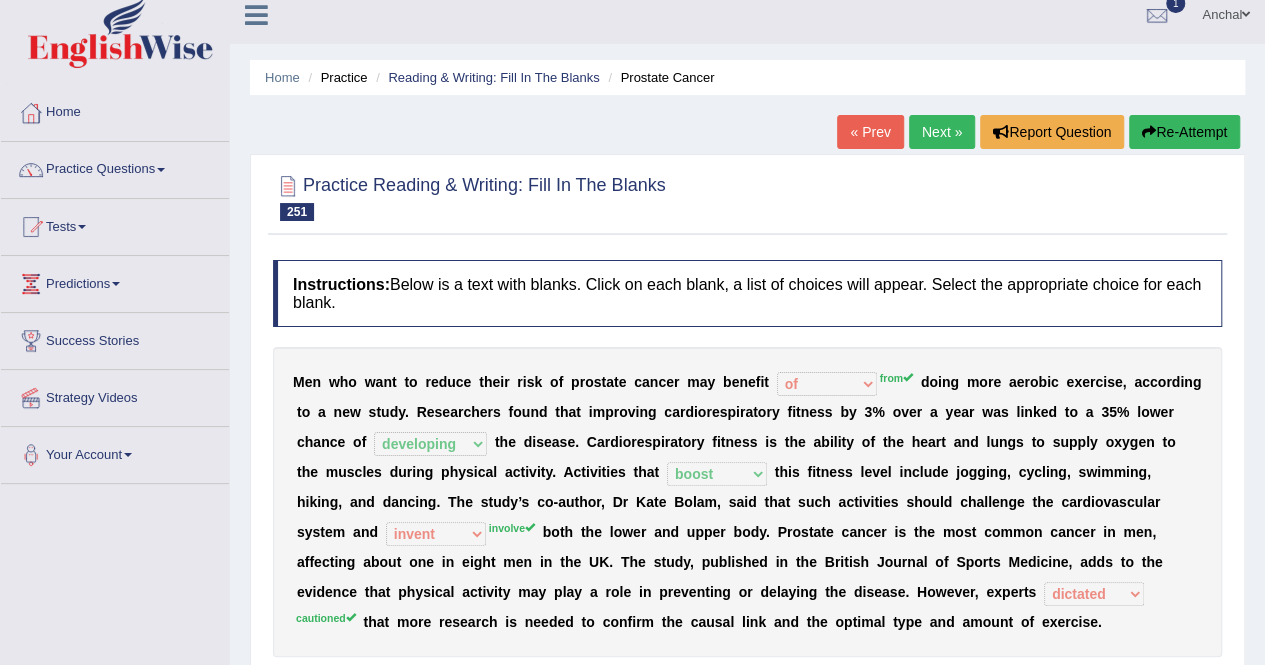 scroll, scrollTop: 0, scrollLeft: 0, axis: both 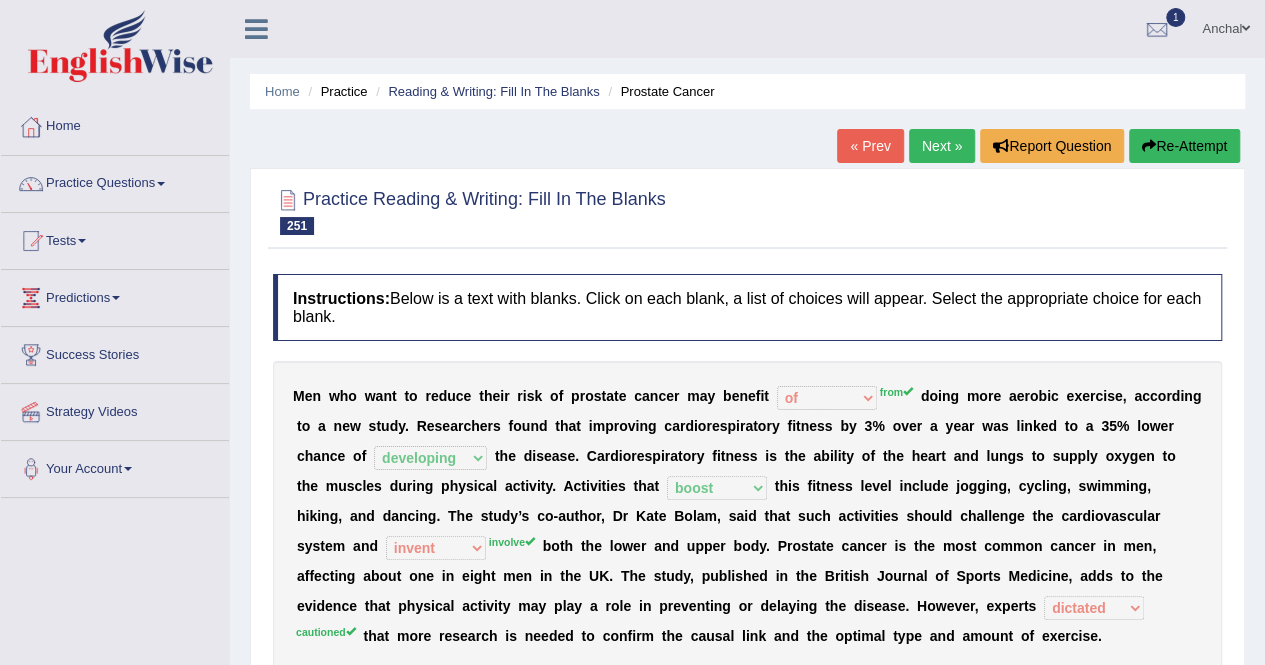 click on "Re-Attempt" at bounding box center [1184, 146] 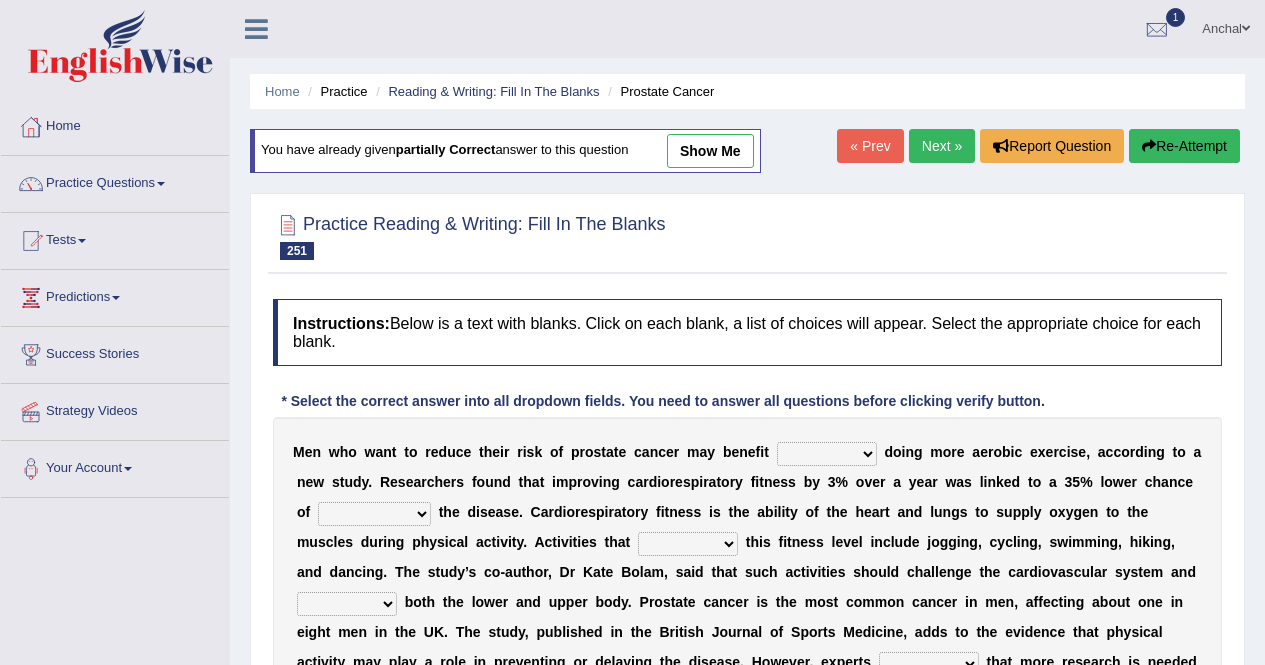 scroll, scrollTop: 0, scrollLeft: 0, axis: both 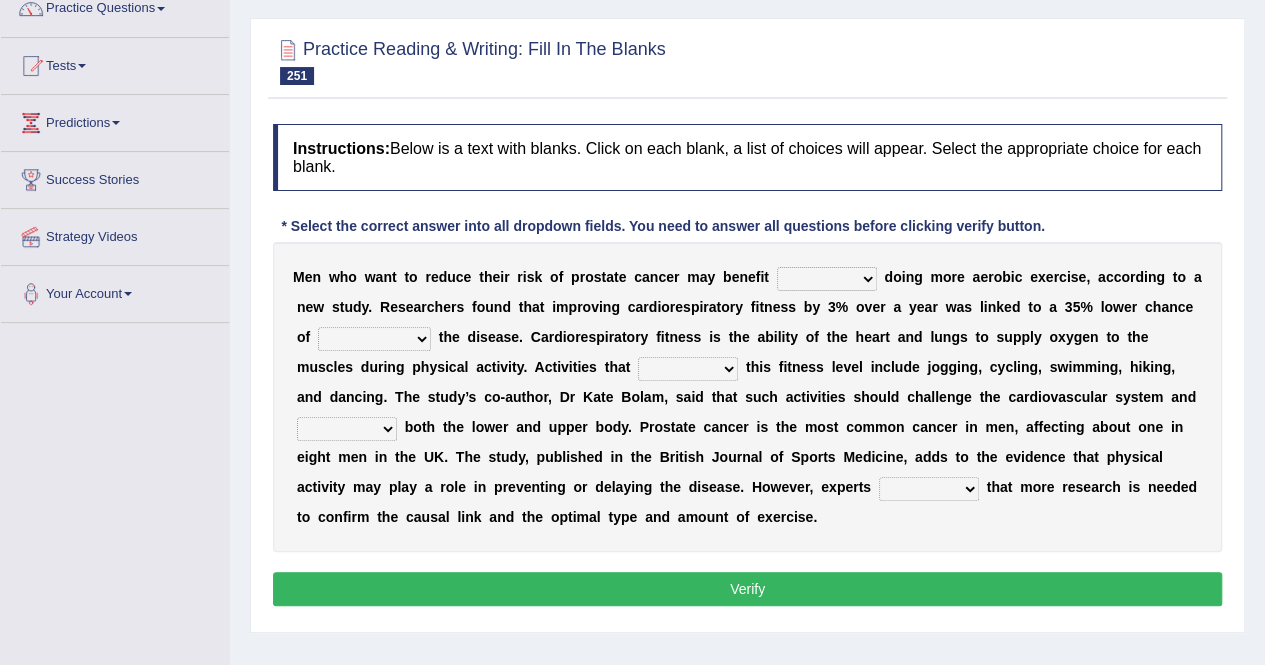 click on "of from if in" at bounding box center [827, 279] 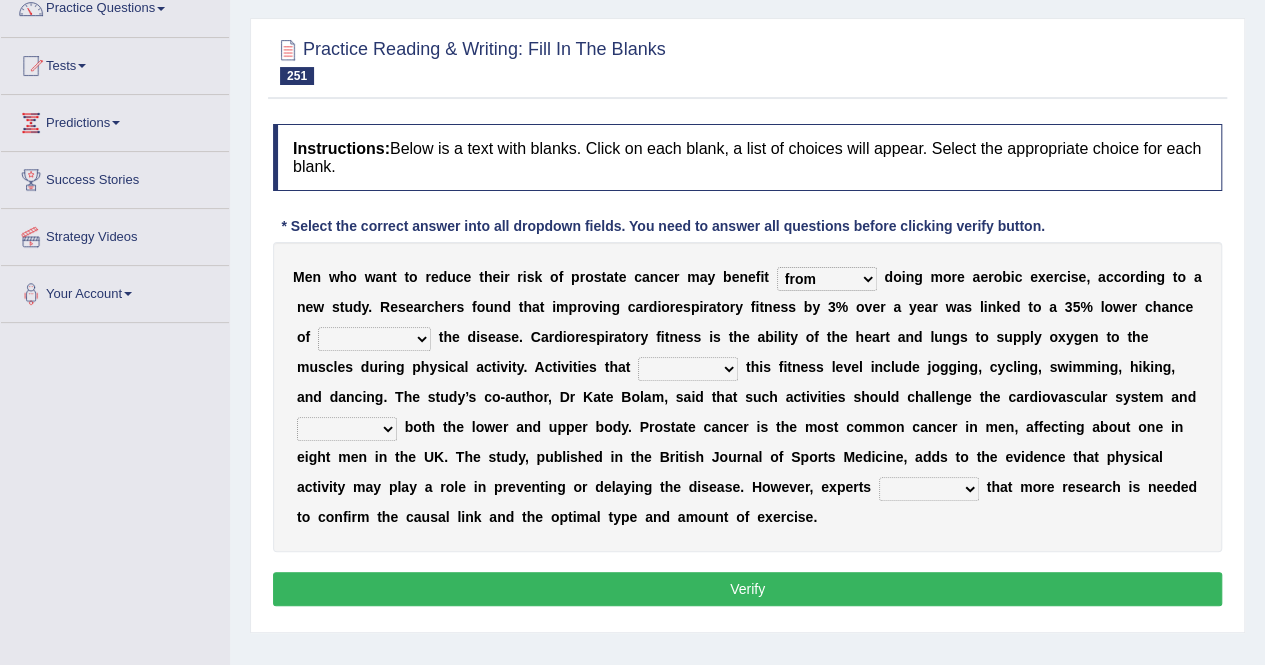 click on "of from if in" at bounding box center (827, 279) 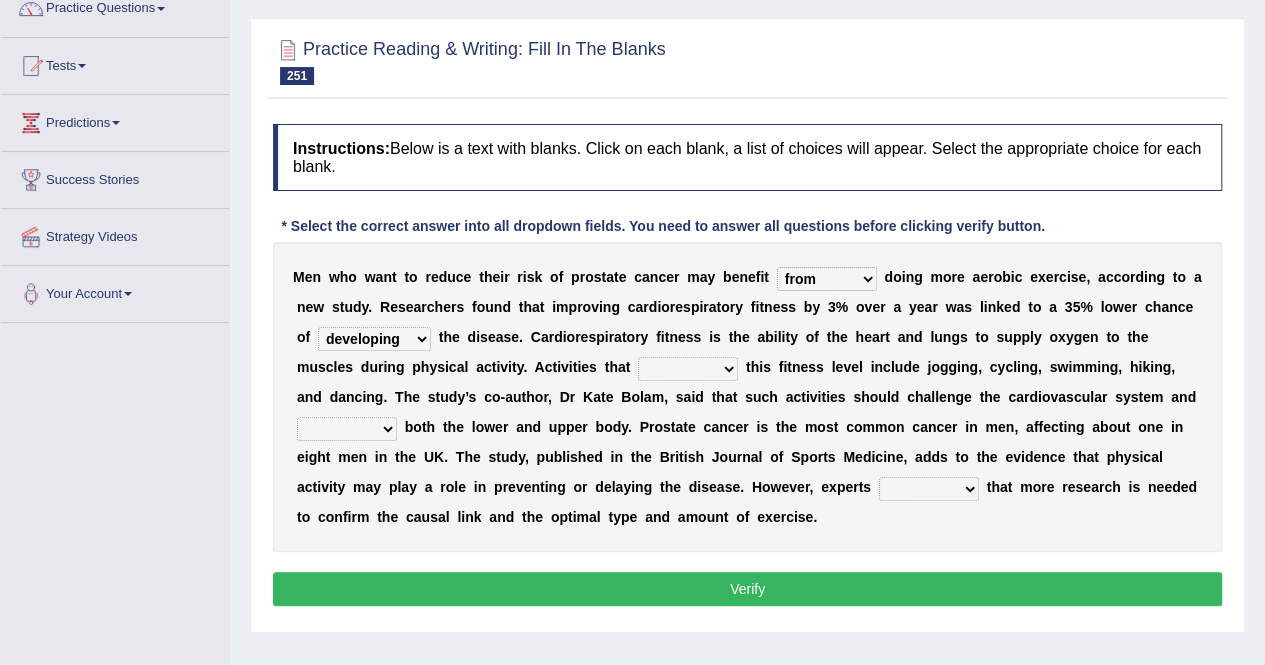 click on "evading constructing developing sustaining" at bounding box center (374, 339) 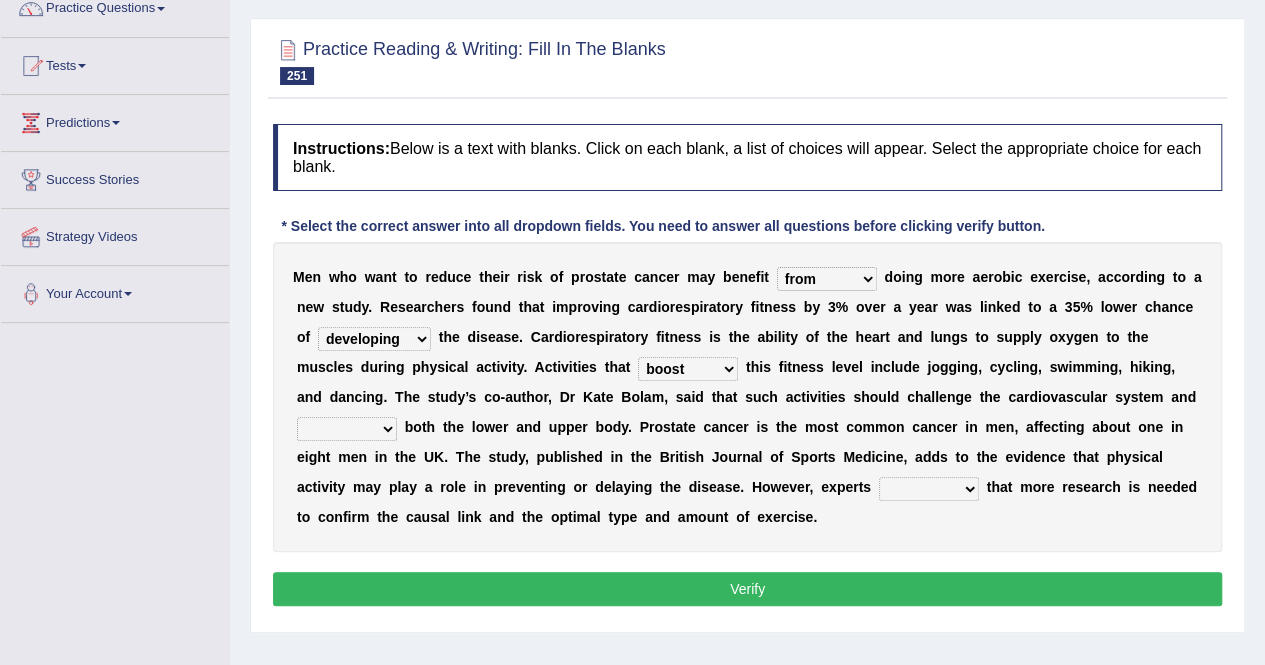 click on "mitigate unravel boost obtain" at bounding box center (688, 369) 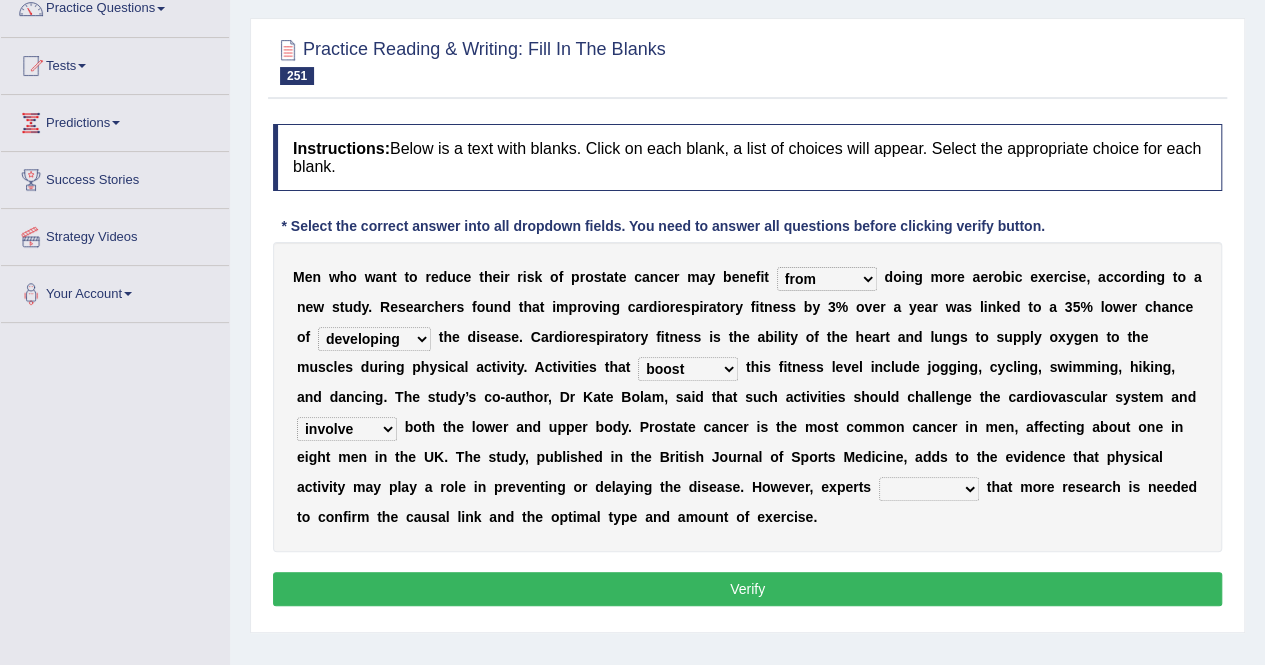 click on "input invent involve infer" at bounding box center (347, 429) 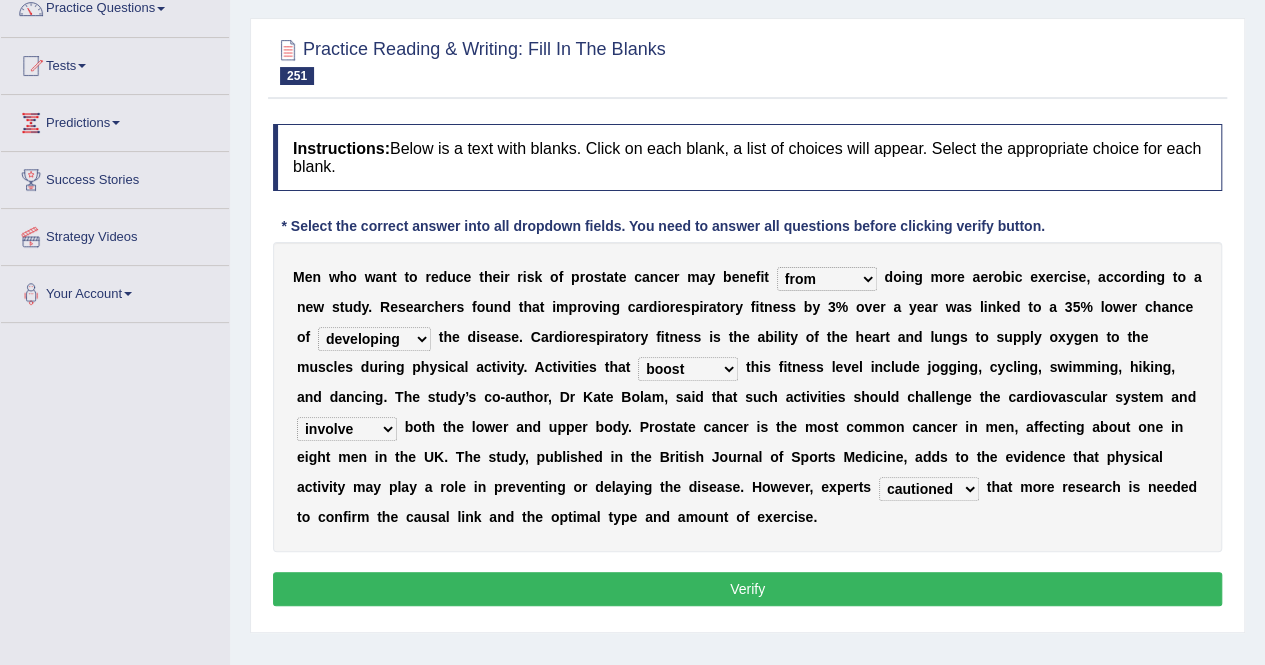 click on "Verify" at bounding box center [747, 589] 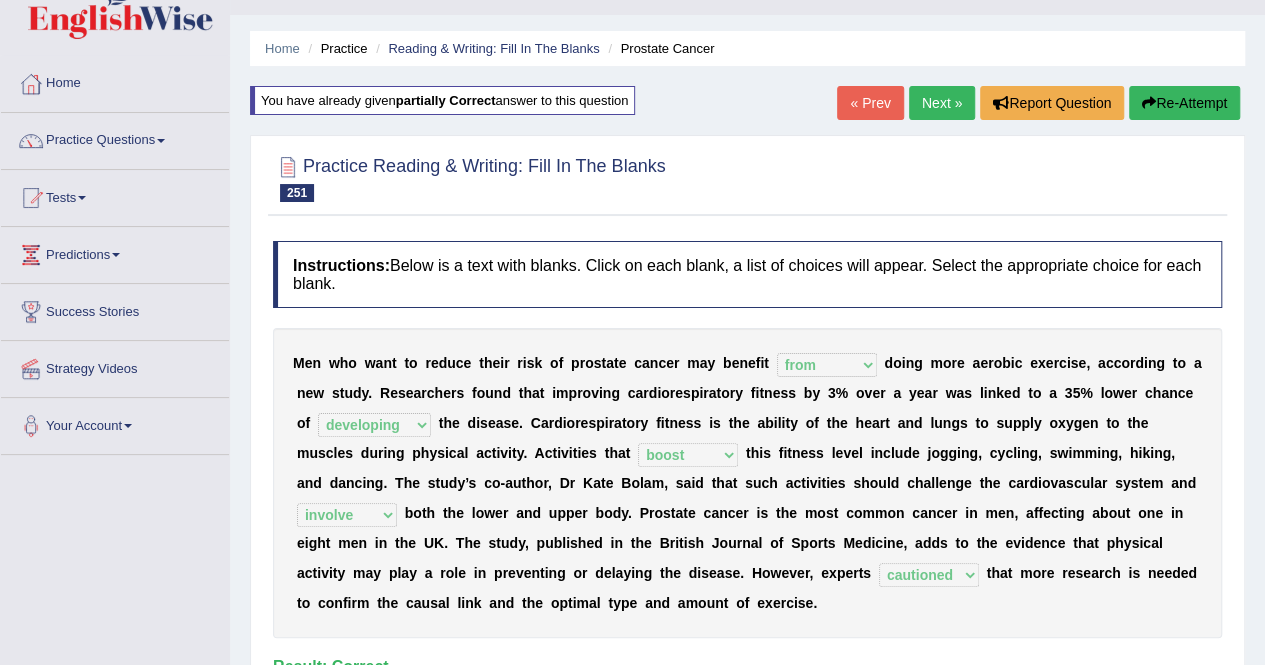 scroll, scrollTop: 40, scrollLeft: 0, axis: vertical 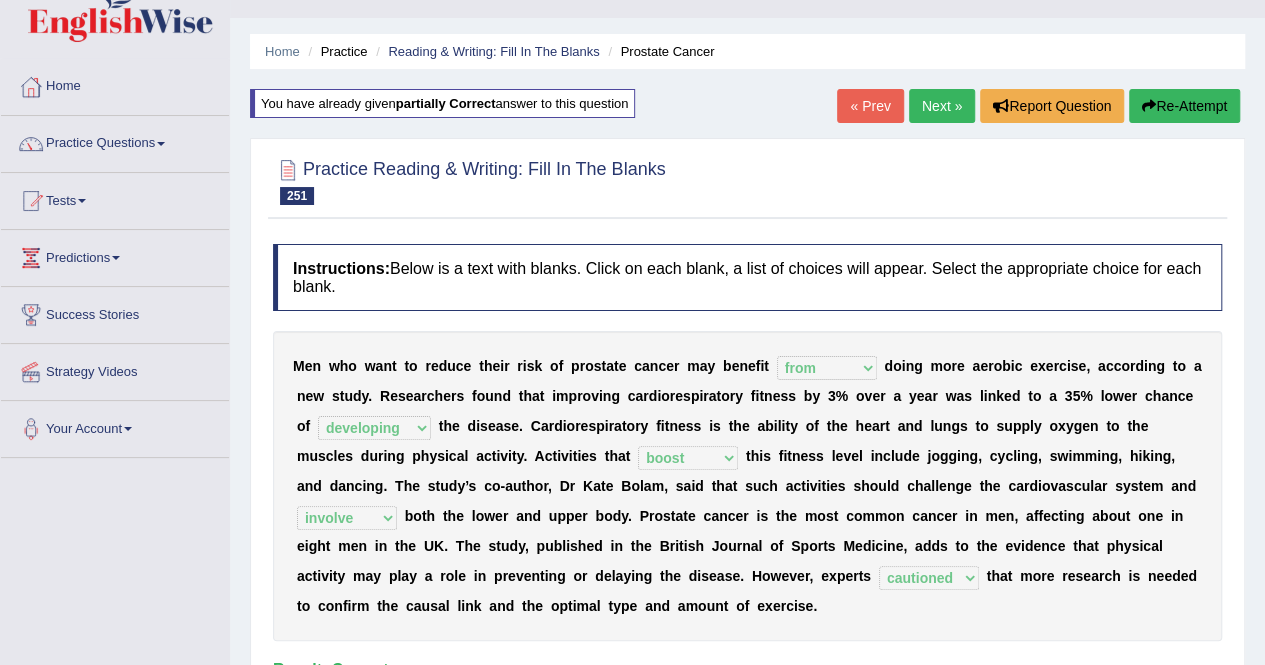 click on "Next »" at bounding box center (942, 106) 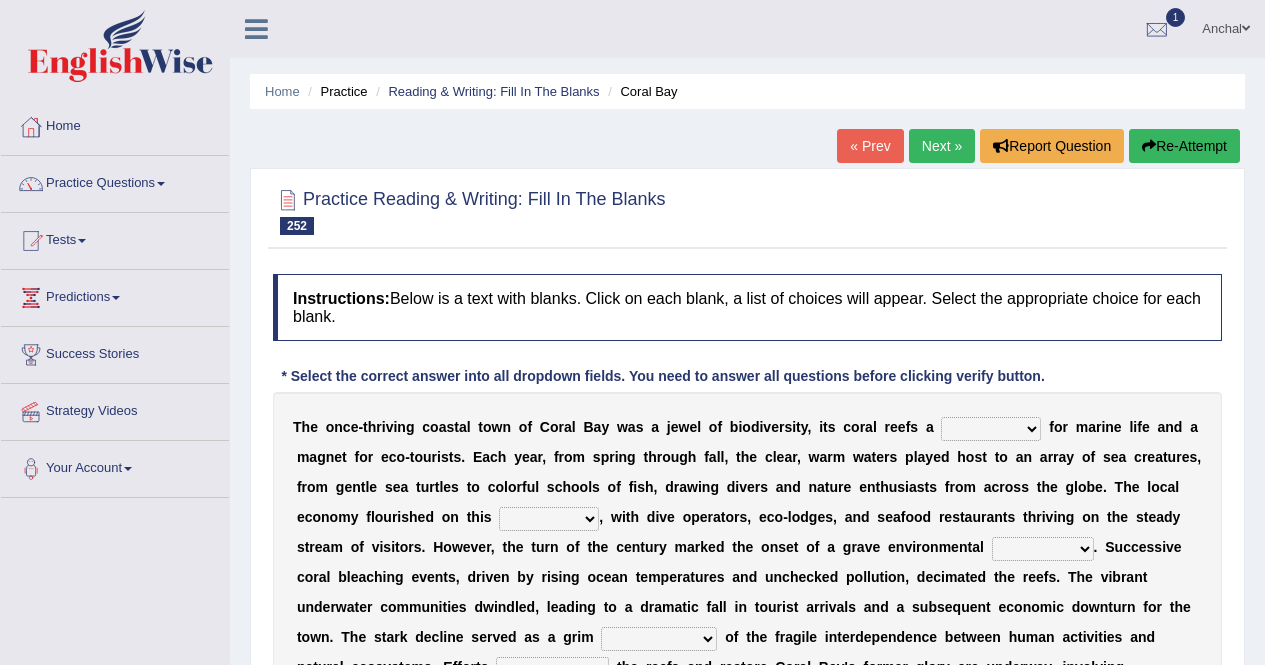 scroll, scrollTop: 192, scrollLeft: 0, axis: vertical 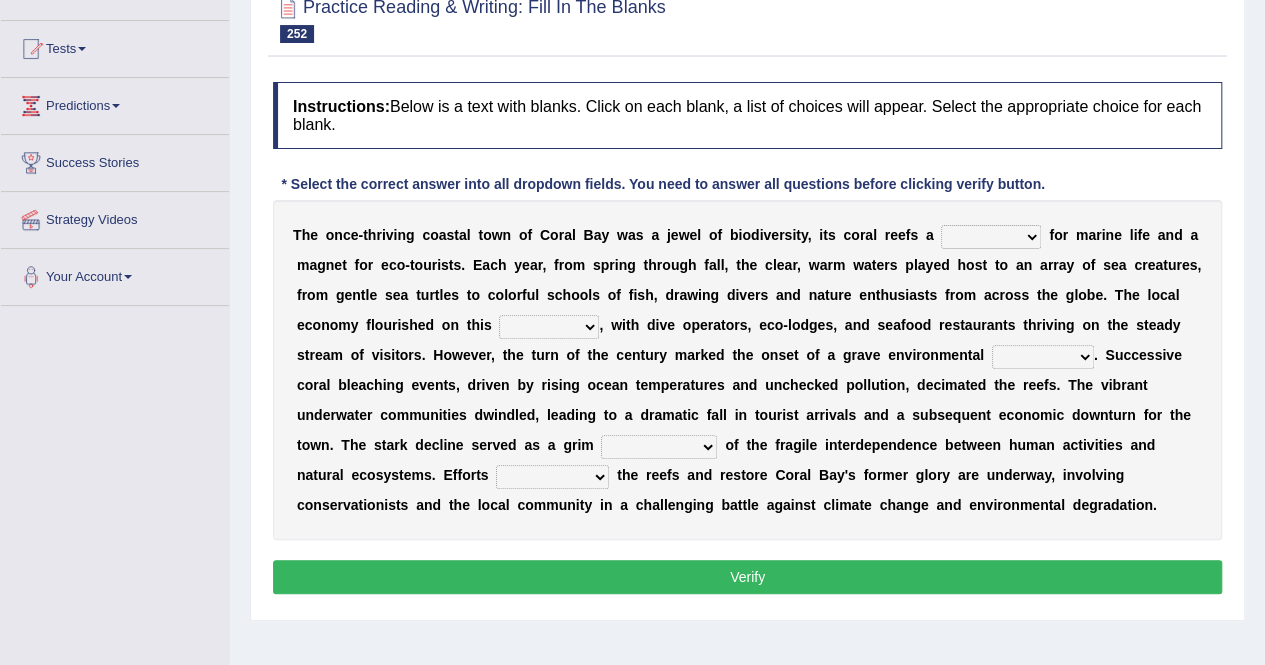 click on "climate vision haven notion" at bounding box center [991, 237] 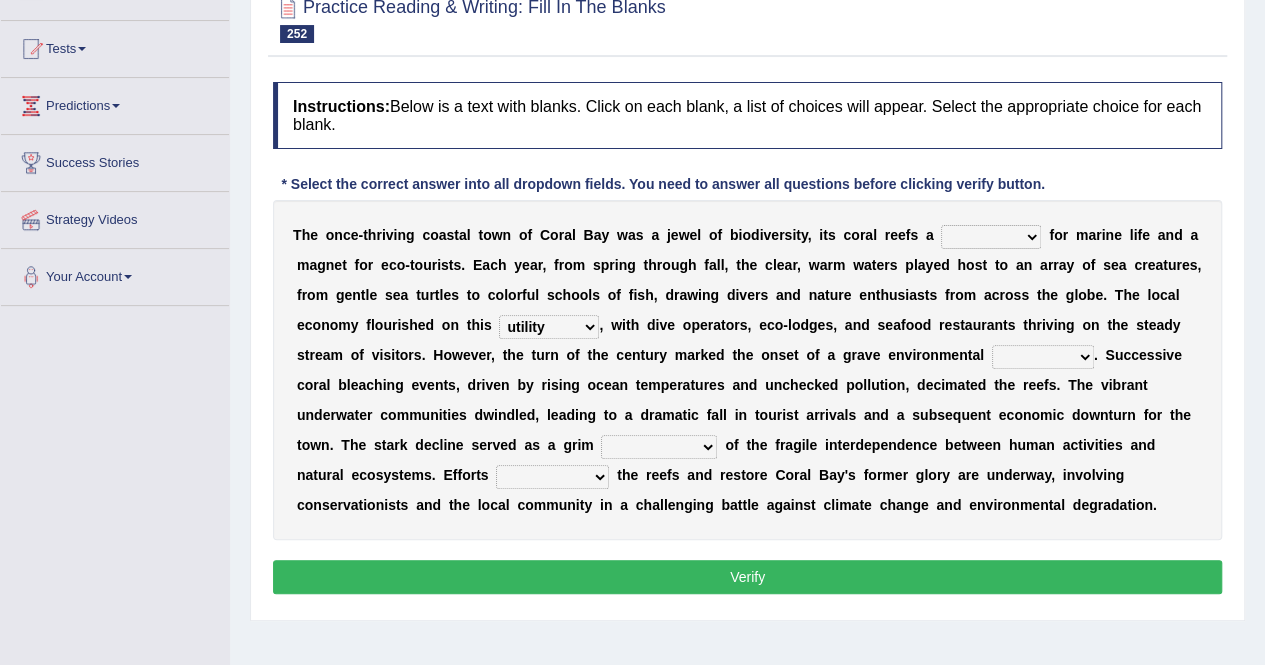 click on "priority inflation influx utility" at bounding box center (549, 327) 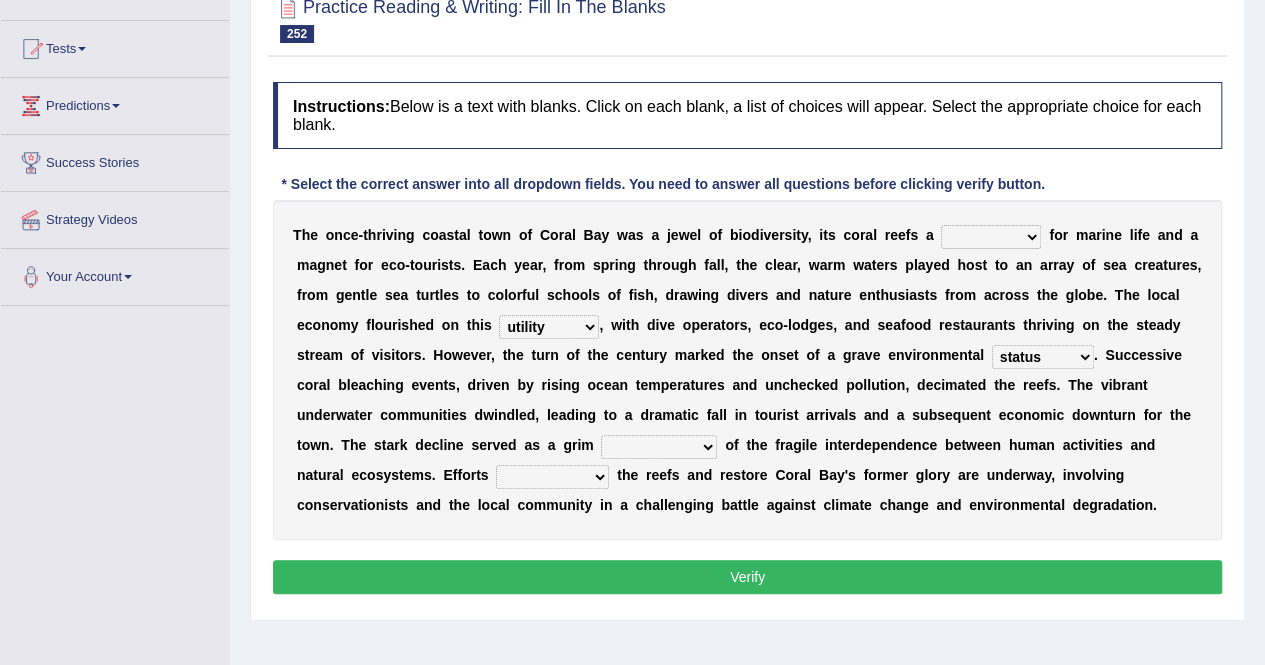 click on "crisis status prohibition criterion" at bounding box center [1043, 357] 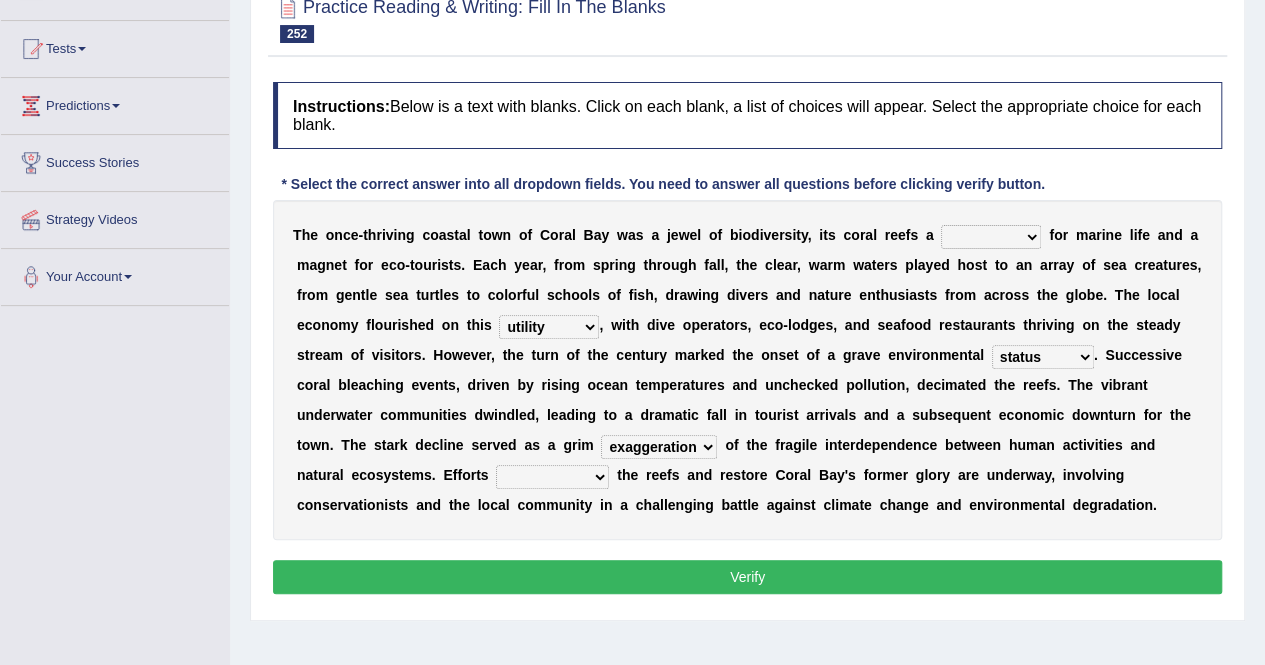 click on "to revive have revived will revive by reviving" at bounding box center (552, 477) 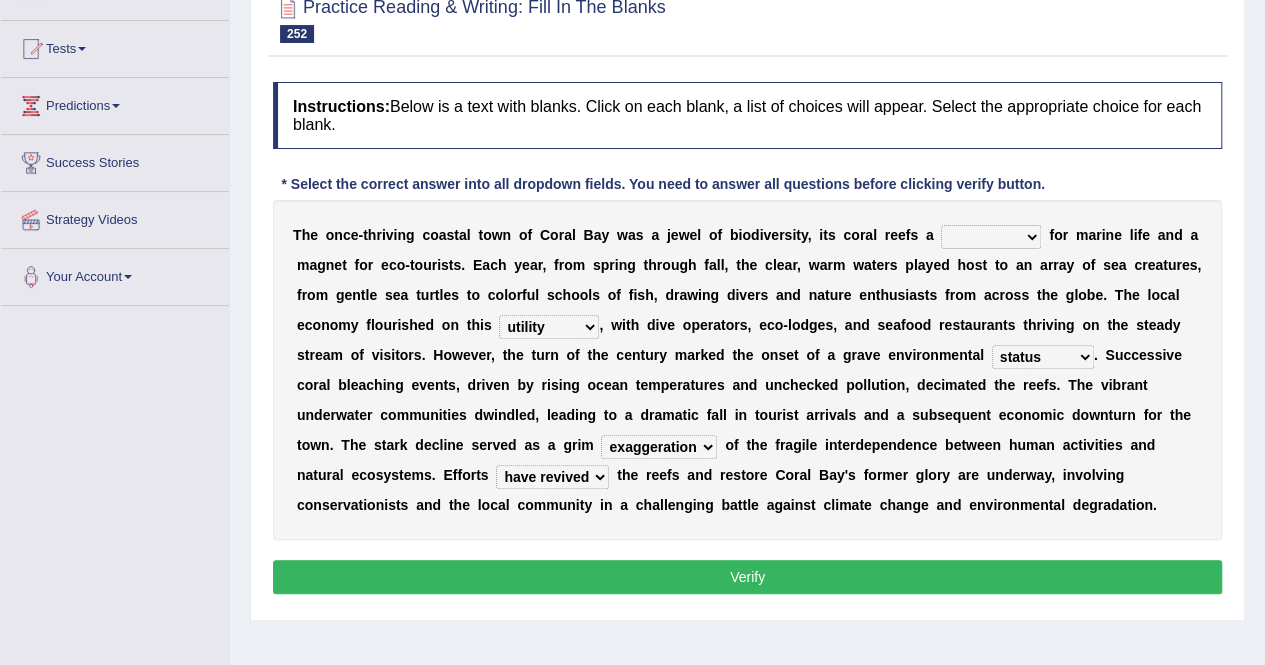 click on "to revive have revived will revive by reviving" at bounding box center (552, 477) 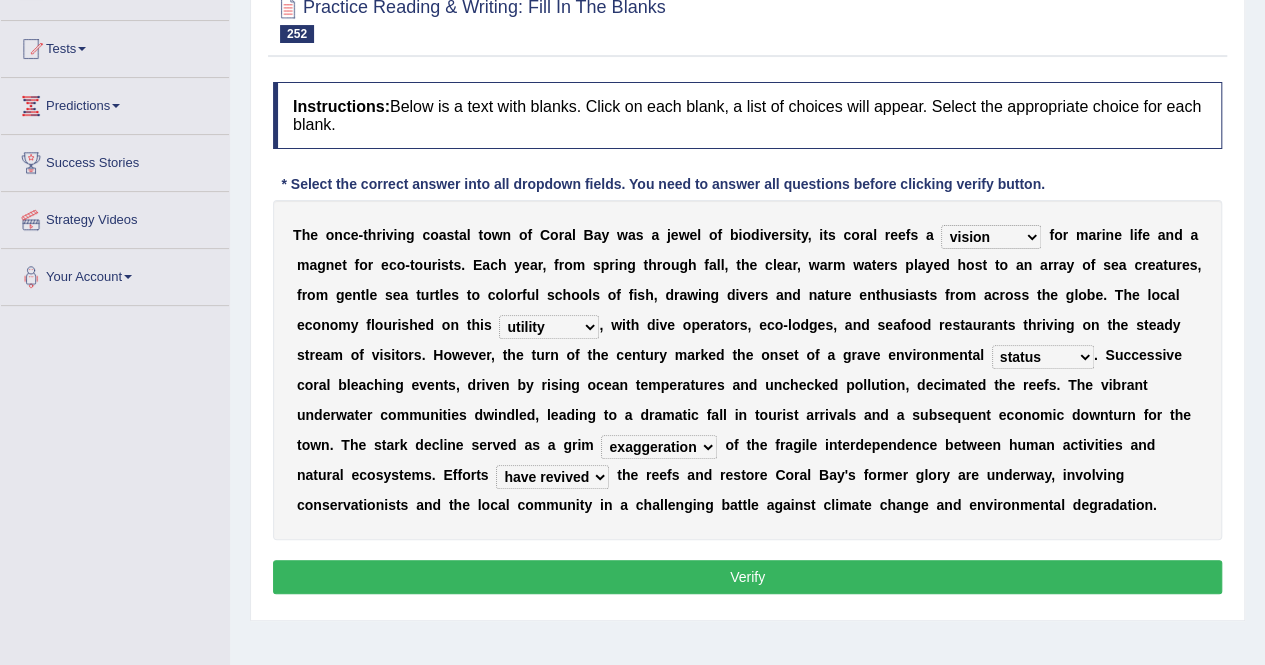 click on "climate vision haven notion" at bounding box center [991, 237] 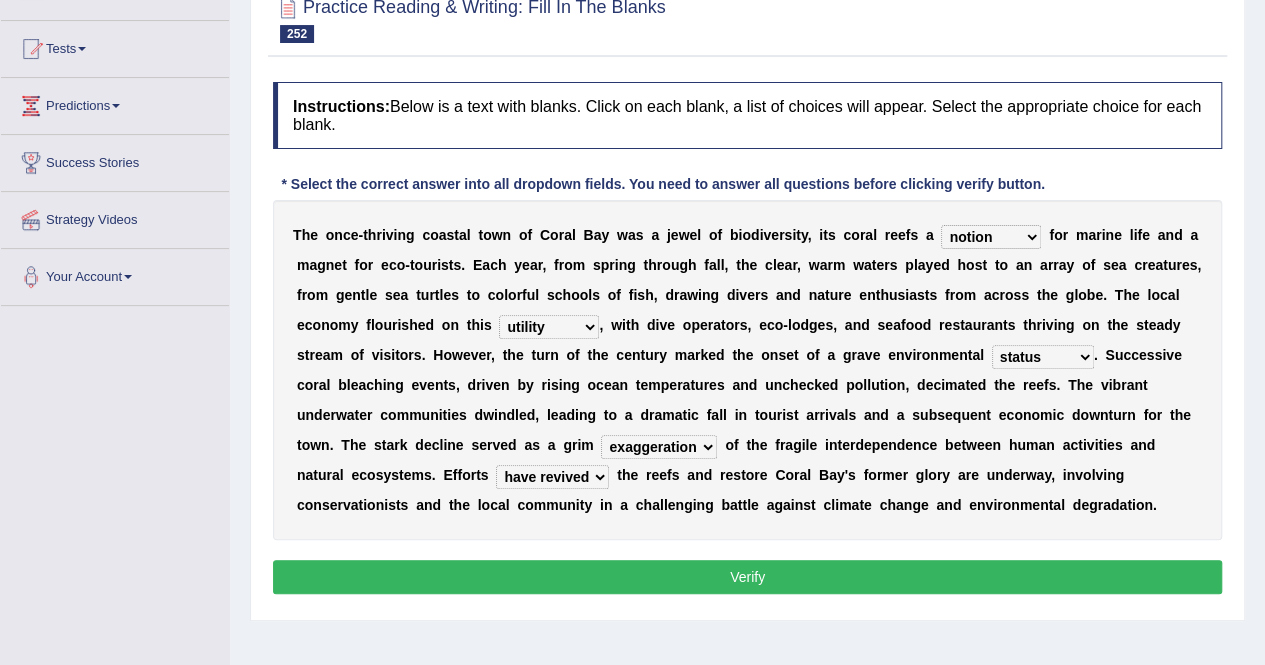 click on "climate vision haven notion" at bounding box center [991, 237] 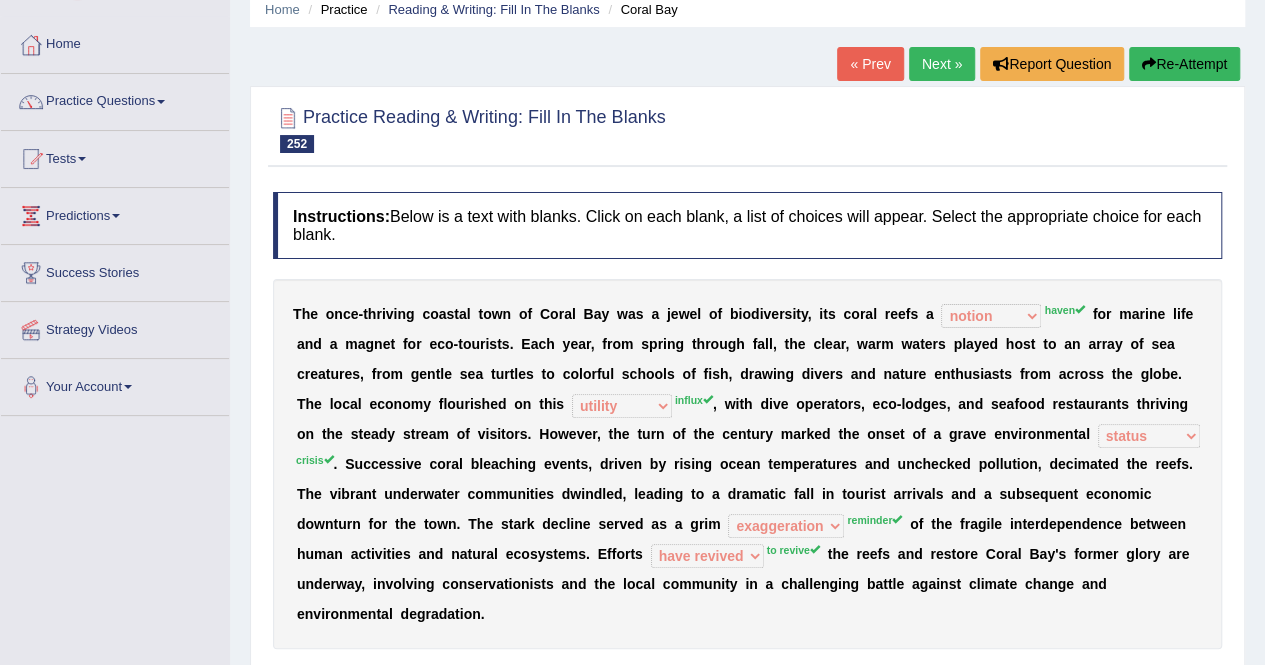 scroll, scrollTop: 0, scrollLeft: 0, axis: both 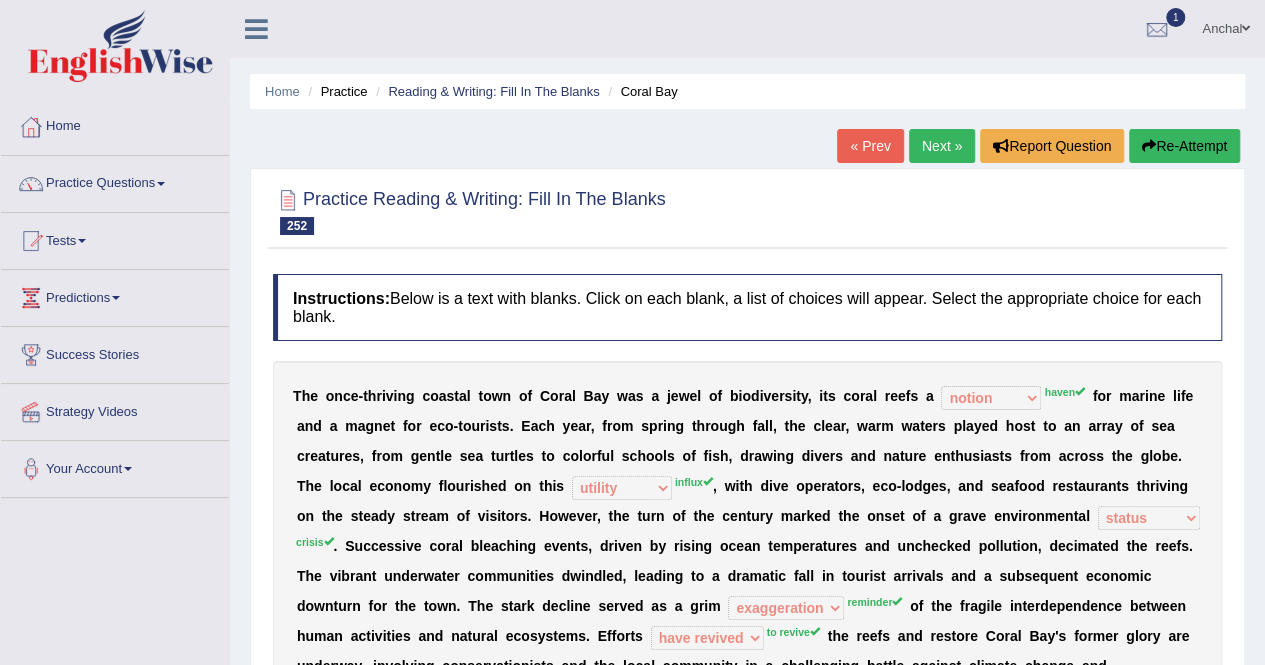 click on "Re-Attempt" at bounding box center (1184, 146) 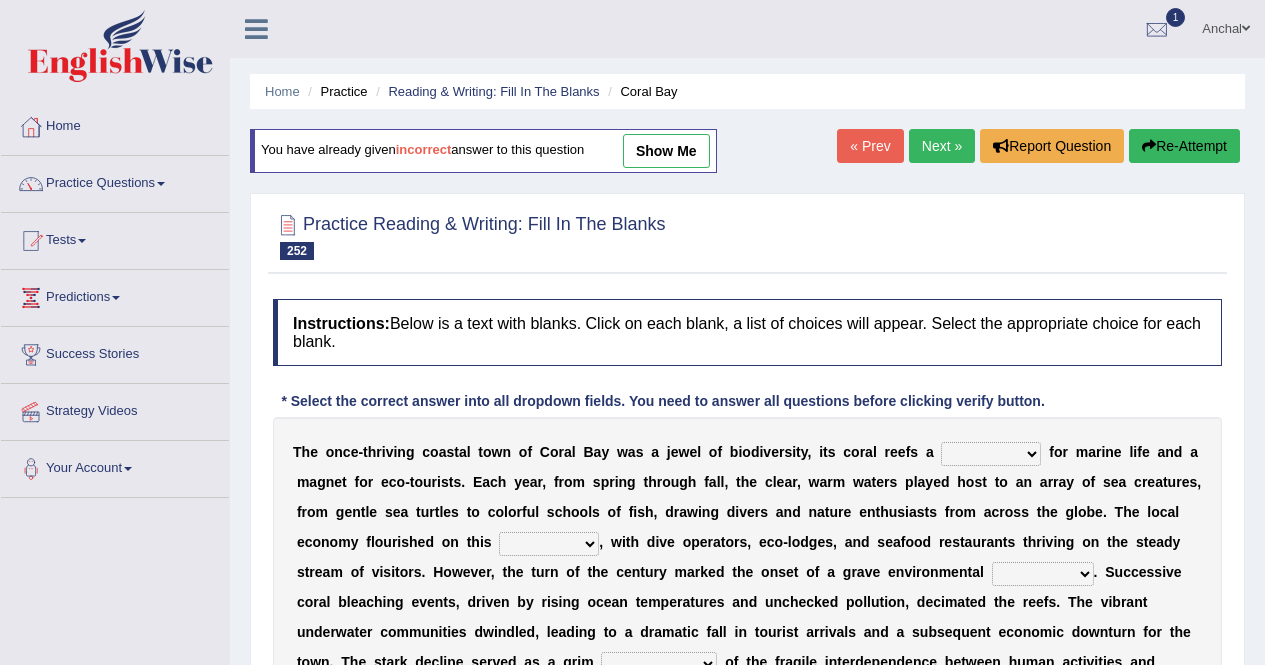 scroll, scrollTop: 177, scrollLeft: 0, axis: vertical 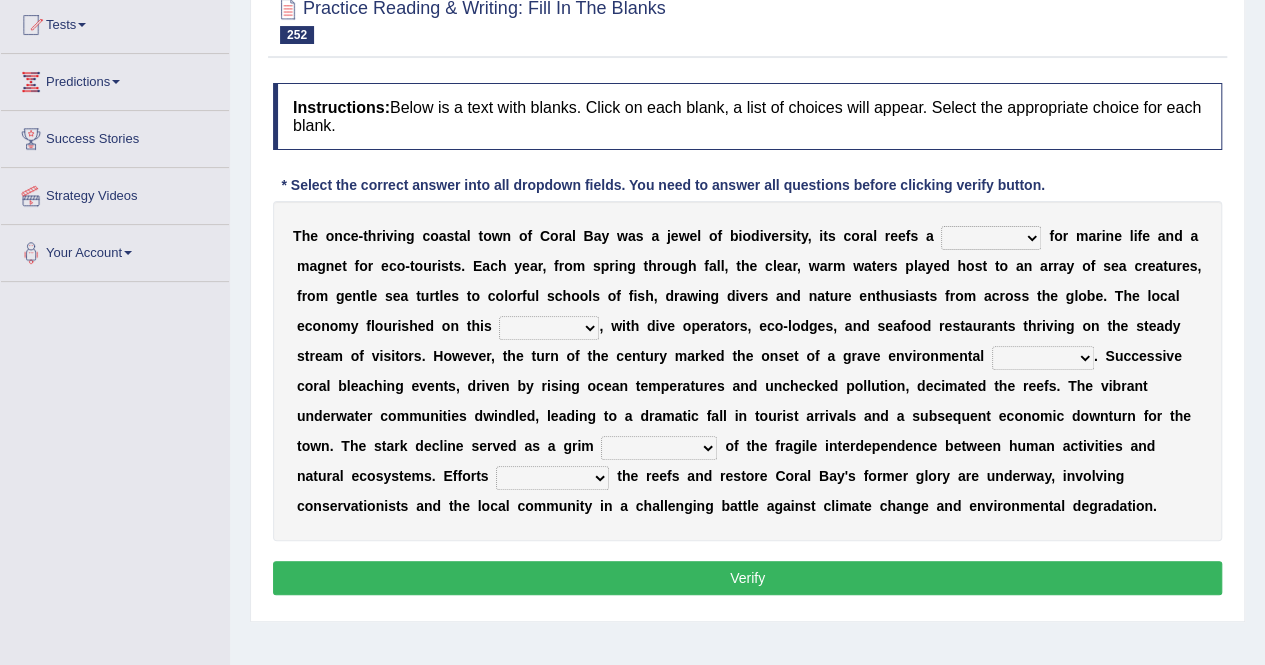 click on "climate vision haven notion" at bounding box center [991, 238] 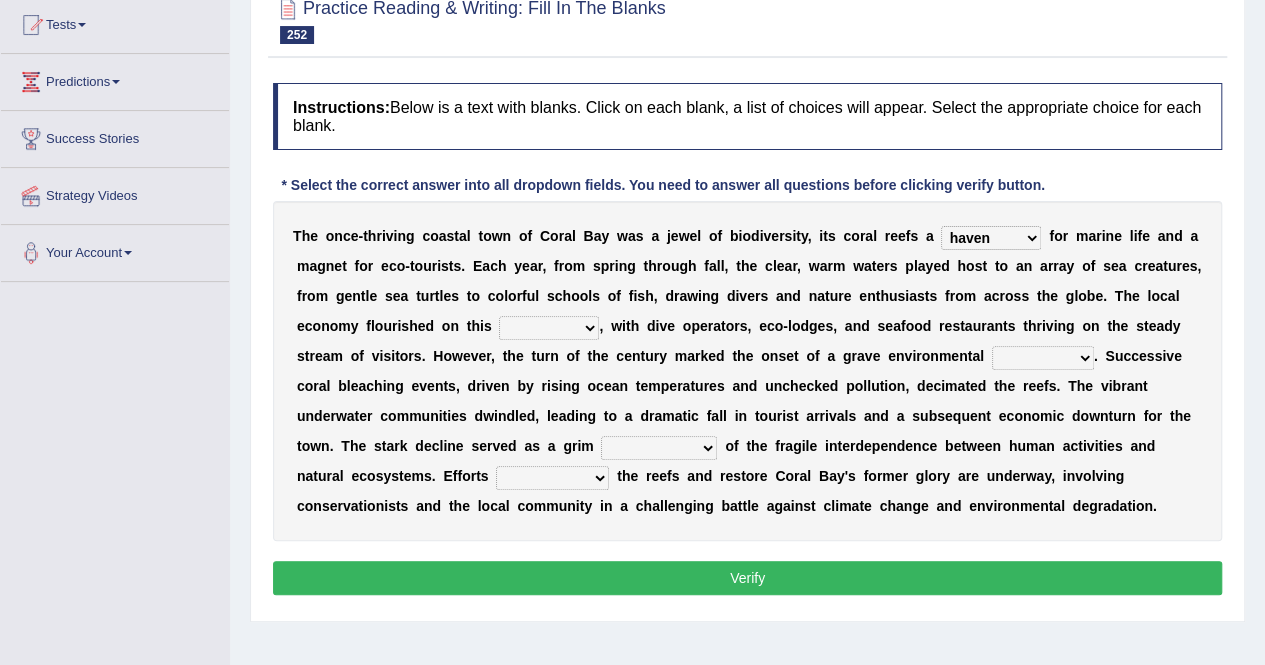 click on "climate vision haven notion" at bounding box center (991, 238) 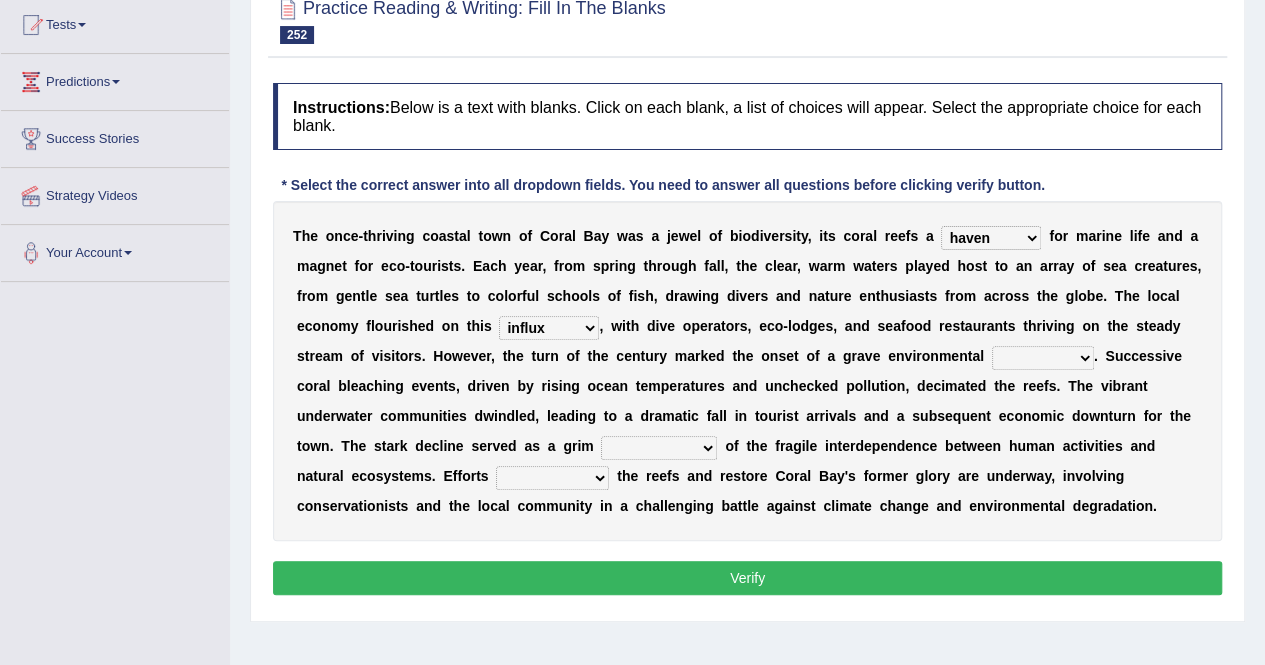 click on "crisis status prohibition criterion" at bounding box center [1043, 358] 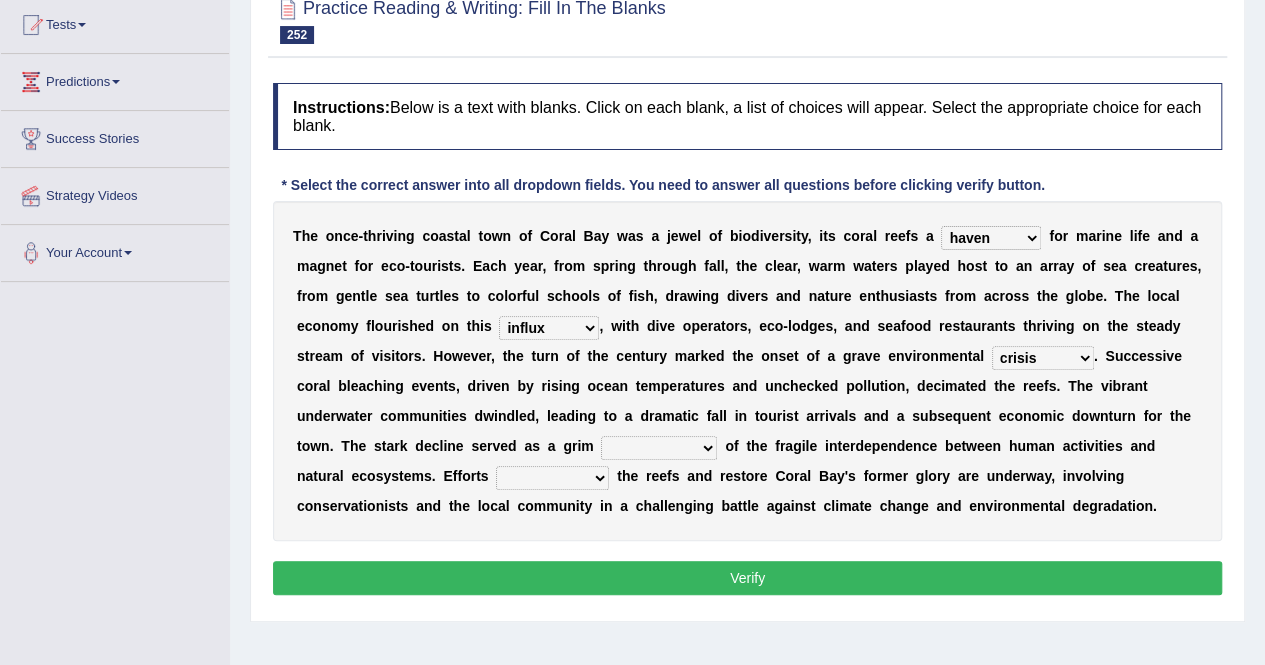 click on "domain policy reminder exaggeration" at bounding box center [659, 448] 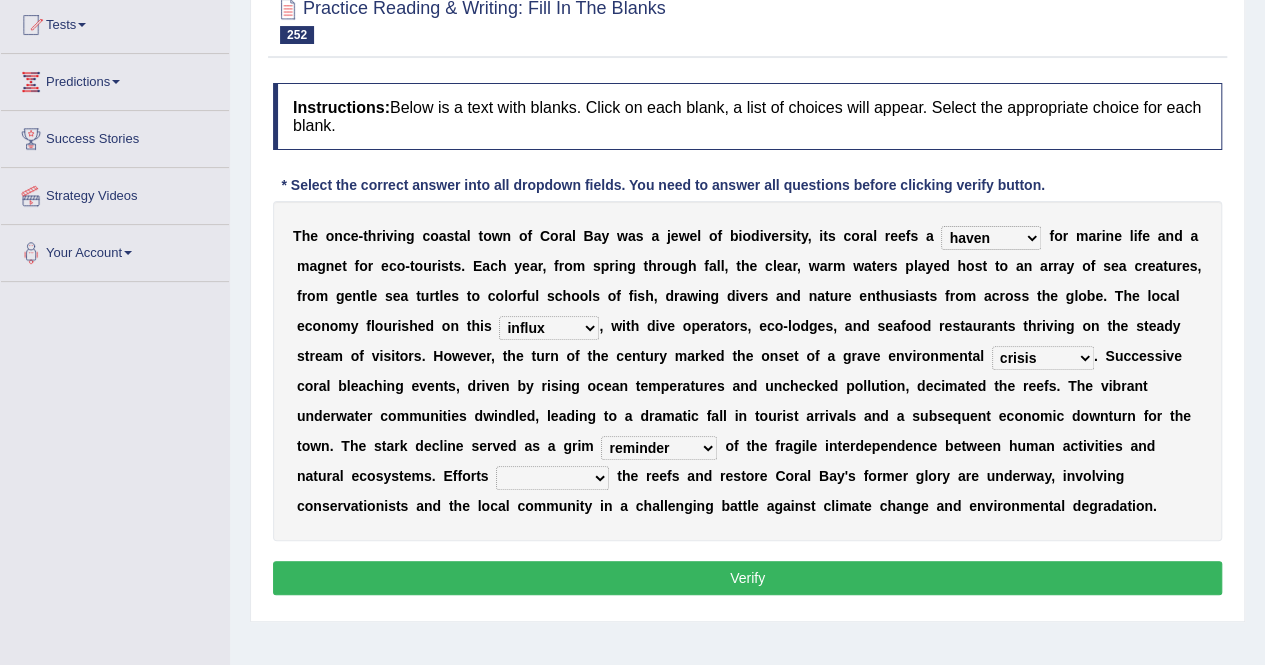 click on "to revive have revived will revive by reviving" at bounding box center [552, 478] 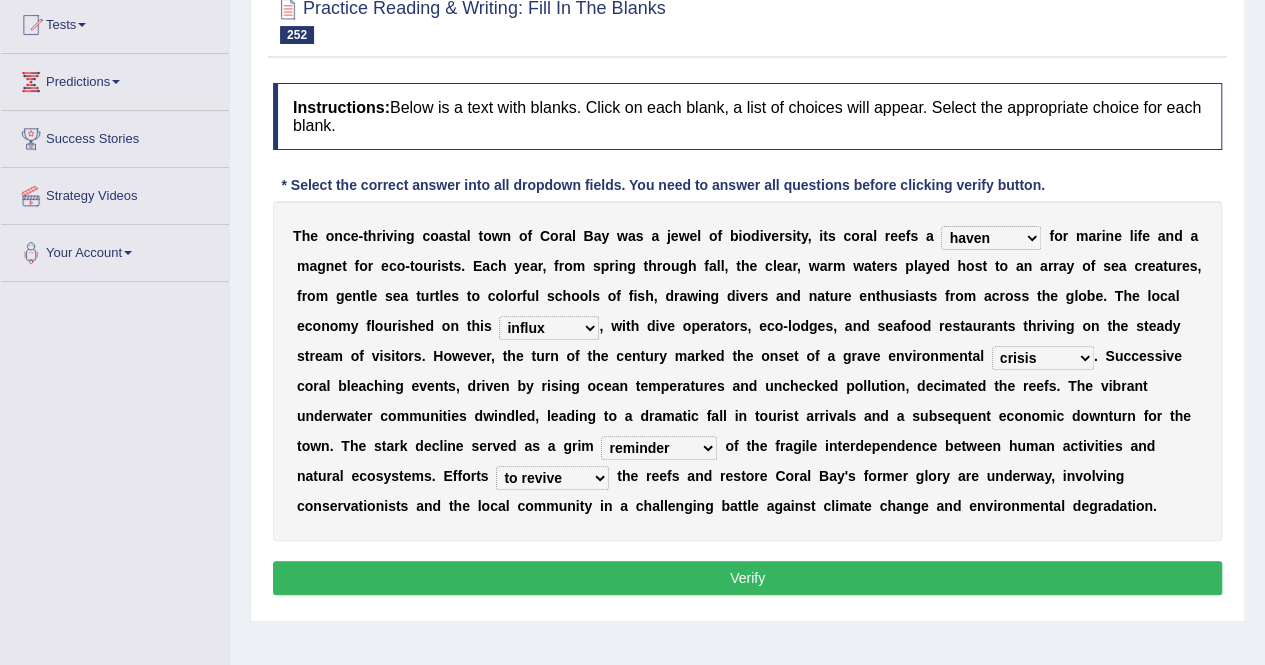 click on "to revive have revived will revive by reviving" at bounding box center [552, 478] 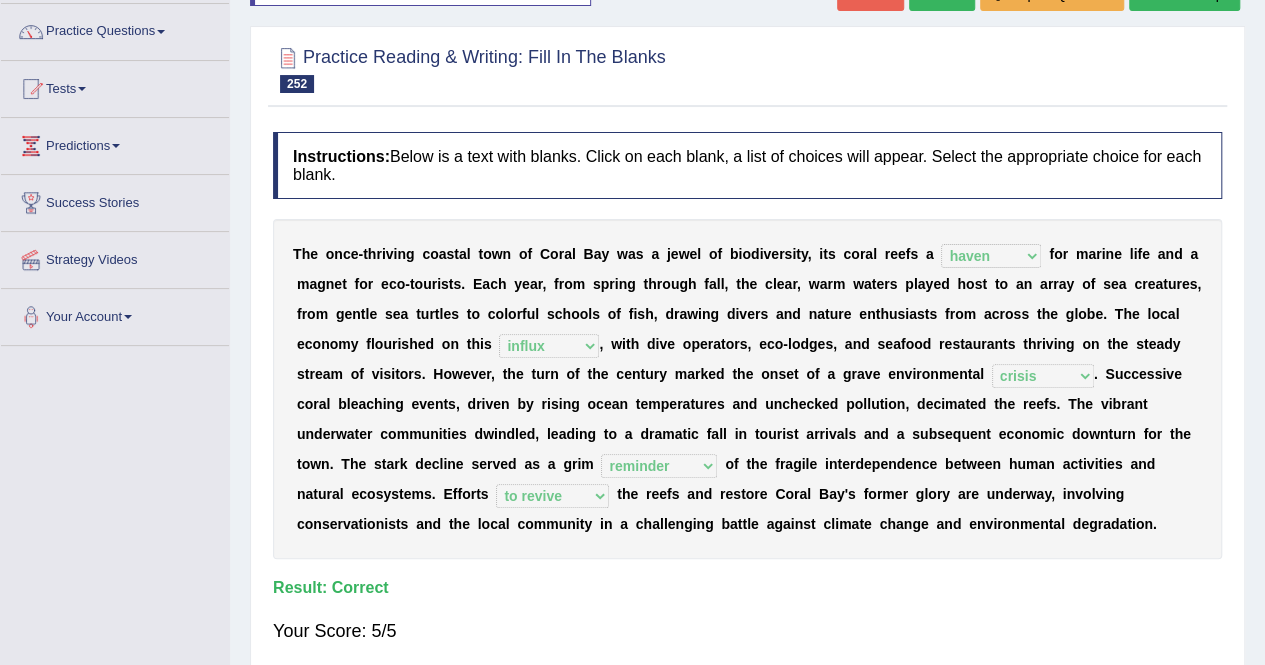 scroll, scrollTop: 0, scrollLeft: 0, axis: both 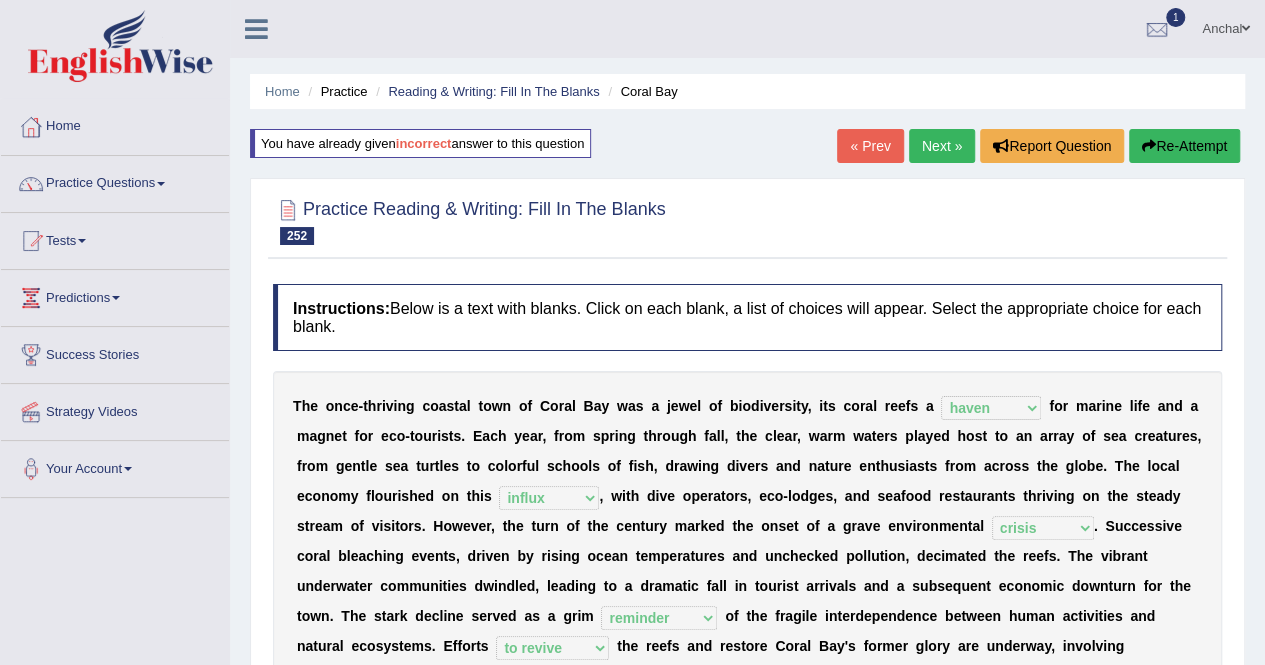 click on "Re-Attempt" at bounding box center (1184, 146) 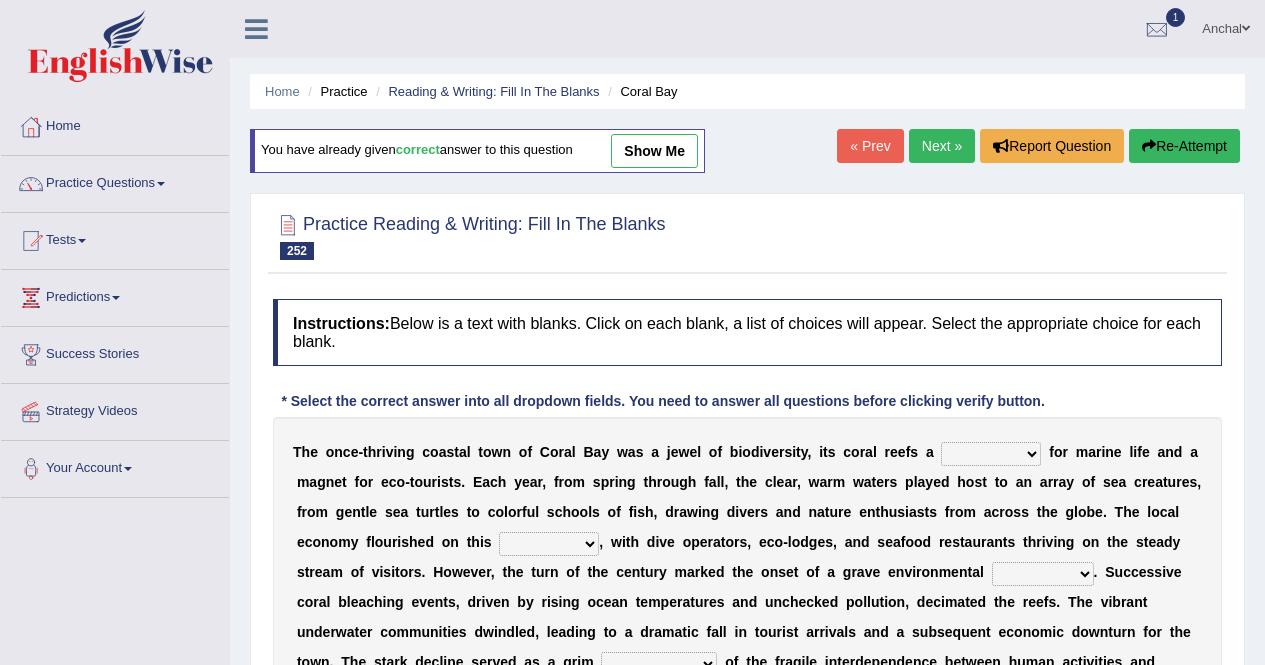 scroll, scrollTop: 200, scrollLeft: 0, axis: vertical 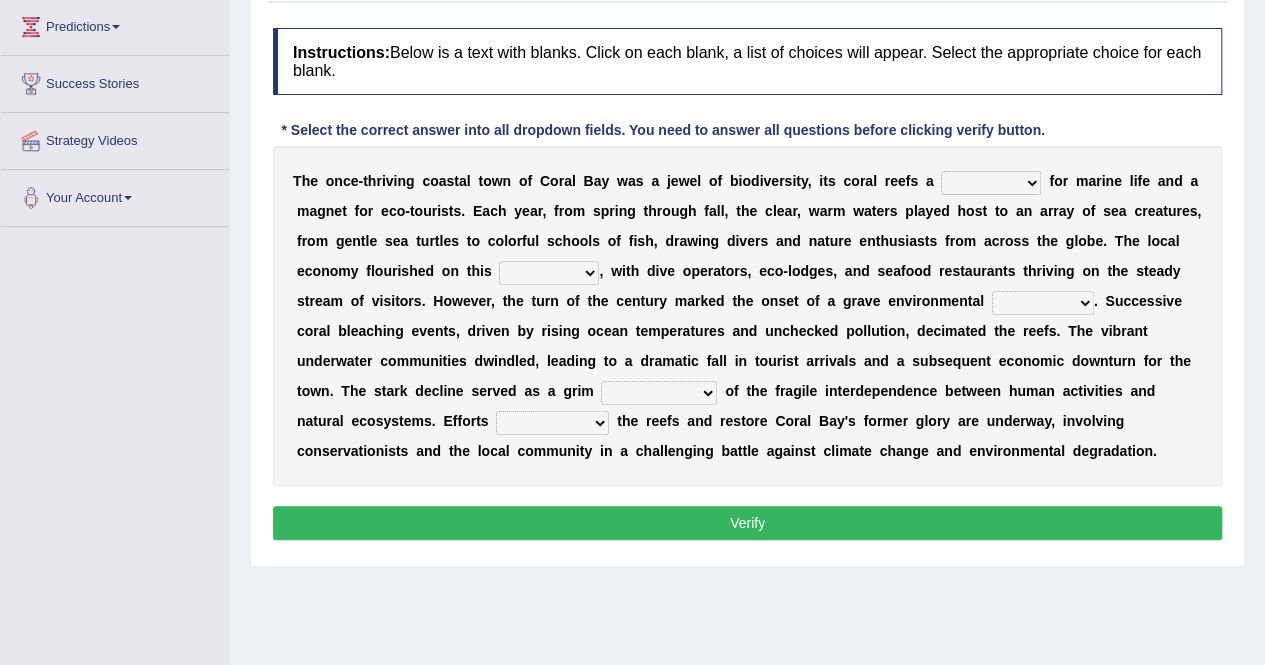 click on "climate vision haven notion" at bounding box center [991, 183] 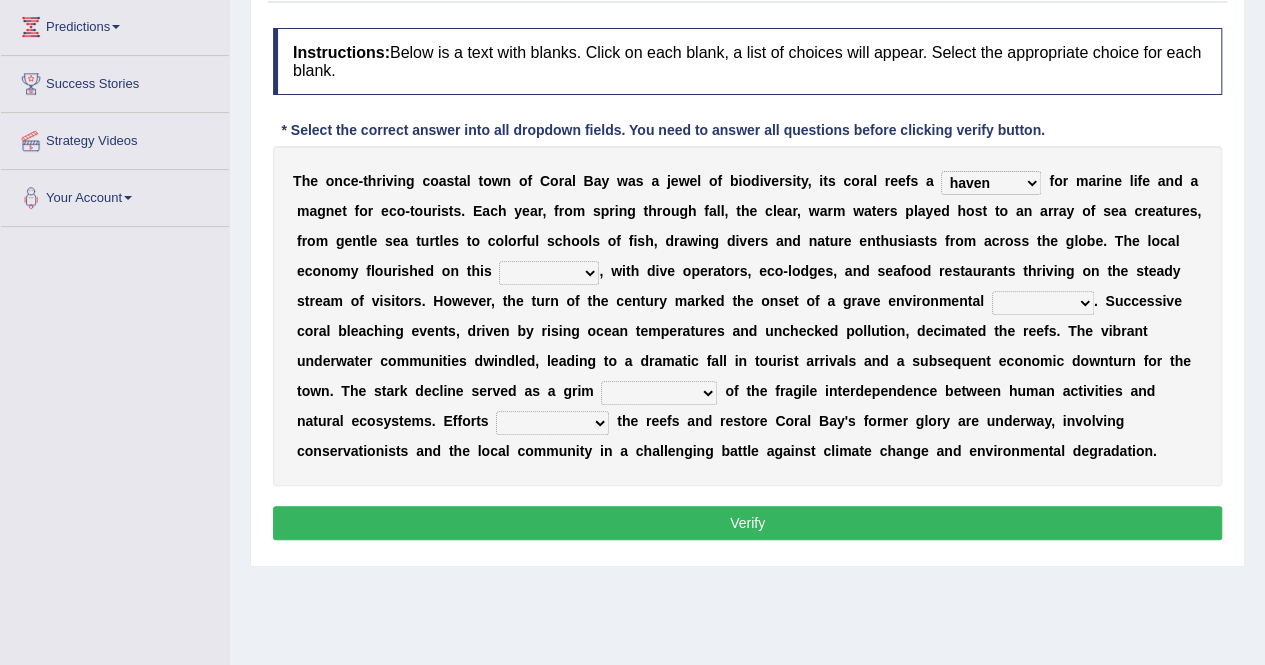 click on "climate vision haven notion" at bounding box center [991, 183] 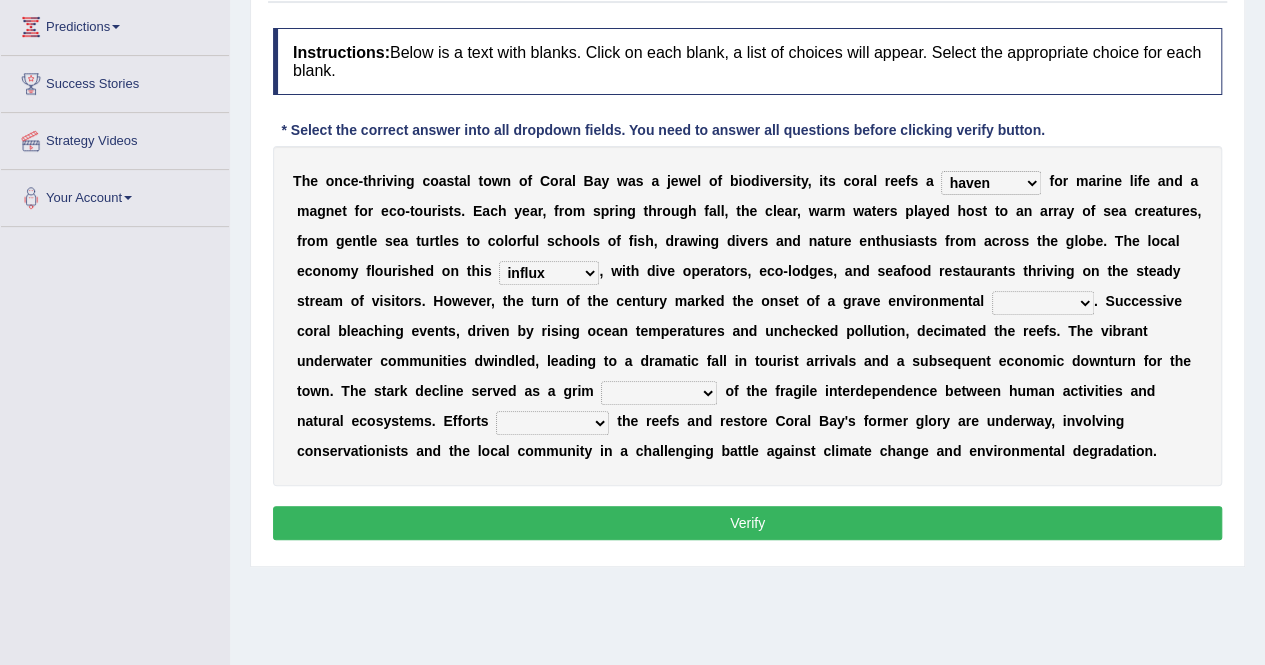 click on "priority inflation influx utility" at bounding box center [549, 273] 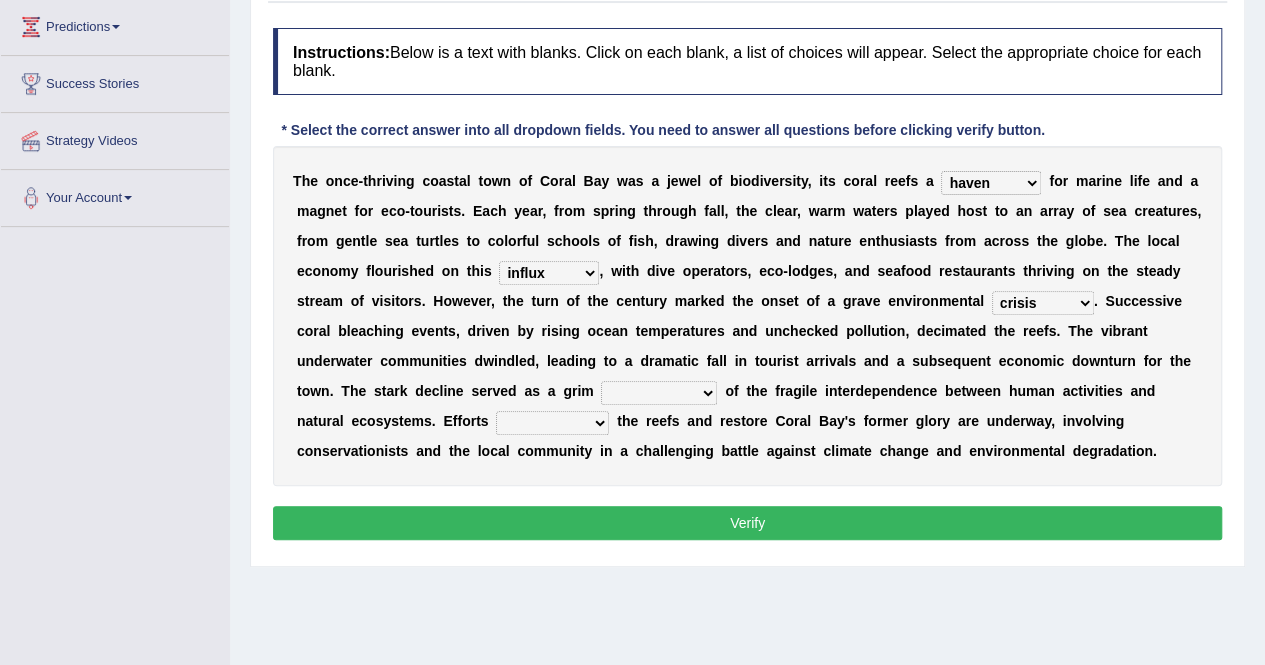 click on "crisis status prohibition criterion" at bounding box center (1043, 303) 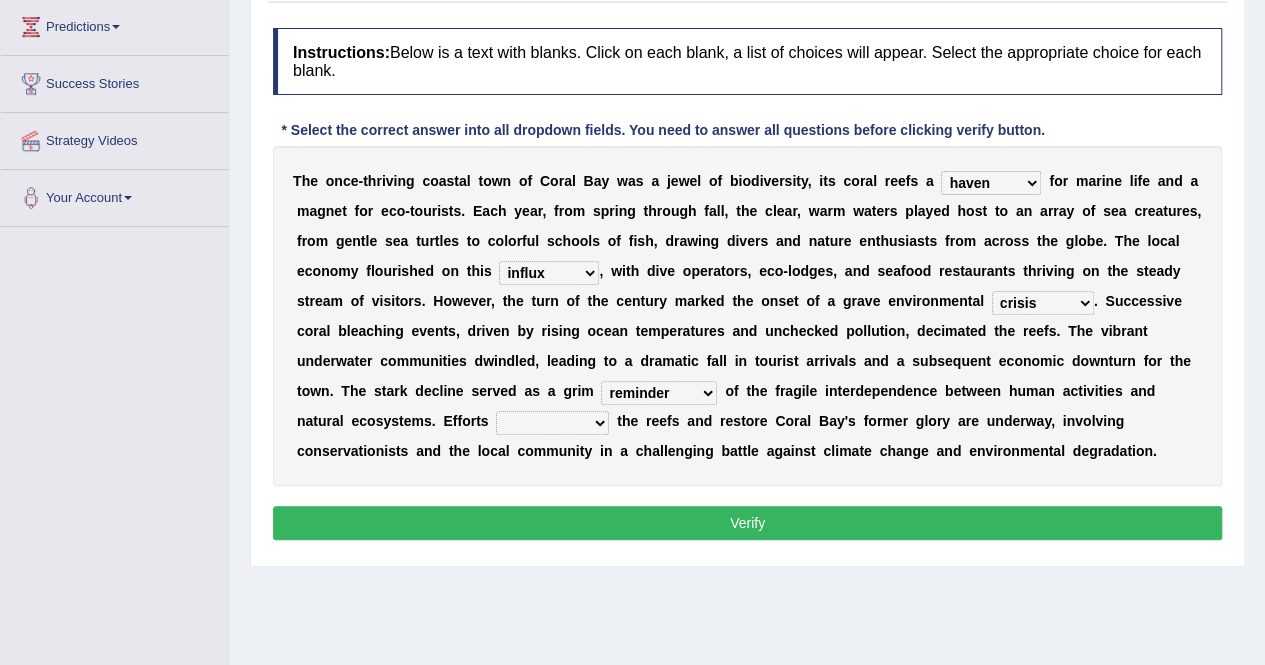 click on "domain policy reminder exaggeration" at bounding box center [659, 393] 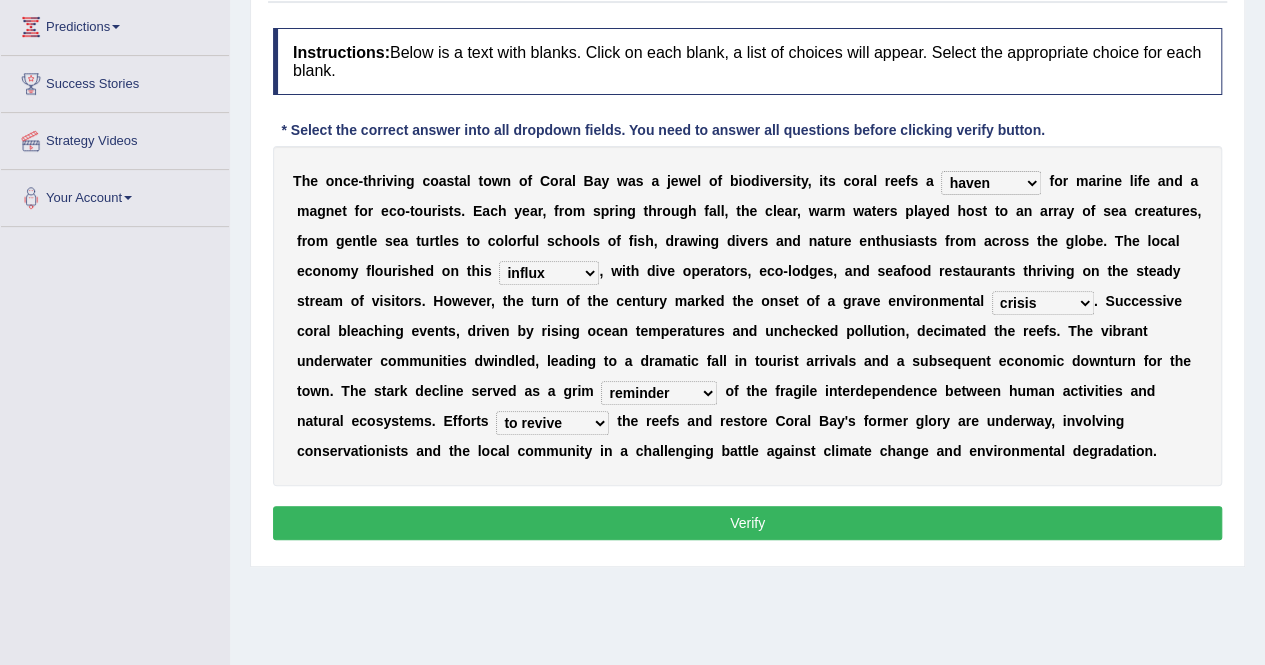 click on "to revive have revived will revive by reviving" at bounding box center [552, 423] 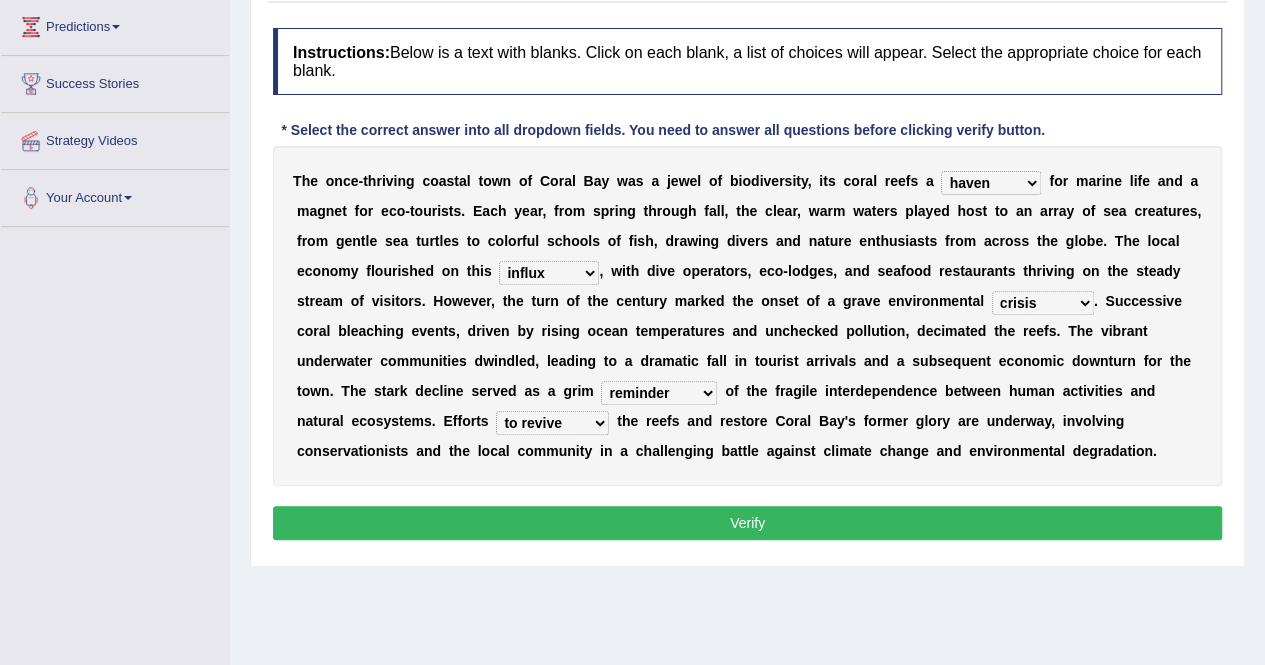 click on "T h e    o n c e - t h r i v i n g    c o a s t a l    t o w n    o f    [CITY]    w a s    a    j e w e l    o f    b i o d i v e r s i t y ,    i t s    c o r a l    r e e f s    a    climate vision haven notion    f o r    m a r i n e    l i f e    a n d    a    m a g n e t    f o r    e c o - t o u r i s t s .    E a c h    y e a r ,    f r o m    s p r i n g    t h r o u g h    f a l l ,    t h e    c l e a r ,    w a r m    w a t e r s    p l a y e d    h o s t    t o    a n    a r r a y    o f    s e a    c r e a t u r e s ,    f r o m    g e n t l e    s e a    t u r t l e s    t o    c o l o r f u l    s c h o o l s    o f    f i s h ,    d r a w i n g    d i v e r s    a n d    n a t u r e    e n t h u s i a s t s    f r o m    a c r o s s    t h e    g l o b e .    T h e    l o c a l    e c o n o m y    f l o u r i s h e d    o n    t h i s    priority inflation influx utility ,    w i t h    d i v e    o p e r a t o" at bounding box center (747, 316) 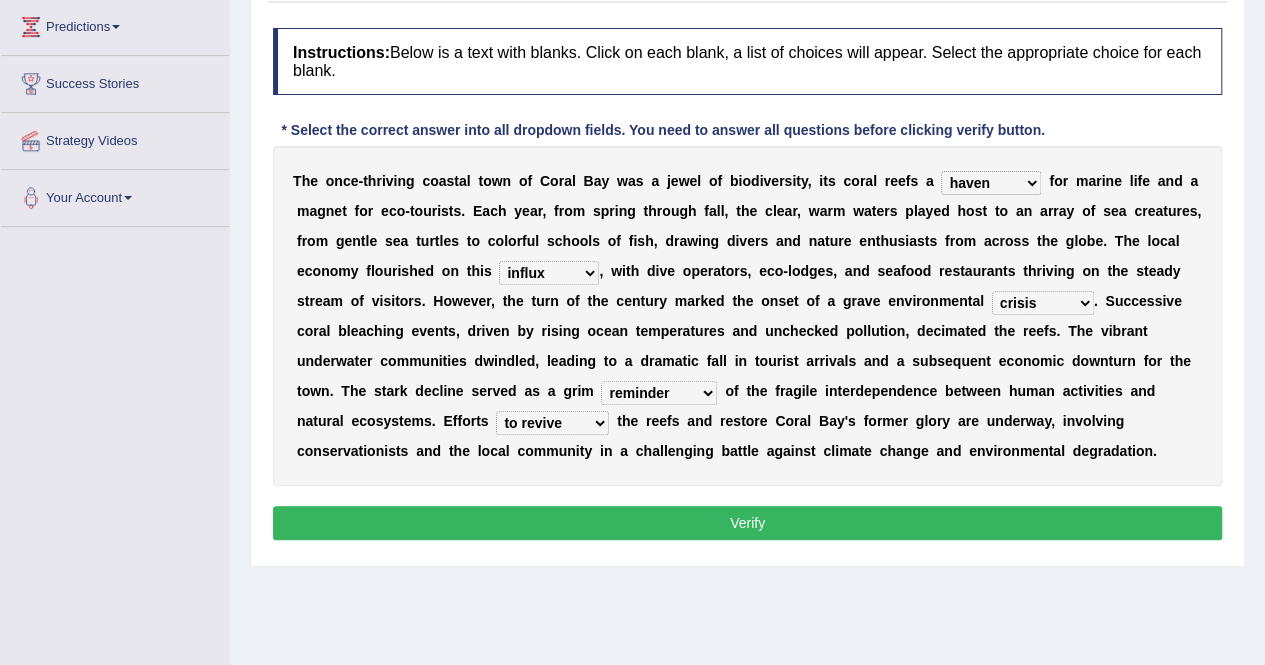 click on "Verify" at bounding box center (747, 523) 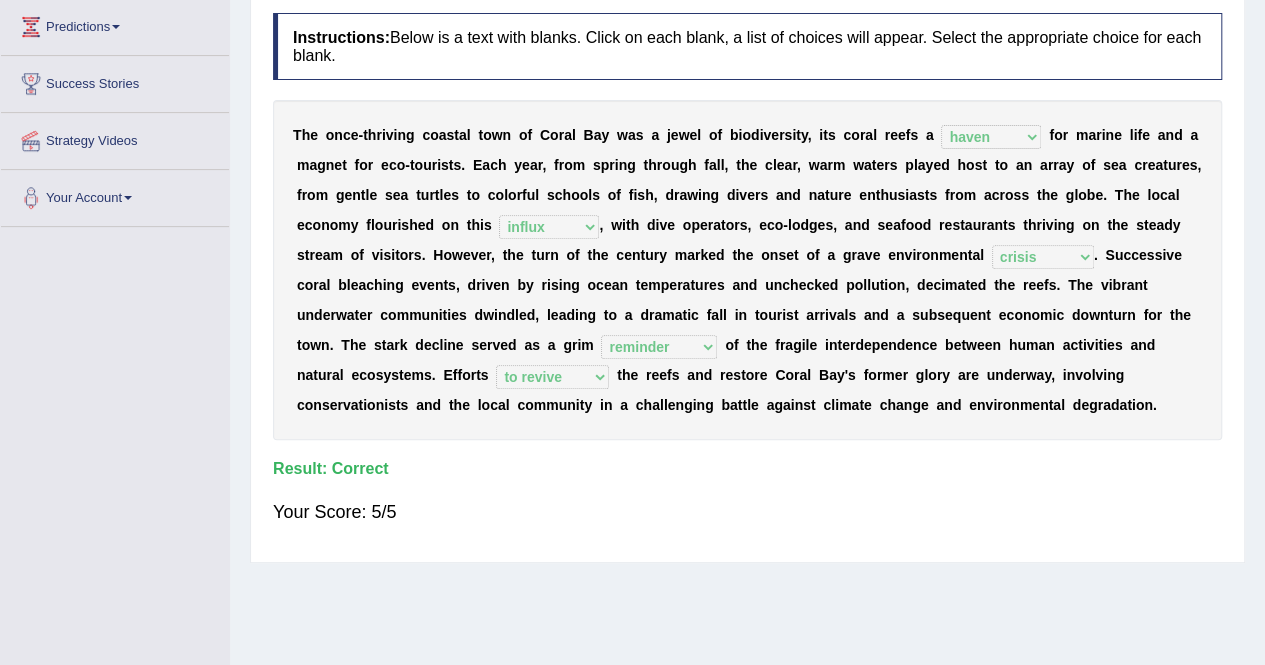 scroll, scrollTop: 321, scrollLeft: 0, axis: vertical 